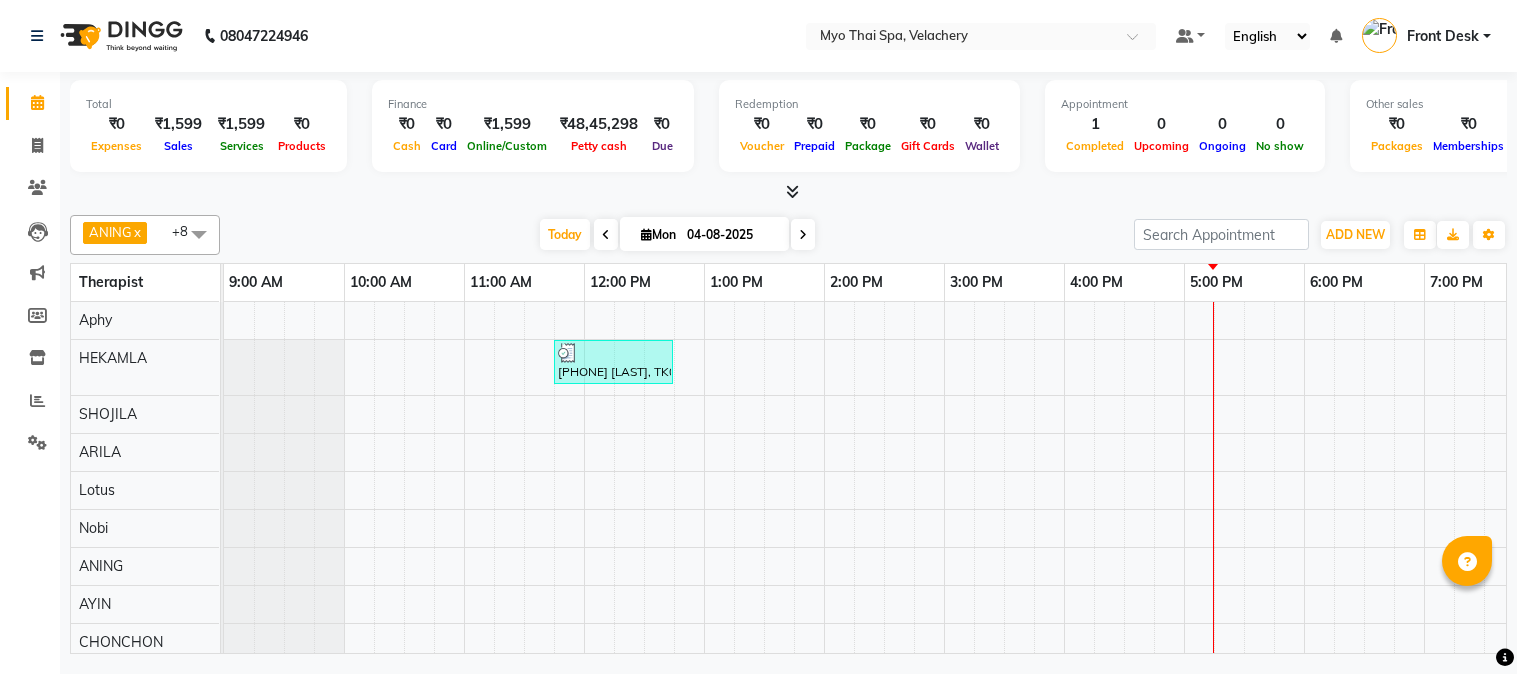 scroll, scrollTop: 0, scrollLeft: 0, axis: both 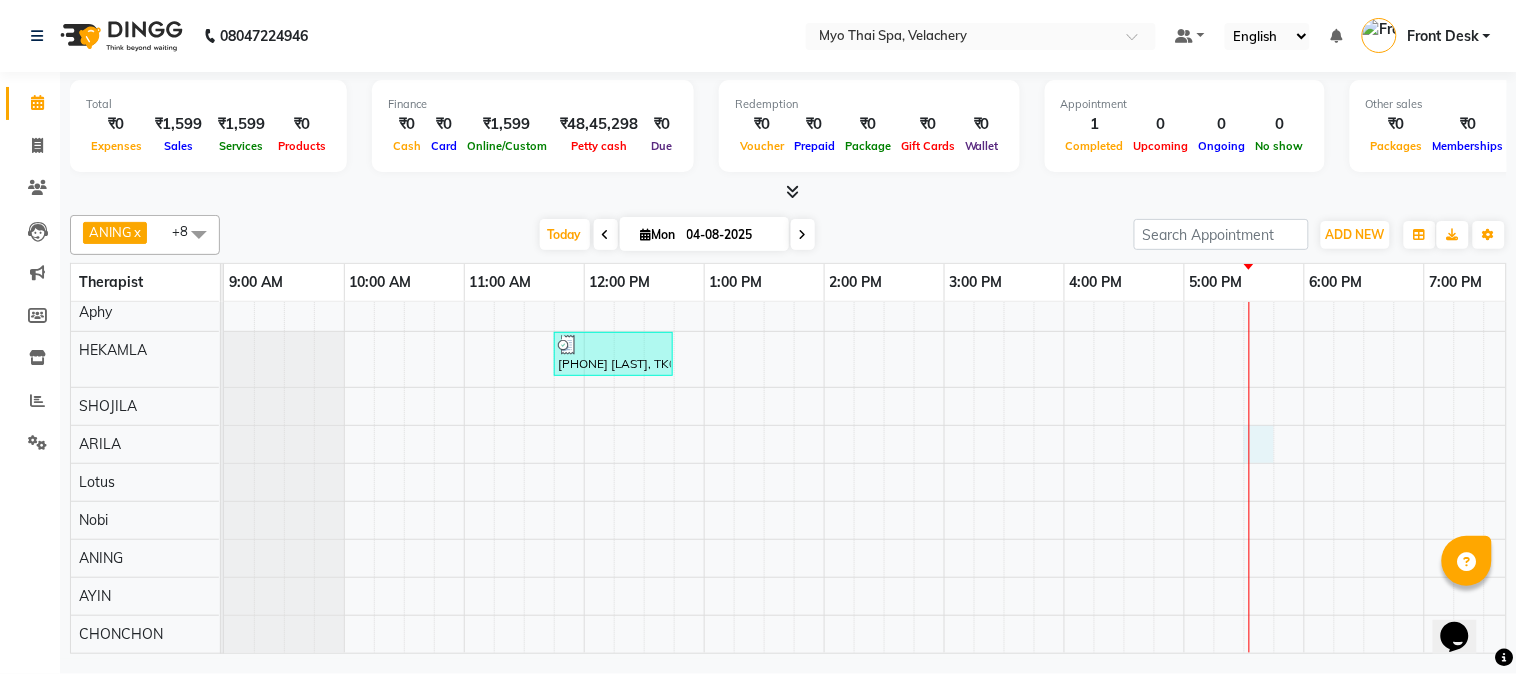 click on "[PHONE] [LAST], TK01, 11:45 AM-12:45 PM, Aroma Thai 60Mins NB" at bounding box center (1124, 473) 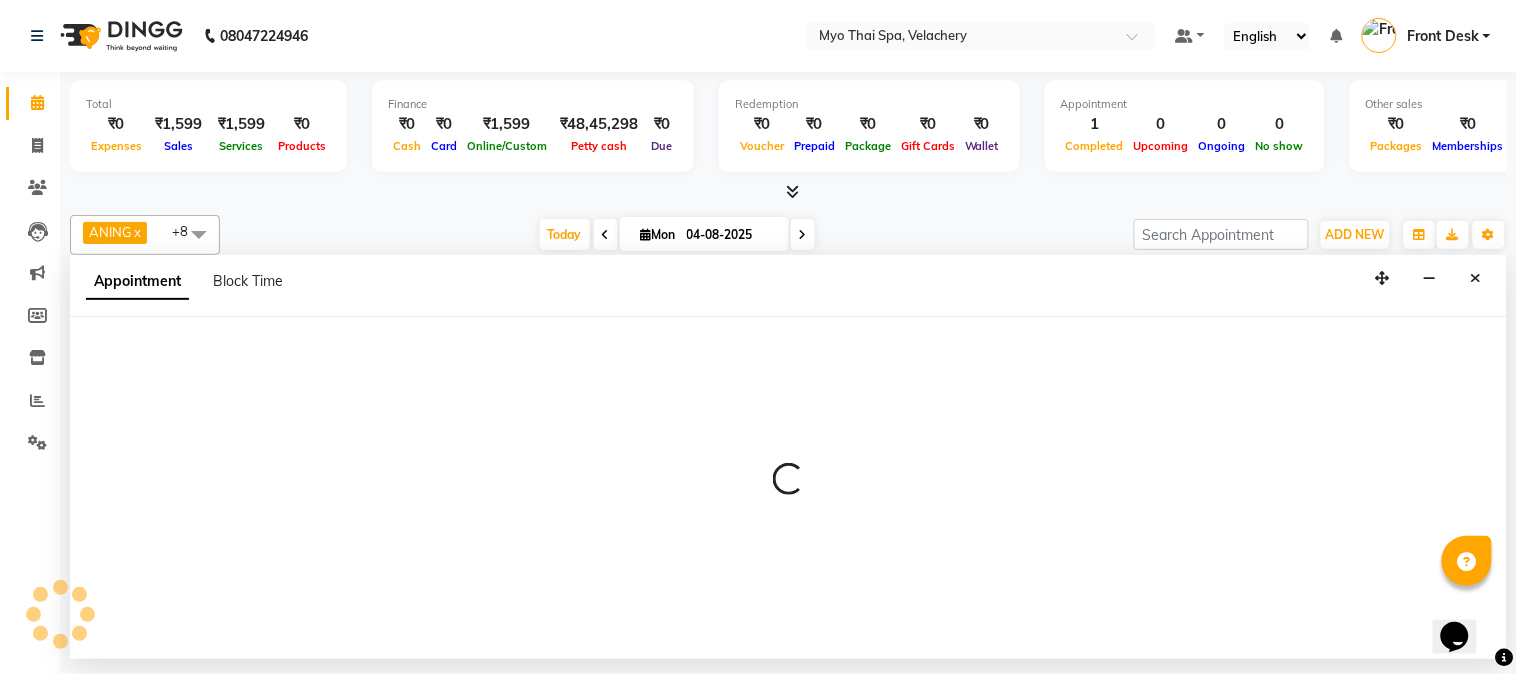 select on "37462" 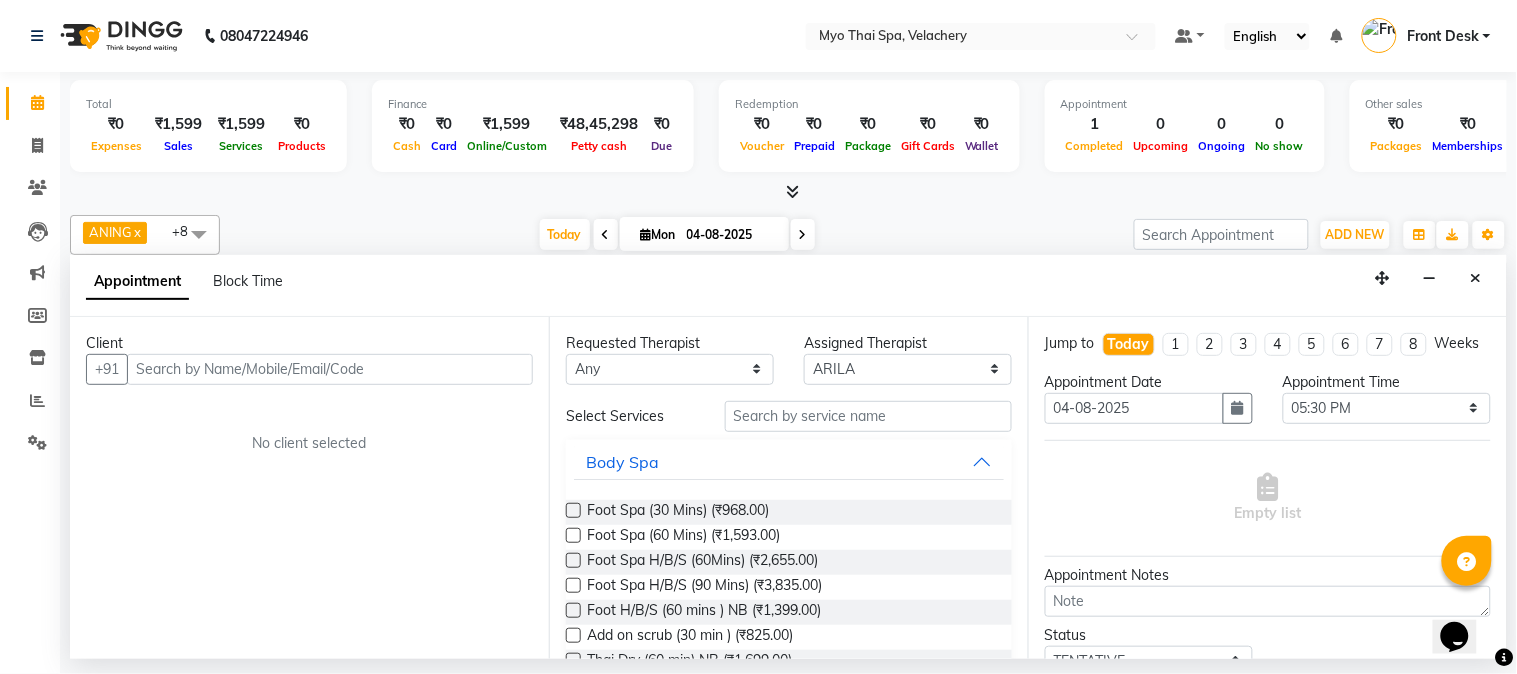 drag, startPoint x: 158, startPoint y: 368, endPoint x: 178, endPoint y: 368, distance: 20 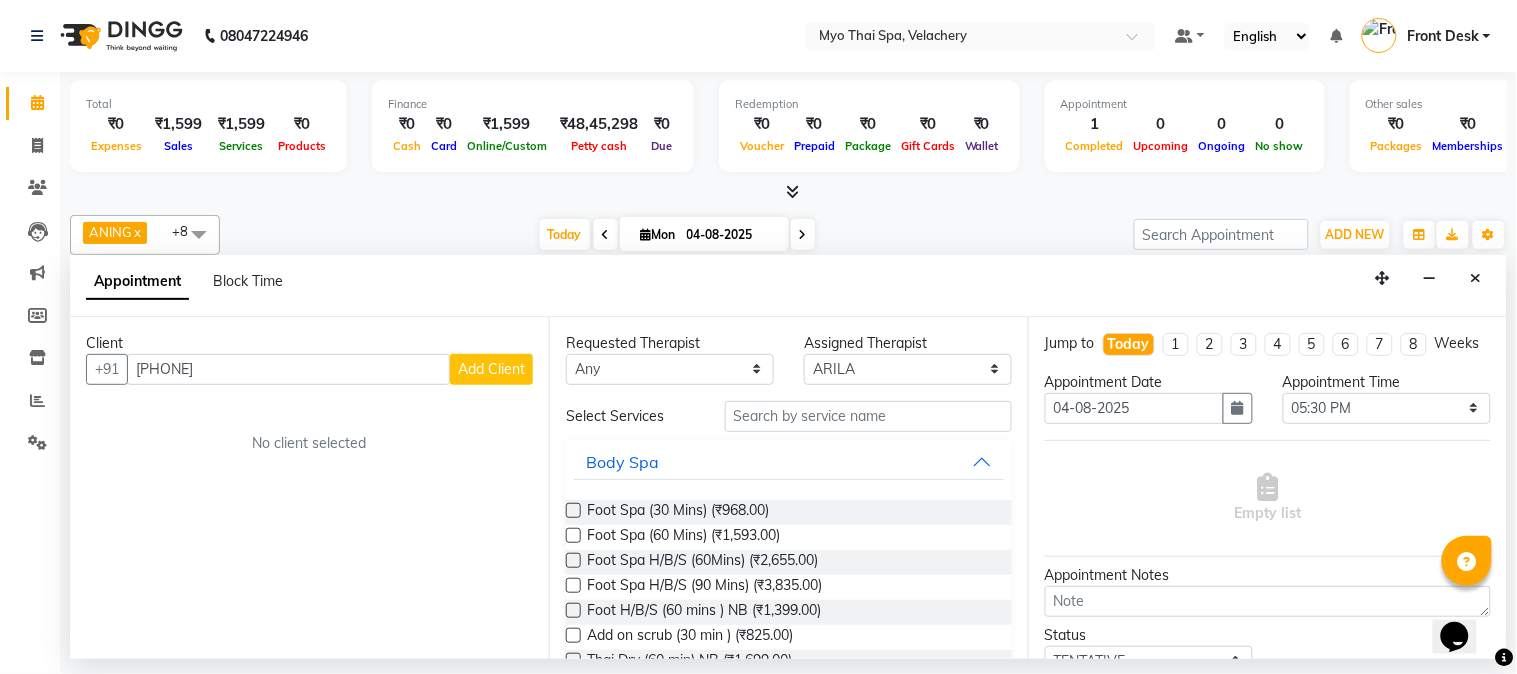 type on "[PHONE]" 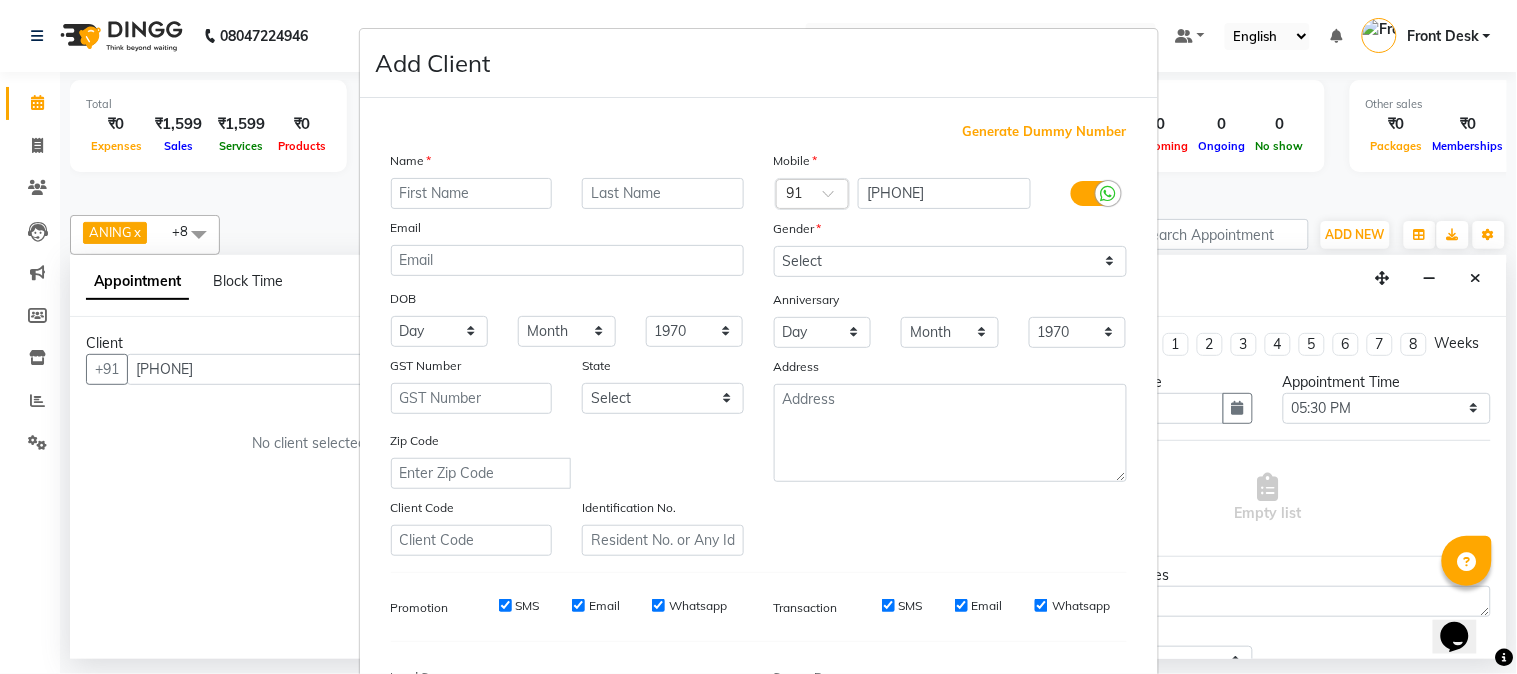 click at bounding box center (472, 193) 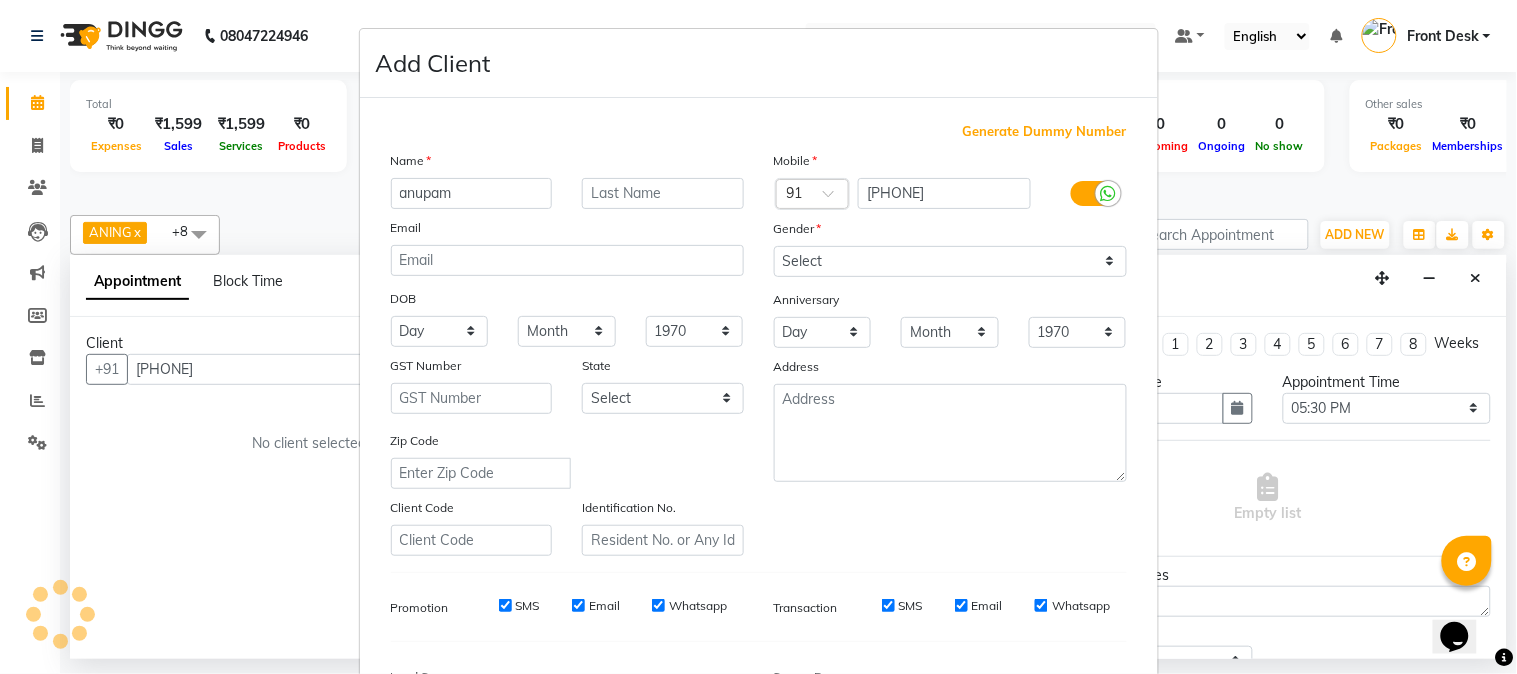 type on "anupam" 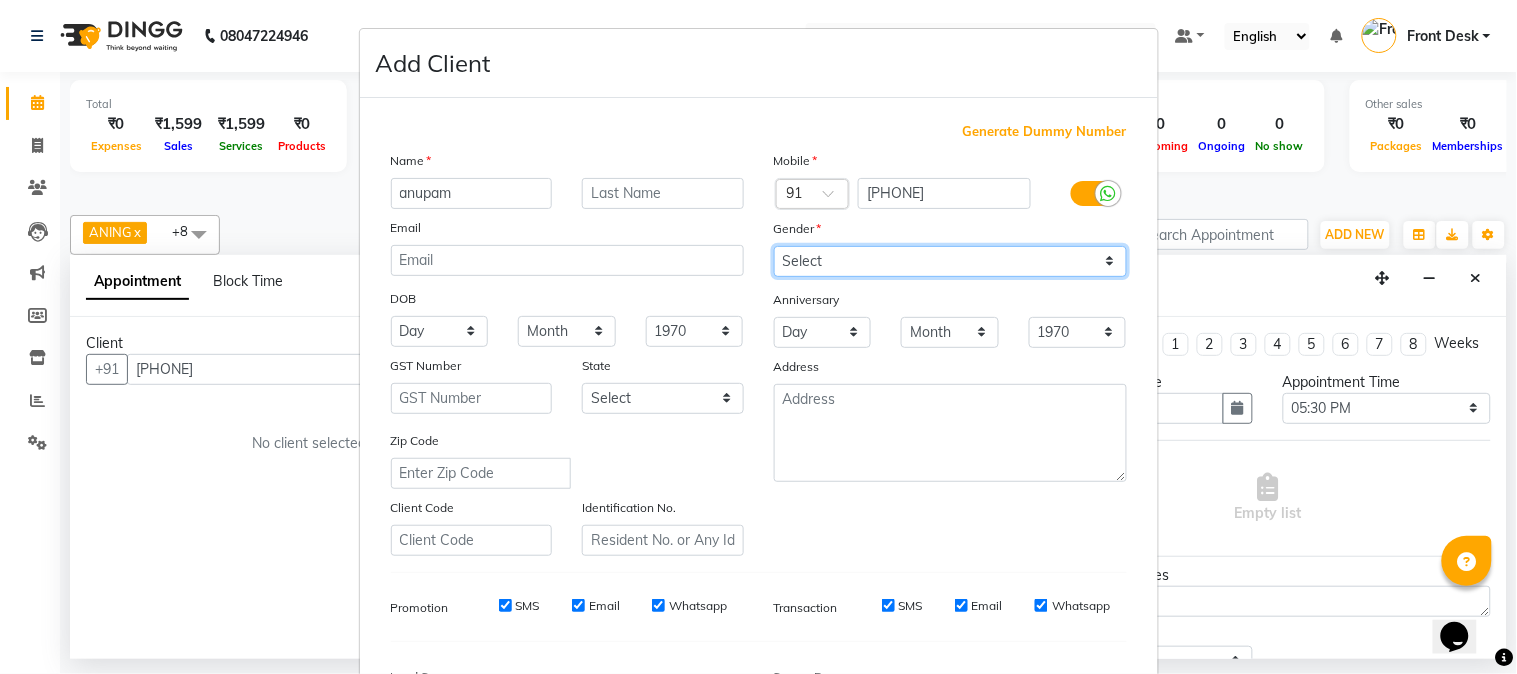 click on "Select Male Female Other Prefer Not To Say" at bounding box center [950, 261] 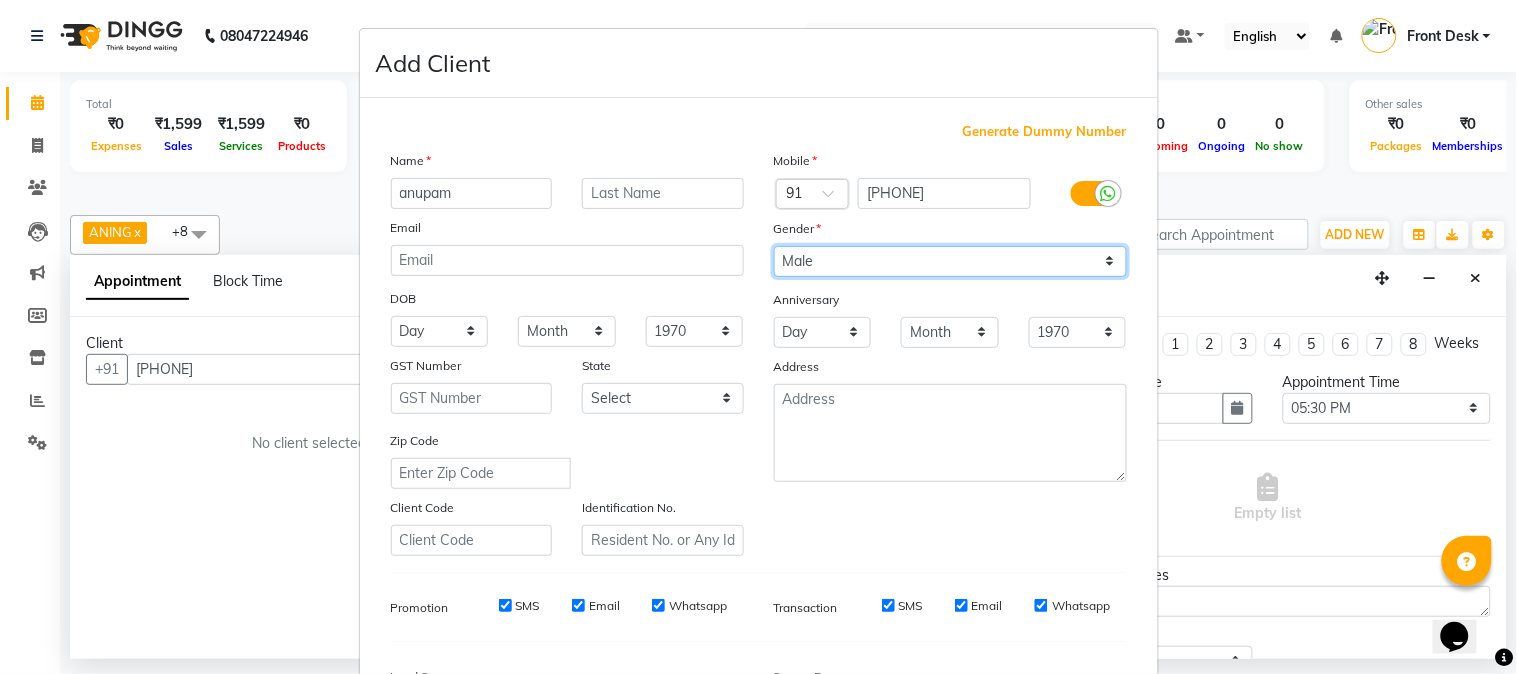 click on "Select Male Female Other Prefer Not To Say" at bounding box center [950, 261] 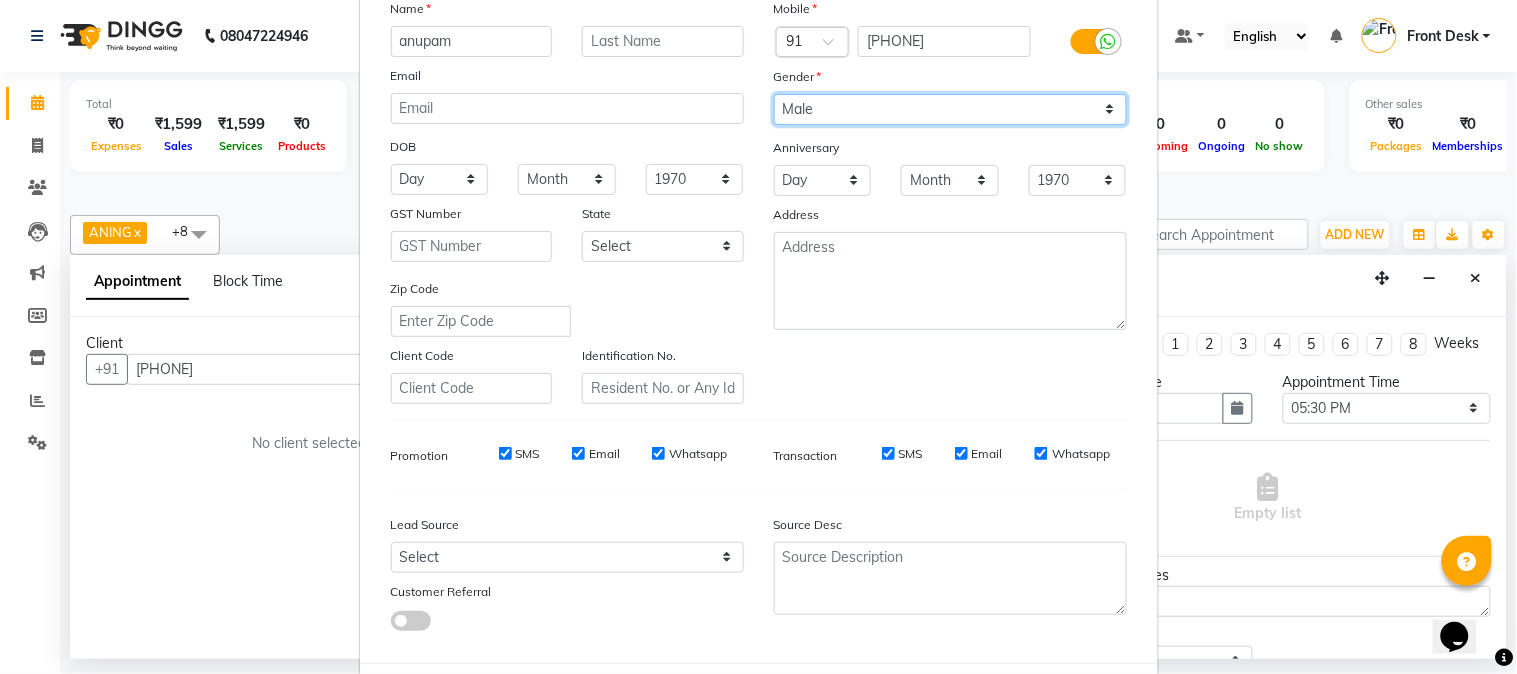scroll, scrollTop: 250, scrollLeft: 0, axis: vertical 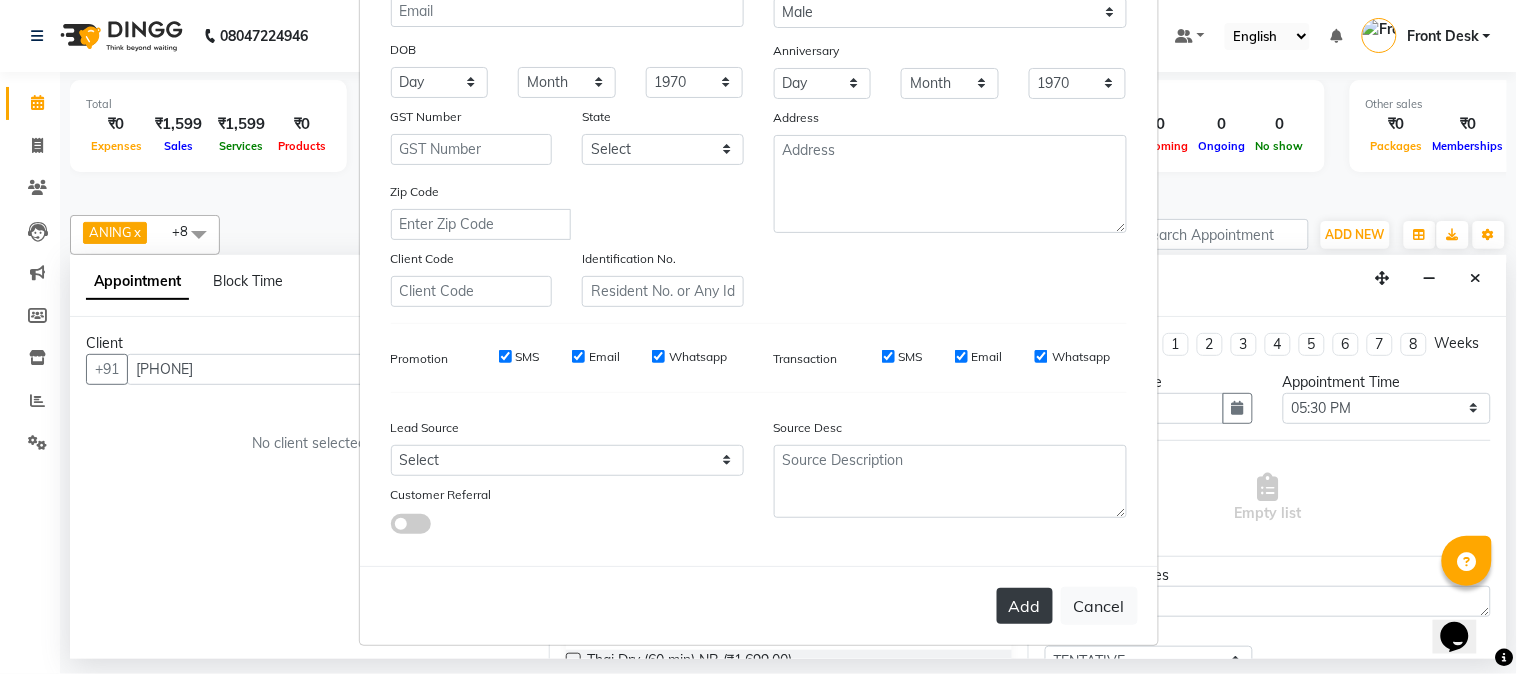 click on "Add" at bounding box center [1025, 606] 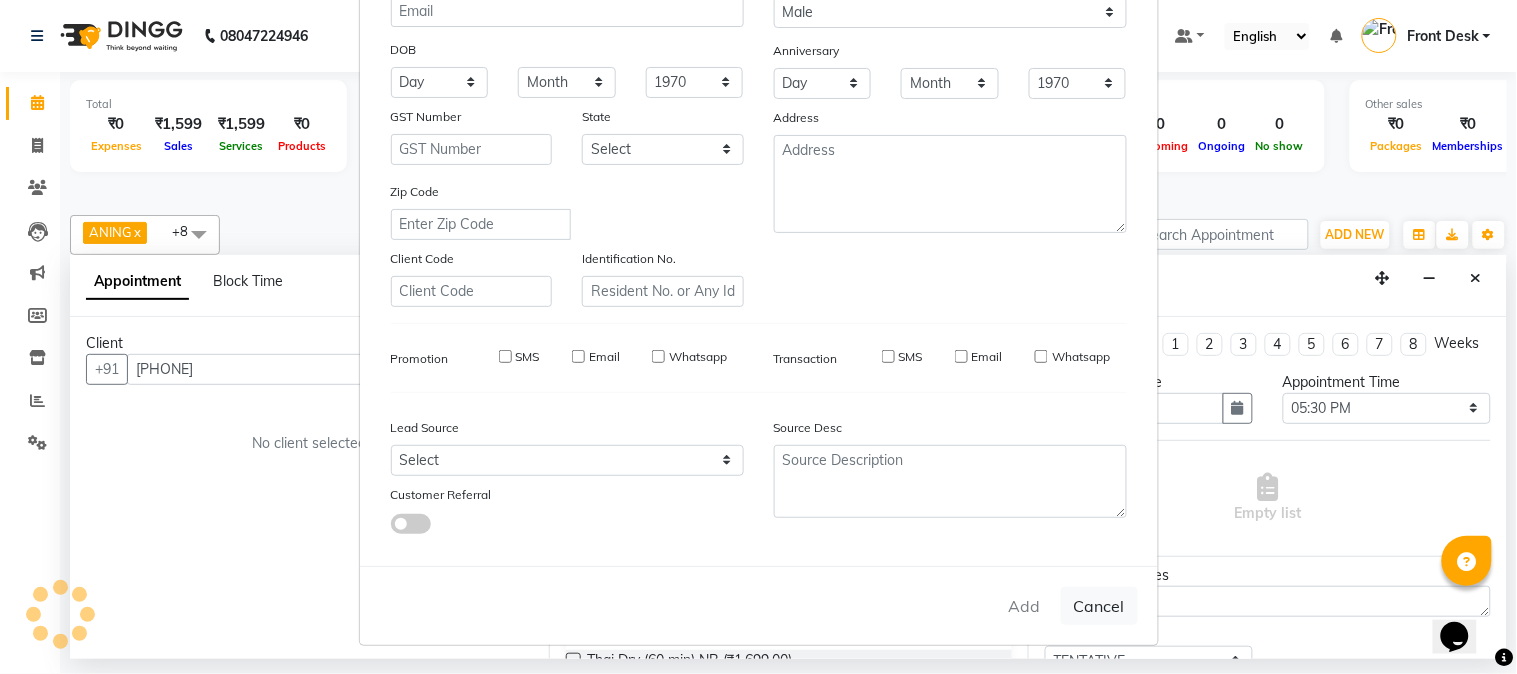 type 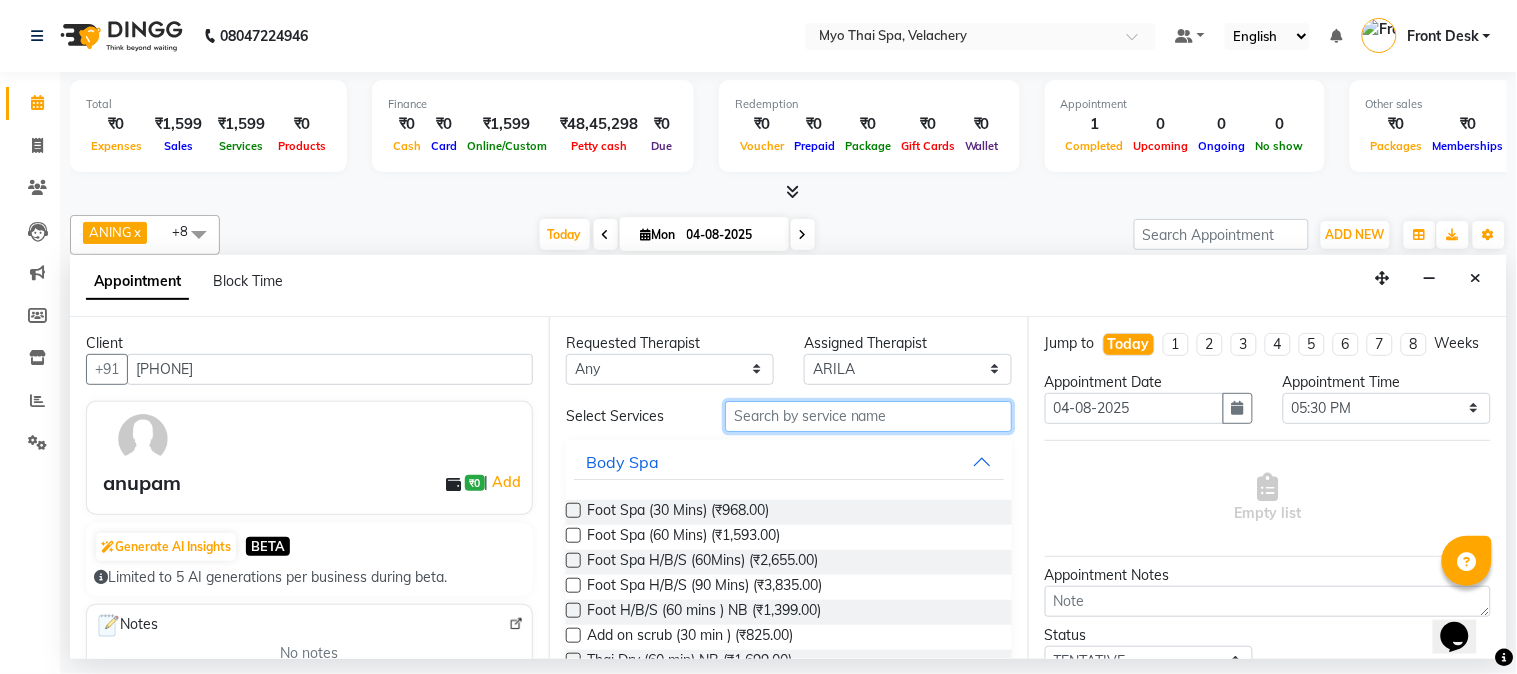 click at bounding box center [868, 416] 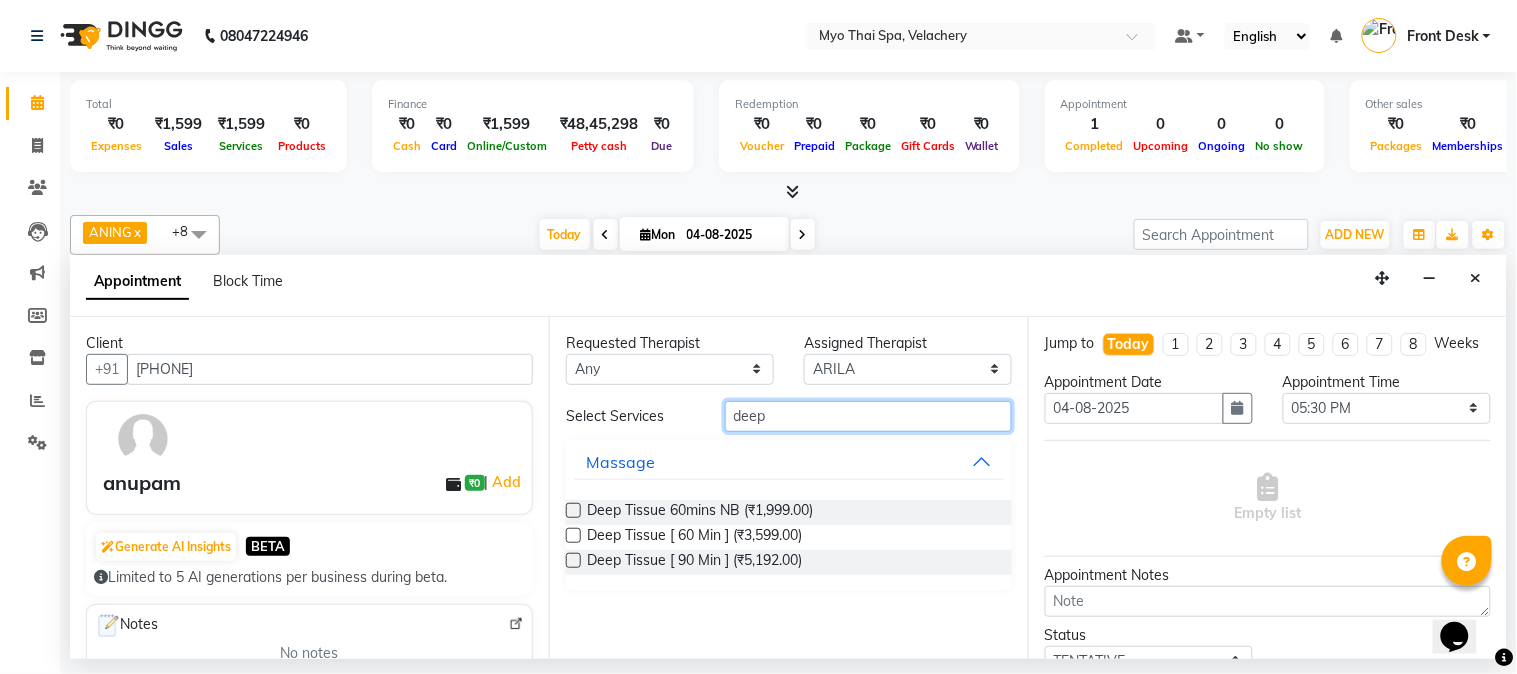 type on "deep" 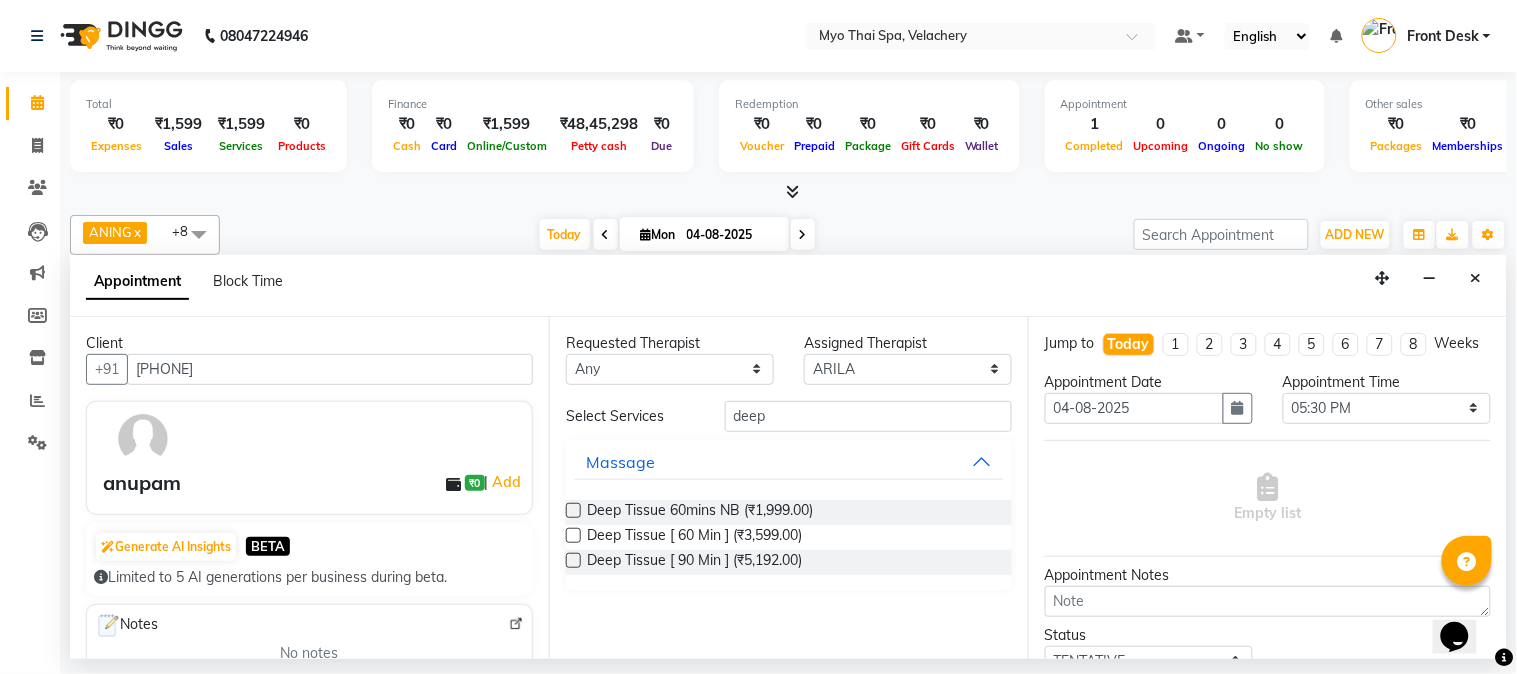 click at bounding box center (573, 535) 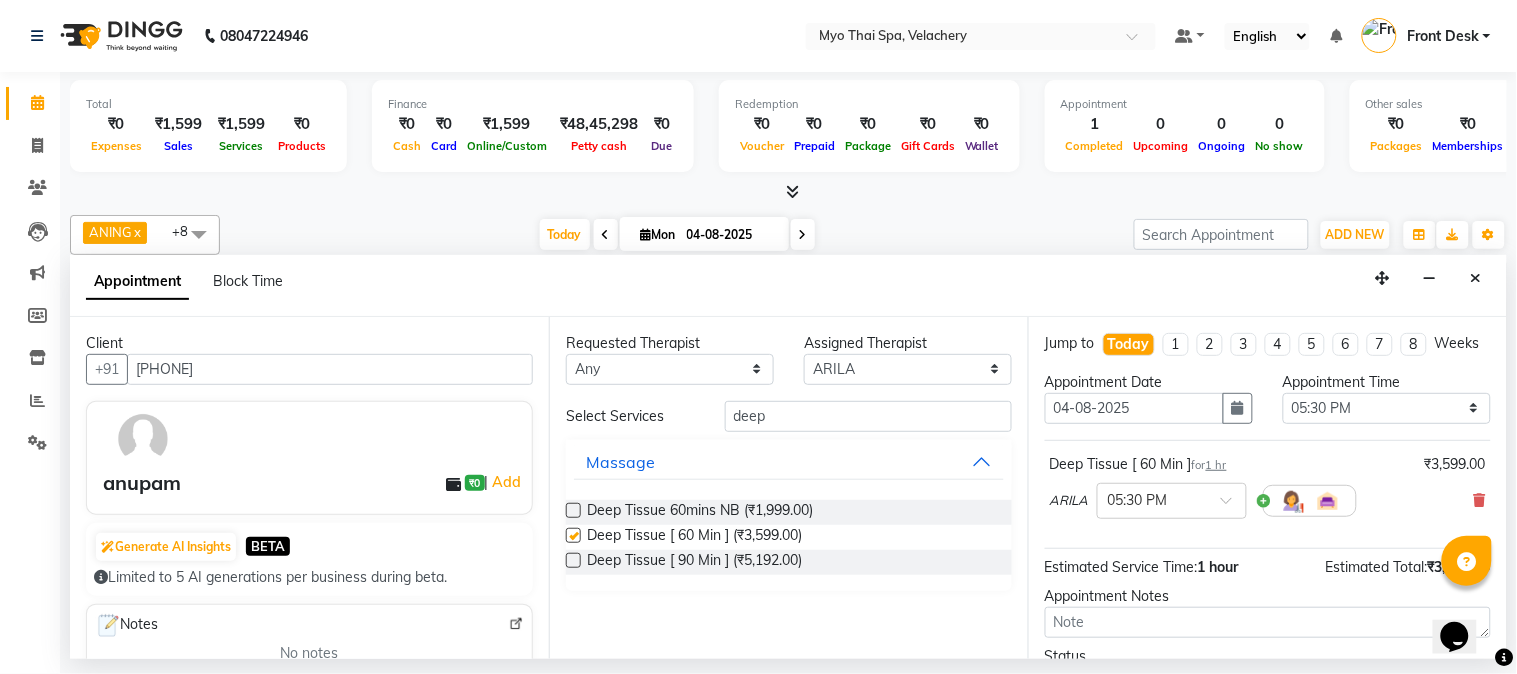 checkbox on "false" 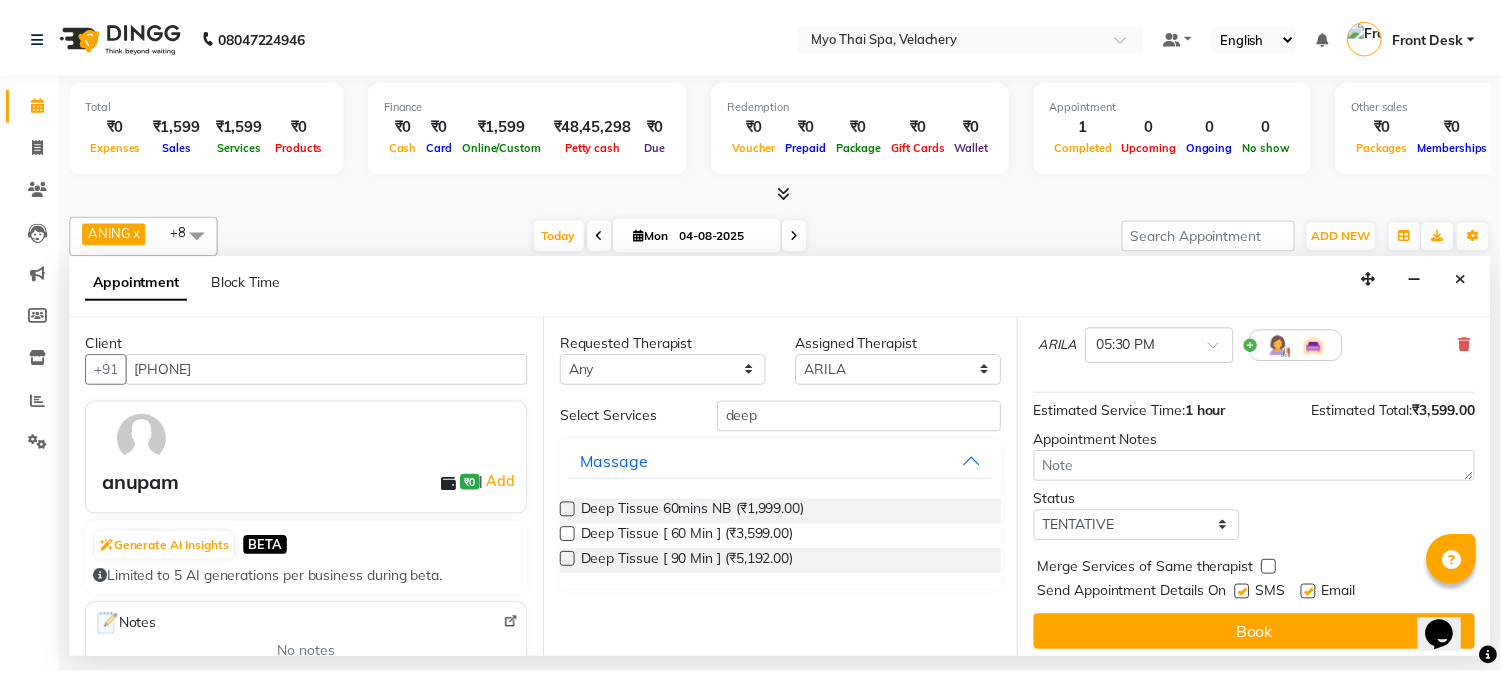 scroll, scrollTop: 183, scrollLeft: 0, axis: vertical 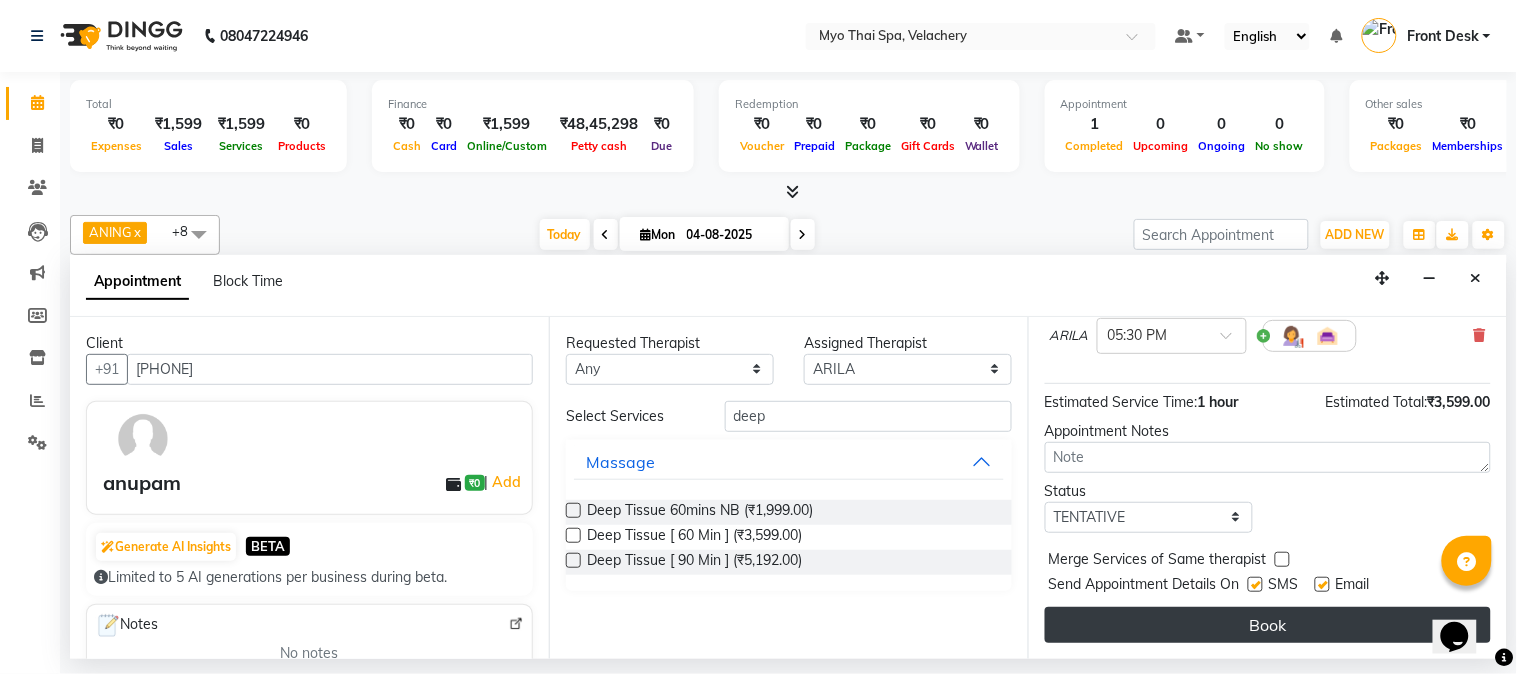click on "Book" at bounding box center (1268, 625) 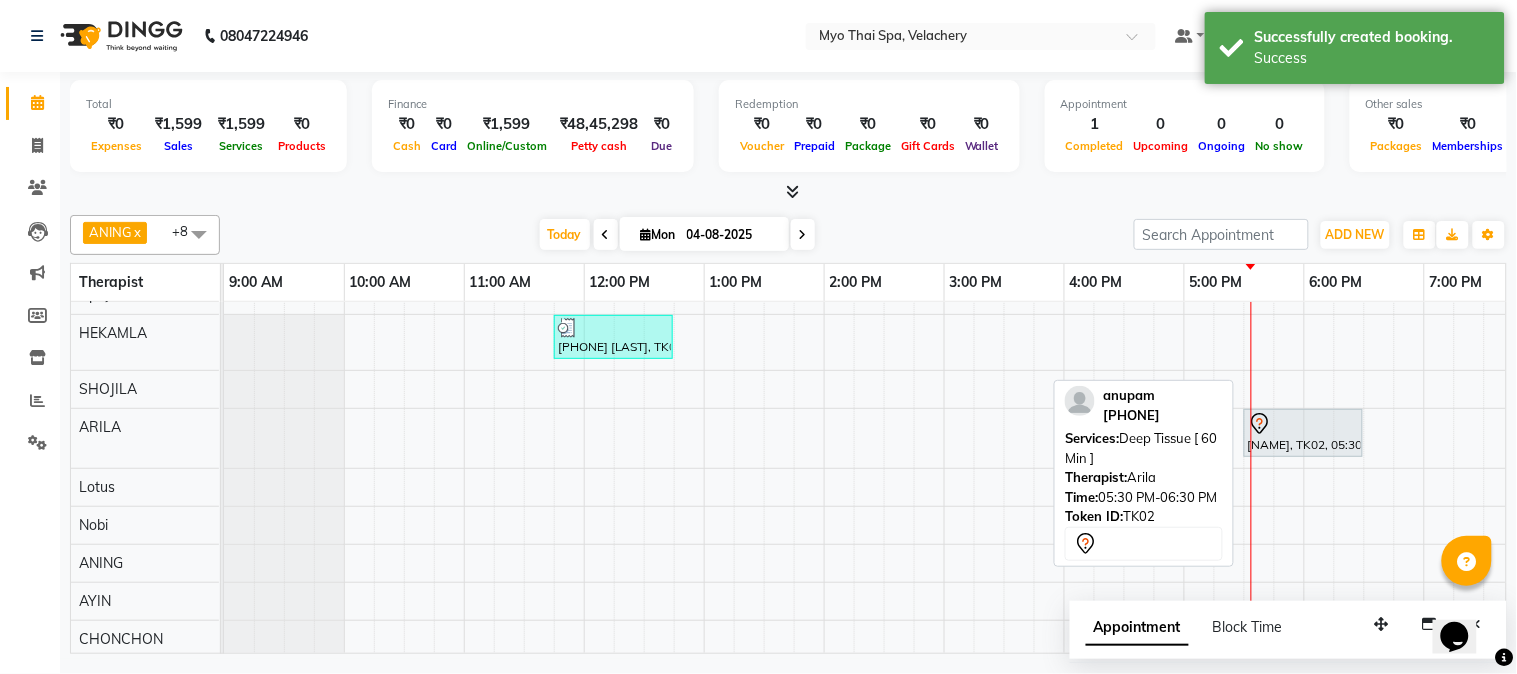 click at bounding box center (1303, 424) 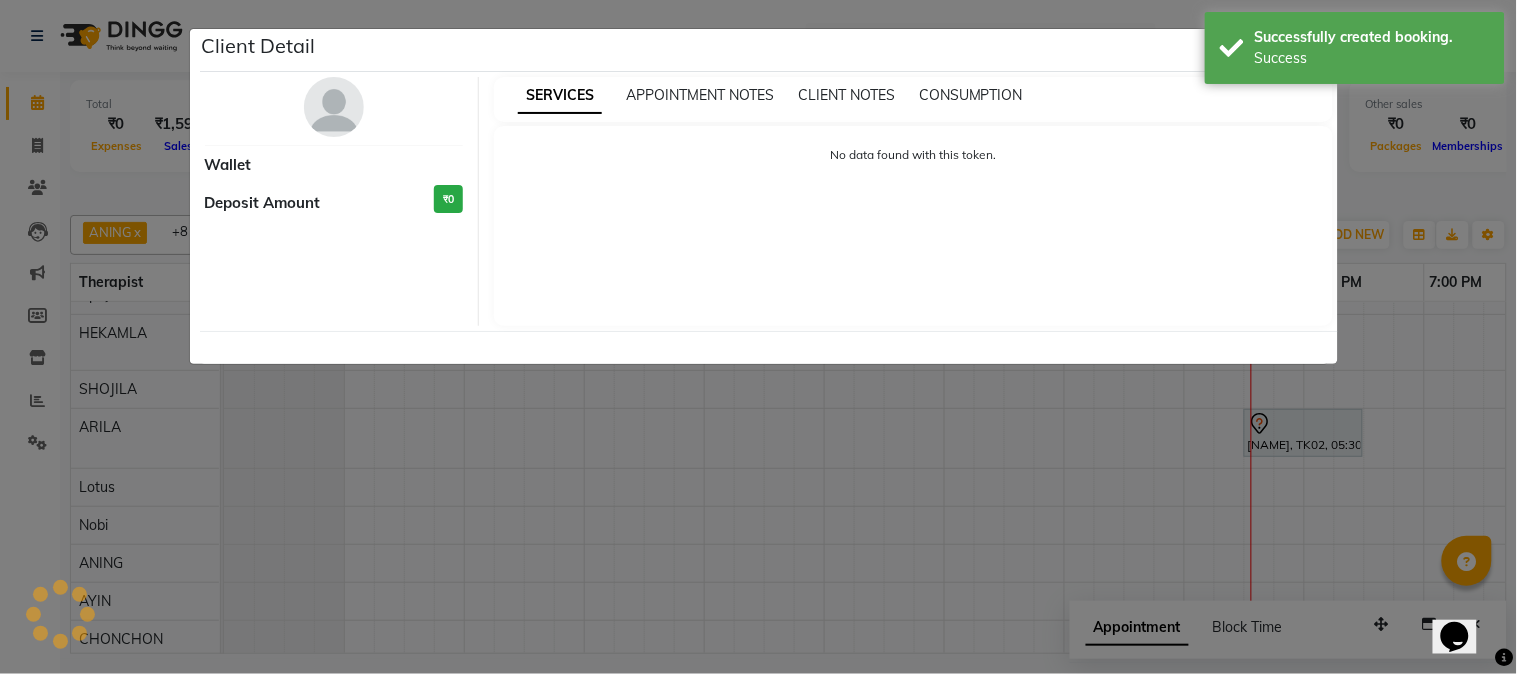 select on "7" 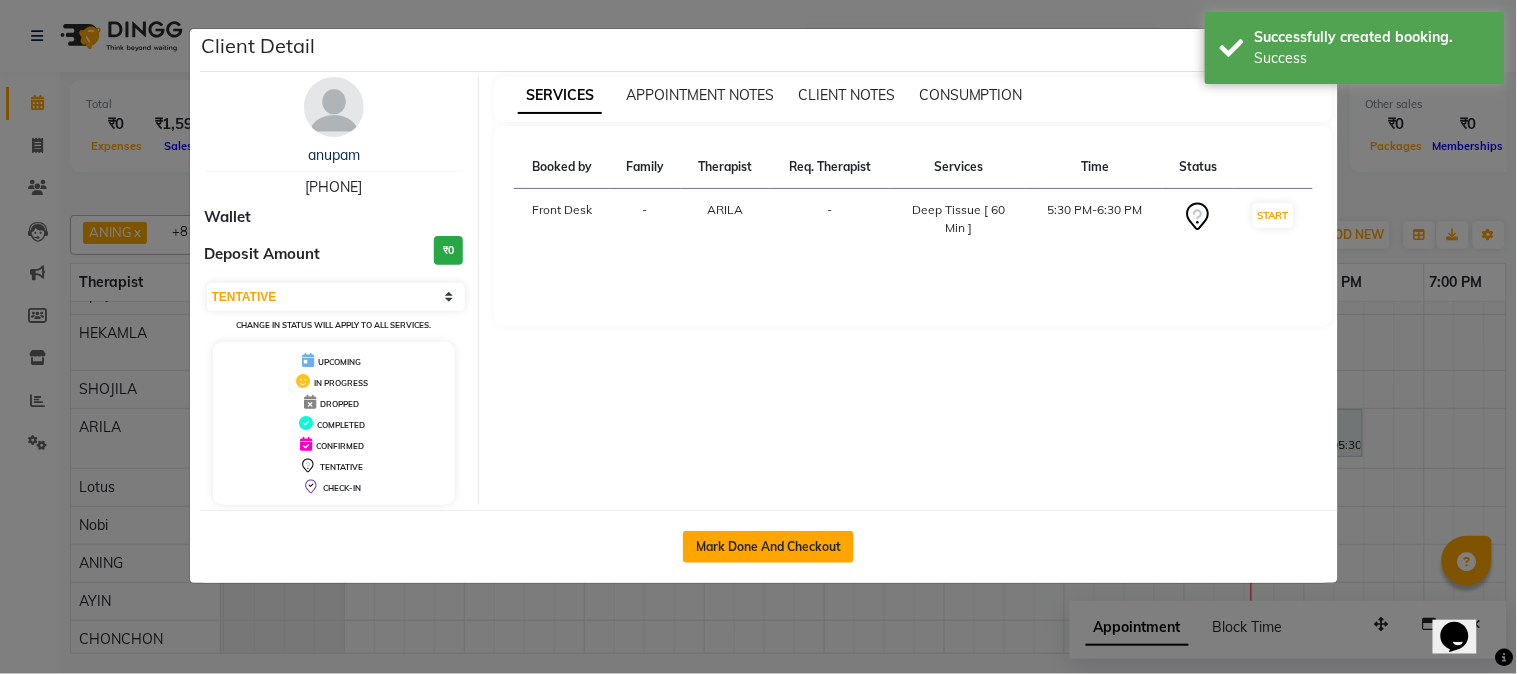 click on "Mark Done And Checkout" 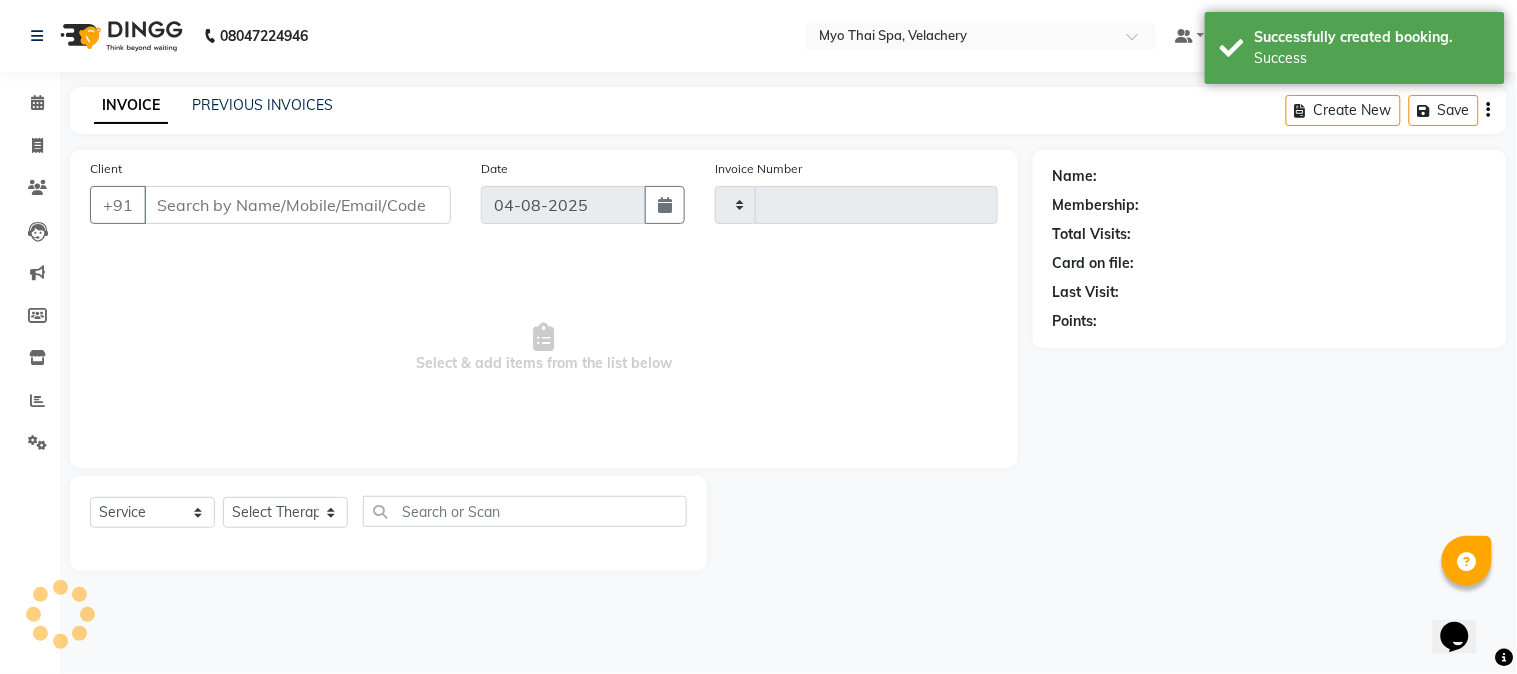 type on "1306" 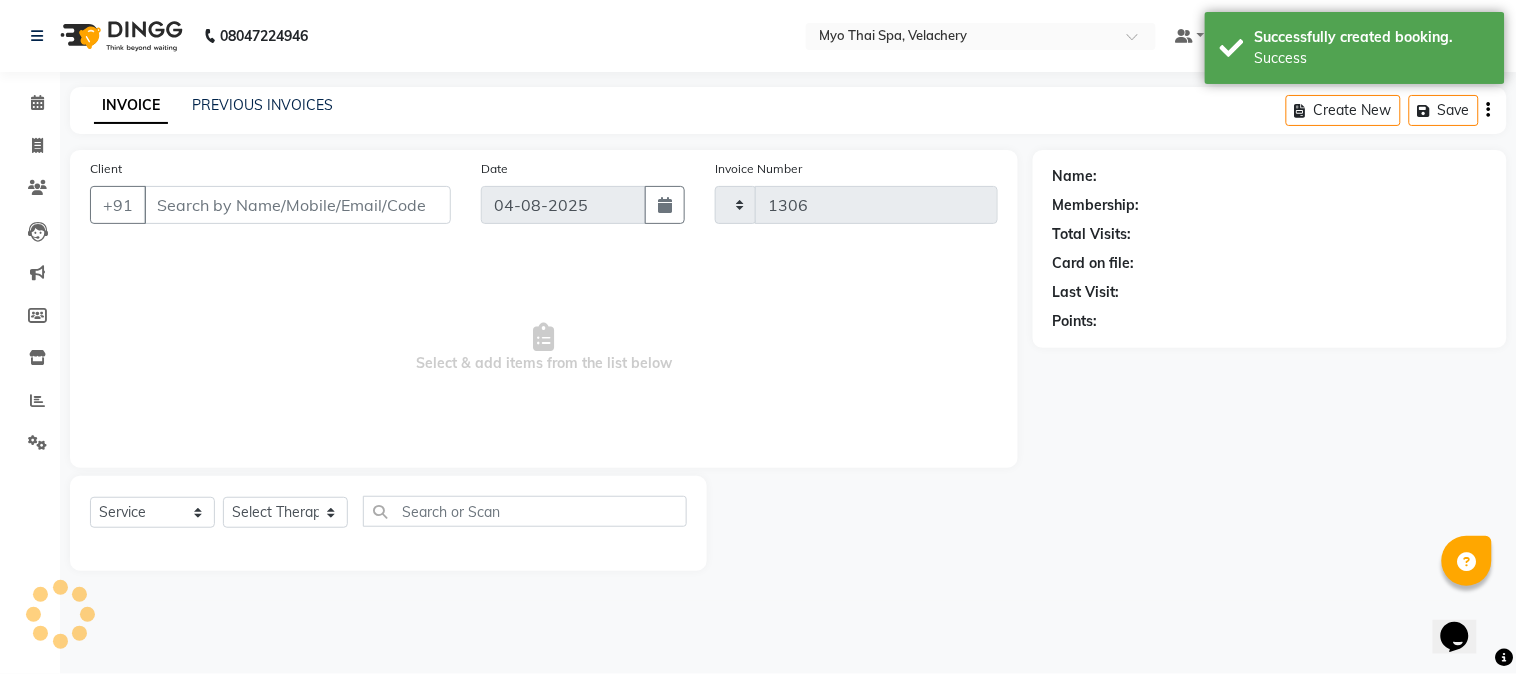 select on "5554" 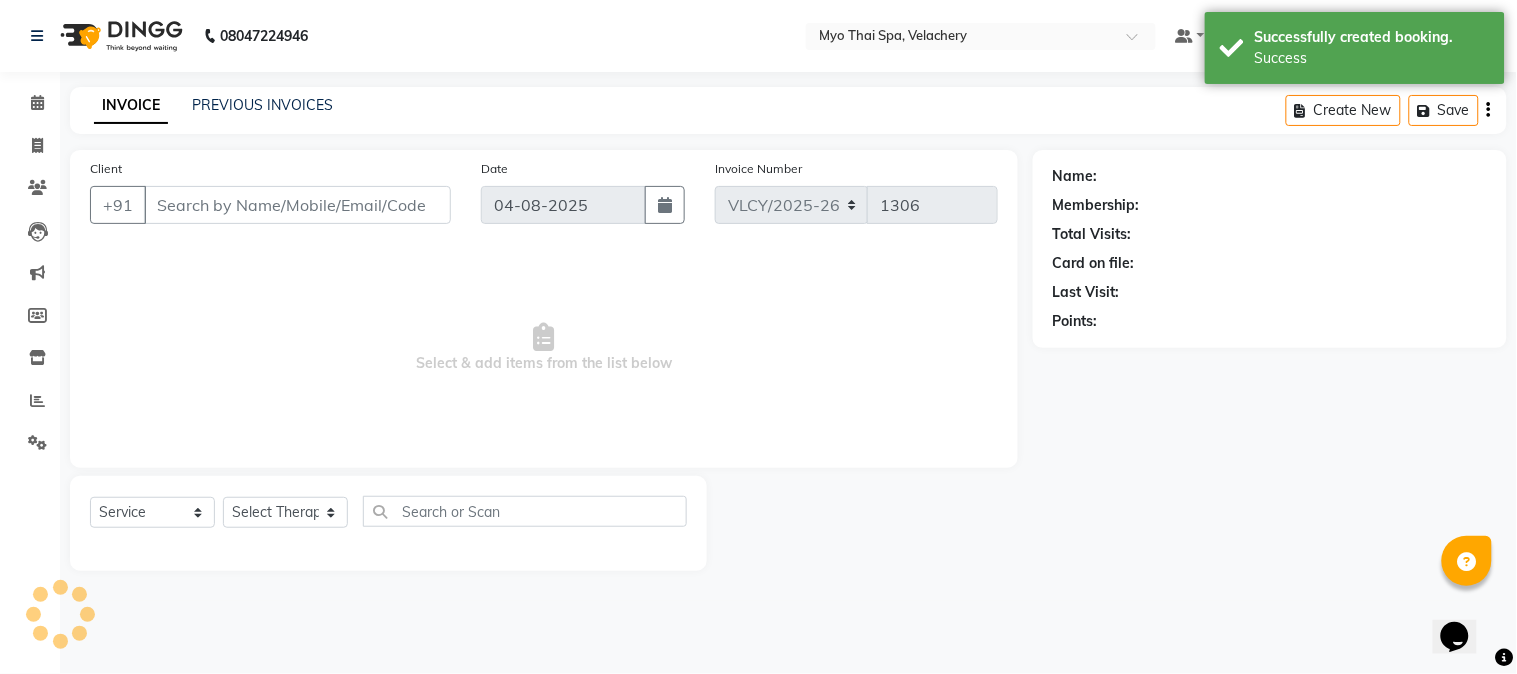 type on "[PHONE]" 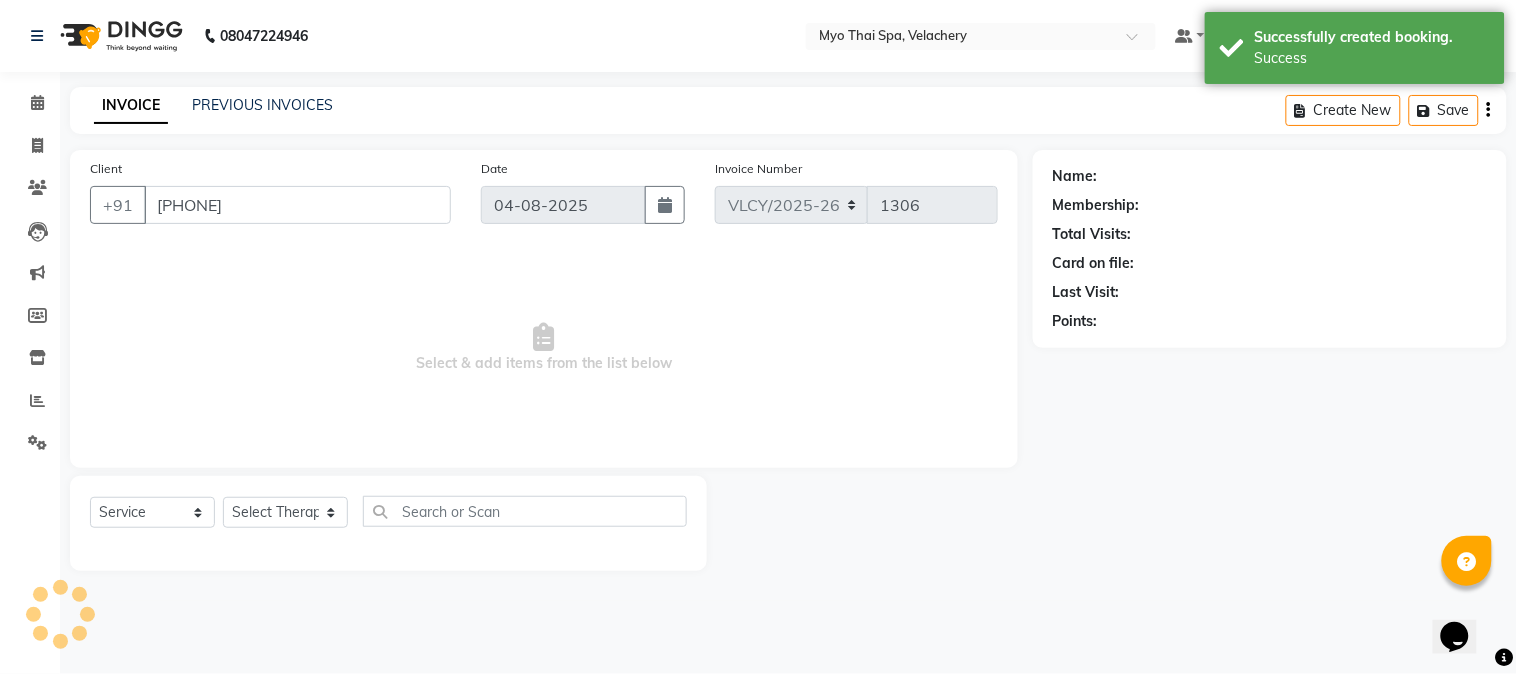 select on "37462" 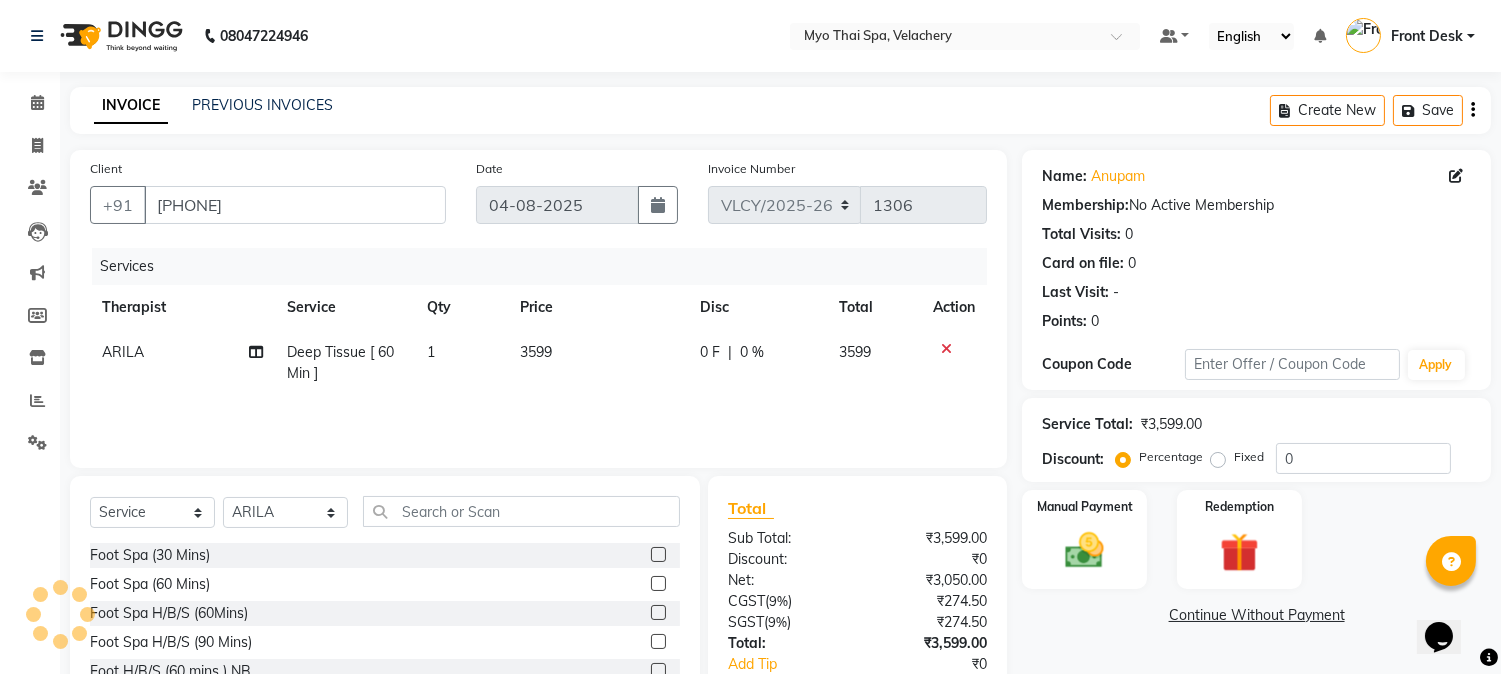 click on "0 %" 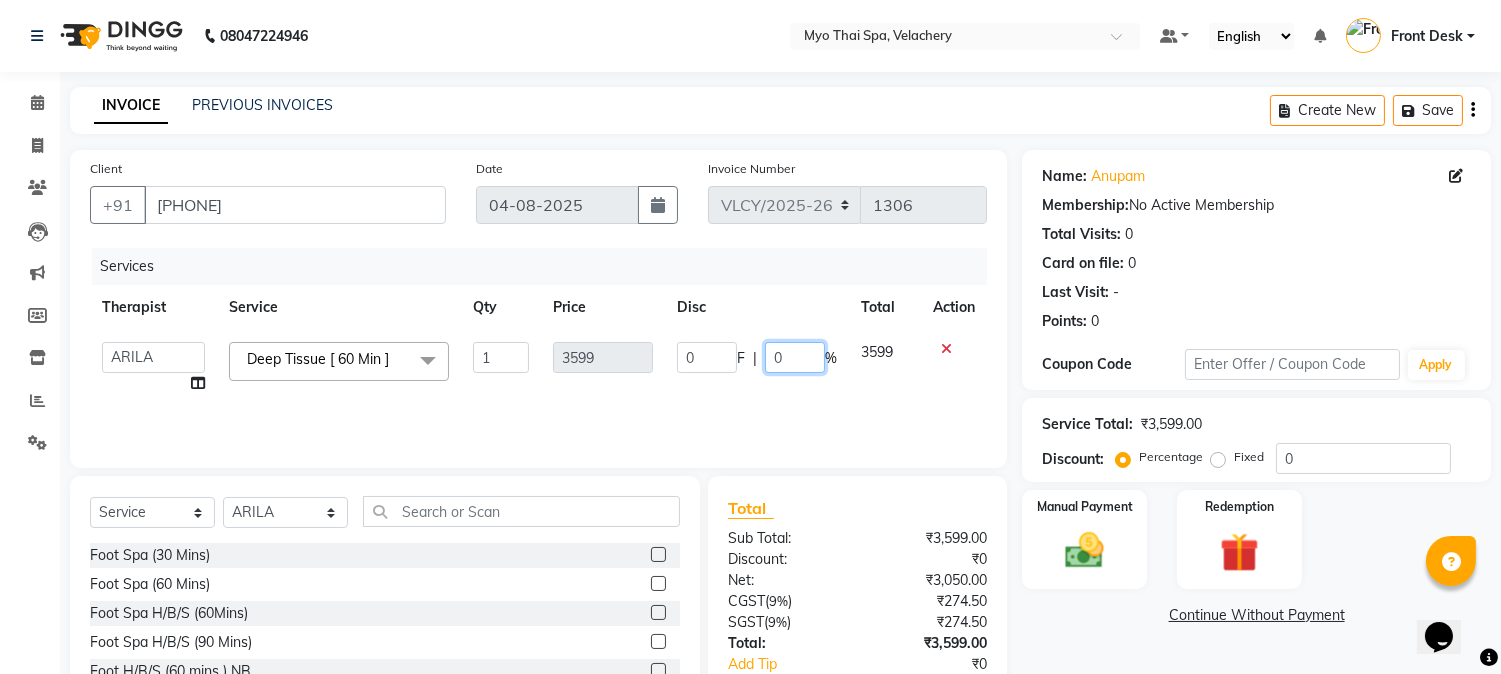 click on "0" 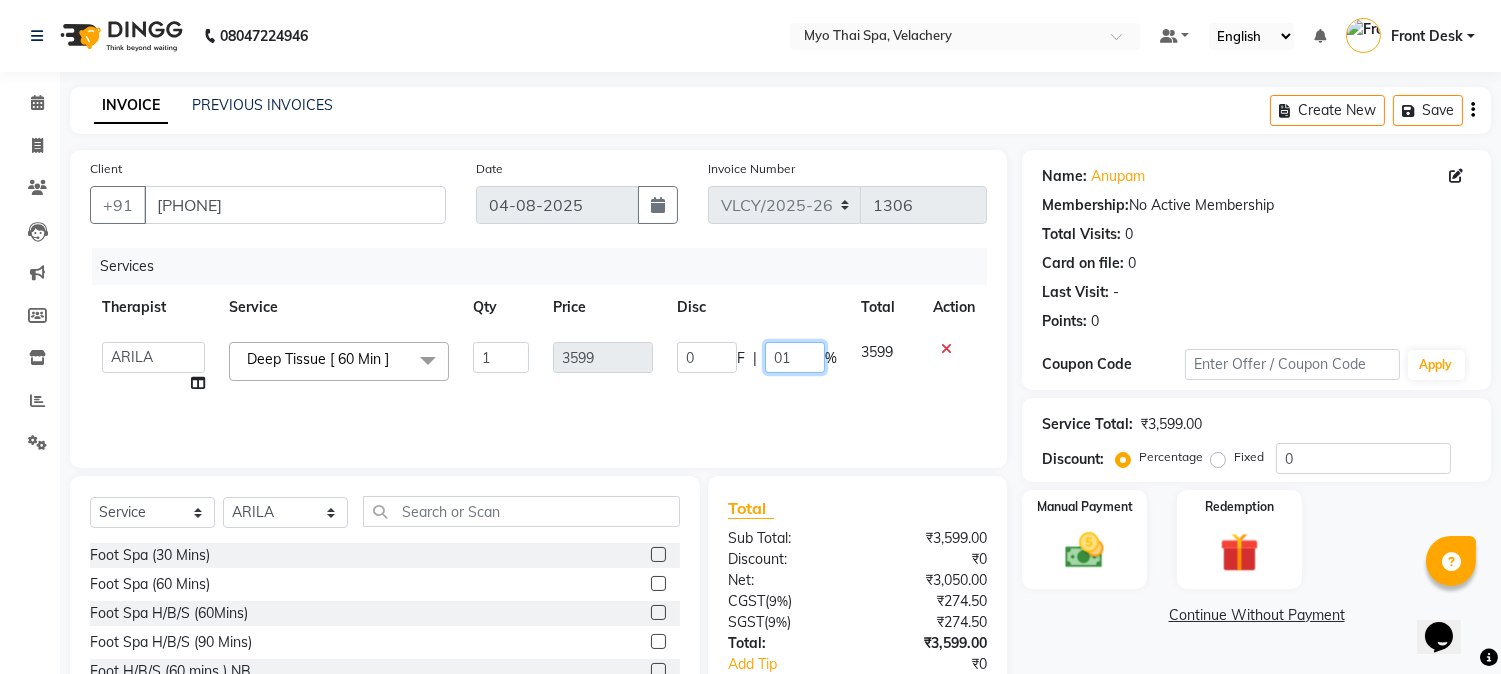 type on "0" 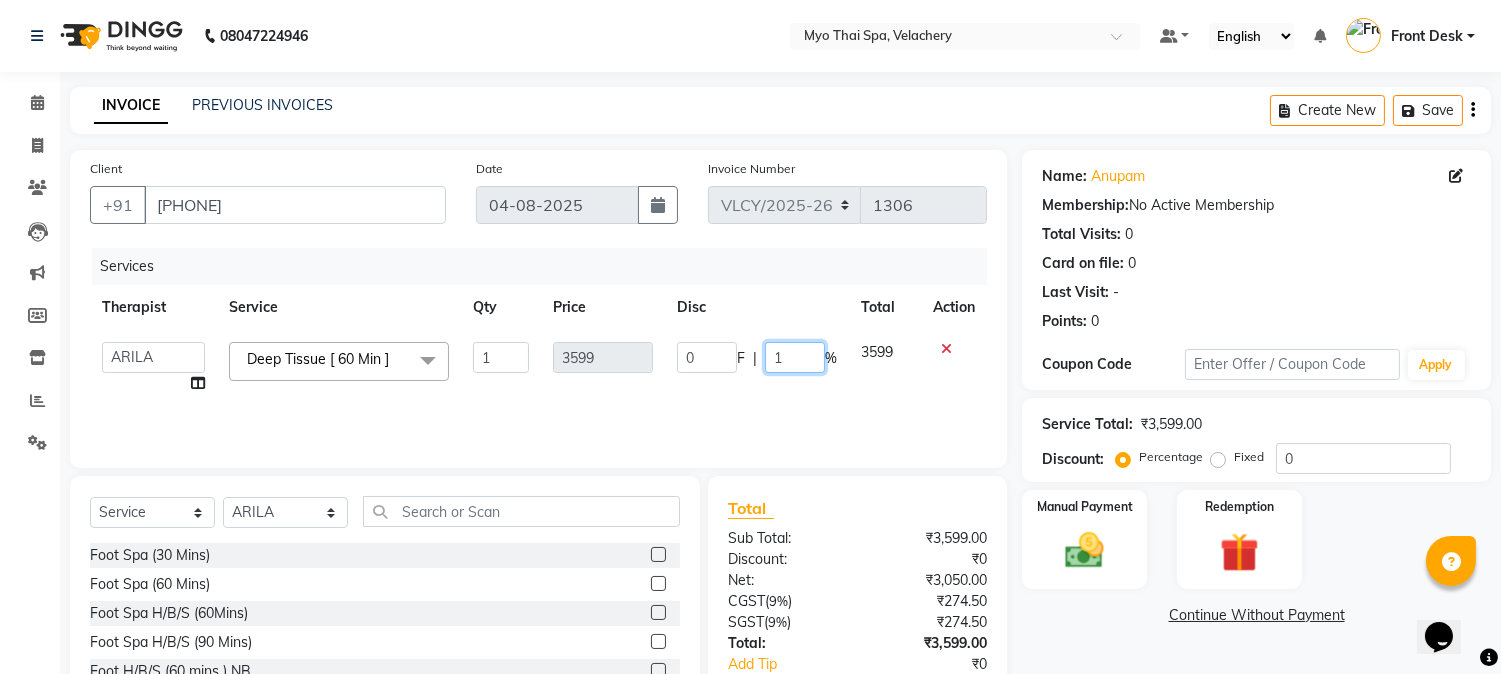 type on "15" 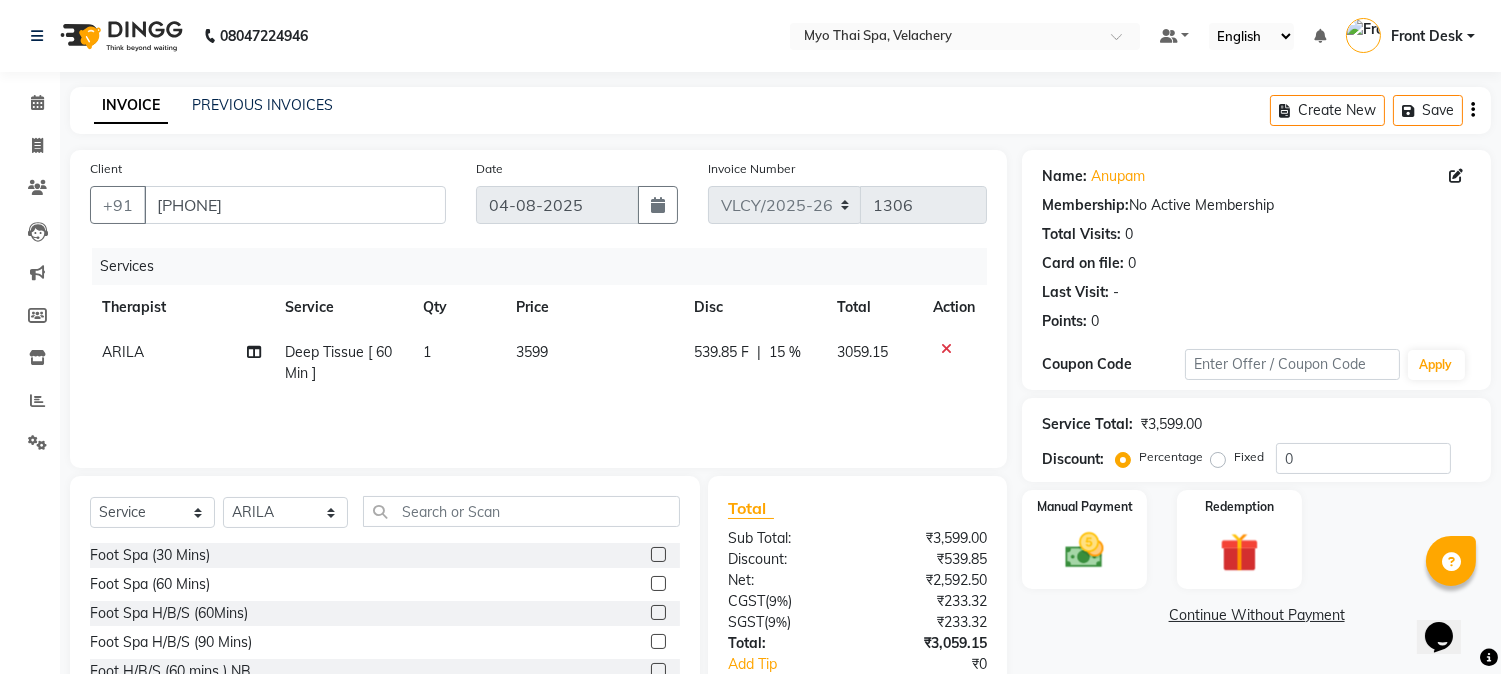 click on "Manual Payment Redemption" 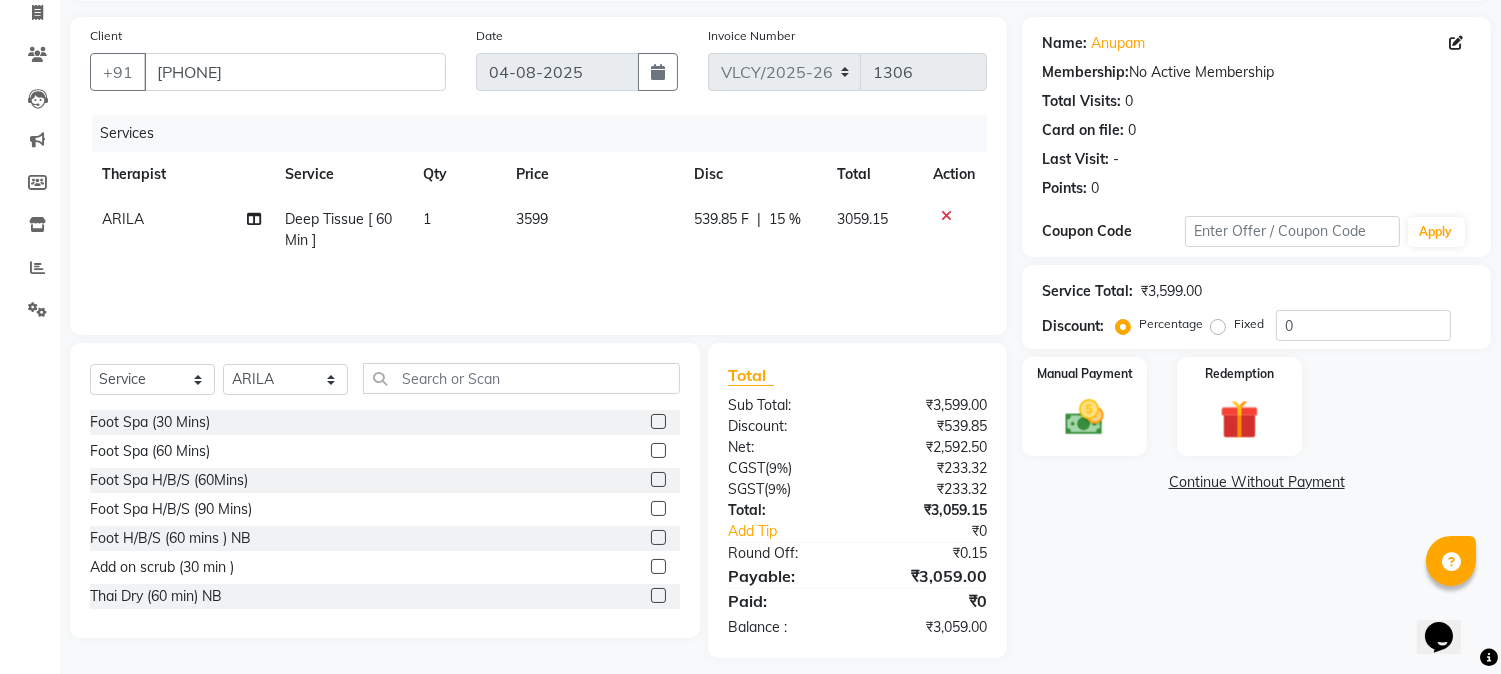 scroll, scrollTop: 146, scrollLeft: 0, axis: vertical 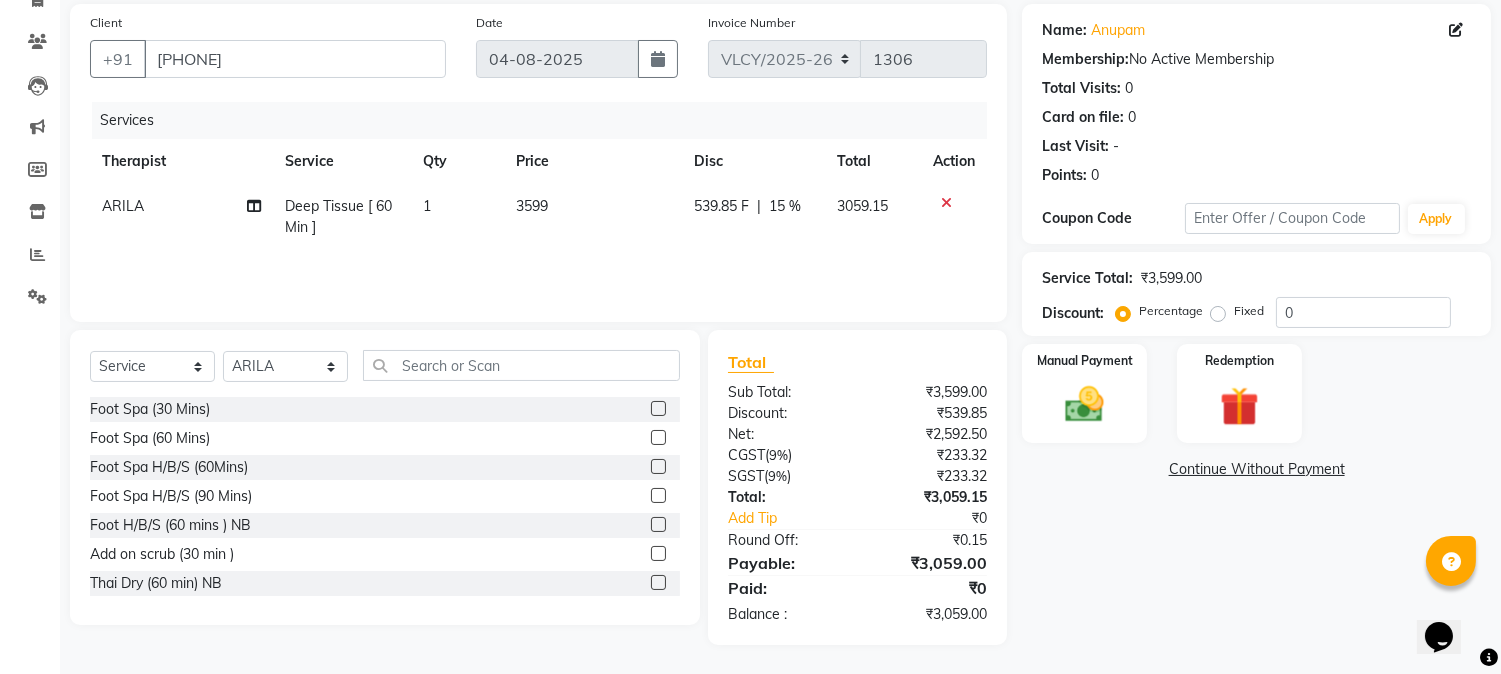 click on "Fixed" 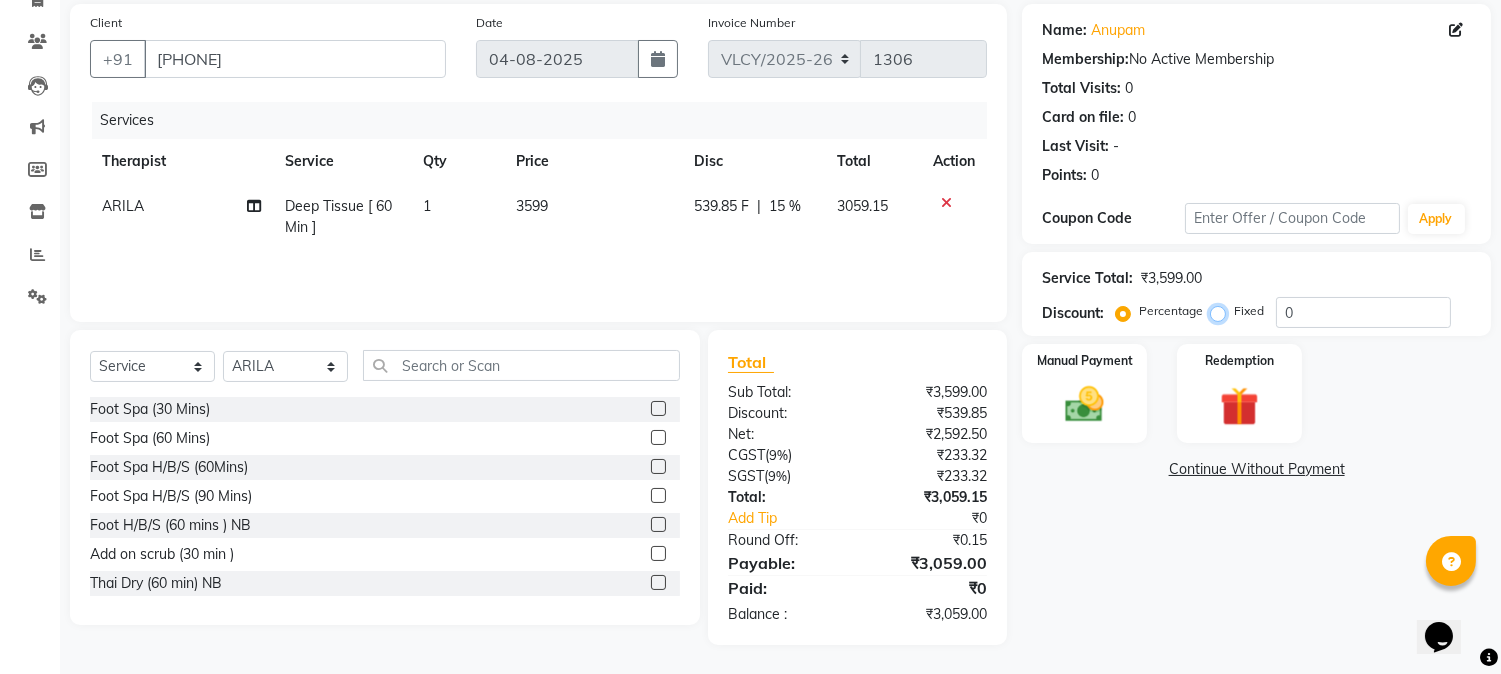 click on "Fixed" at bounding box center [1222, 311] 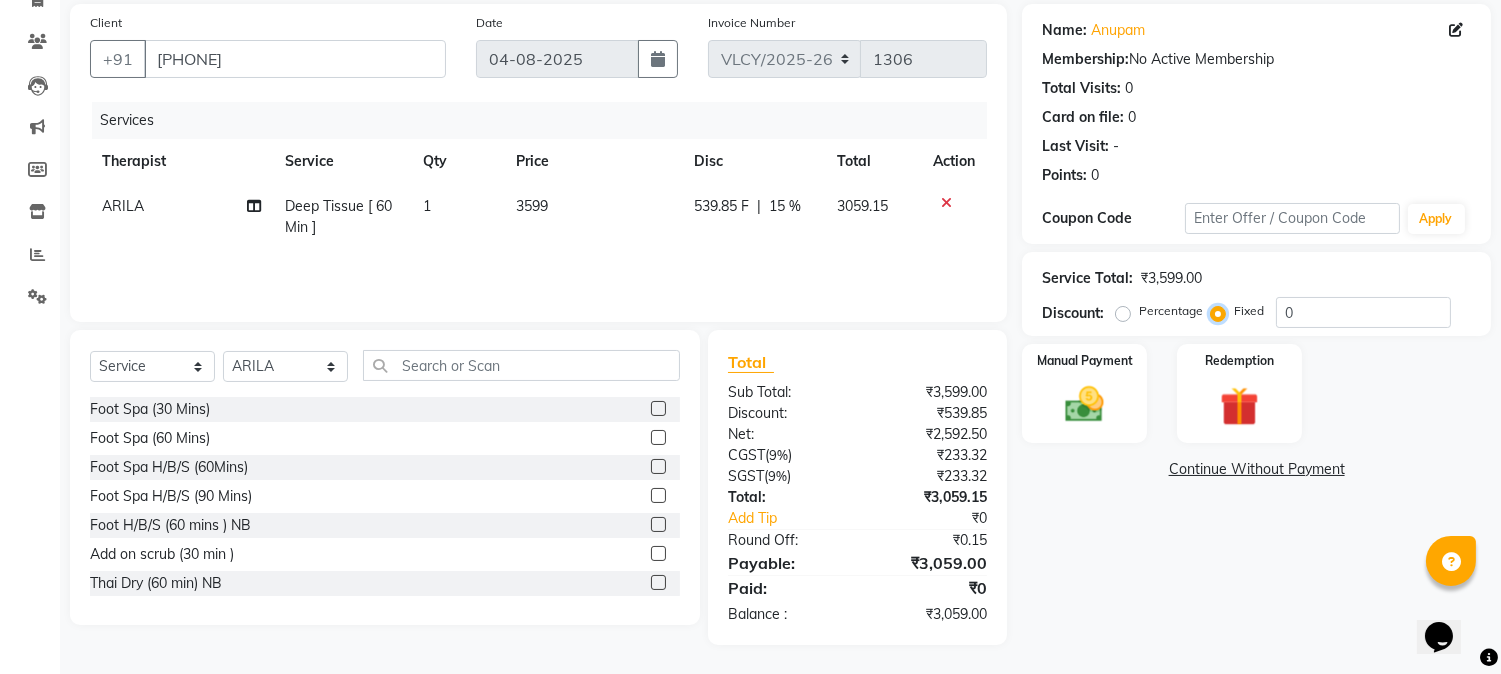 scroll, scrollTop: 126, scrollLeft: 0, axis: vertical 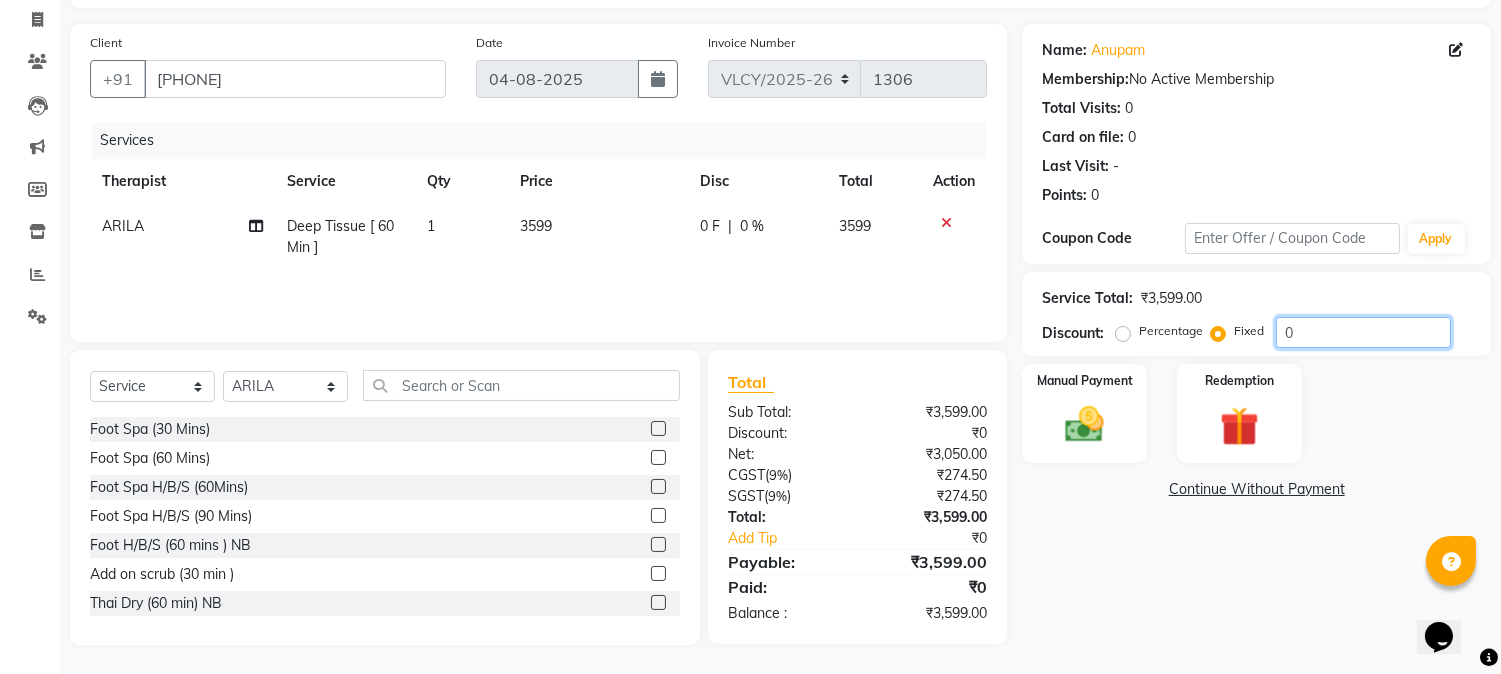 click on "0" 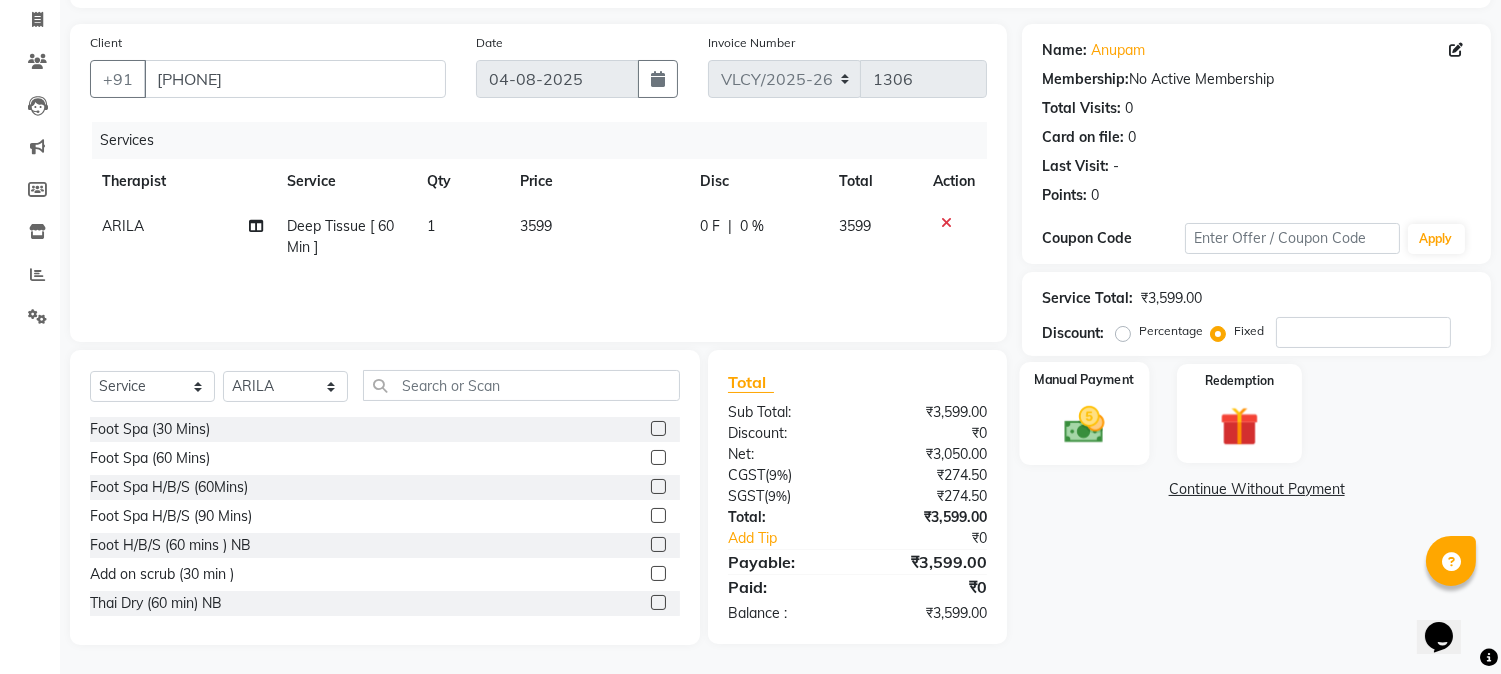 click 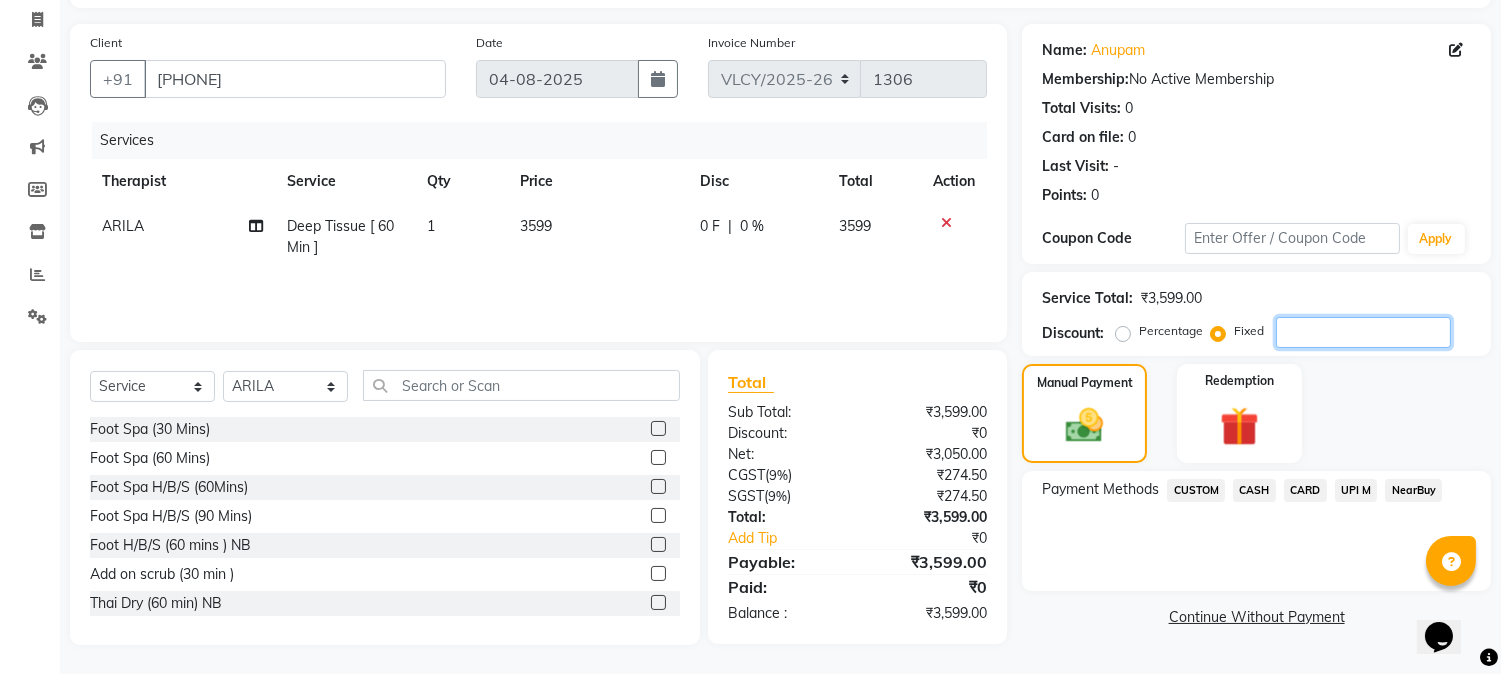 click 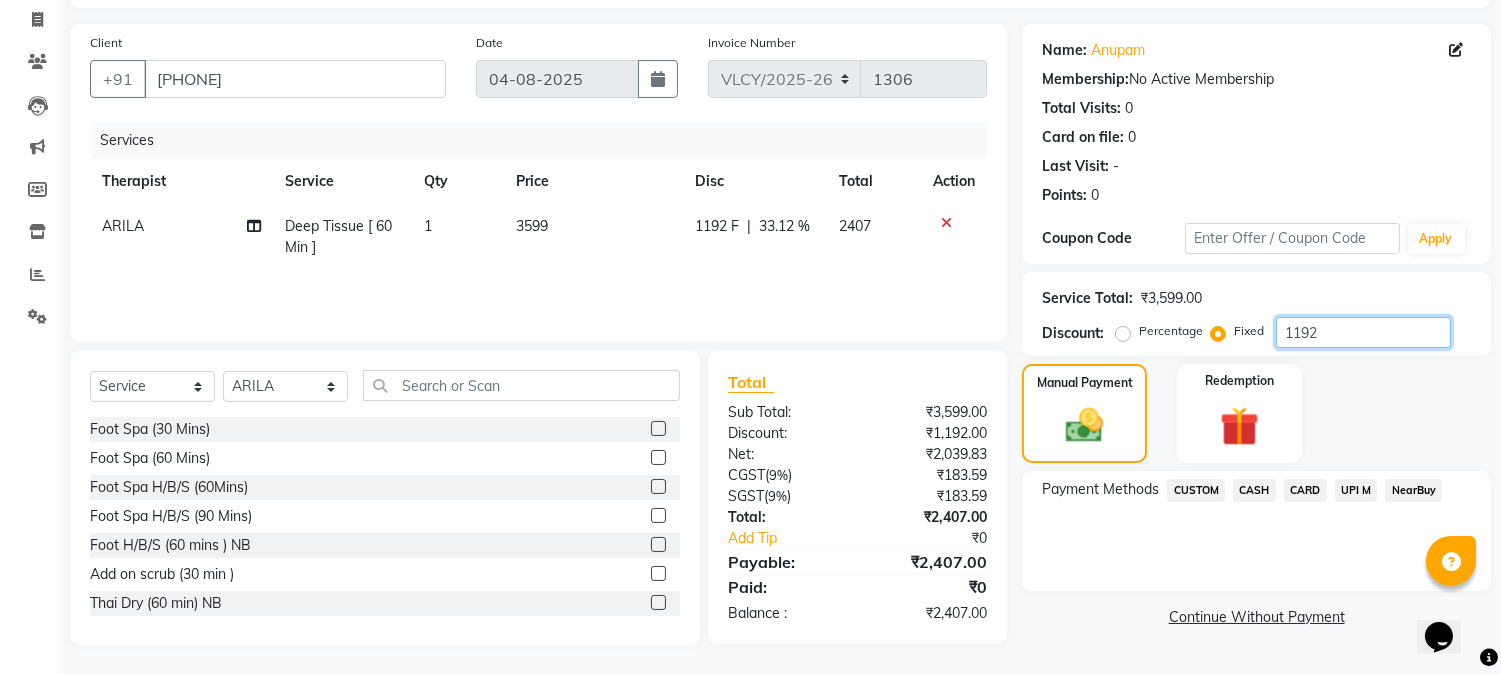 type on "1192" 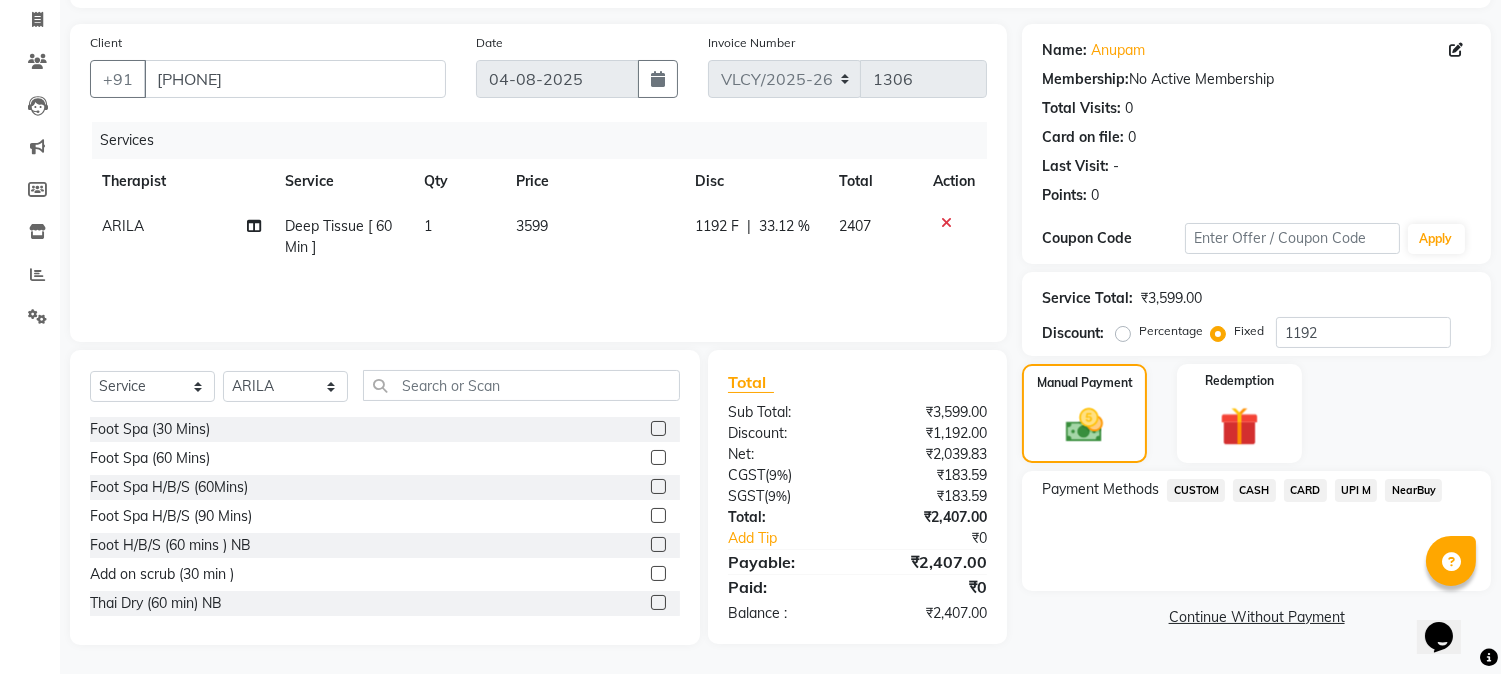 click on "Deep Tissue [ 60 Min ]" 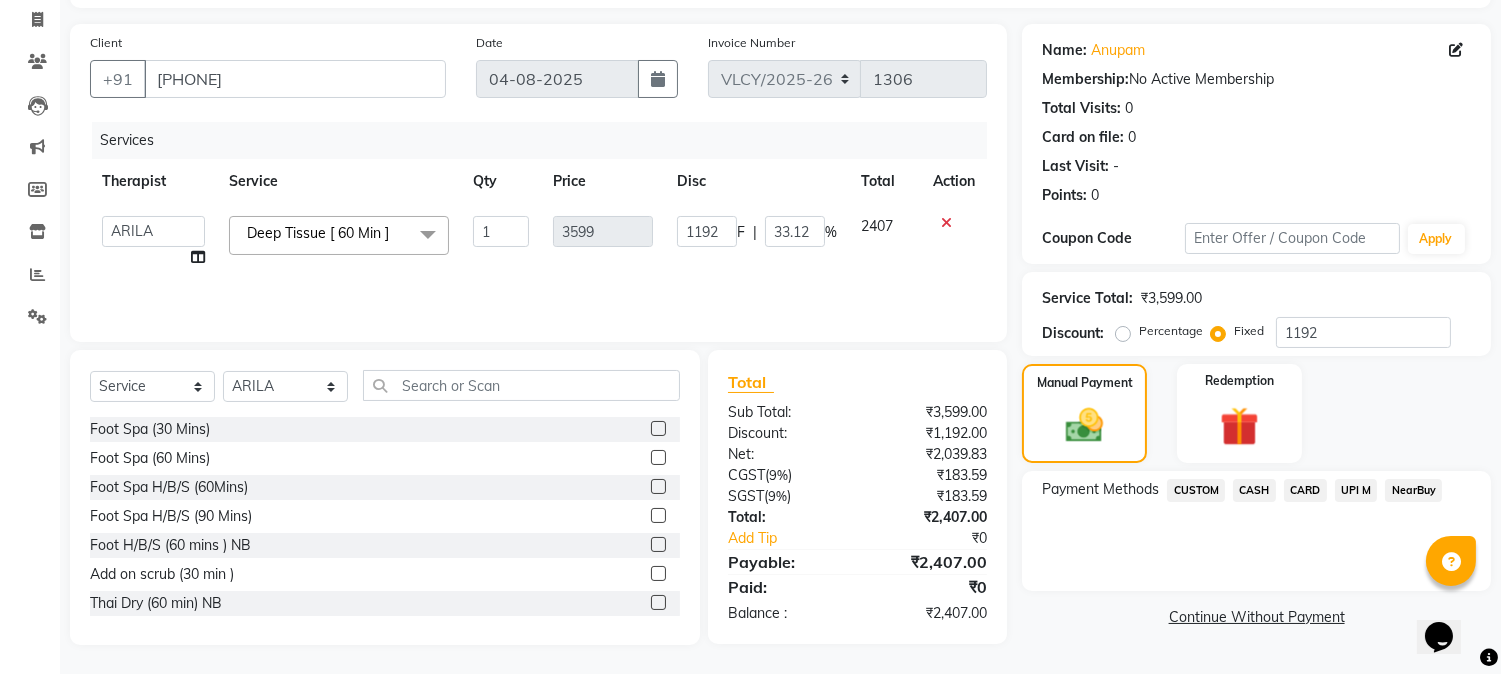 click 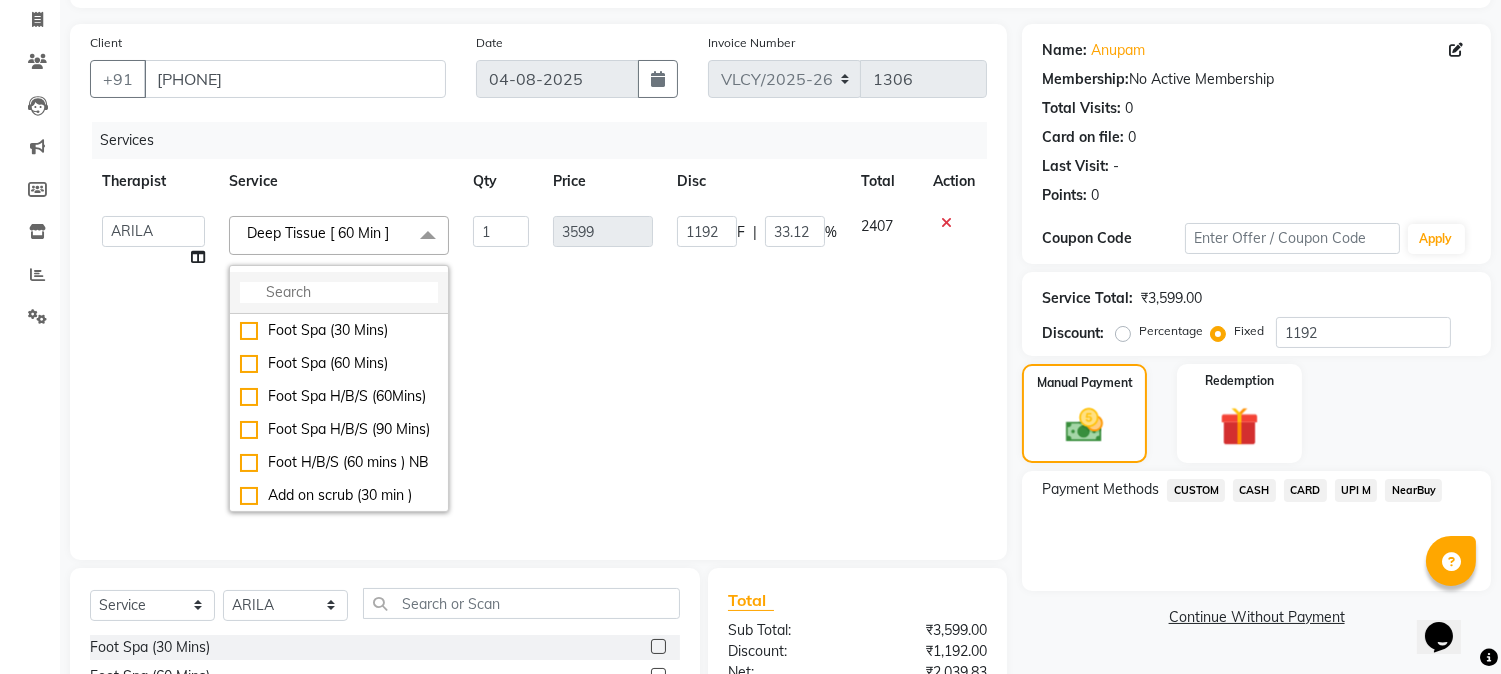click 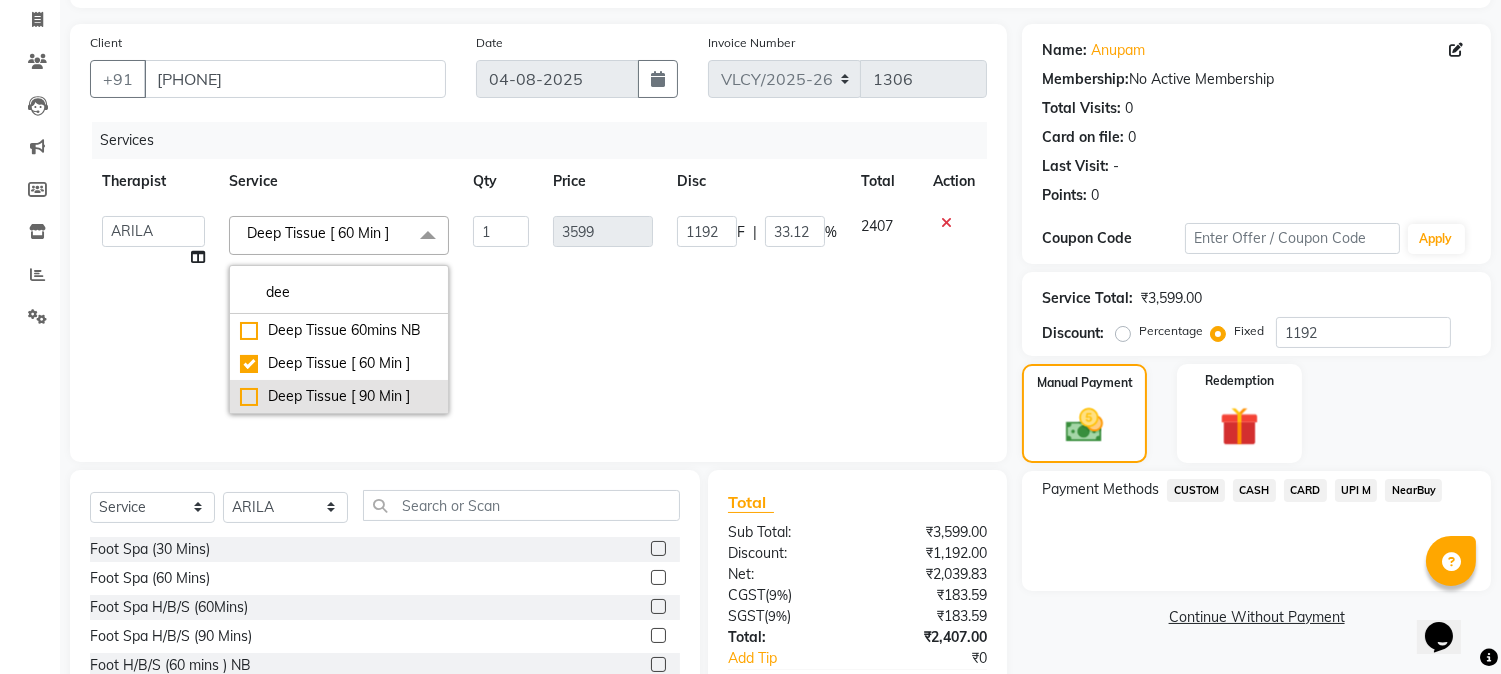 type on "dee" 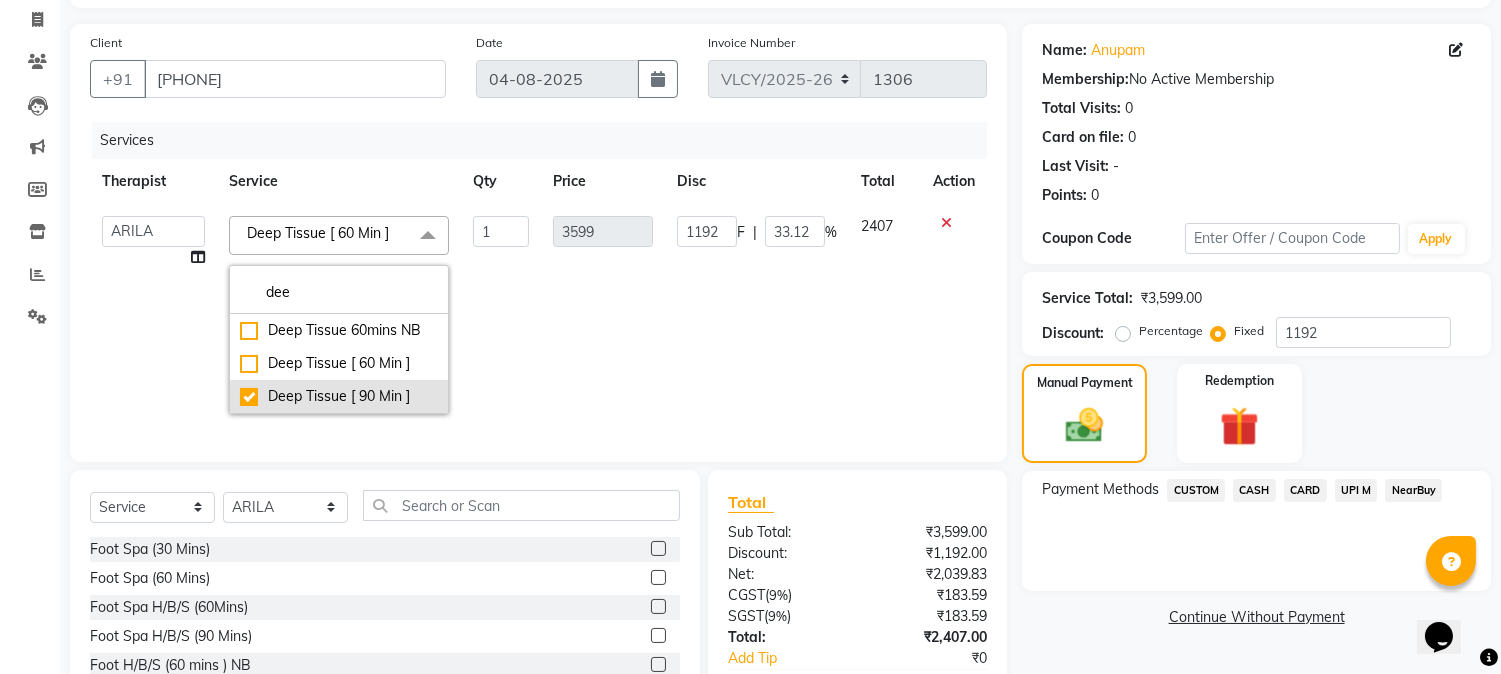 checkbox on "false" 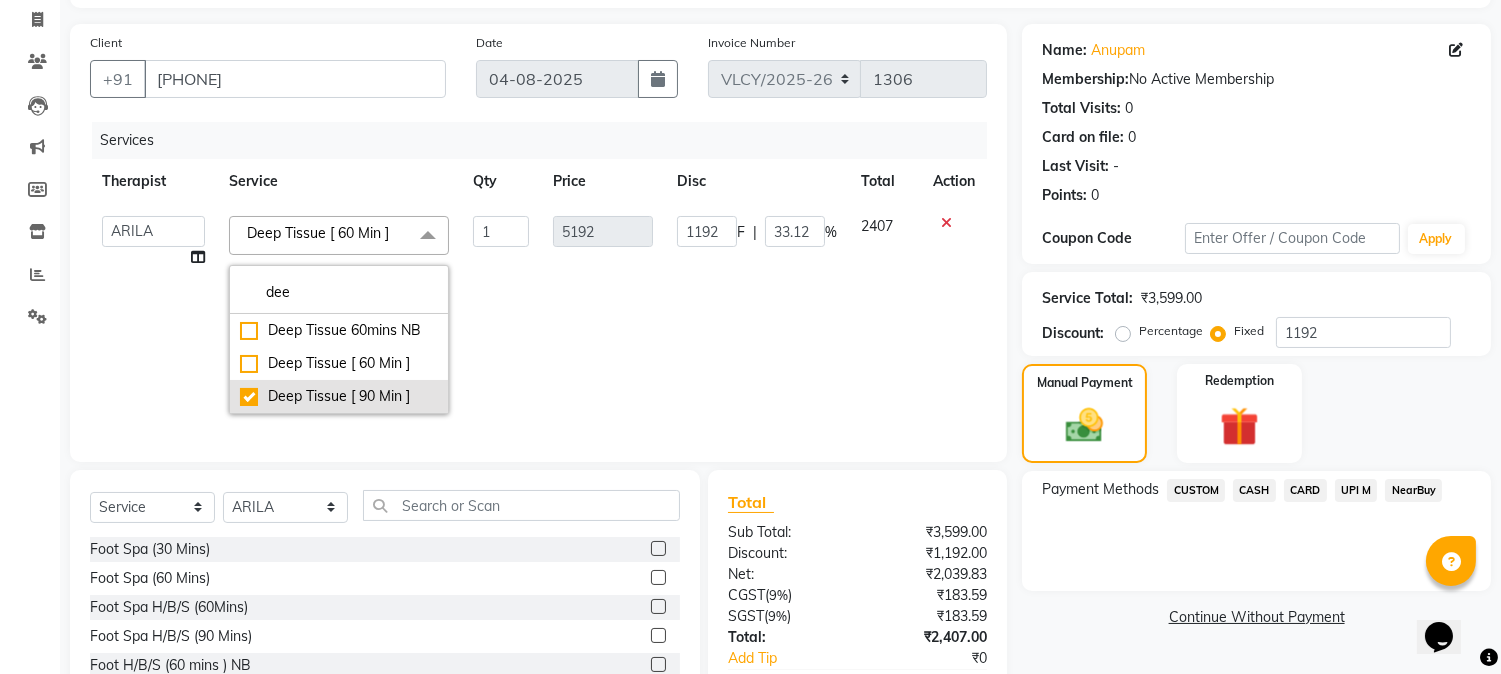 type on "0" 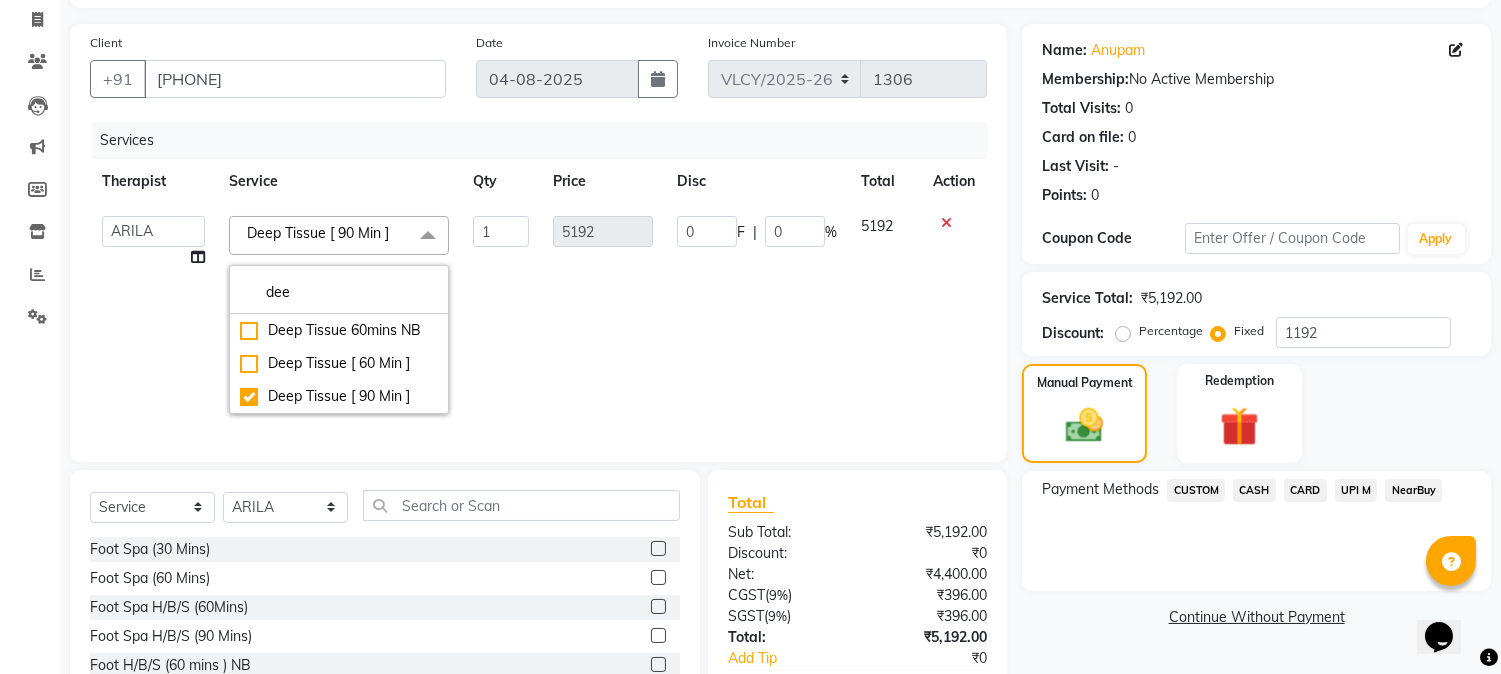 click on "Manual Payment Redemption" 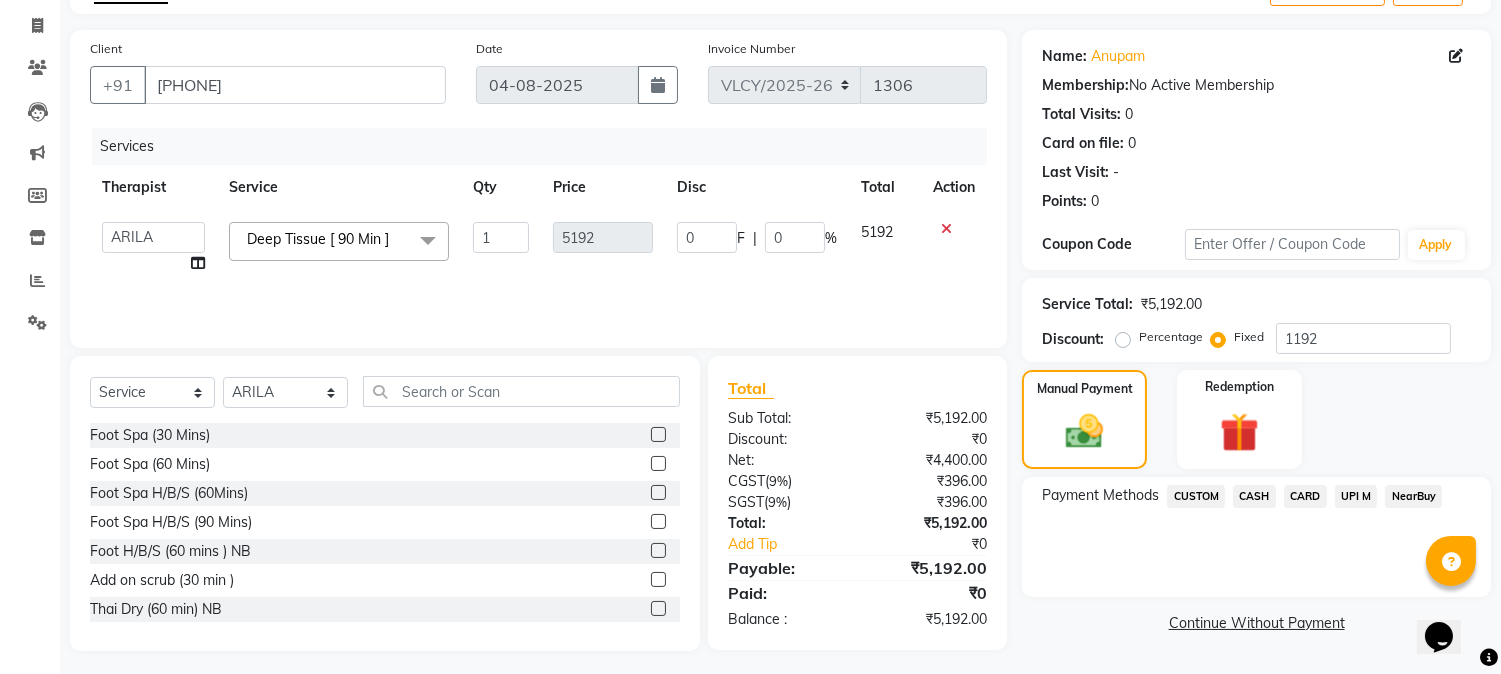 scroll, scrollTop: 126, scrollLeft: 0, axis: vertical 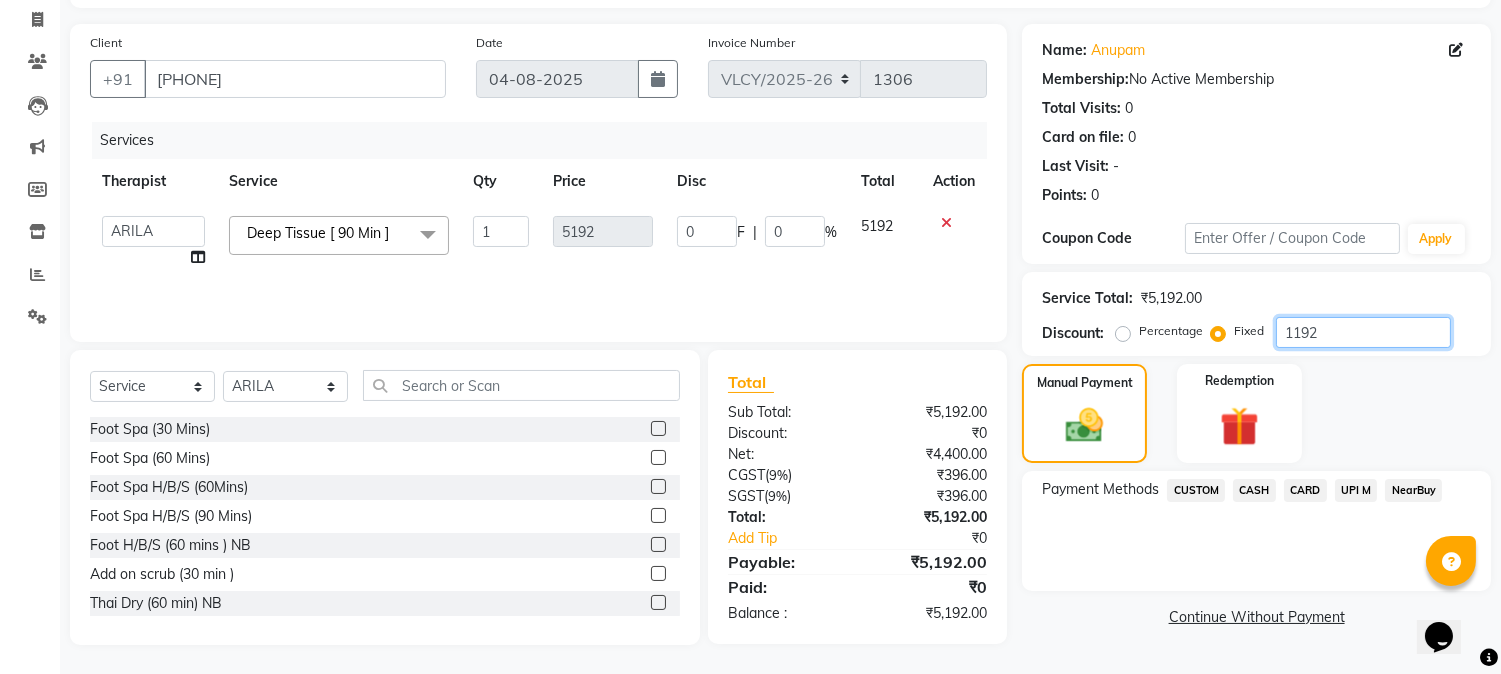 click on "1192" 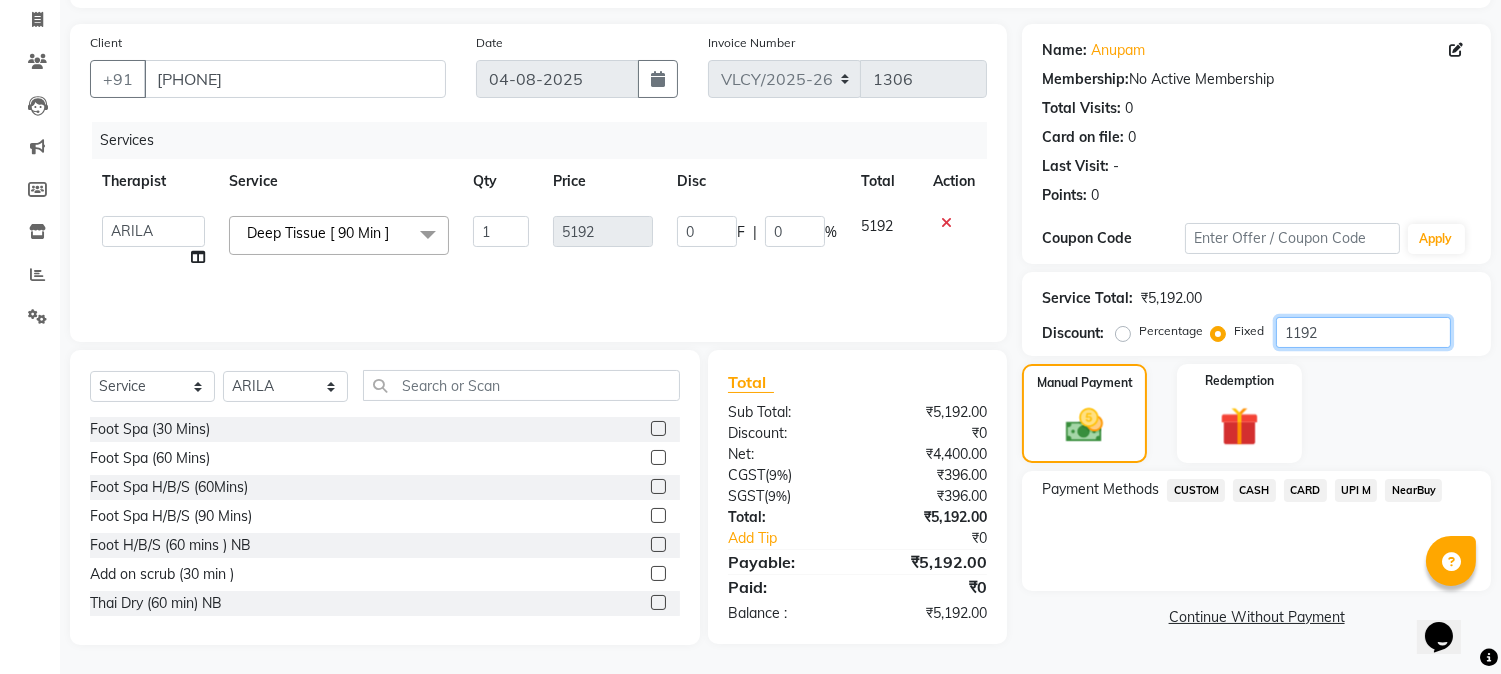 type on "119" 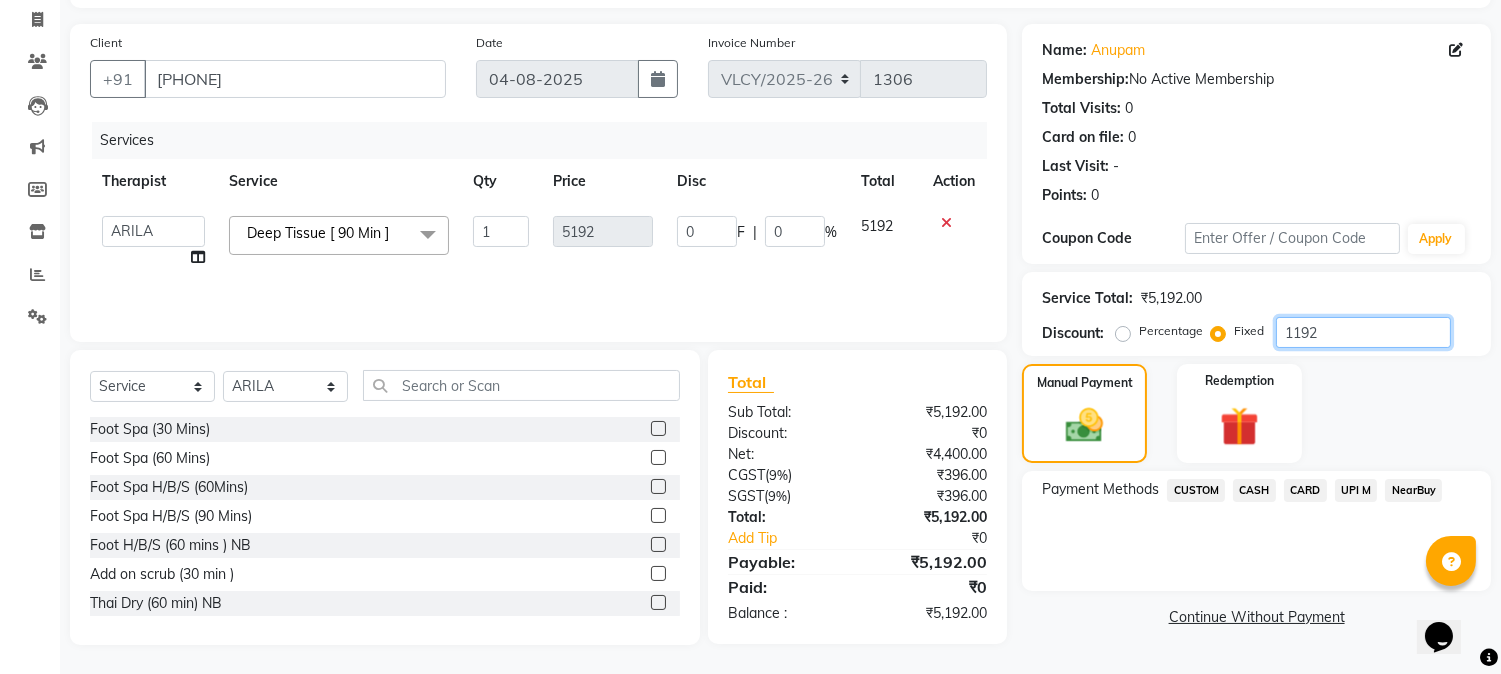 type on "119" 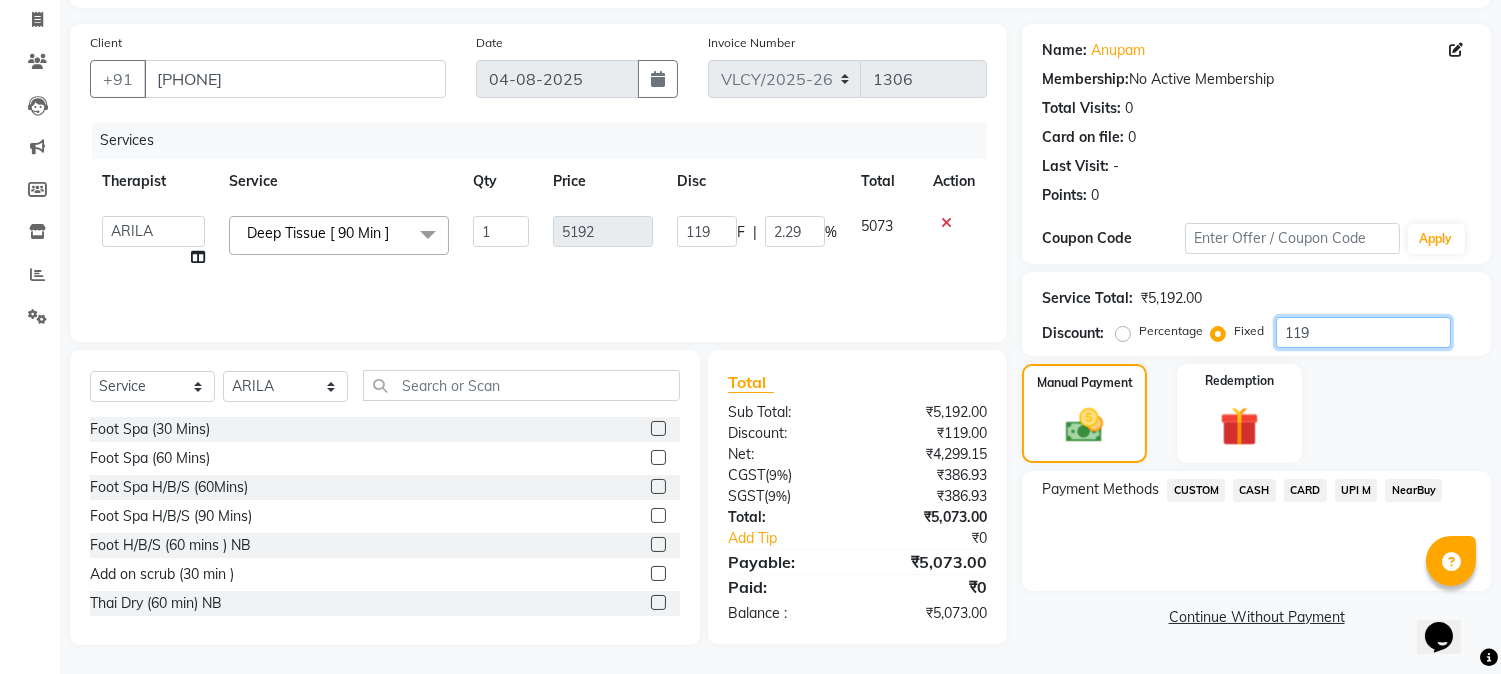 type on "11" 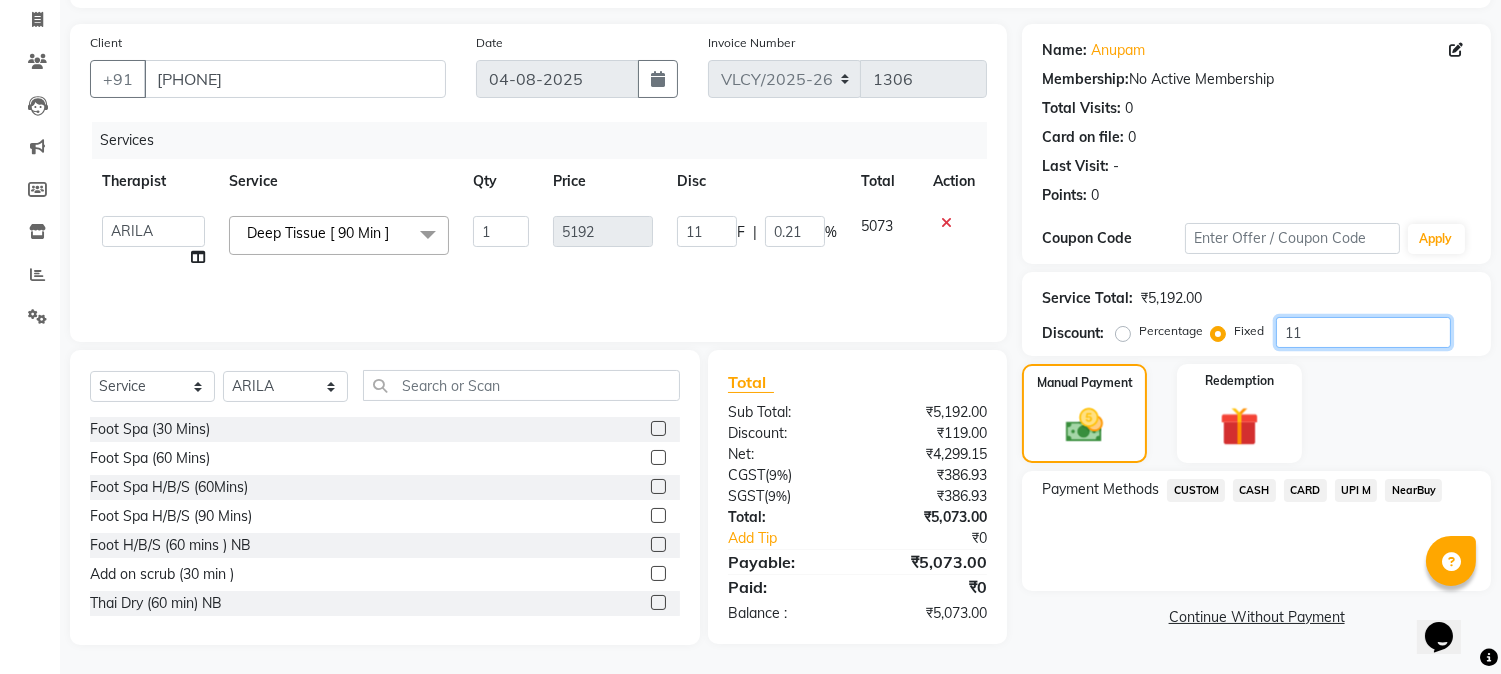 type on "1" 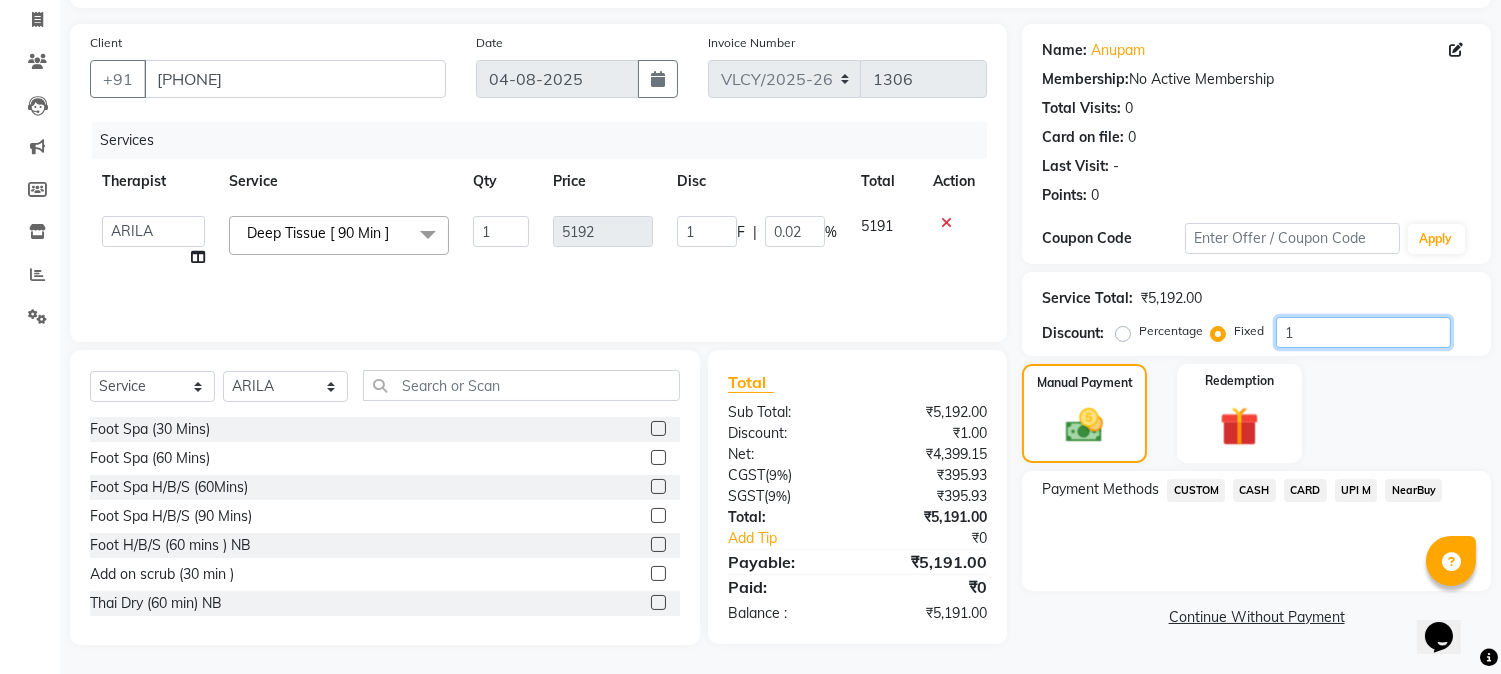 type 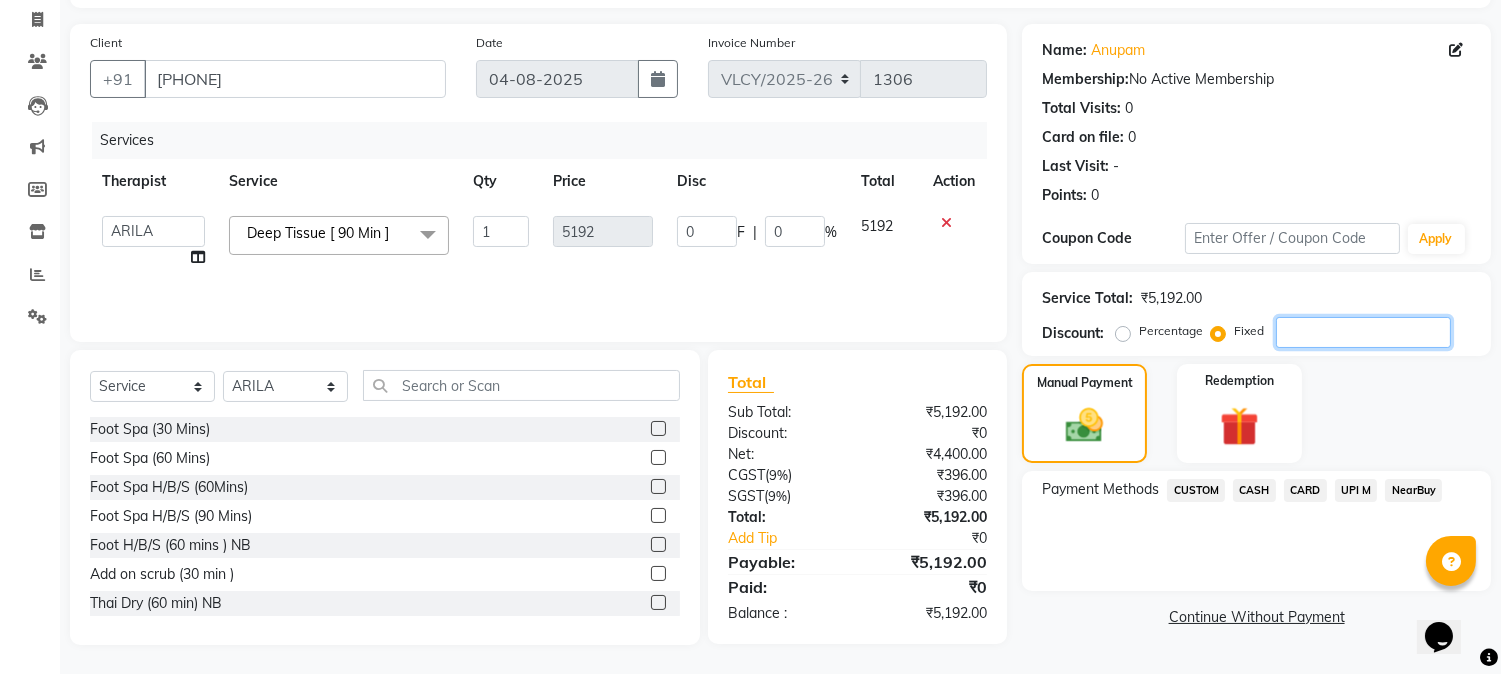 type on "1" 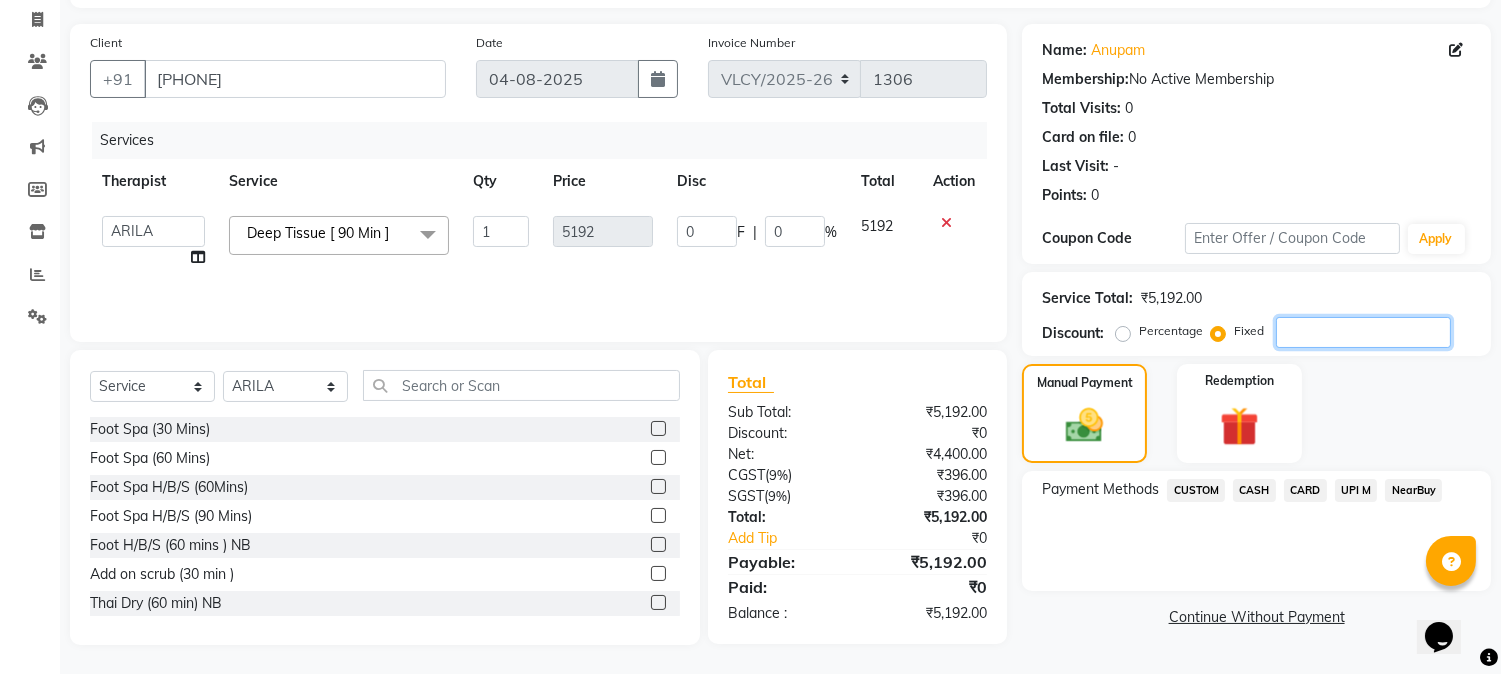 type on "1" 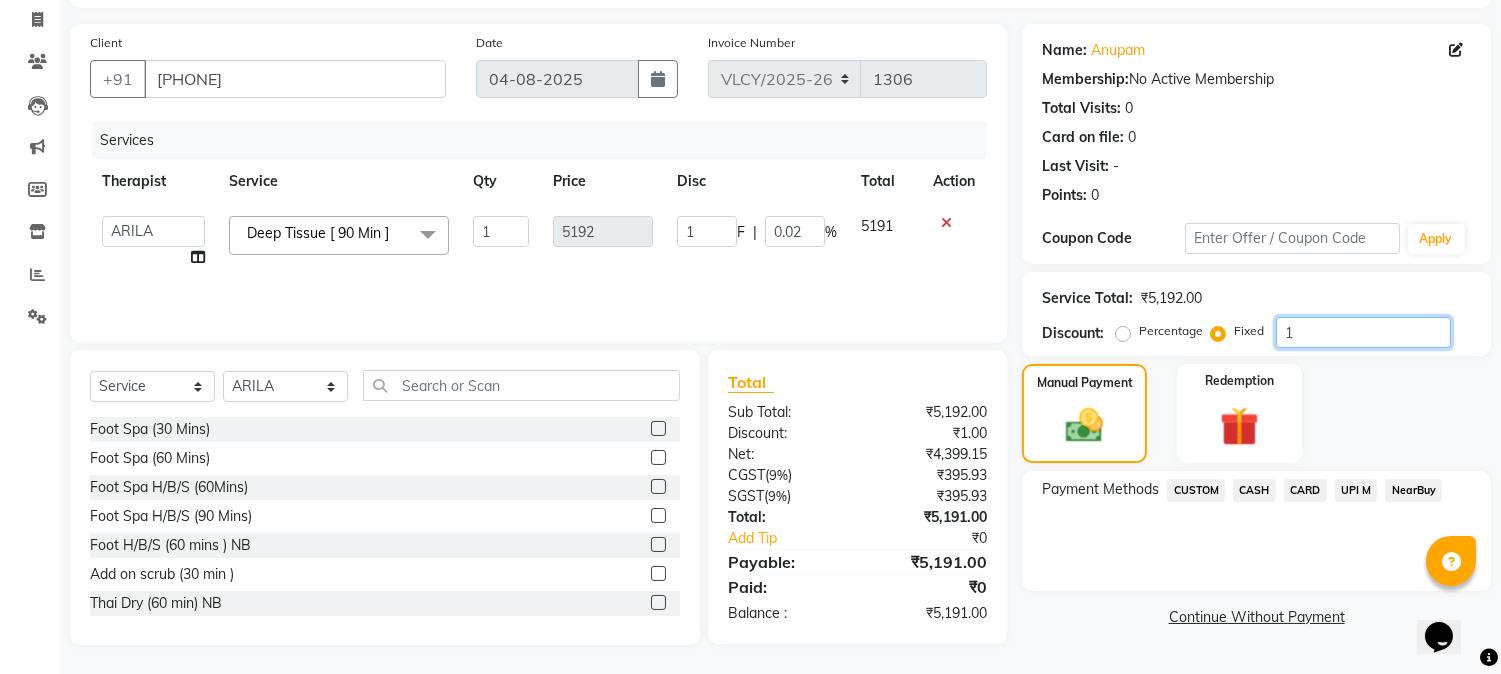 type on "11" 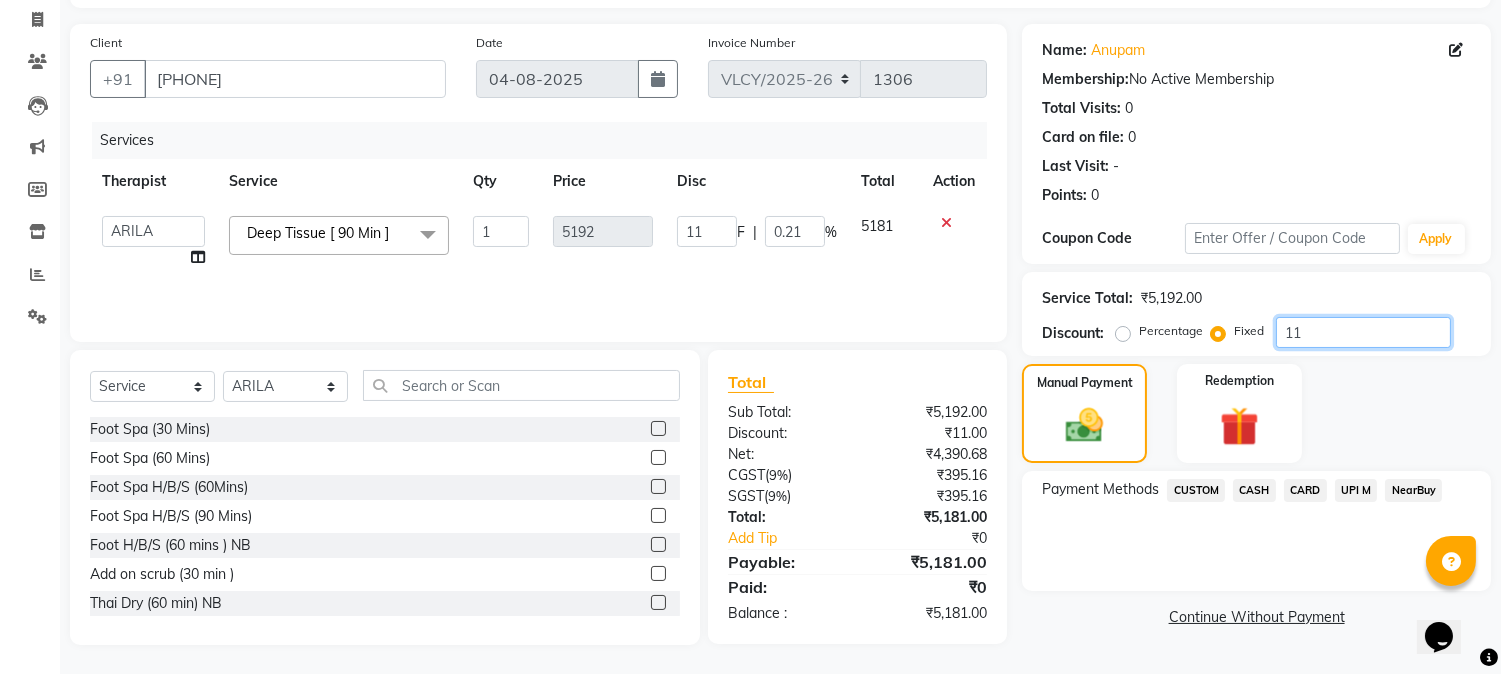 type on "119" 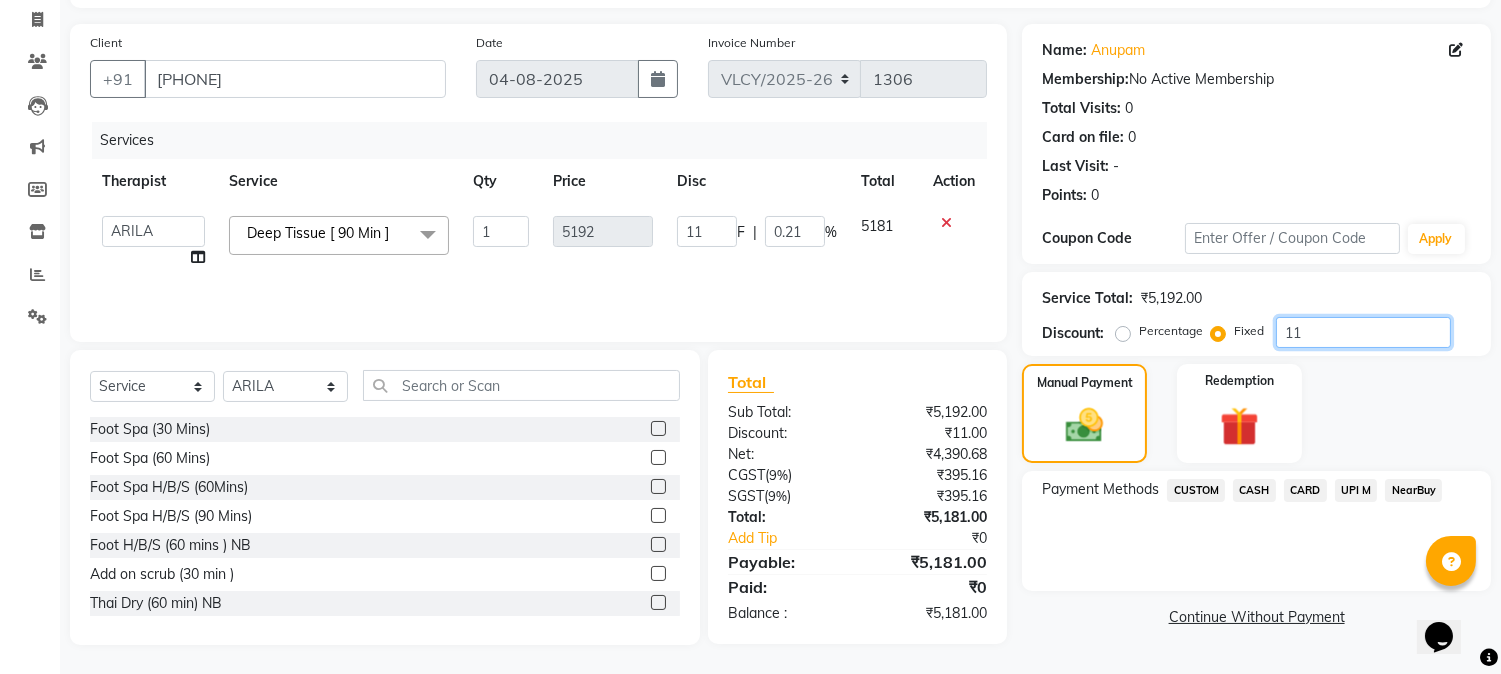 type on "119" 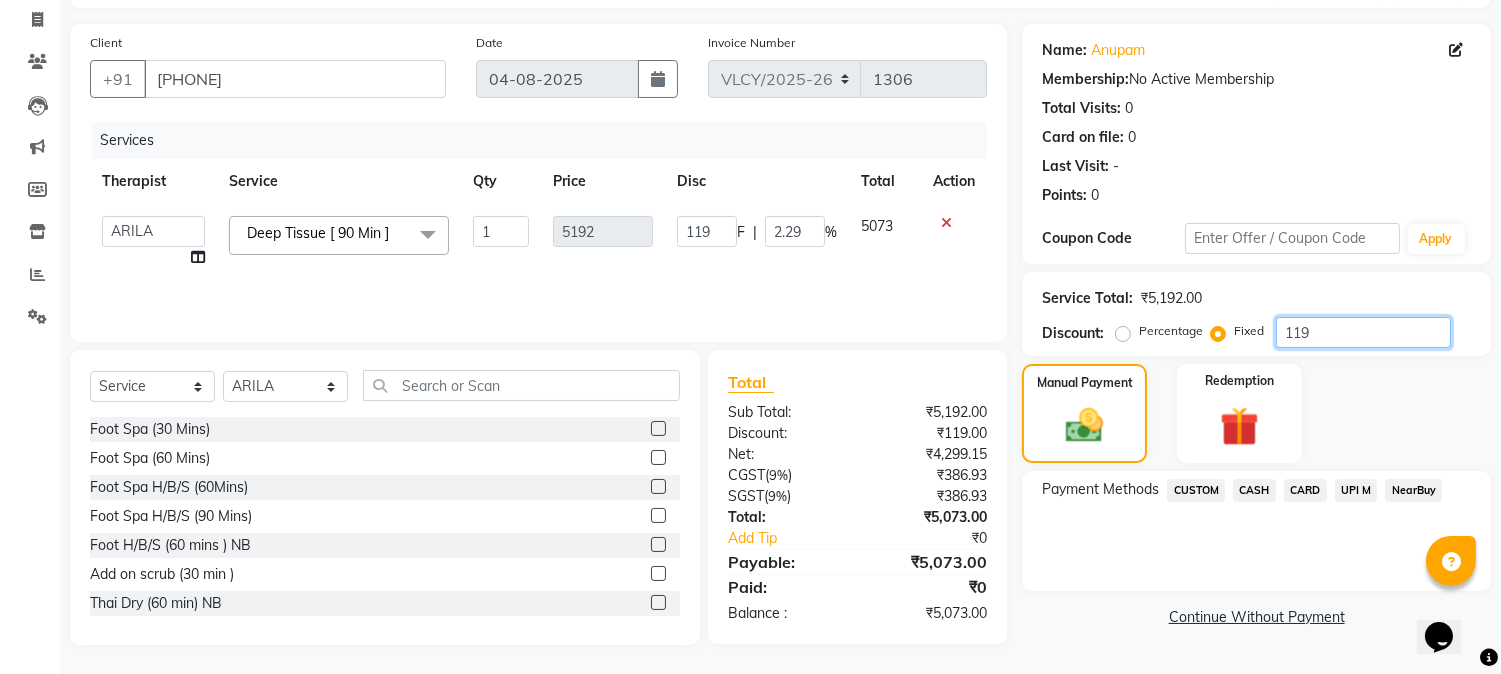 type on "1192" 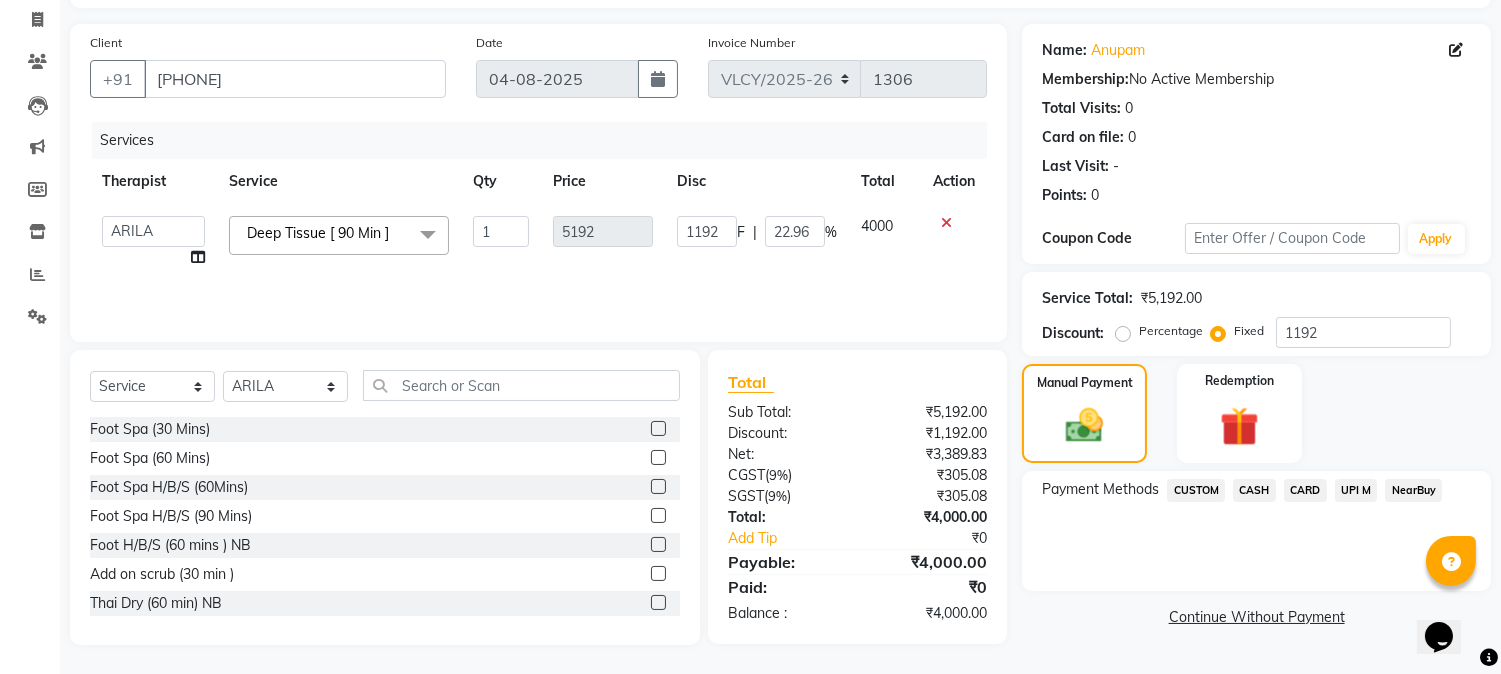 click on "UPI M" 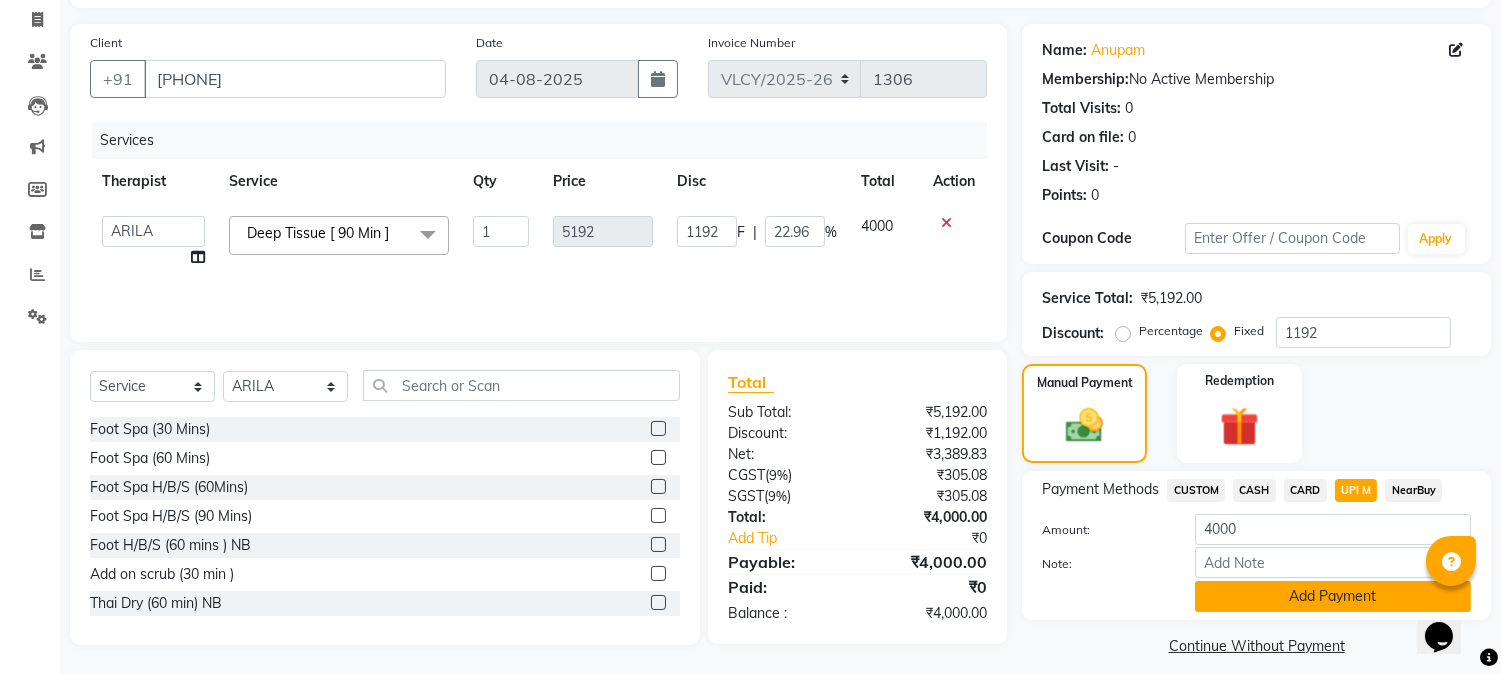 click on "Add Payment" 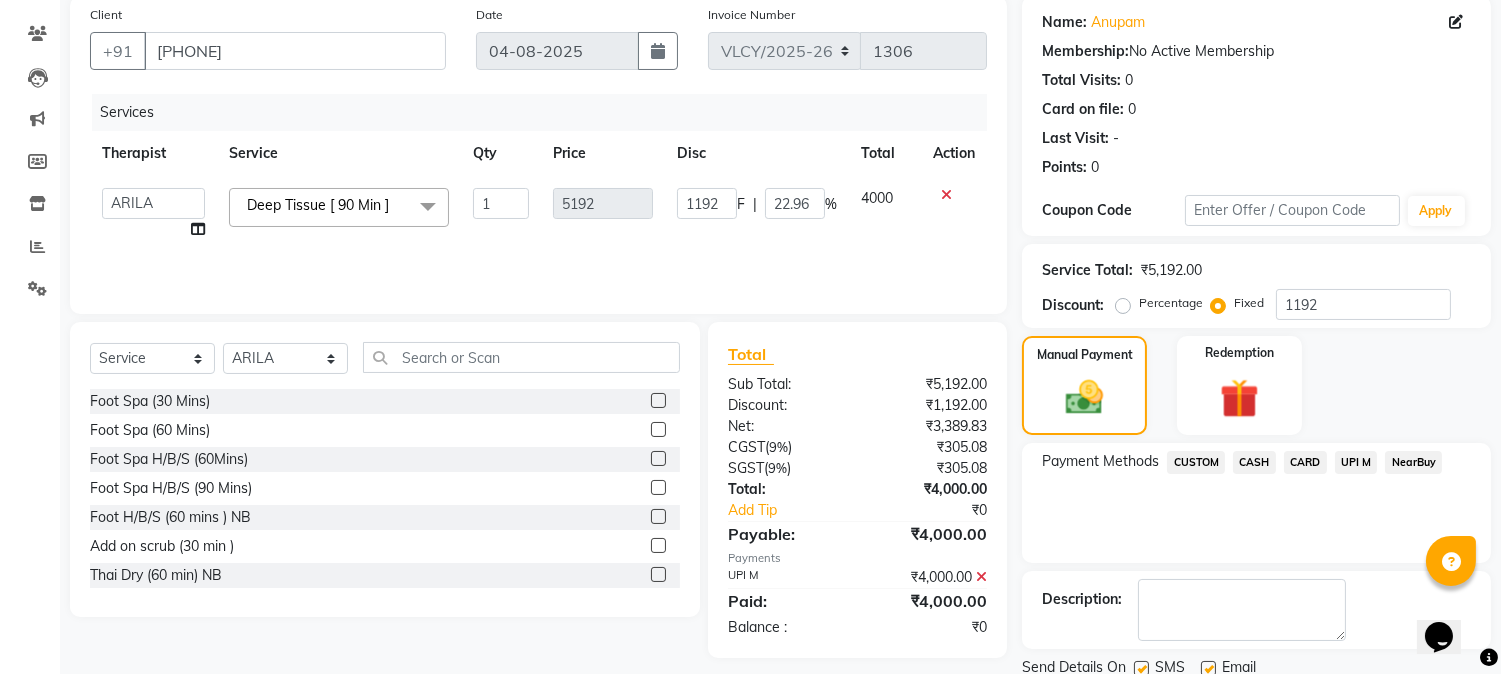 scroll, scrollTop: 265, scrollLeft: 0, axis: vertical 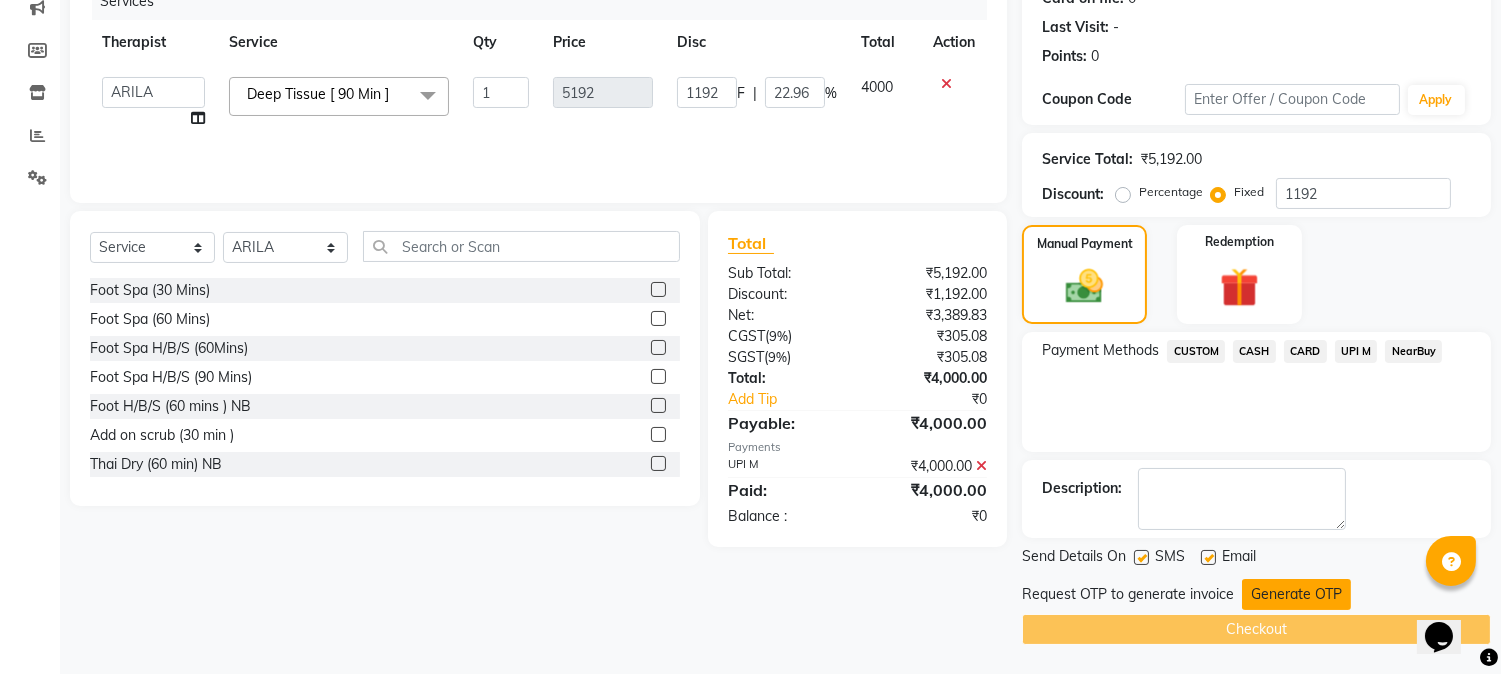 click on "Generate OTP" 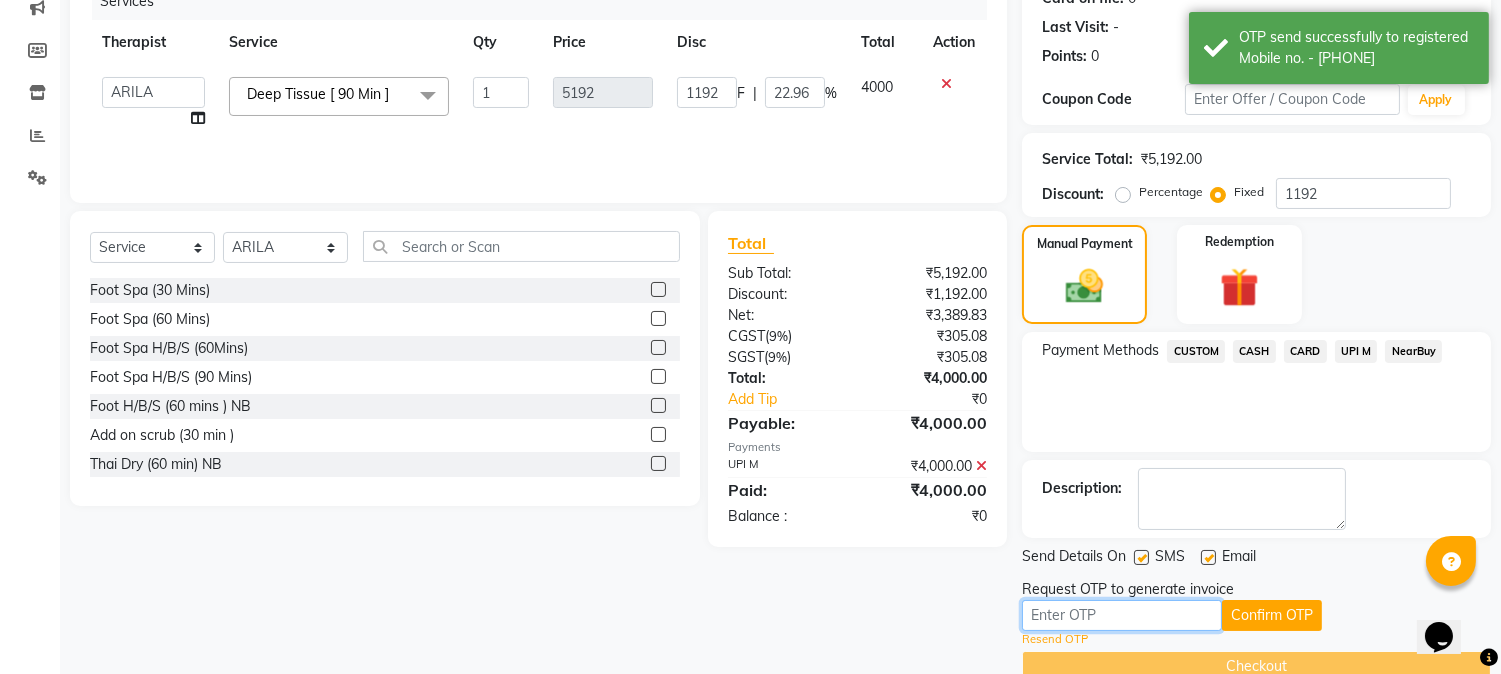 click at bounding box center [1122, 615] 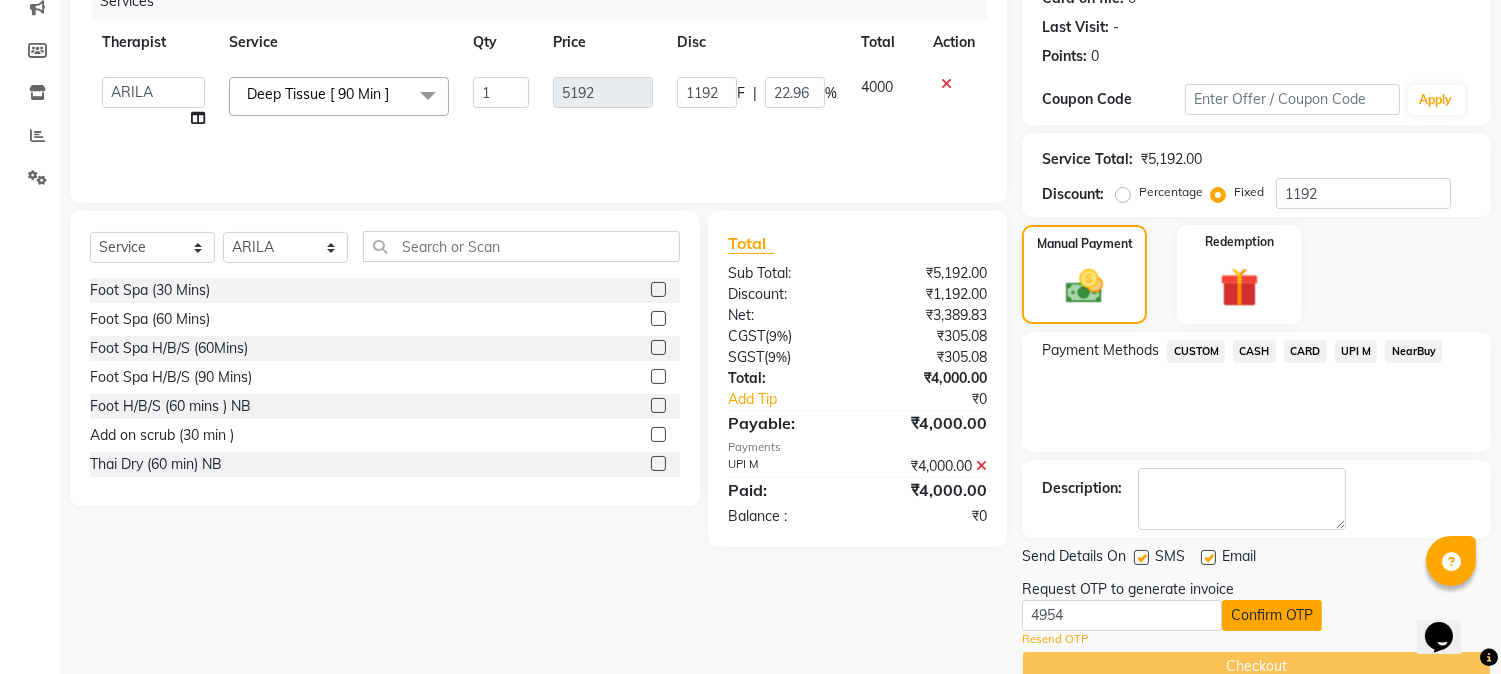 click on "Confirm OTP" 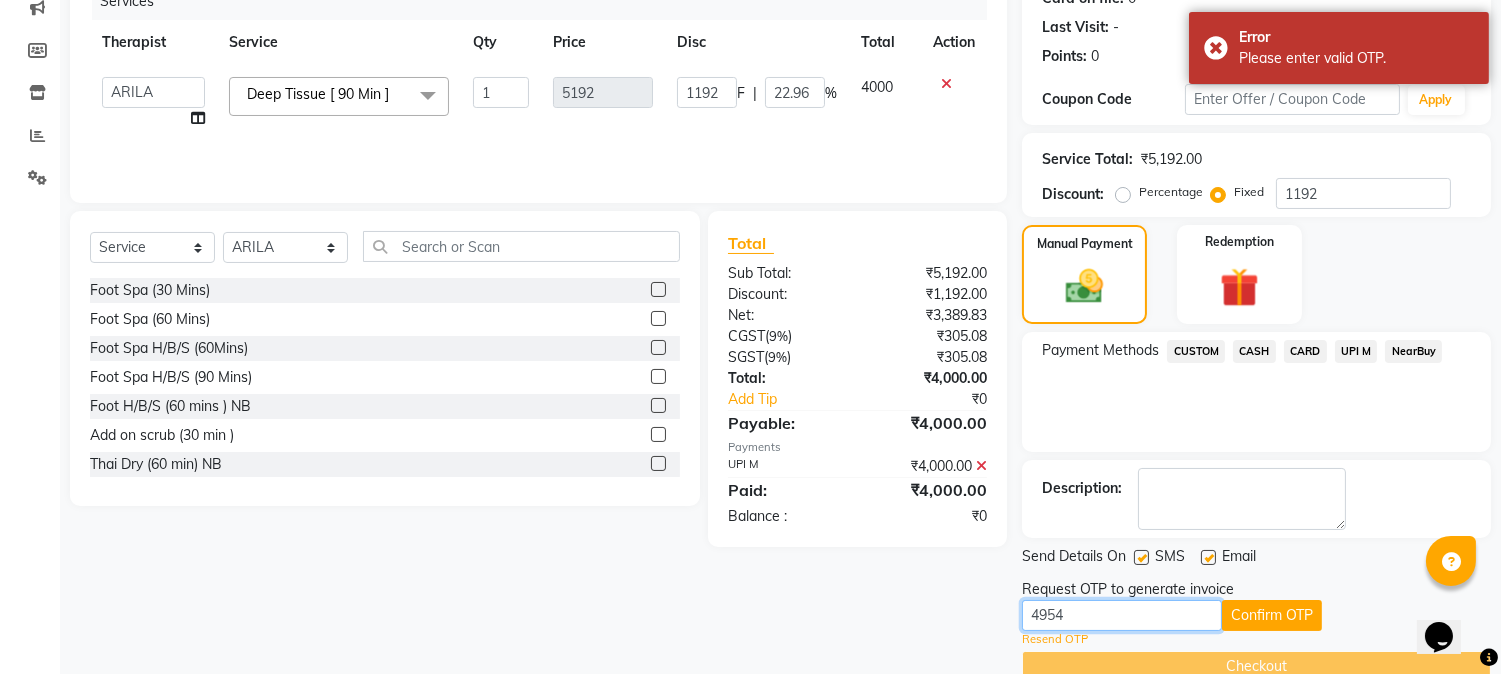 click on "4954" at bounding box center [1122, 615] 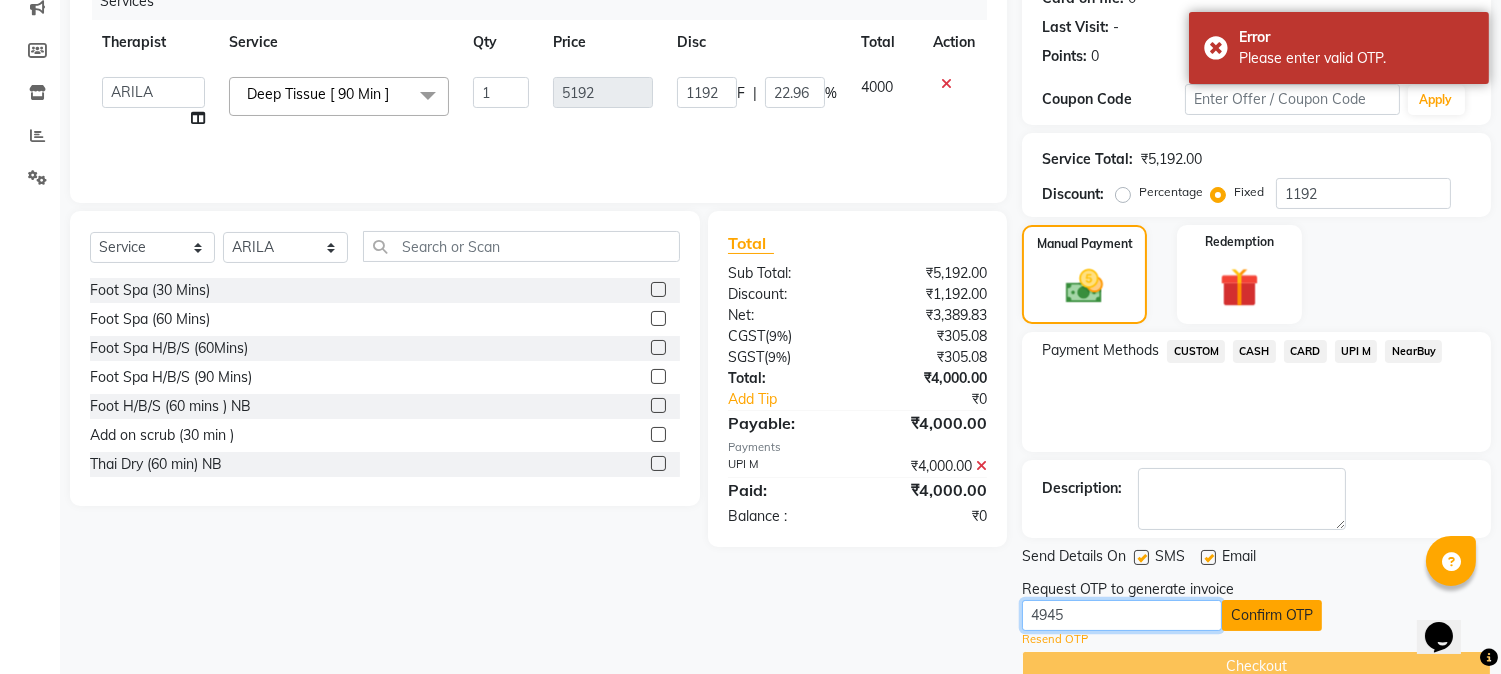 type on "4945" 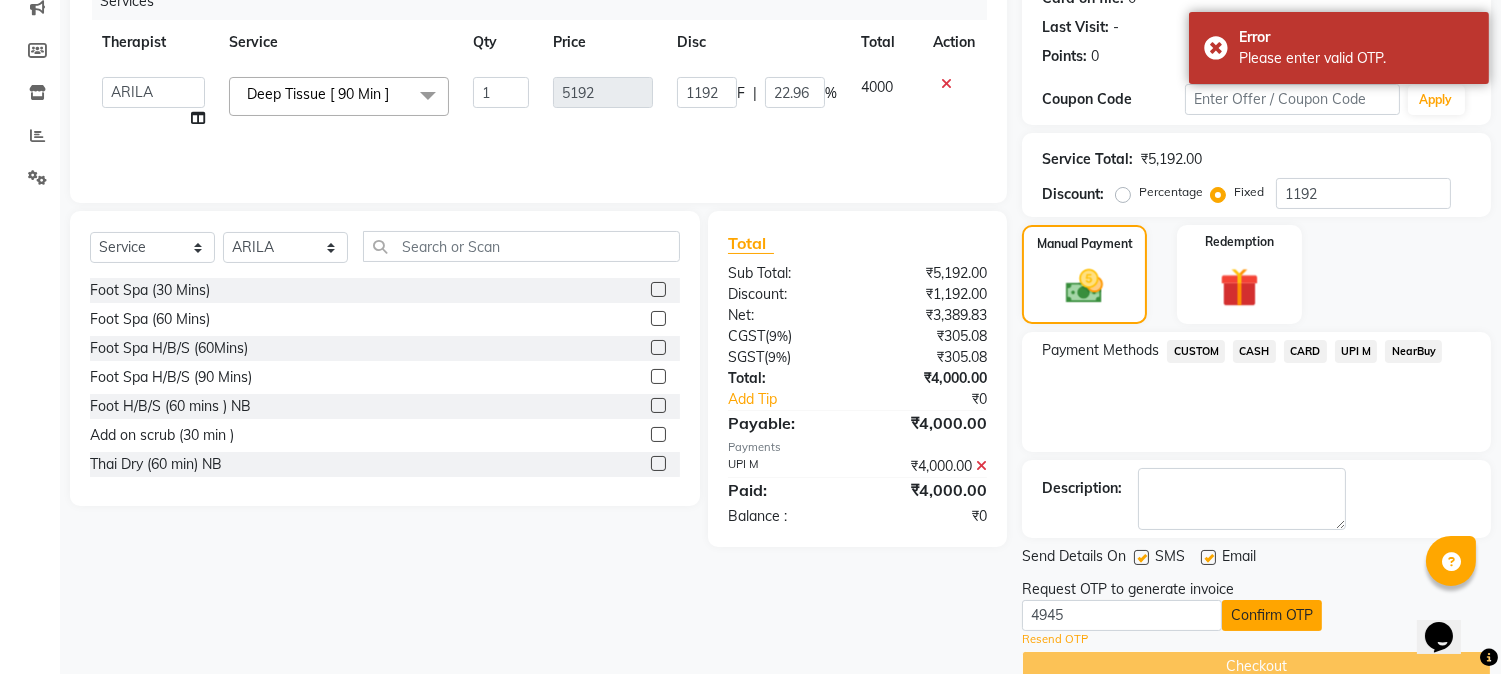 click on "Confirm OTP" 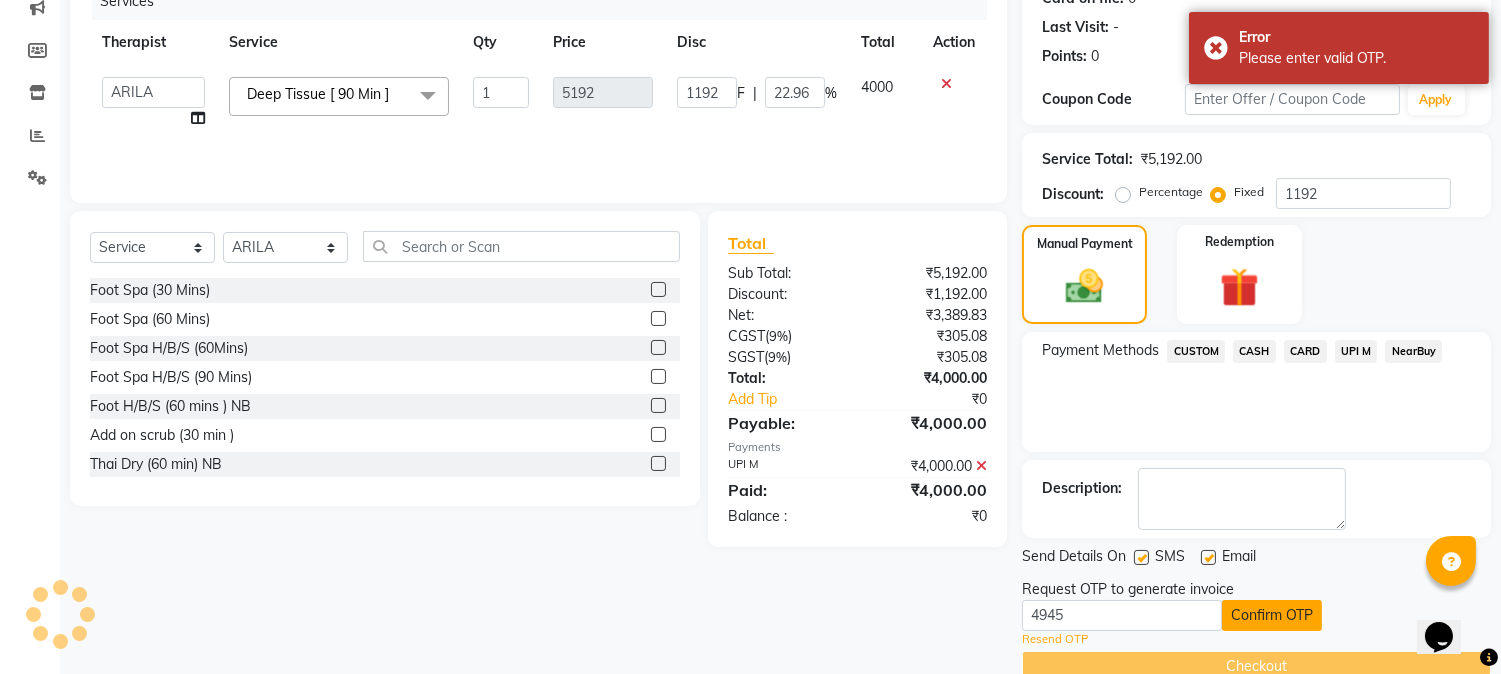 scroll, scrollTop: 225, scrollLeft: 0, axis: vertical 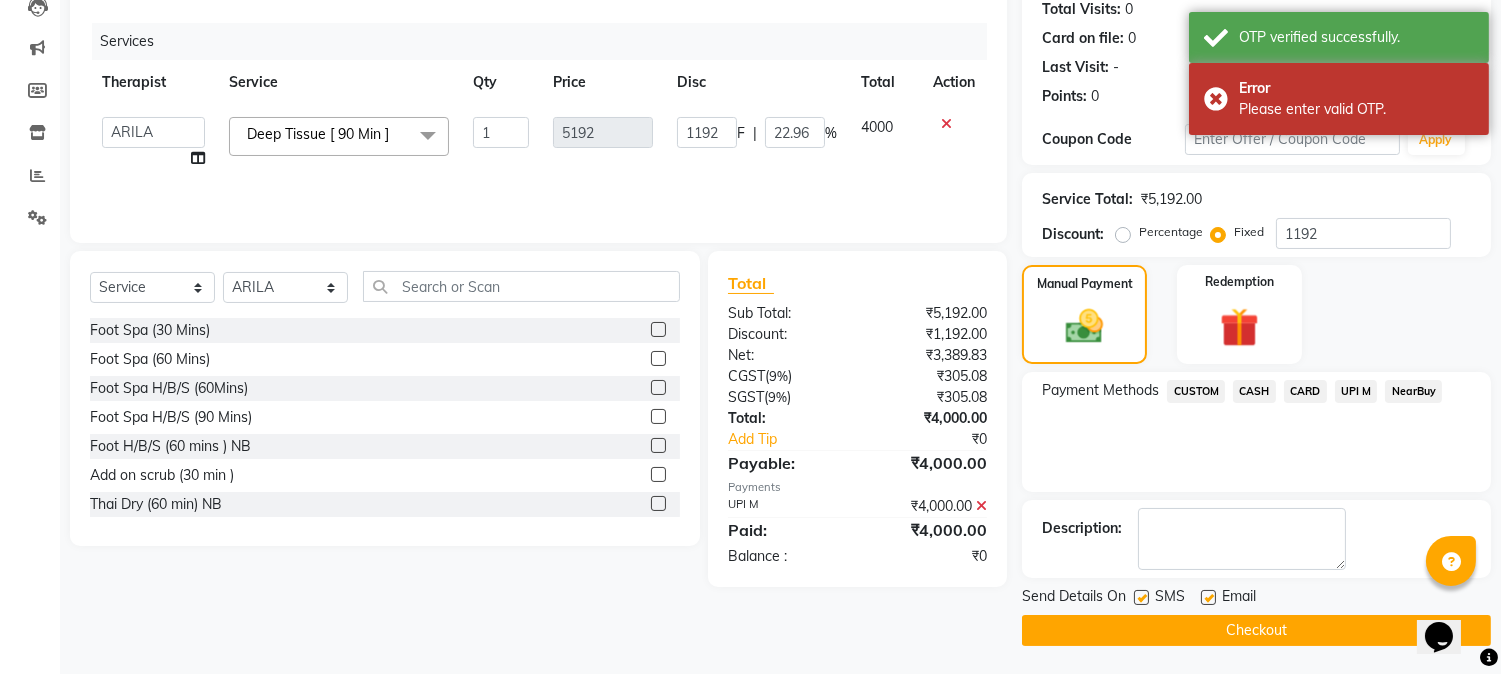 click on "Checkout" 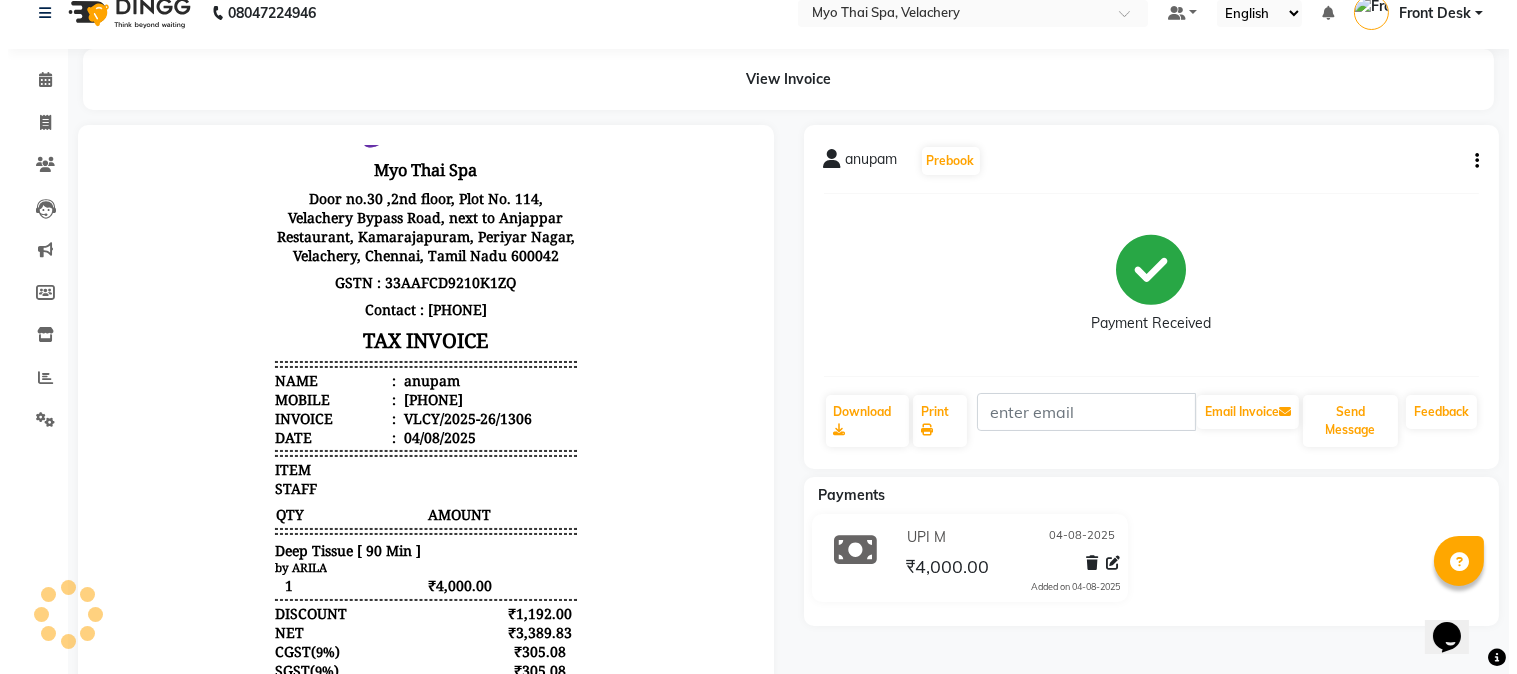 scroll, scrollTop: 0, scrollLeft: 0, axis: both 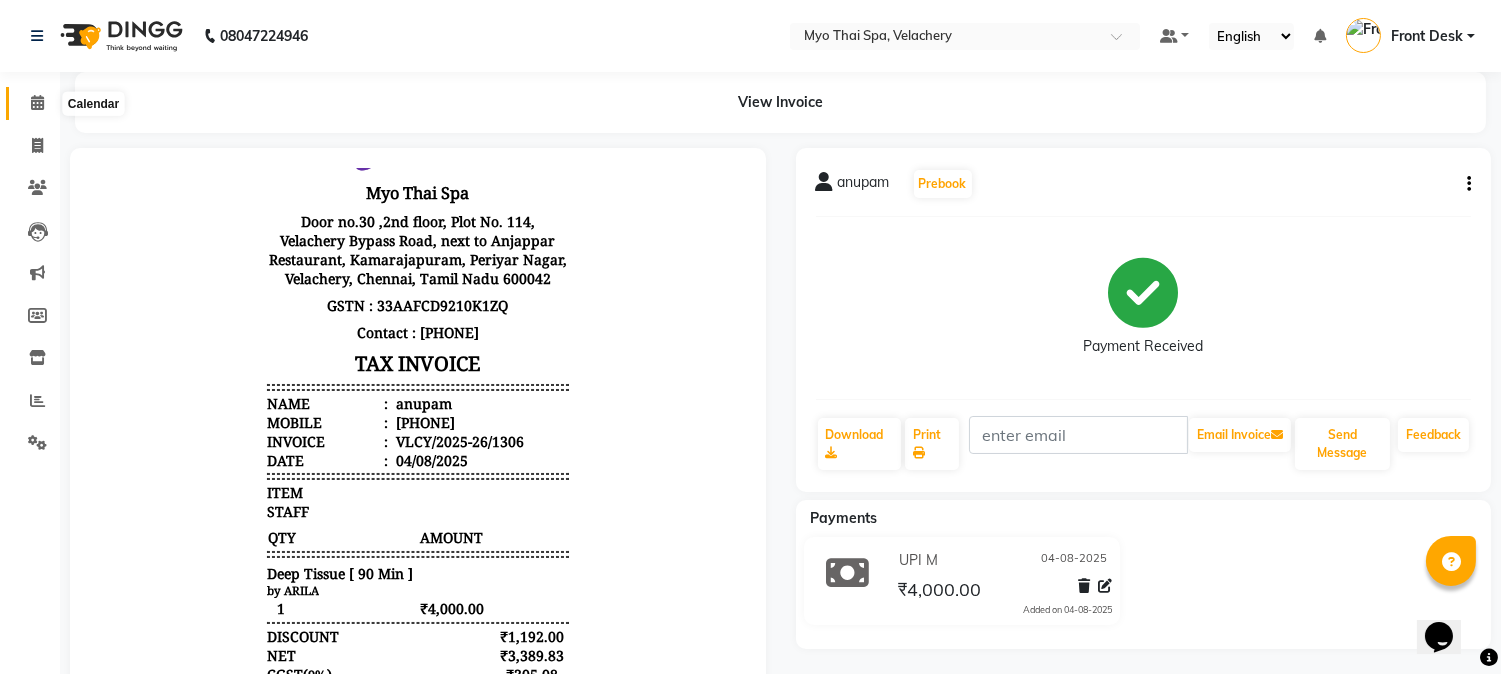 click 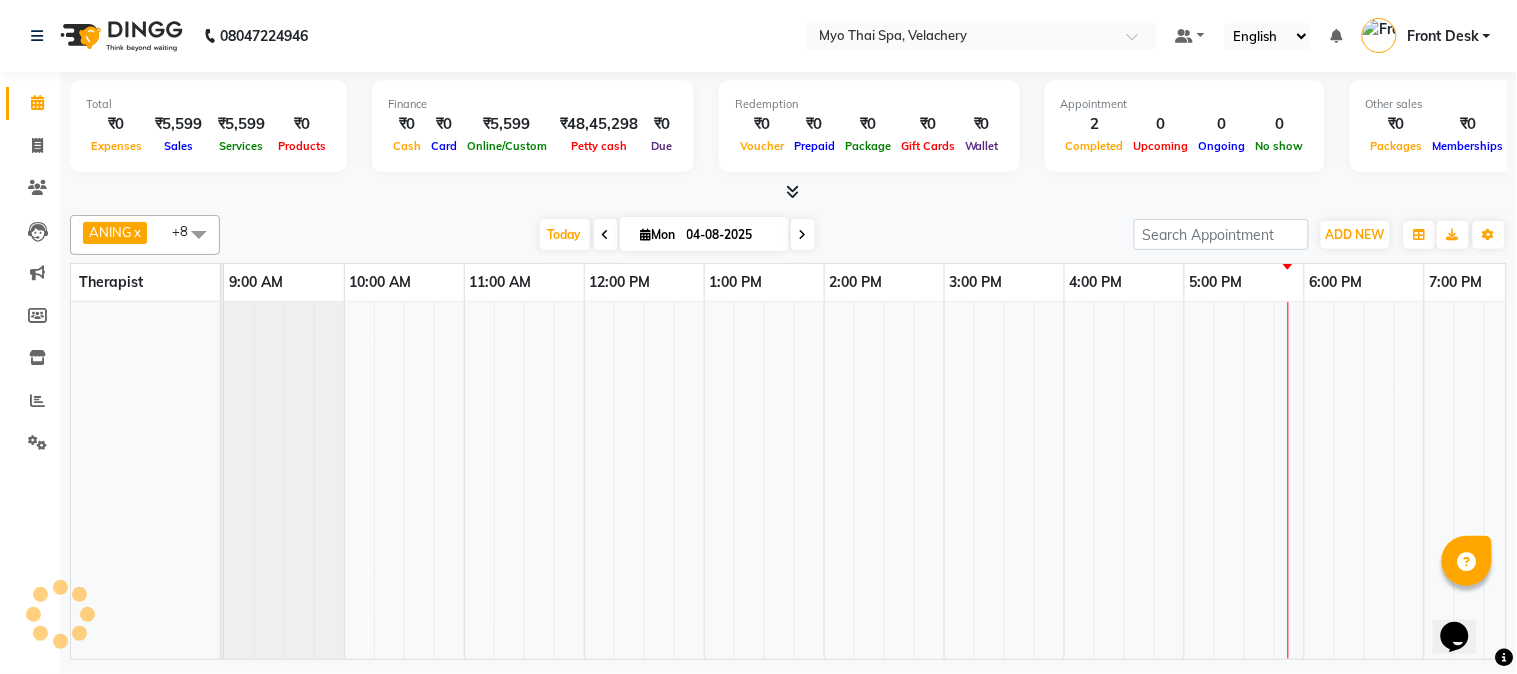 scroll, scrollTop: 0, scrollLeft: 0, axis: both 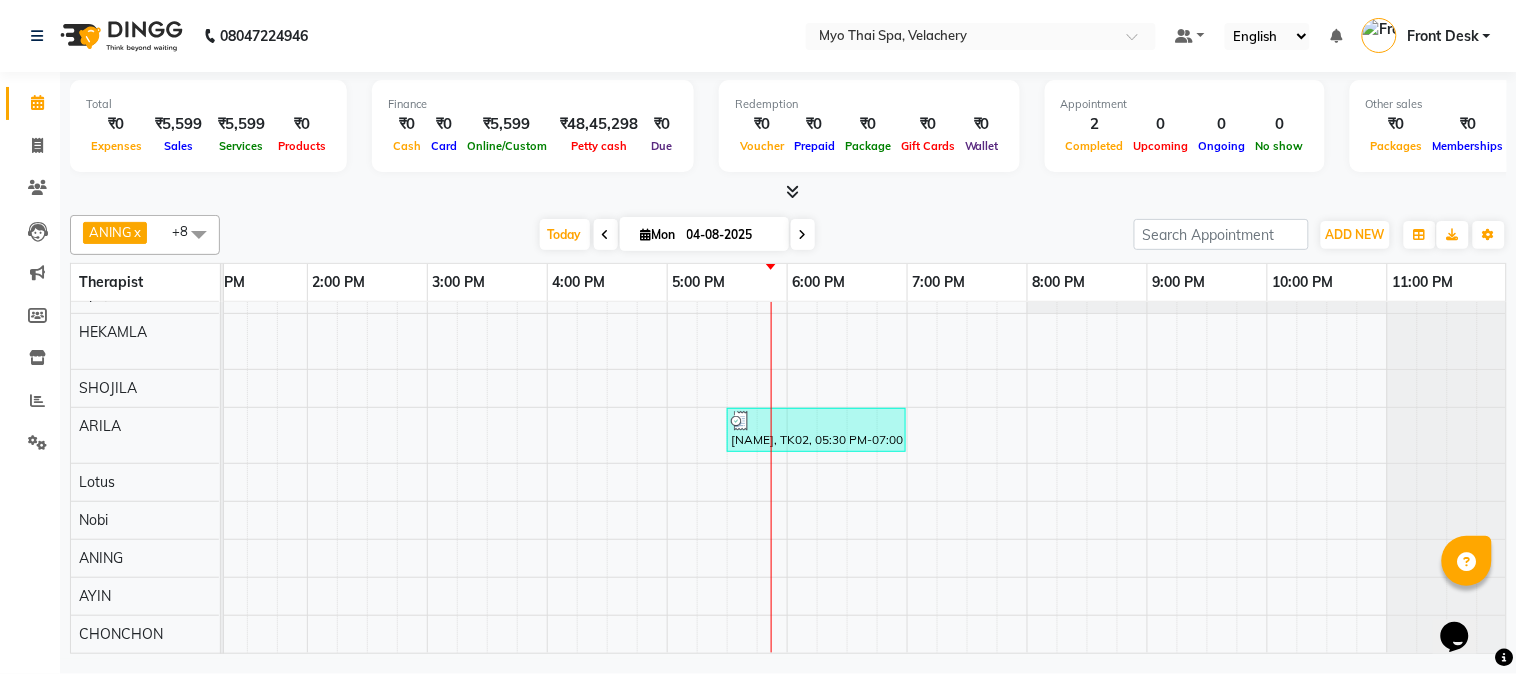 click on "[PHONE] [LAST], TK01, 11:45 AM-12:45 PM, Aroma Thai 60Mins NB     [NAME], TK02, 05:30 PM-07:00 PM, Deep Tissue [ 90 Min ]" at bounding box center (607, 464) 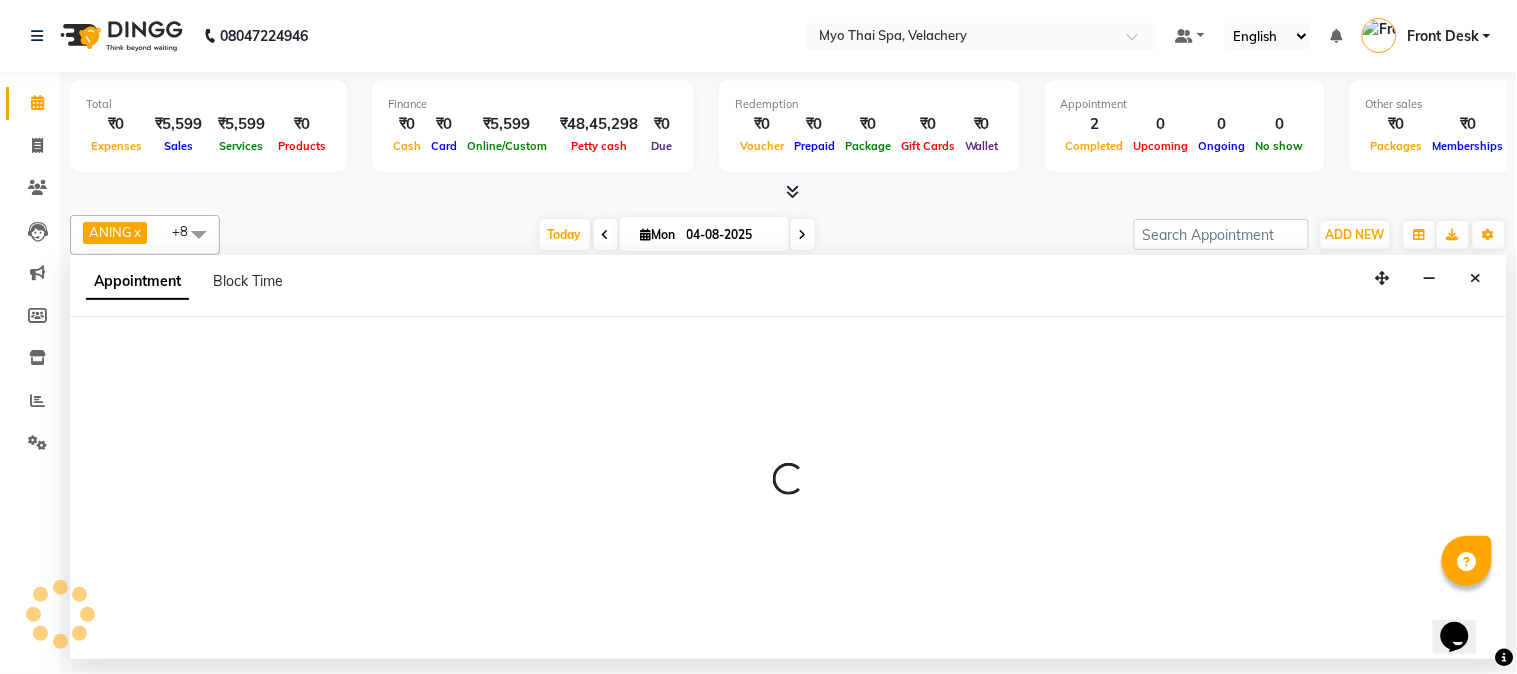 select on "83556" 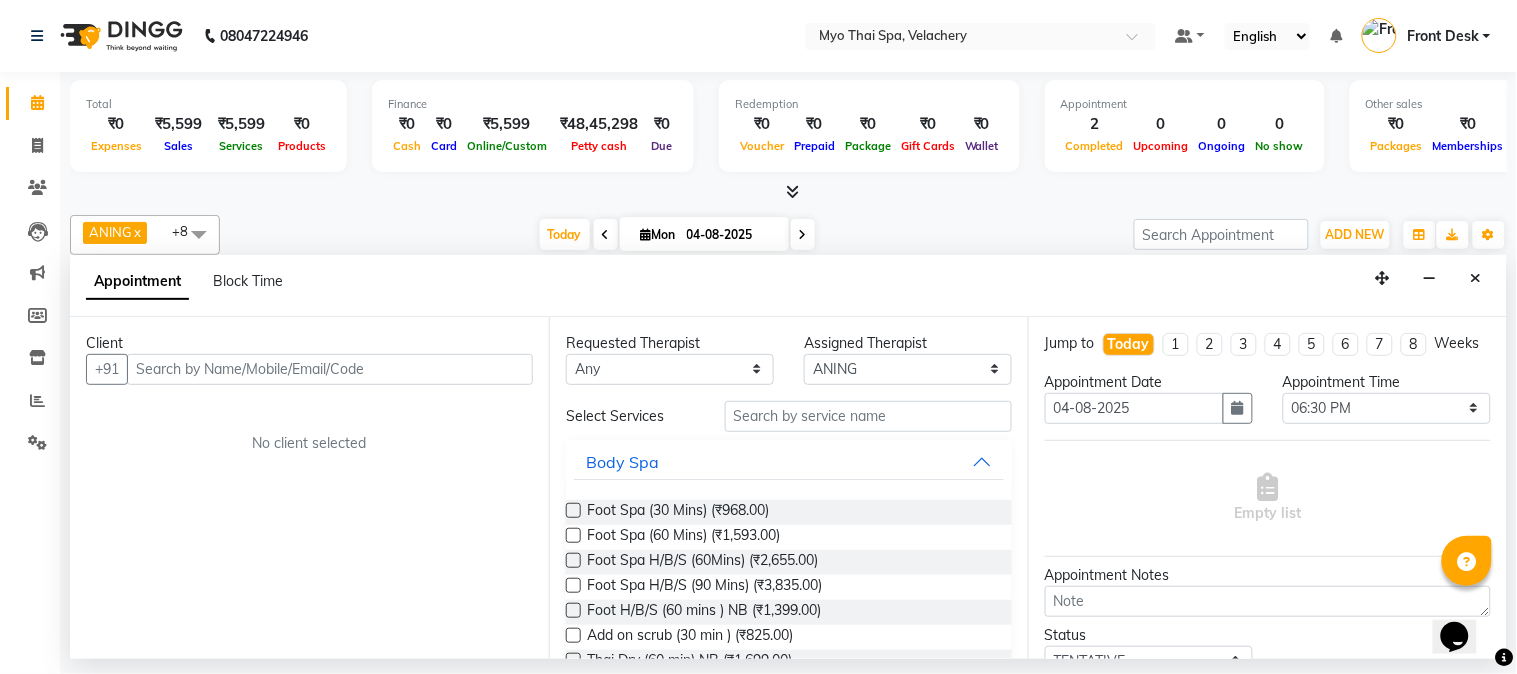 click at bounding box center (330, 369) 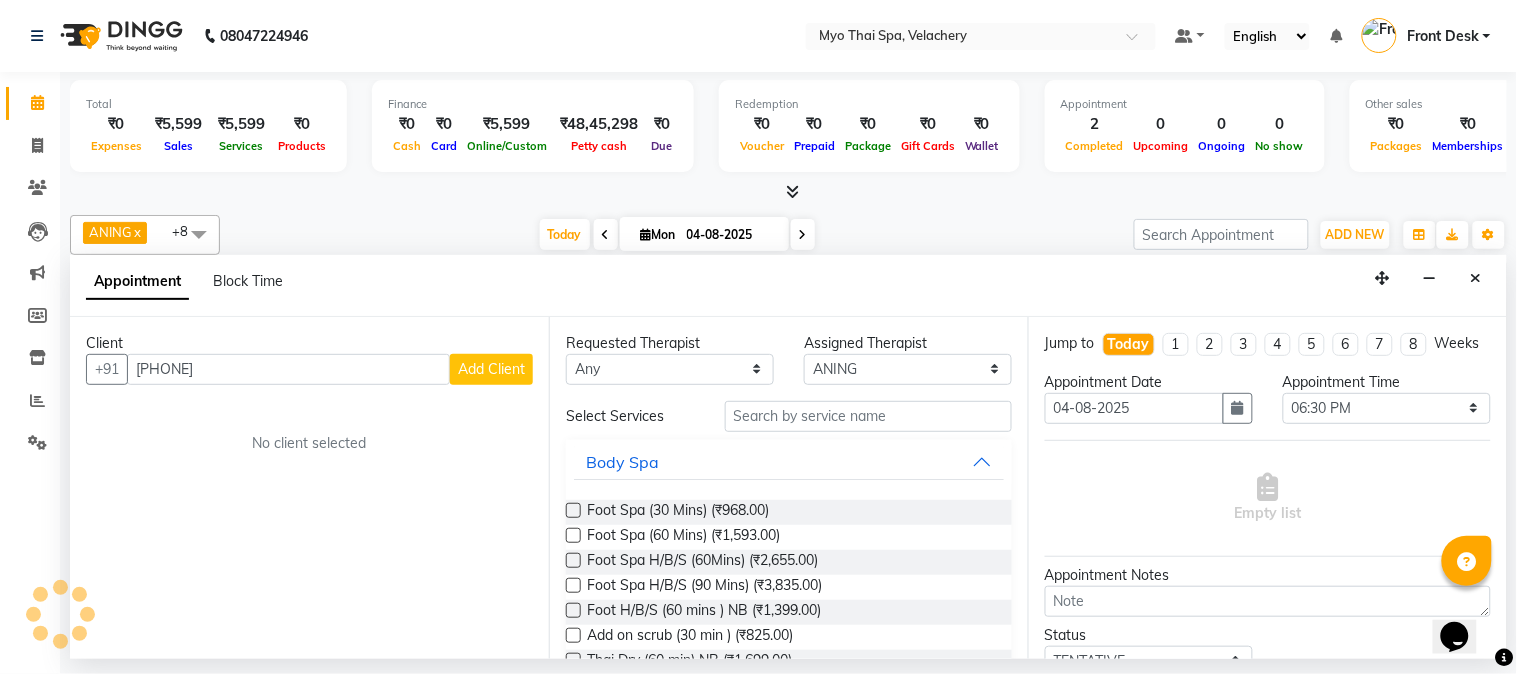 type on "[PHONE]" 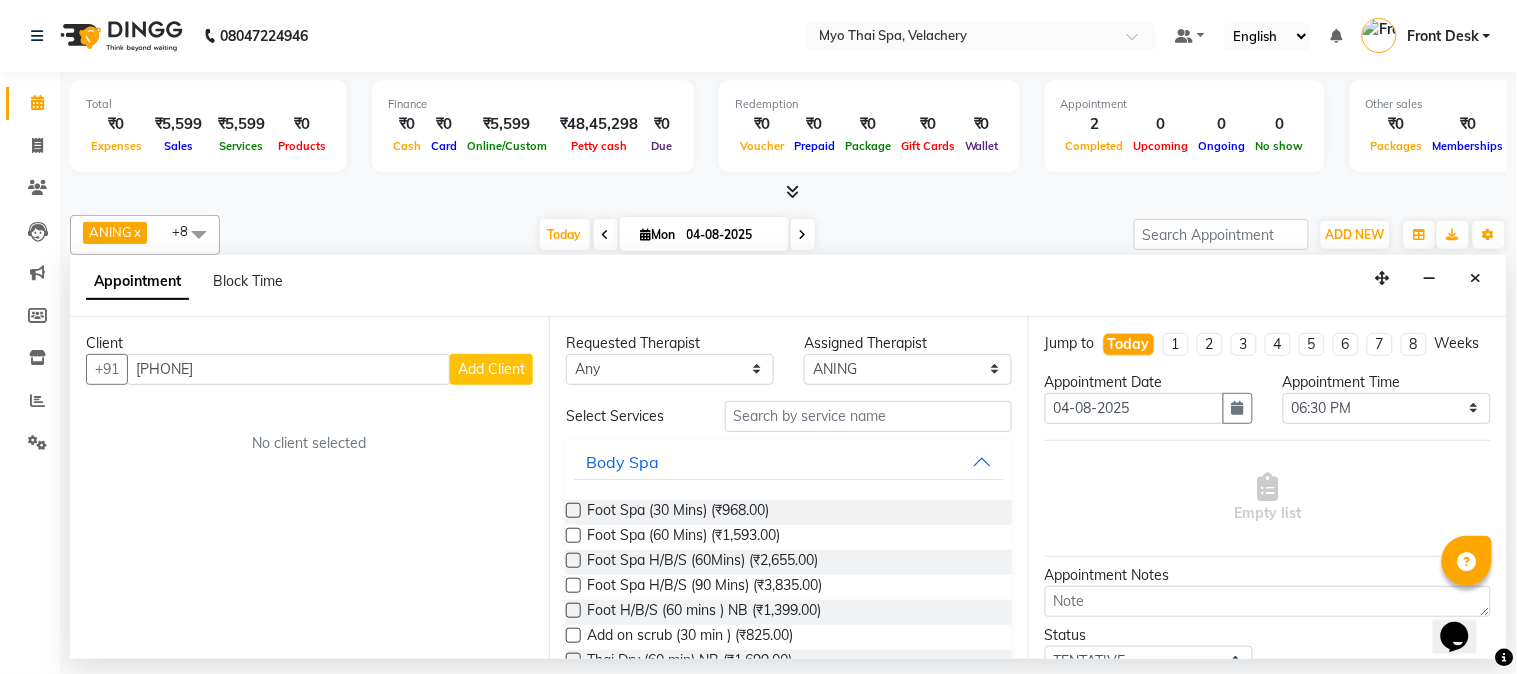 click on "Add Client" at bounding box center [491, 369] 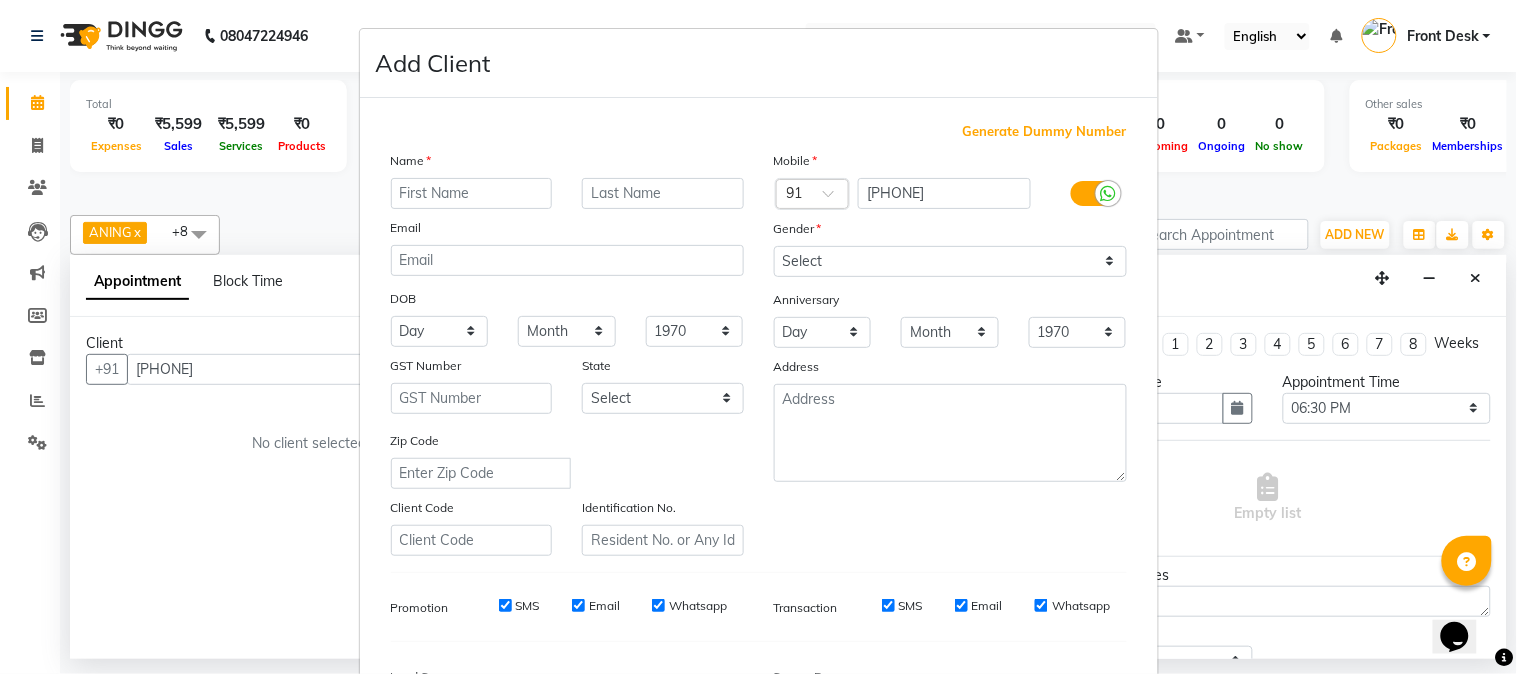 click at bounding box center [472, 193] 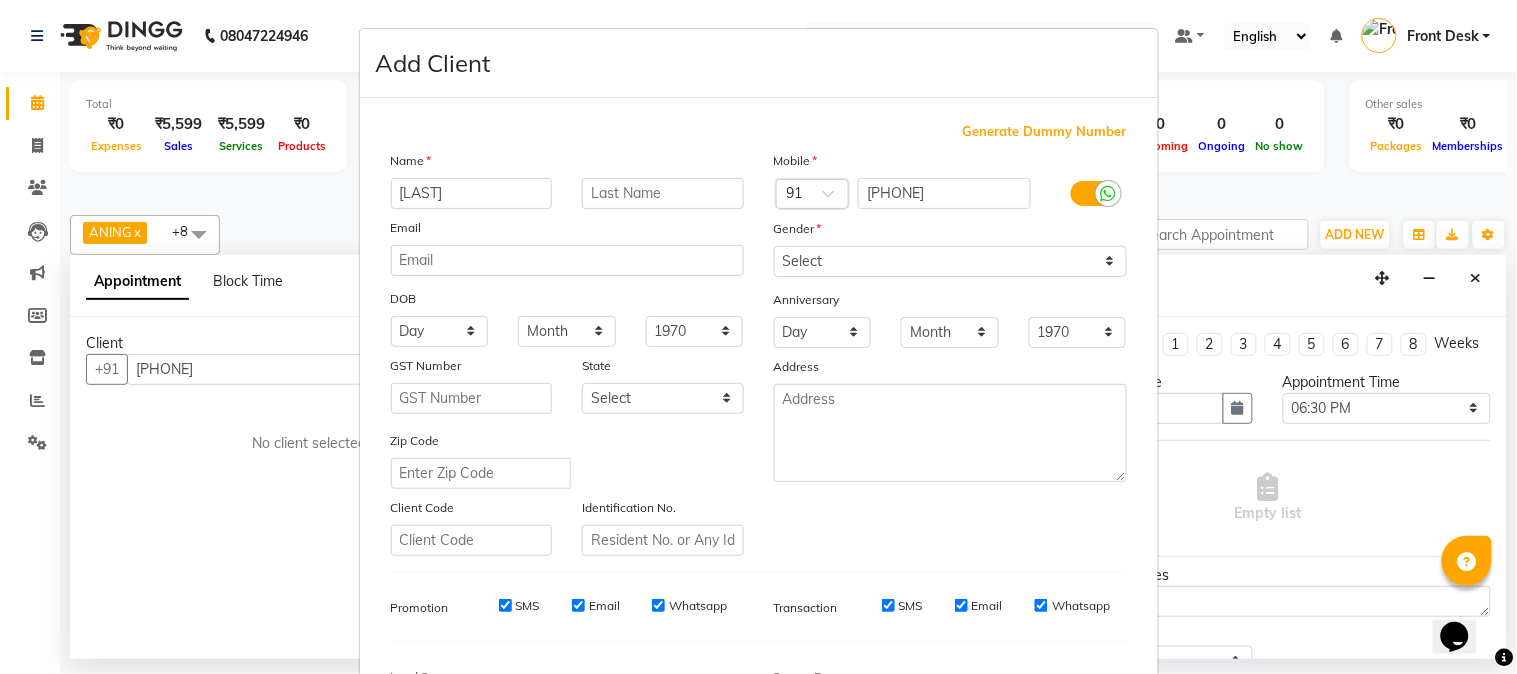 click on "[LAST]" at bounding box center [472, 193] 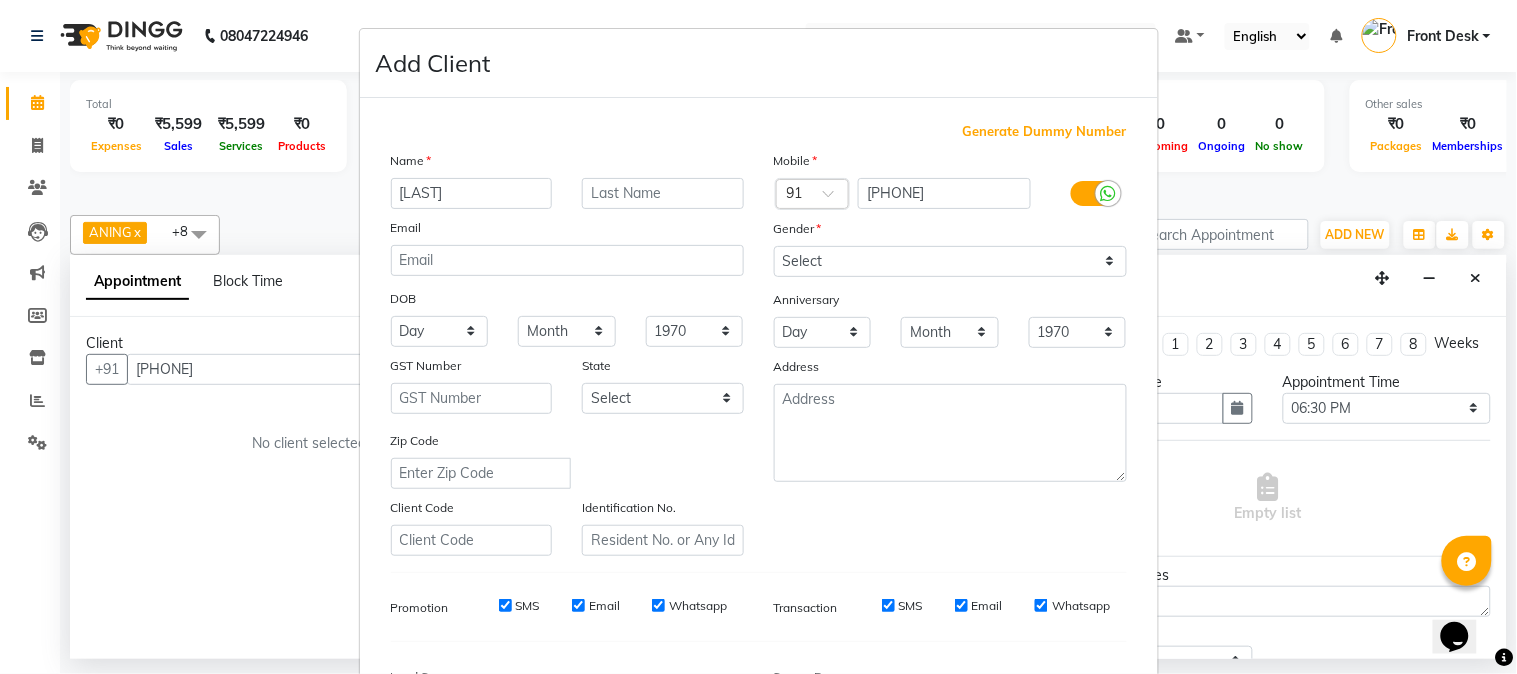 click on "[LAST]" at bounding box center (472, 193) 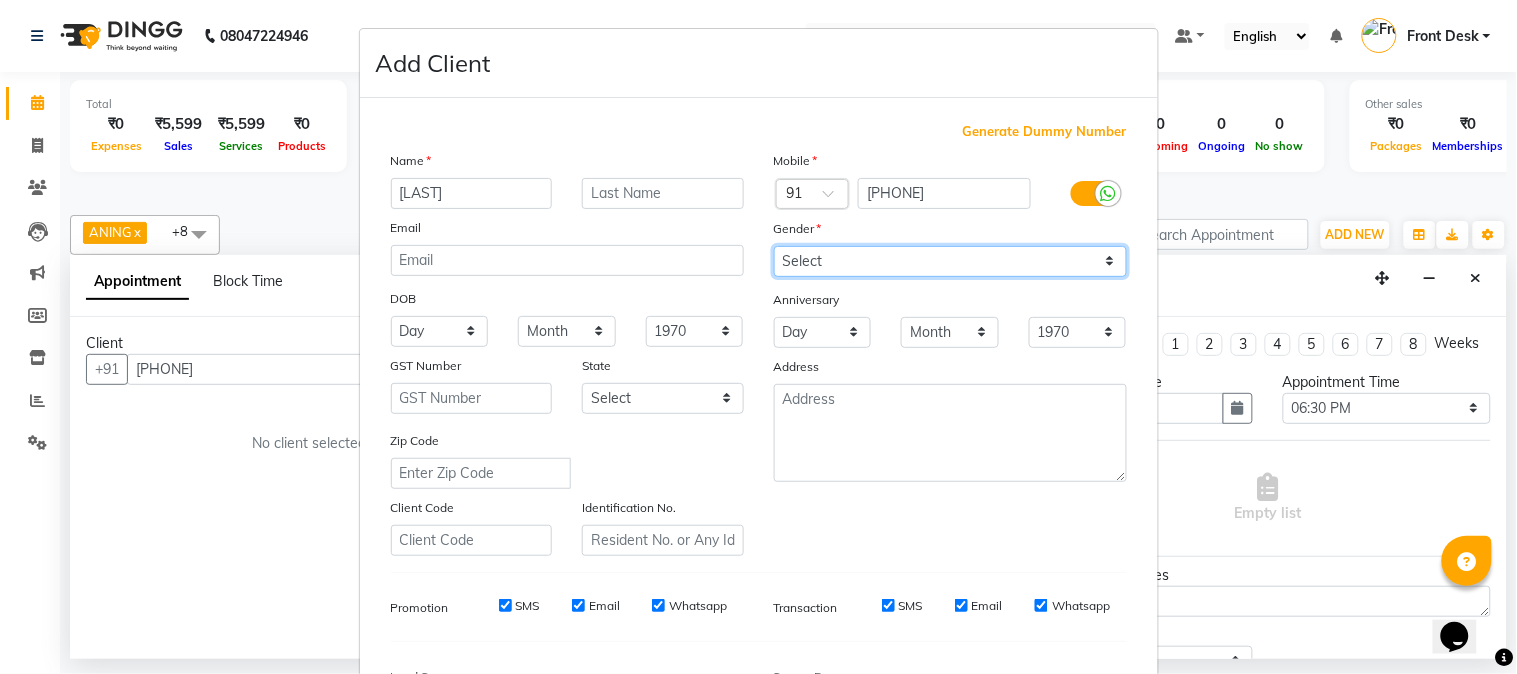click on "Select Male Female Other Prefer Not To Say" at bounding box center [950, 261] 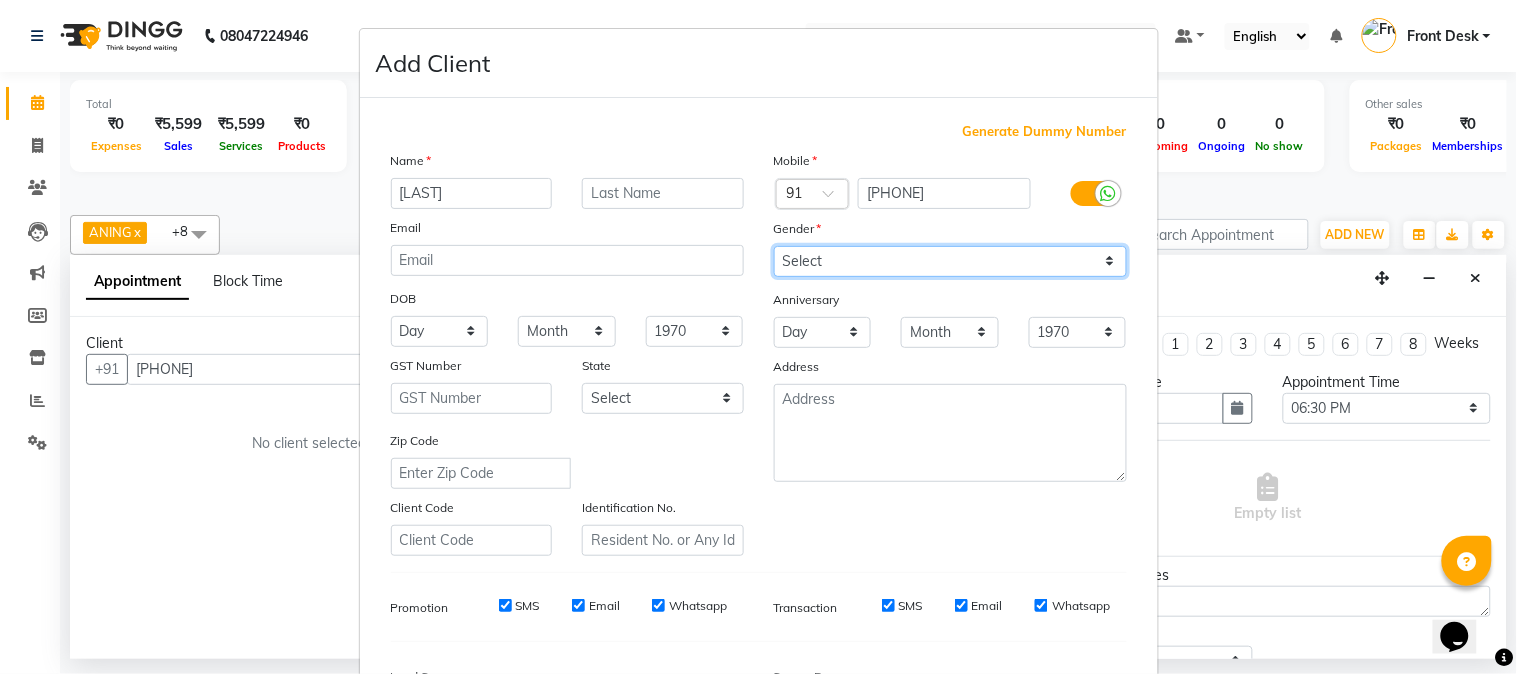 select on "male" 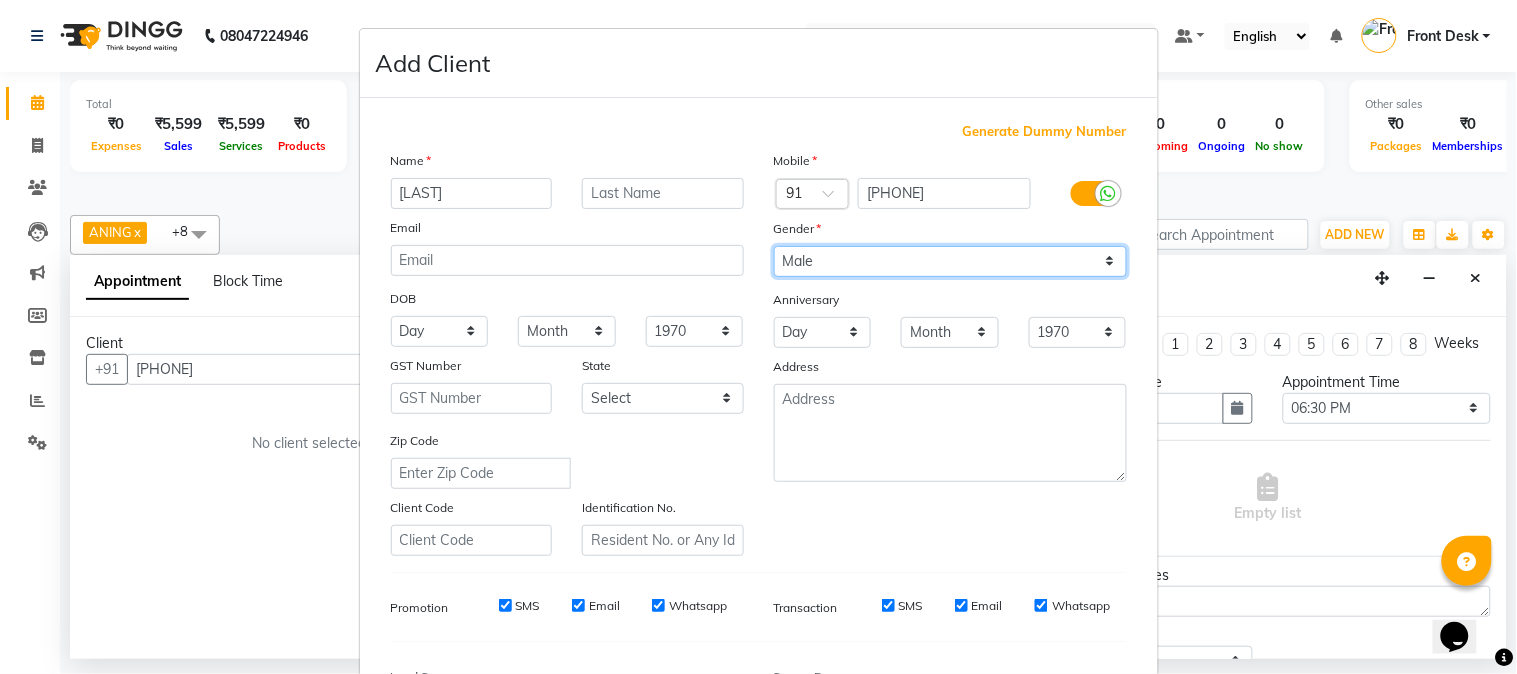 click on "Select Male Female Other Prefer Not To Say" at bounding box center [950, 261] 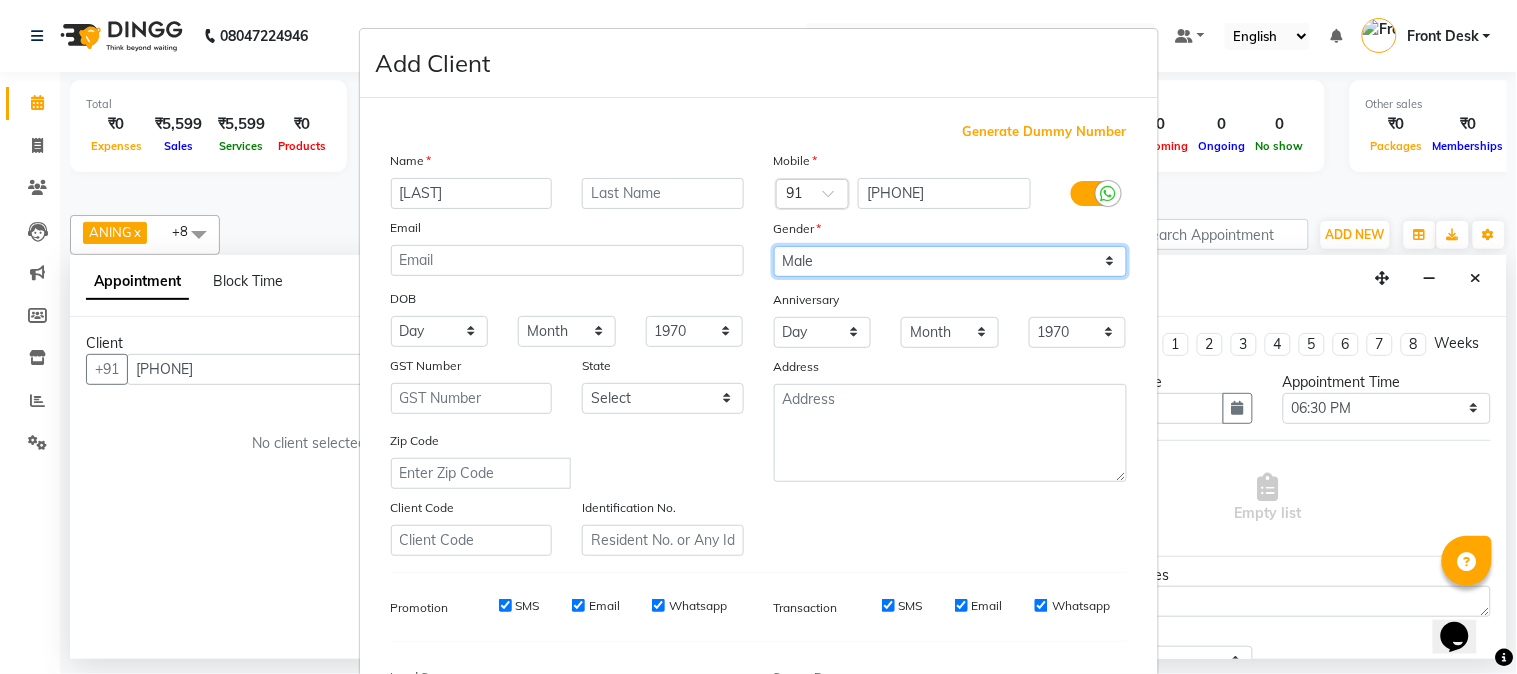 scroll, scrollTop: 250, scrollLeft: 0, axis: vertical 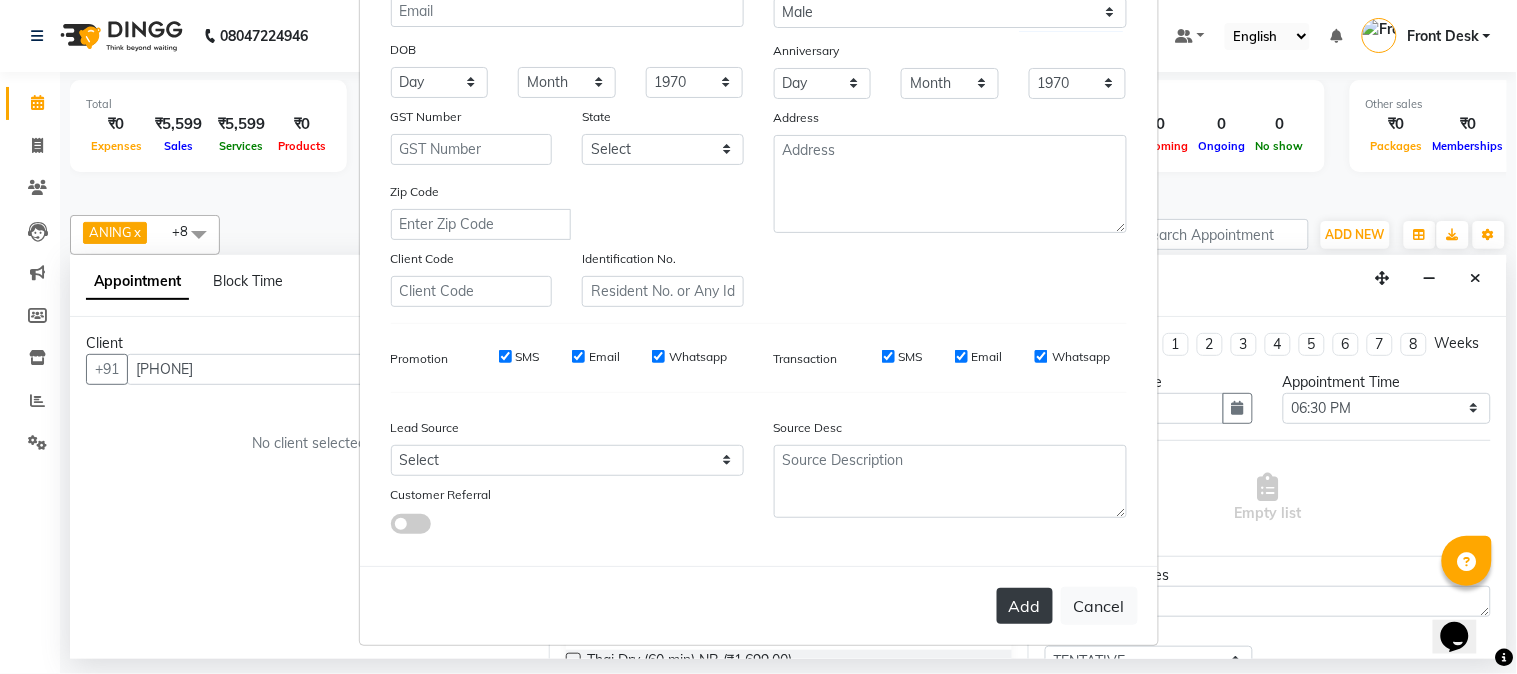 click on "Add" at bounding box center [1025, 606] 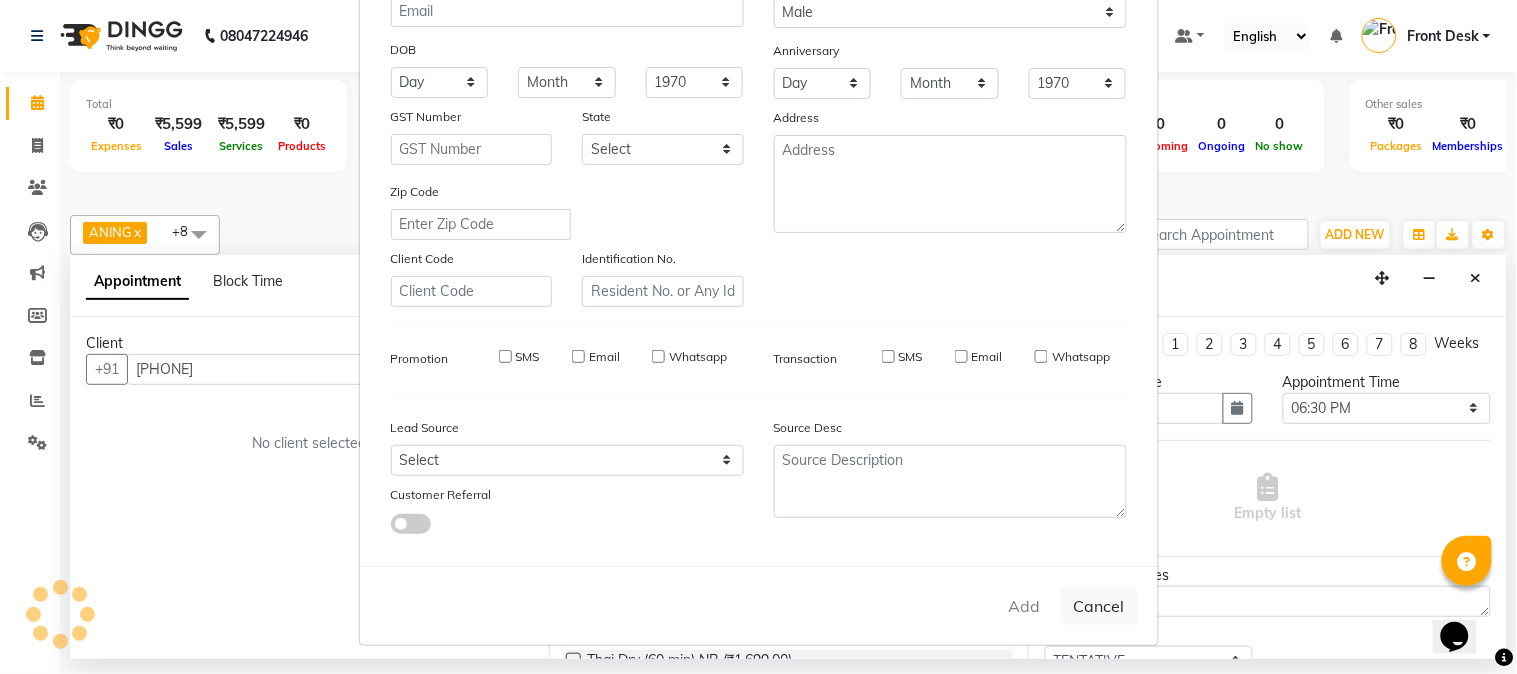 type 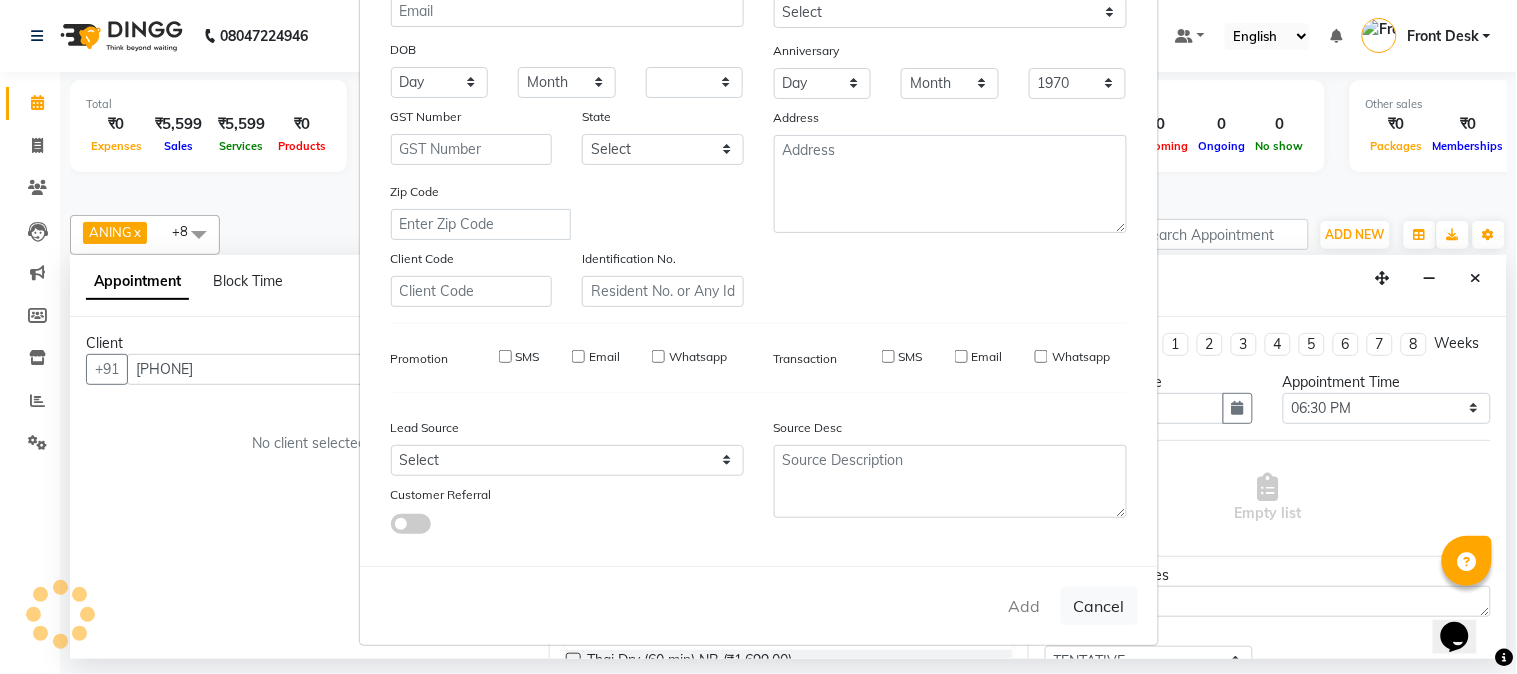 select 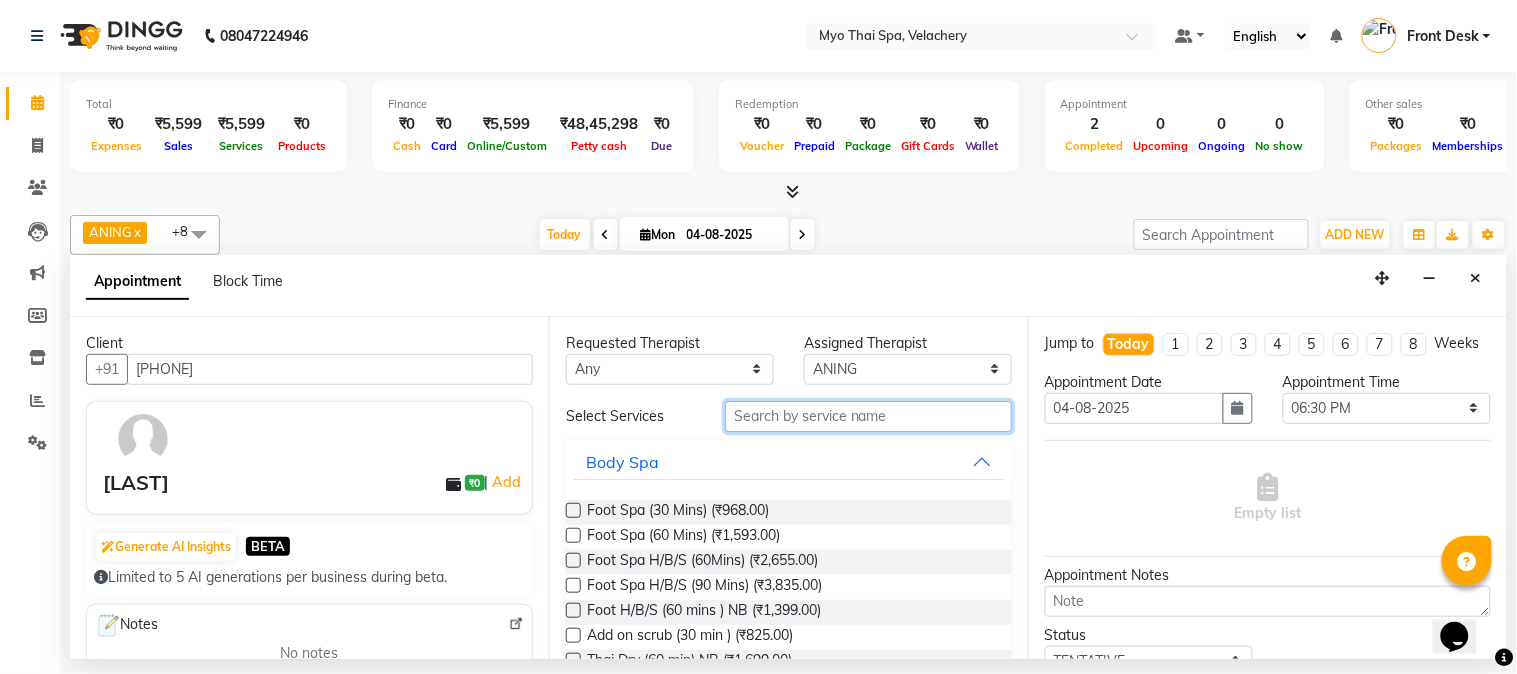 click at bounding box center (868, 416) 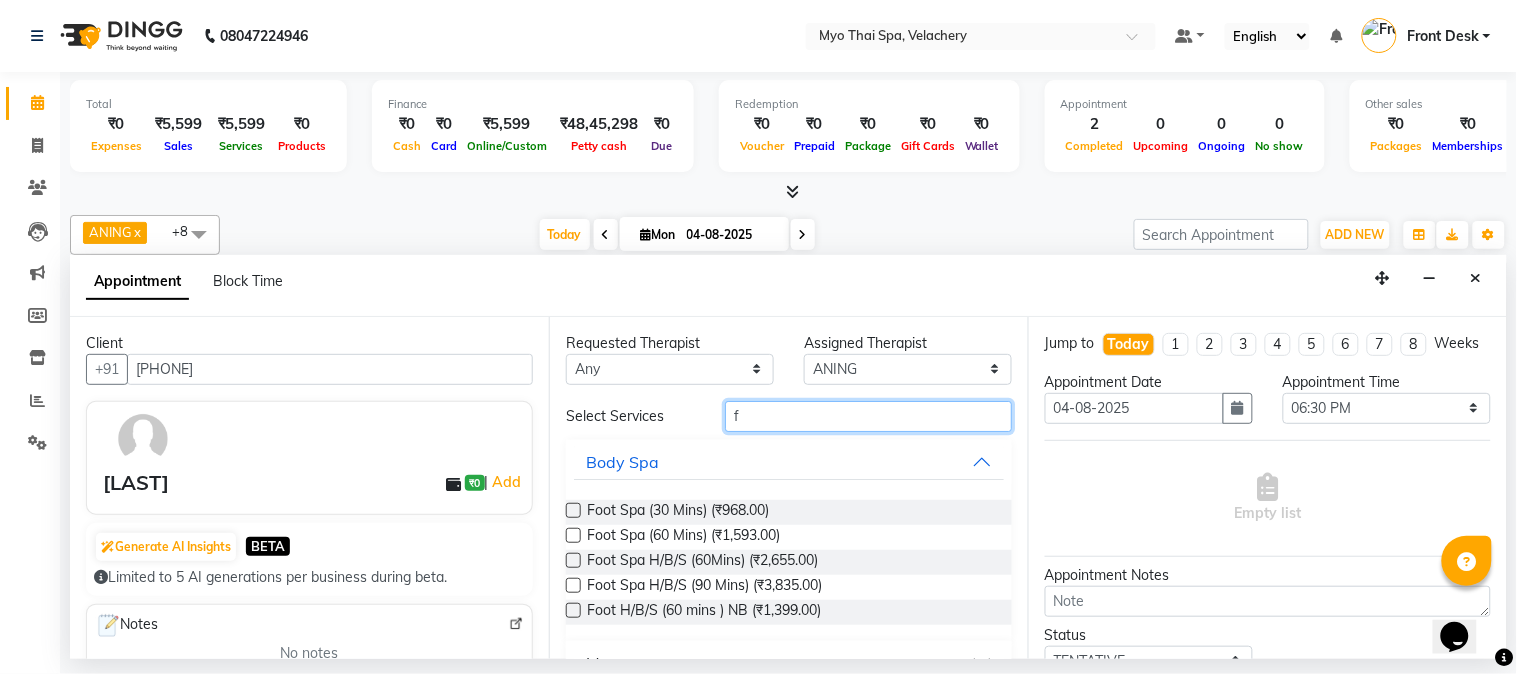 type on "f" 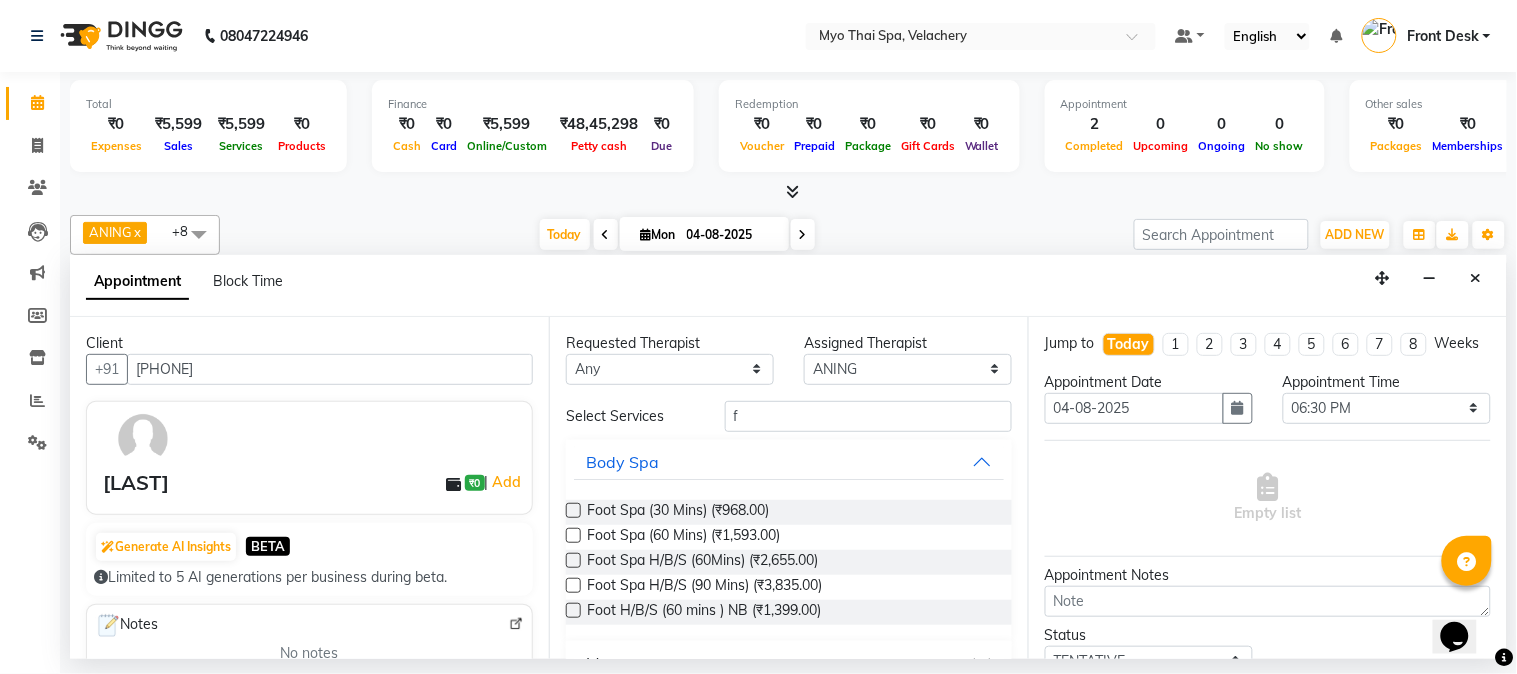 click at bounding box center [573, 535] 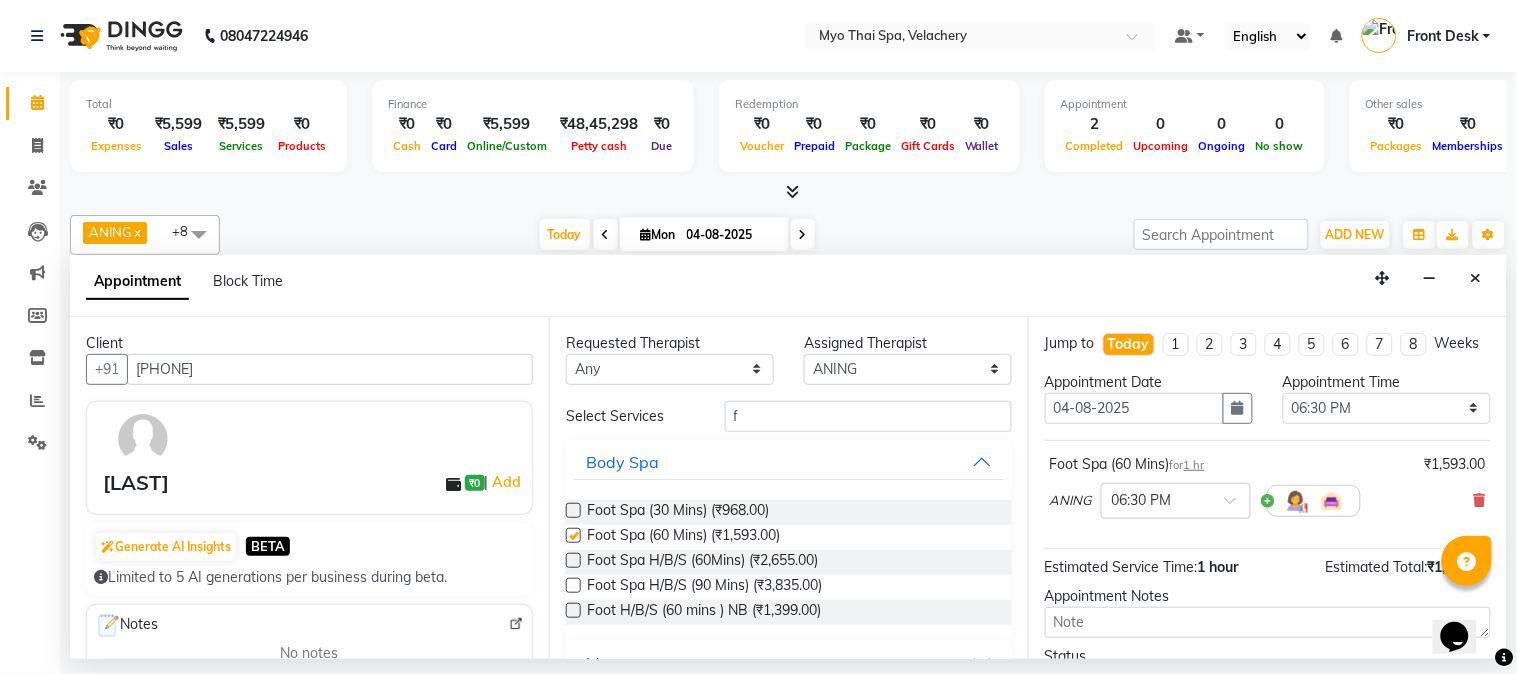 checkbox on "false" 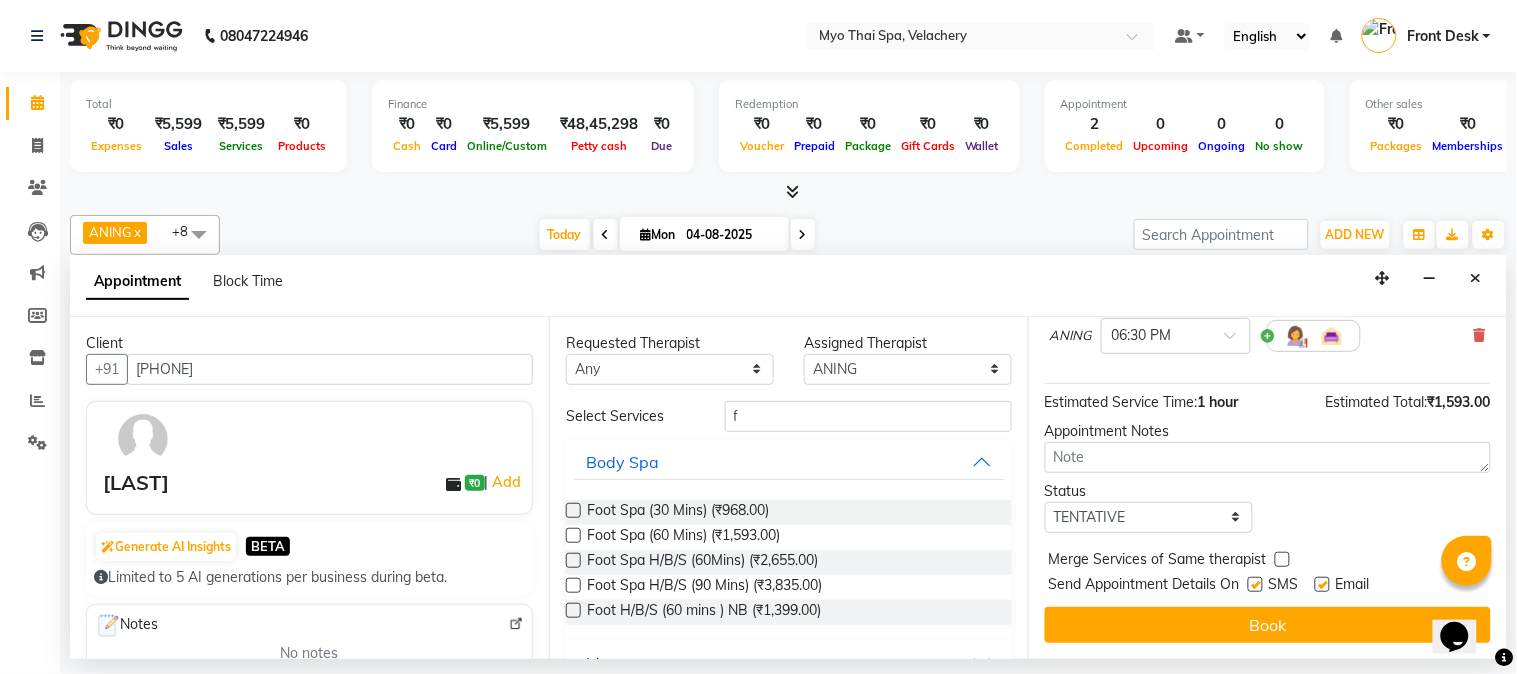 scroll, scrollTop: 183, scrollLeft: 0, axis: vertical 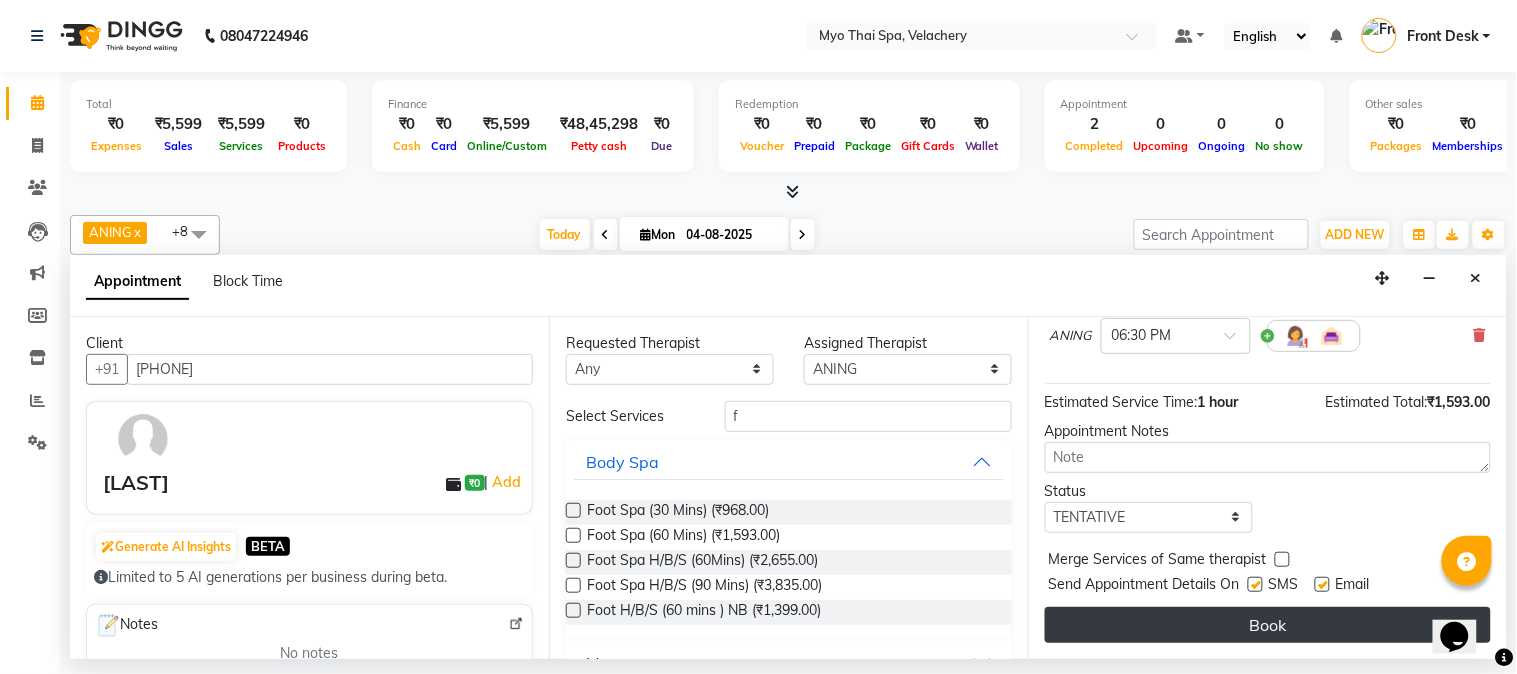 click on "Book" at bounding box center (1268, 625) 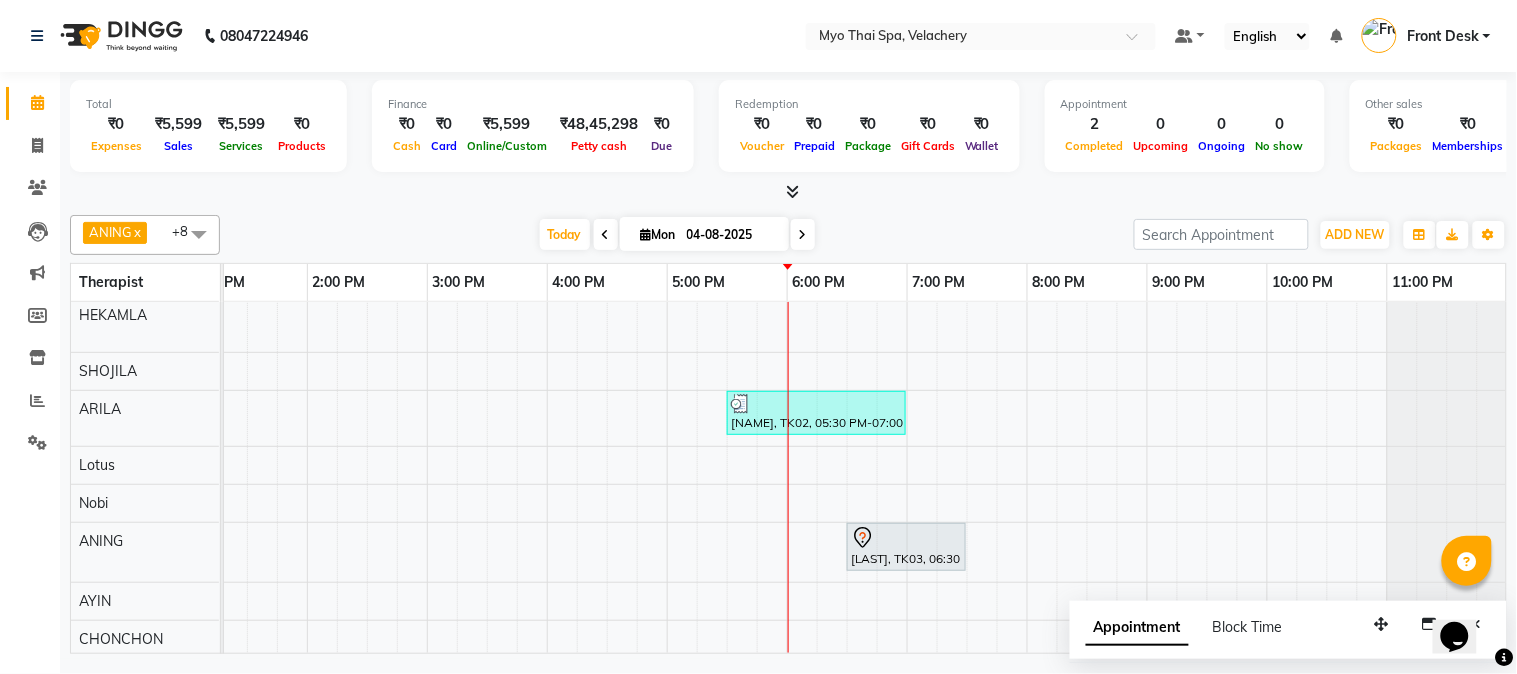 scroll, scrollTop: 57, scrollLeft: 517, axis: both 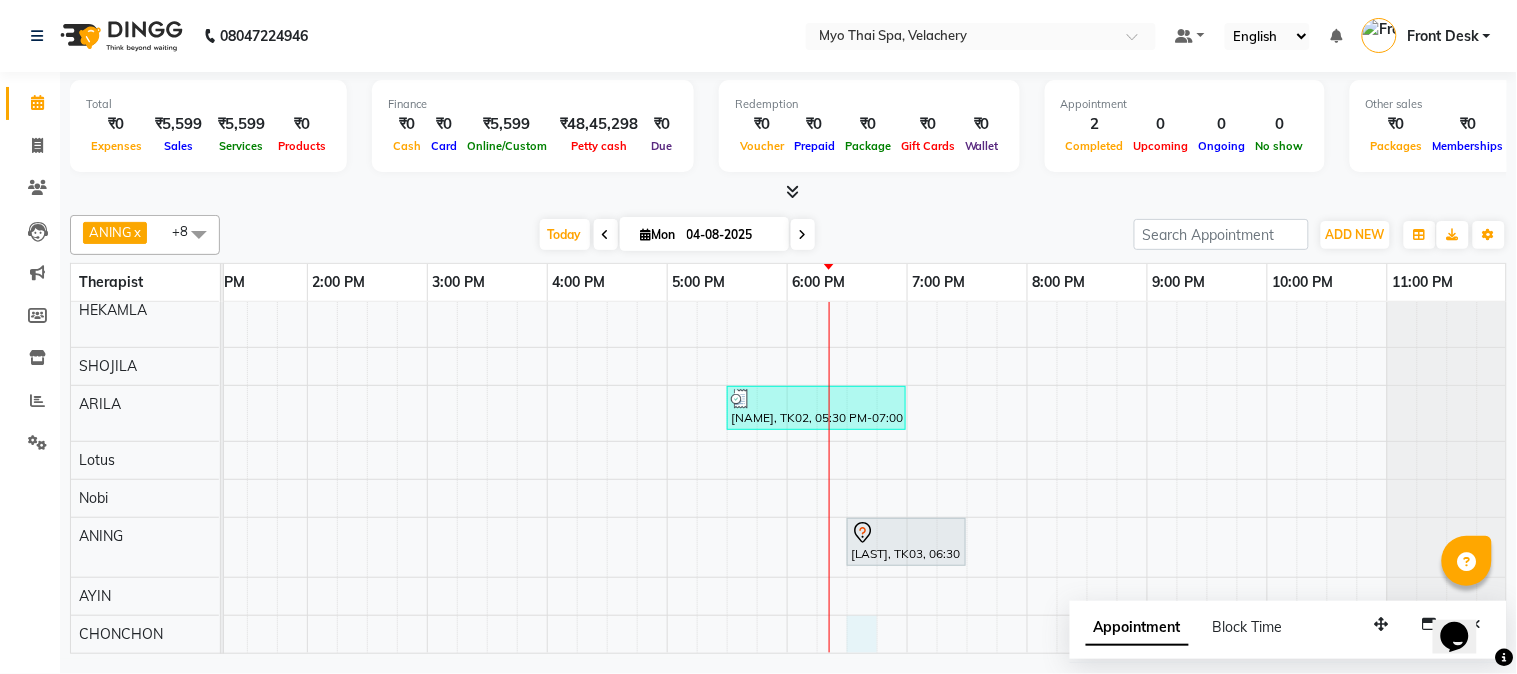 click on "[PHONE] [LAST], TK01, 11:45 AM-12:45 PM, Aroma Thai 60Mins NB     [NAME], TK02, 05:30 PM-07:00 PM, Deep Tissue [ 90 Min ]             [NAME], TK03, 06:30 PM-07:30 PM, Foot Spa (60 Mins)" at bounding box center (607, 453) 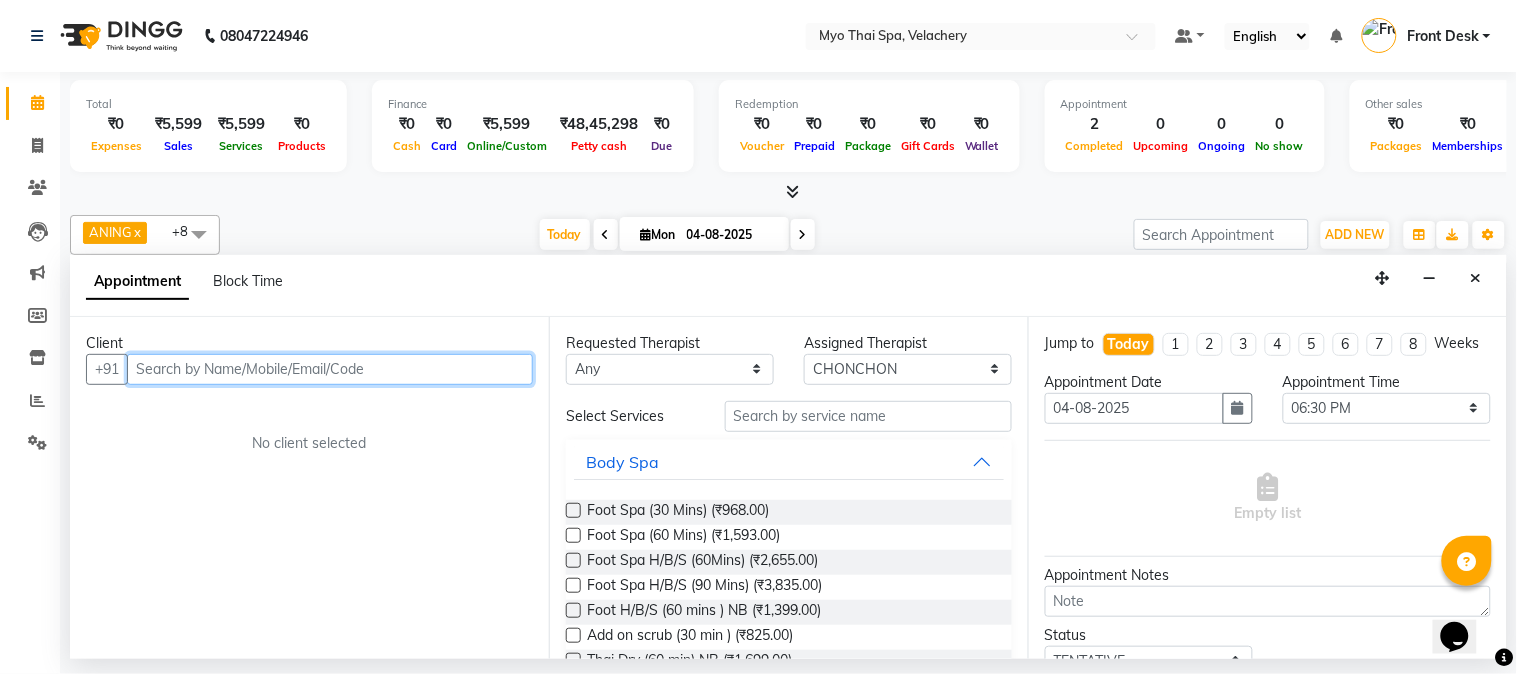 click at bounding box center [330, 369] 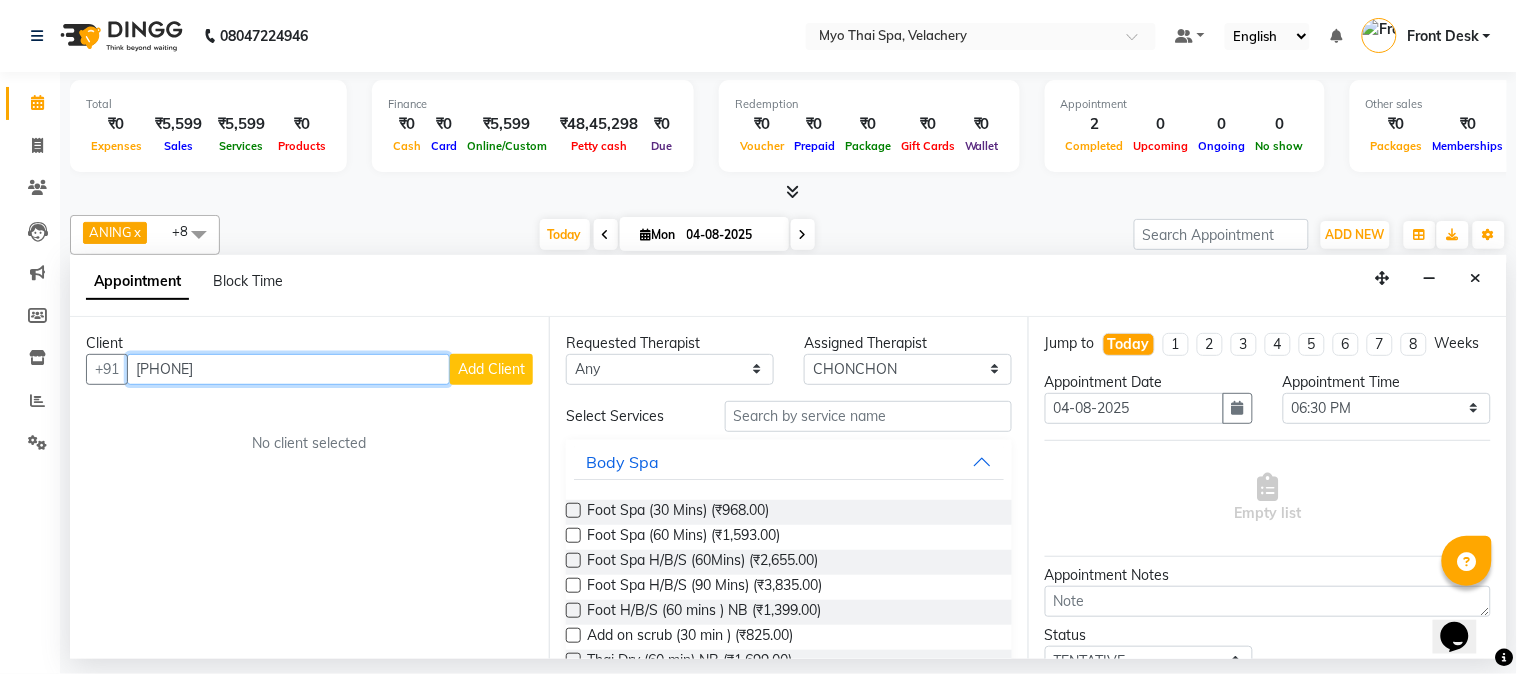 type on "[PHONE]" 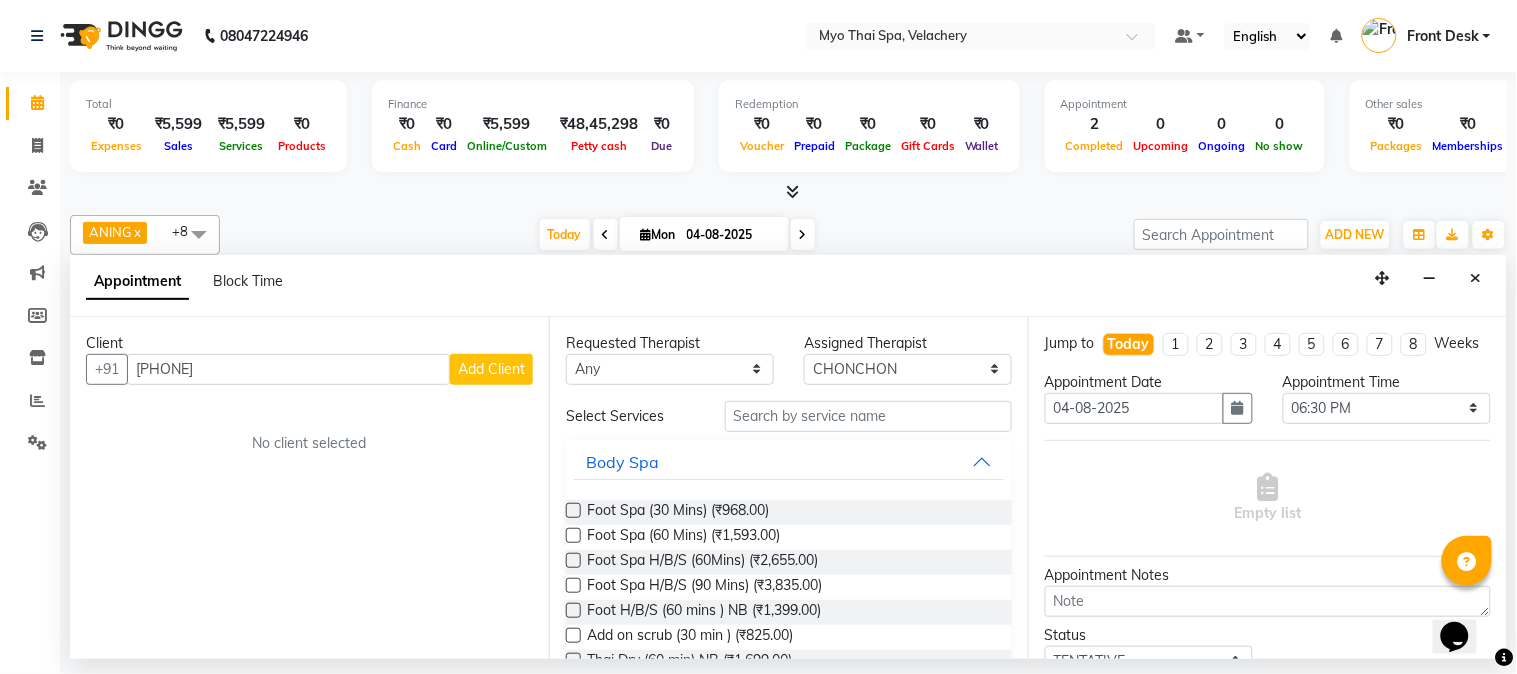 click on "Add Client" at bounding box center (491, 369) 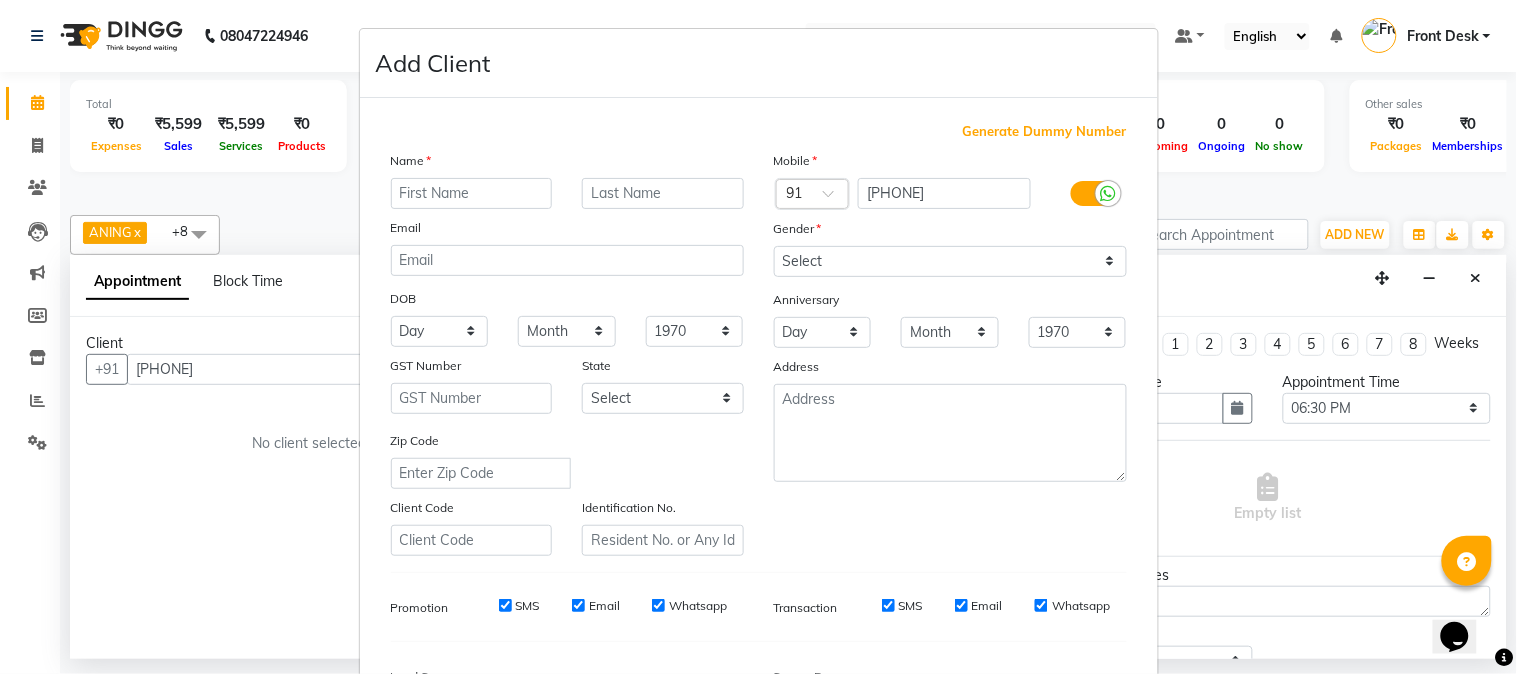 click at bounding box center (472, 193) 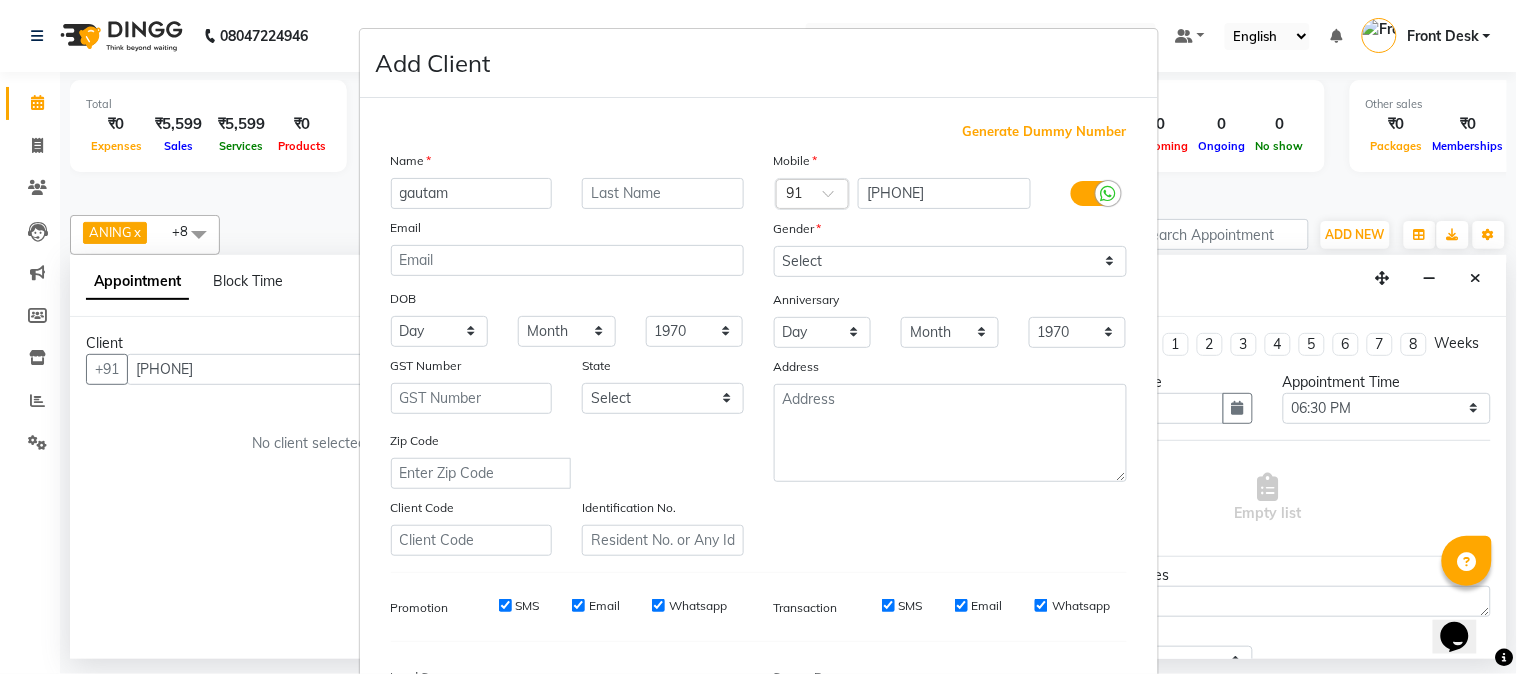 type on "gautam" 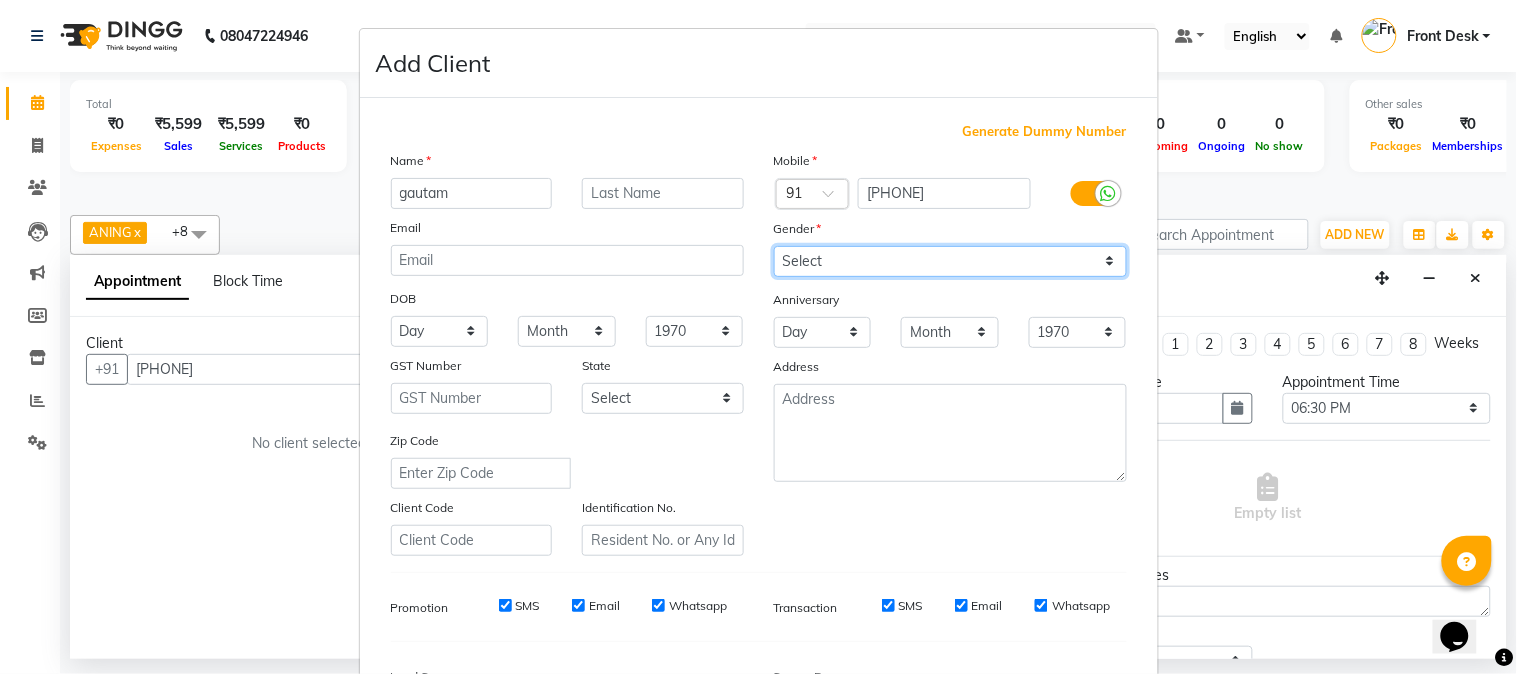 click on "Select Male Female Other Prefer Not To Say" at bounding box center (950, 261) 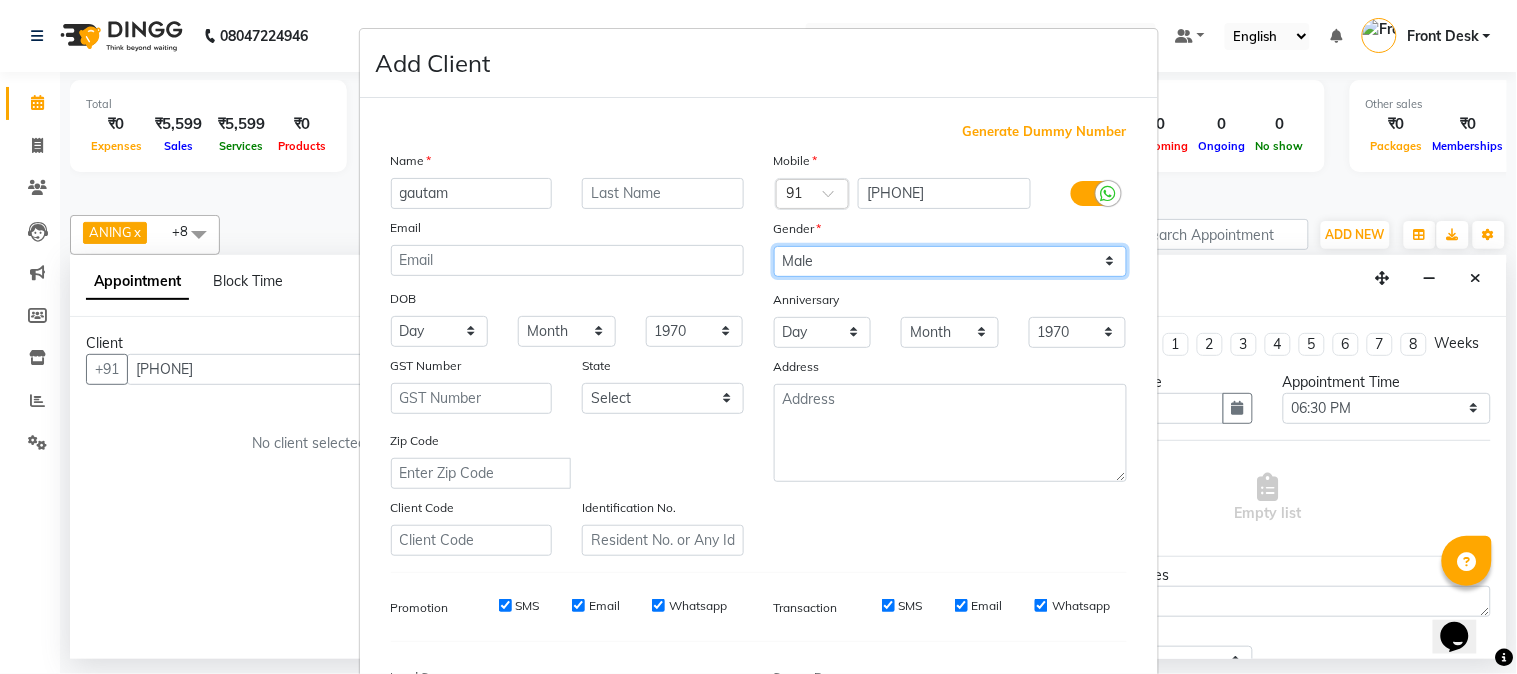 click on "Select Male Female Other Prefer Not To Say" at bounding box center (950, 261) 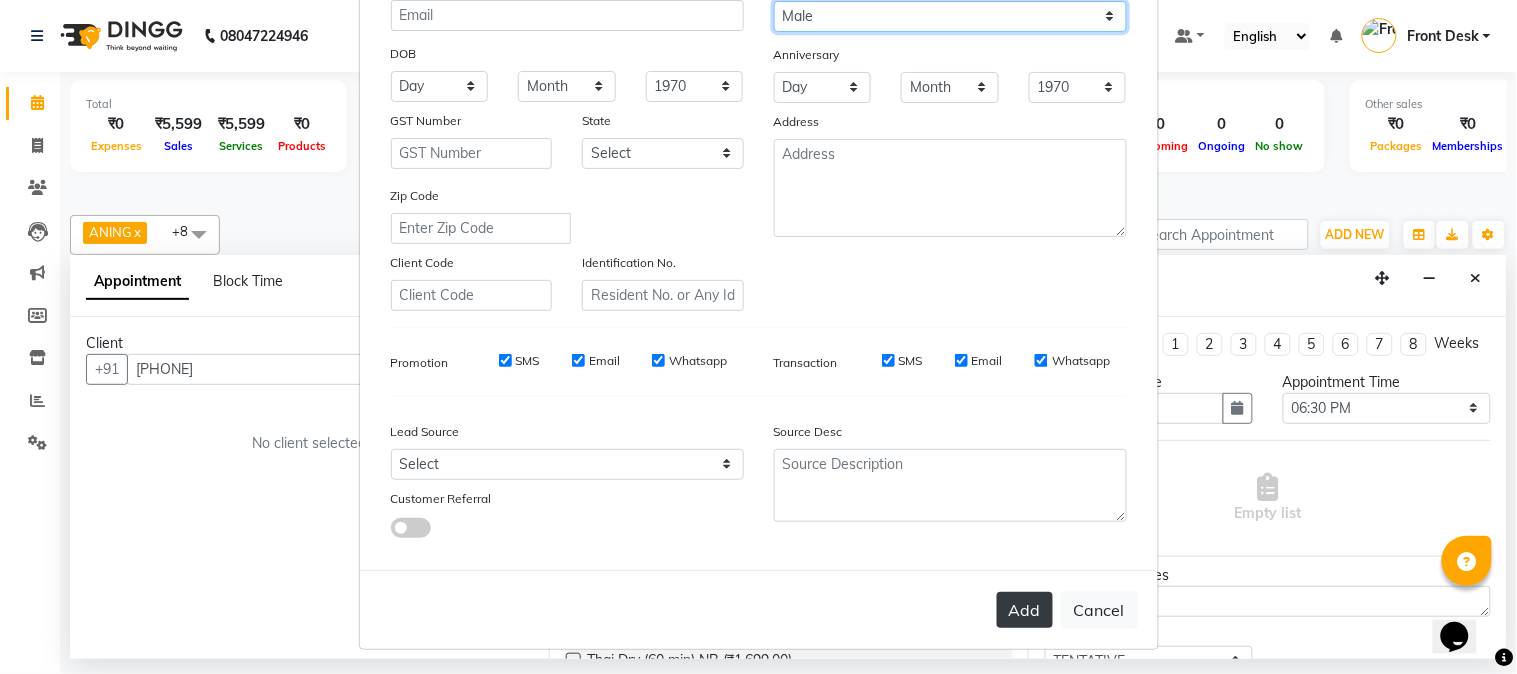 scroll, scrollTop: 250, scrollLeft: 0, axis: vertical 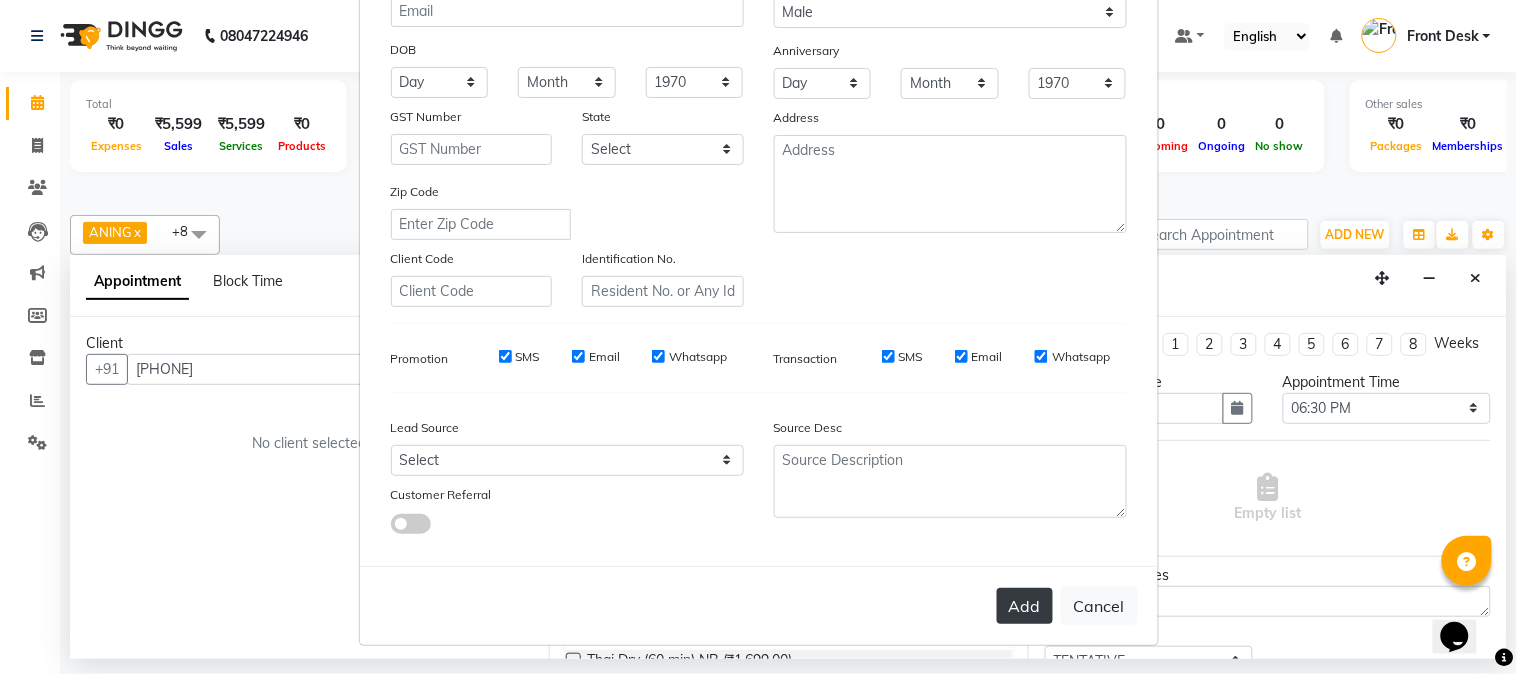 click on "Add" at bounding box center [1025, 606] 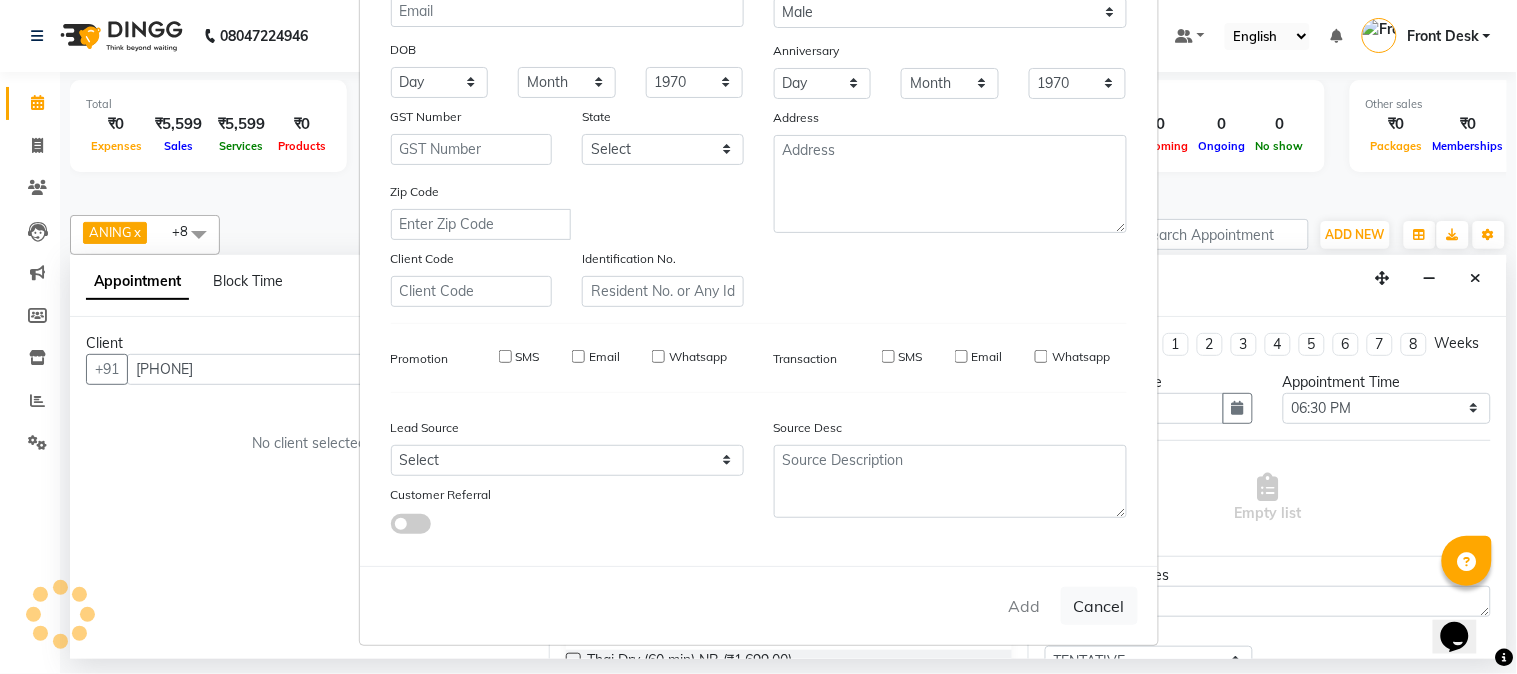 type 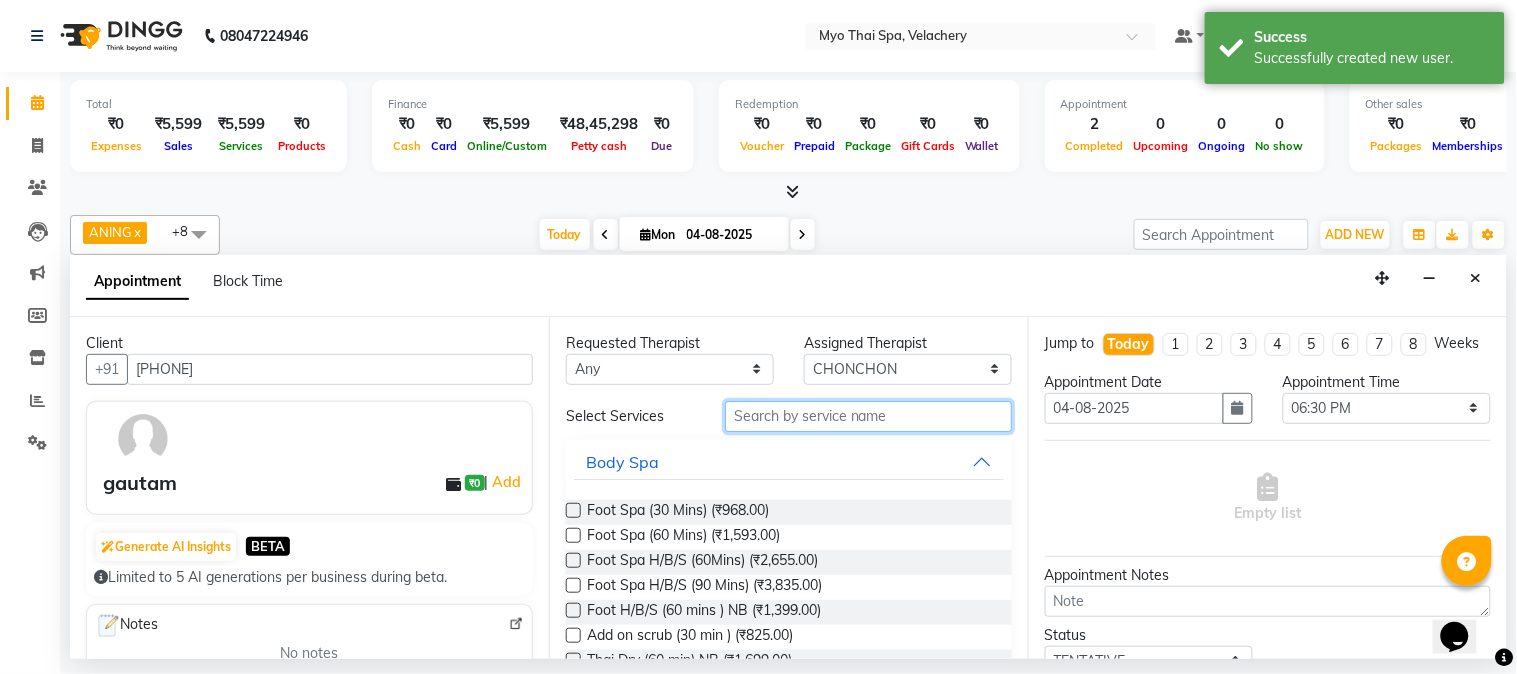 click at bounding box center [868, 416] 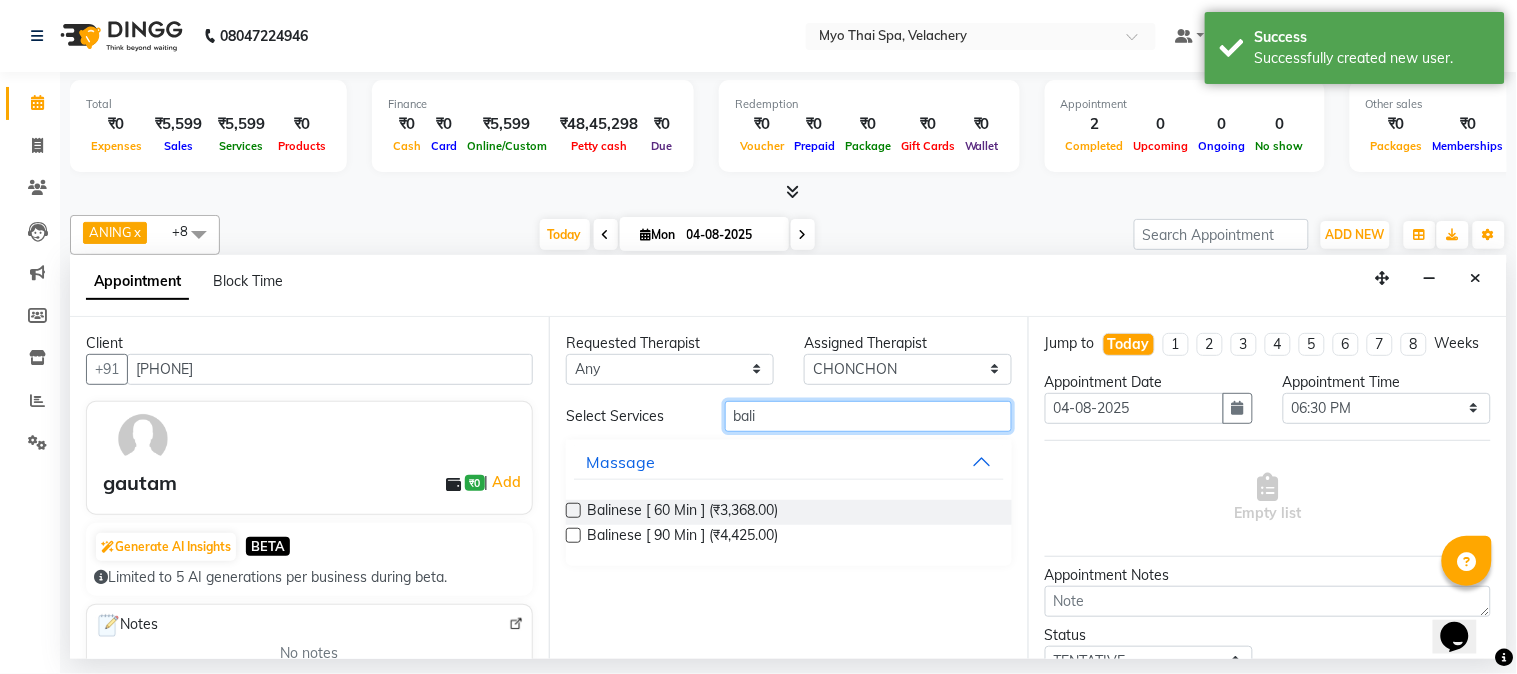 type on "bali" 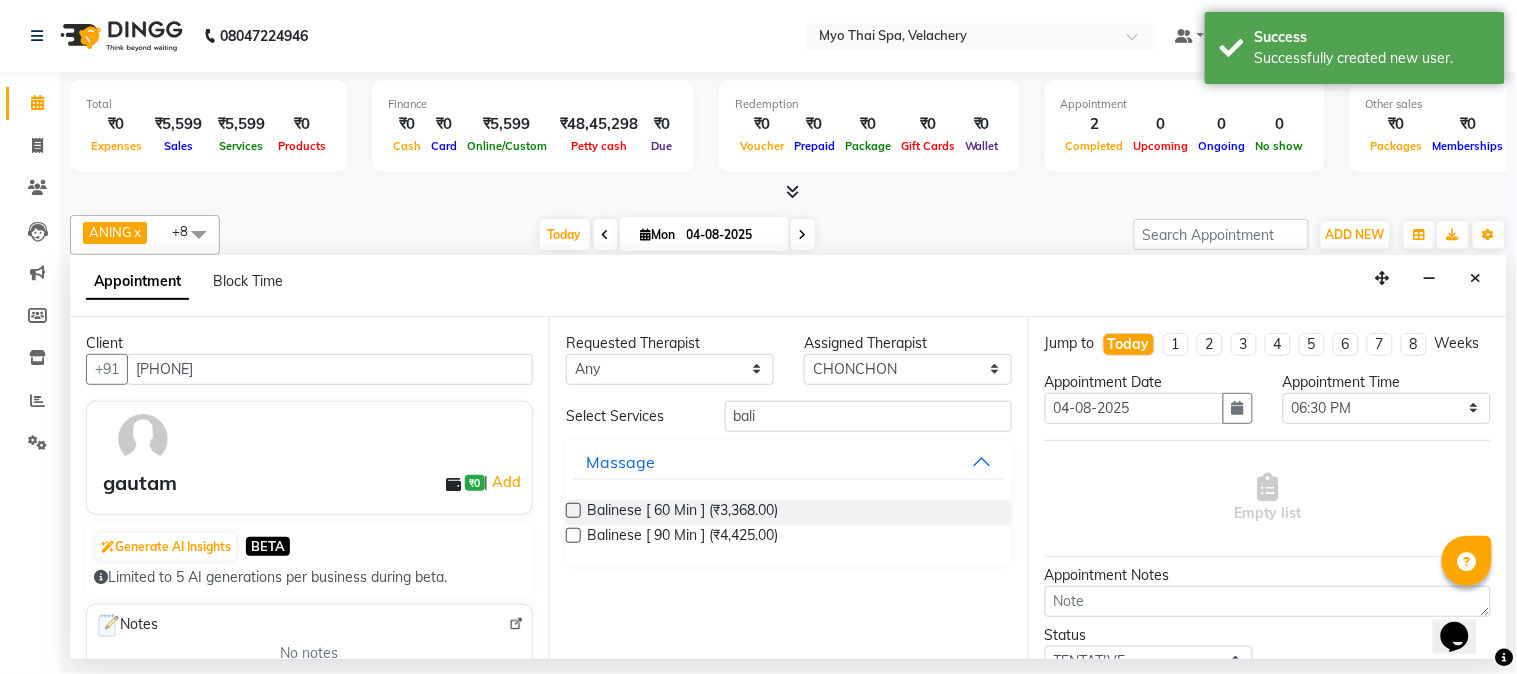click at bounding box center [573, 510] 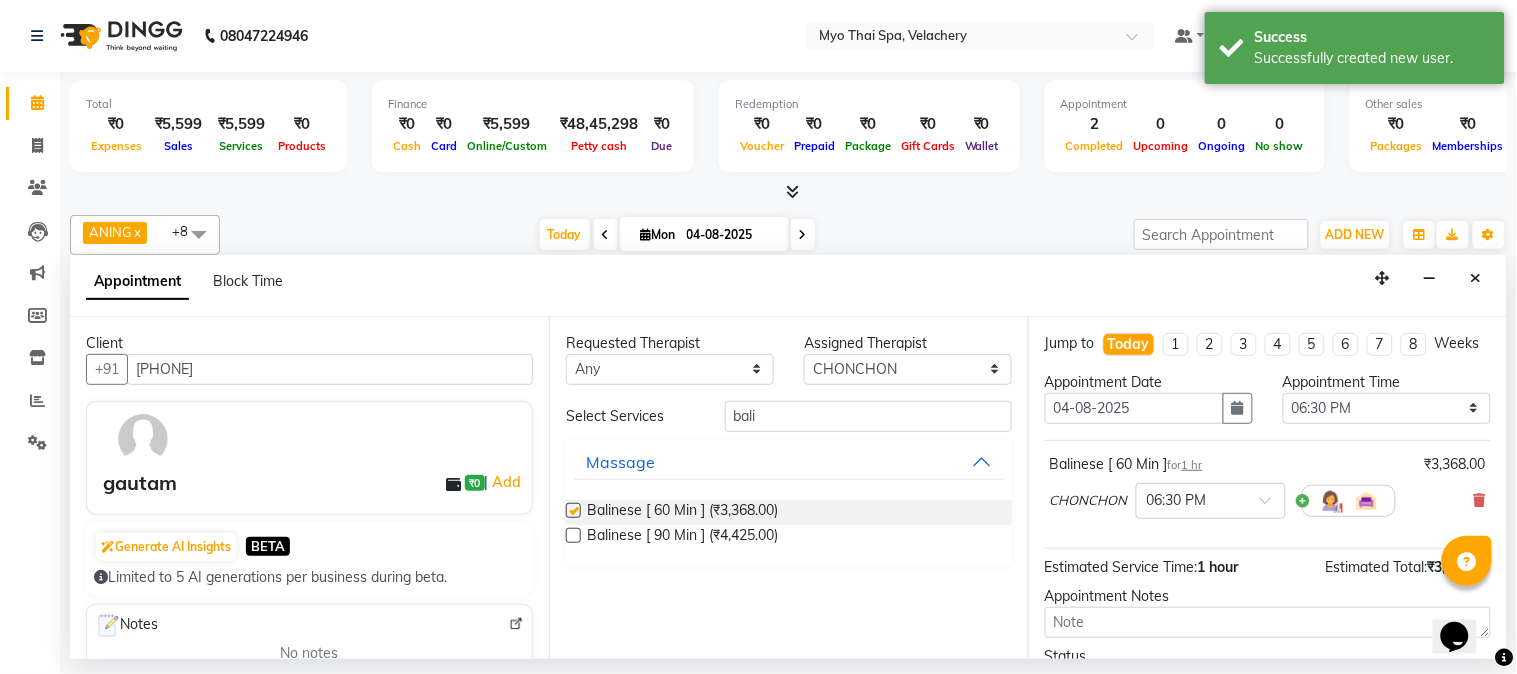 checkbox on "false" 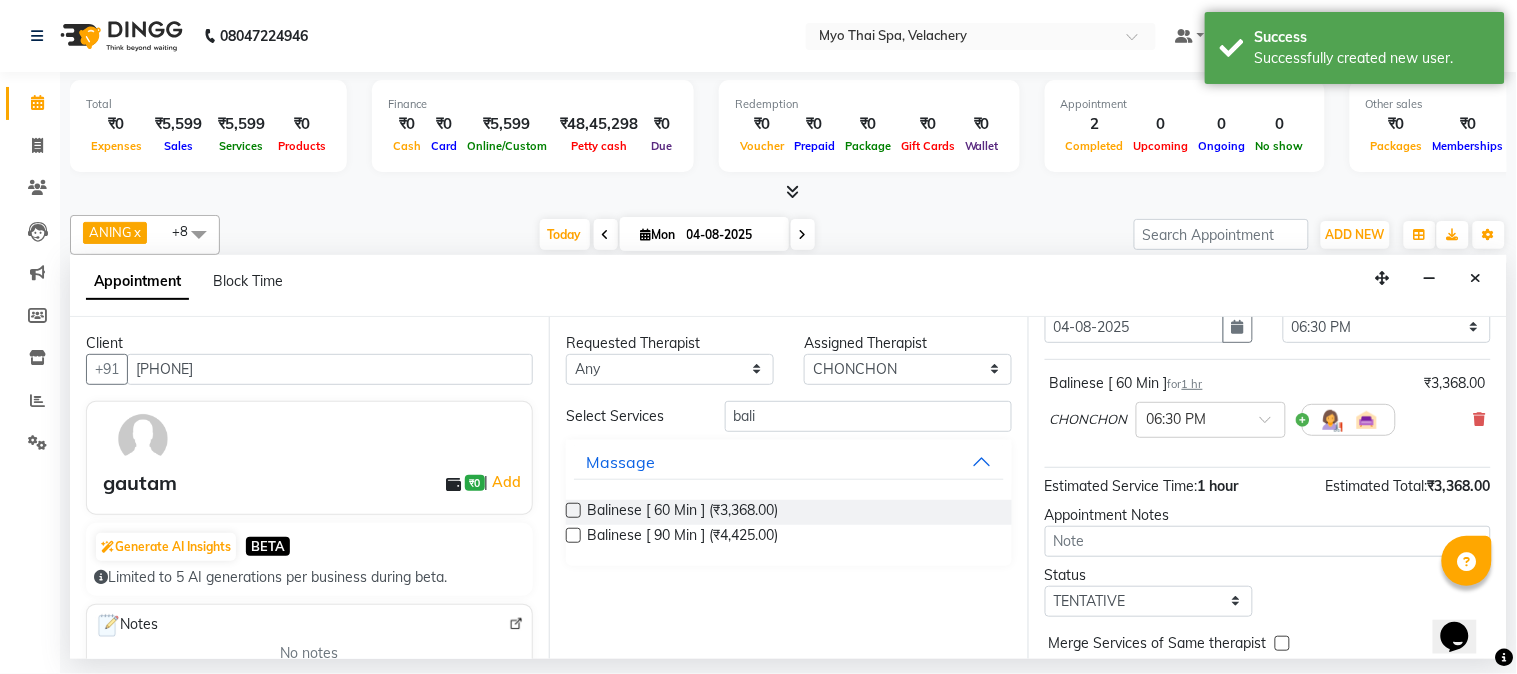 scroll, scrollTop: 183, scrollLeft: 0, axis: vertical 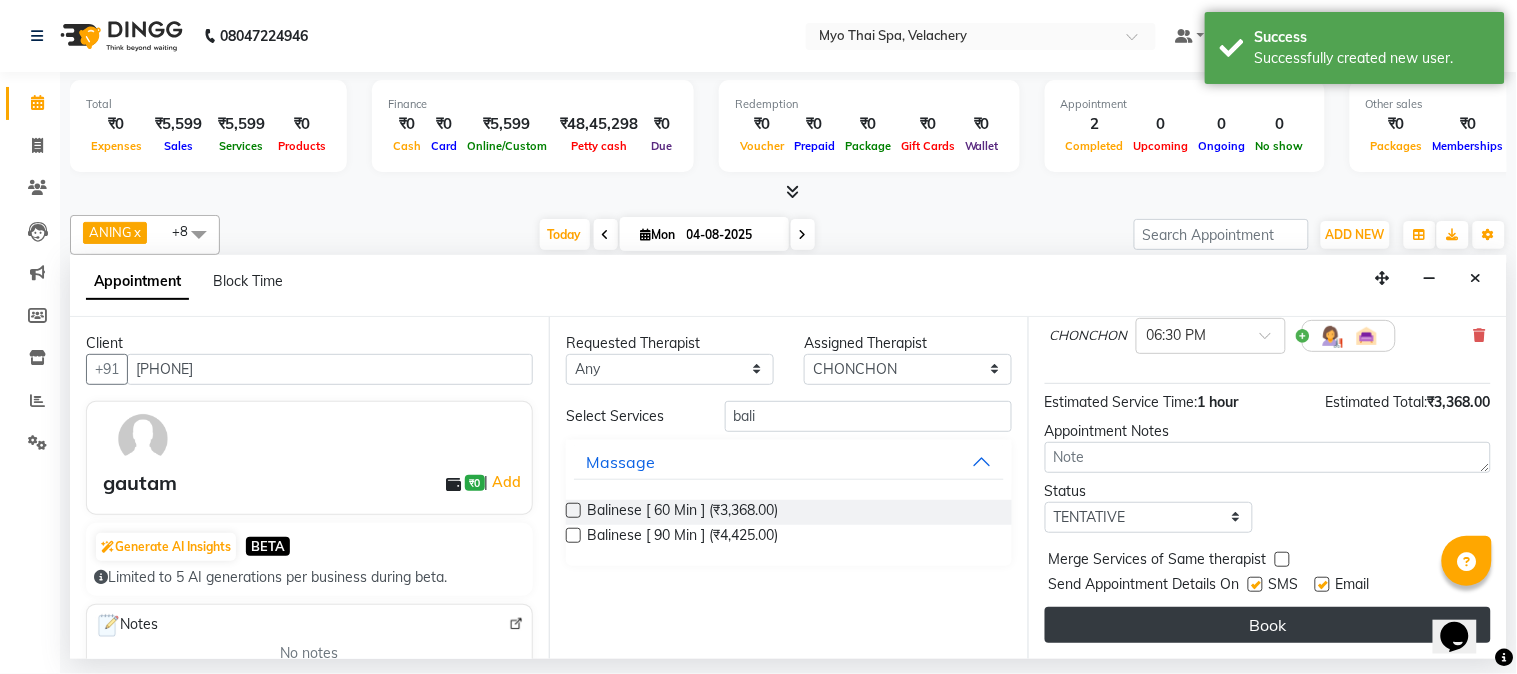 click on "Book" at bounding box center [1268, 625] 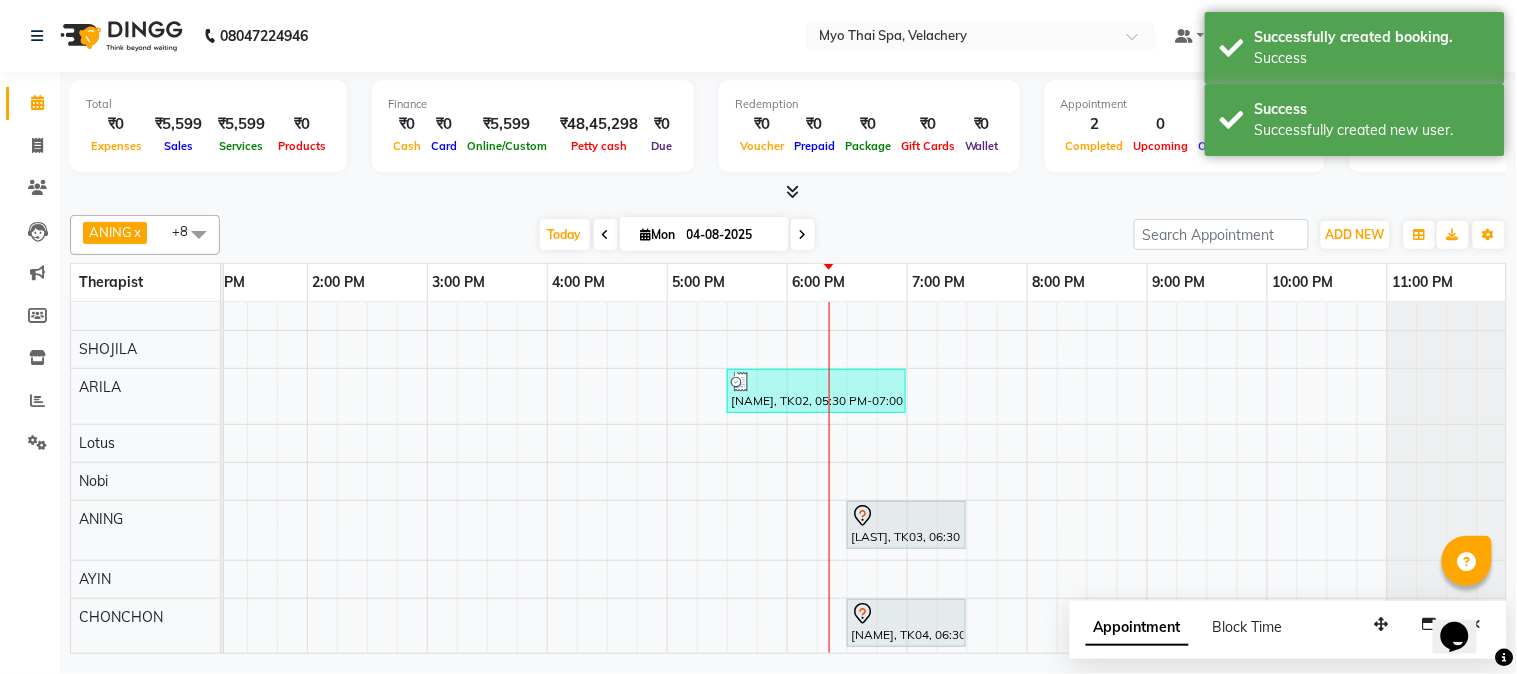 scroll, scrollTop: 83, scrollLeft: 517, axis: both 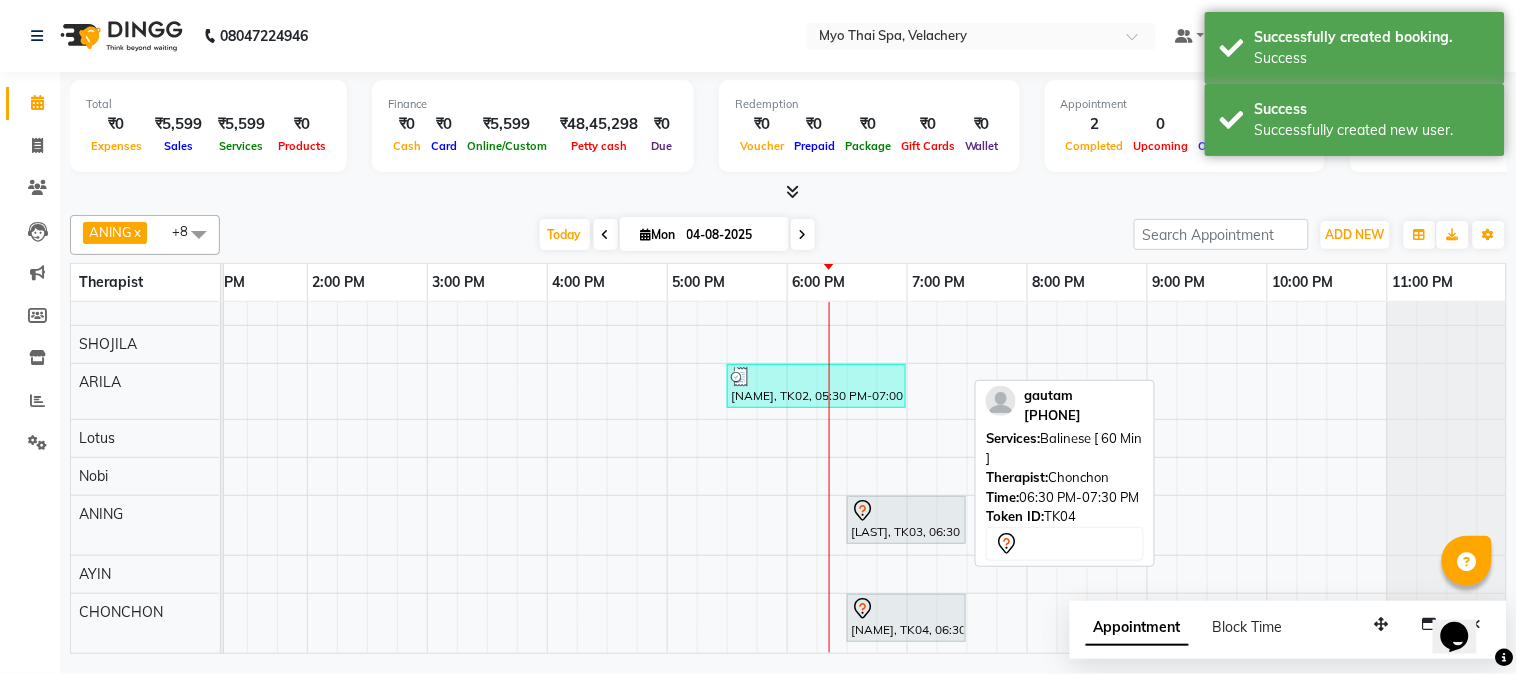click at bounding box center [906, 609] 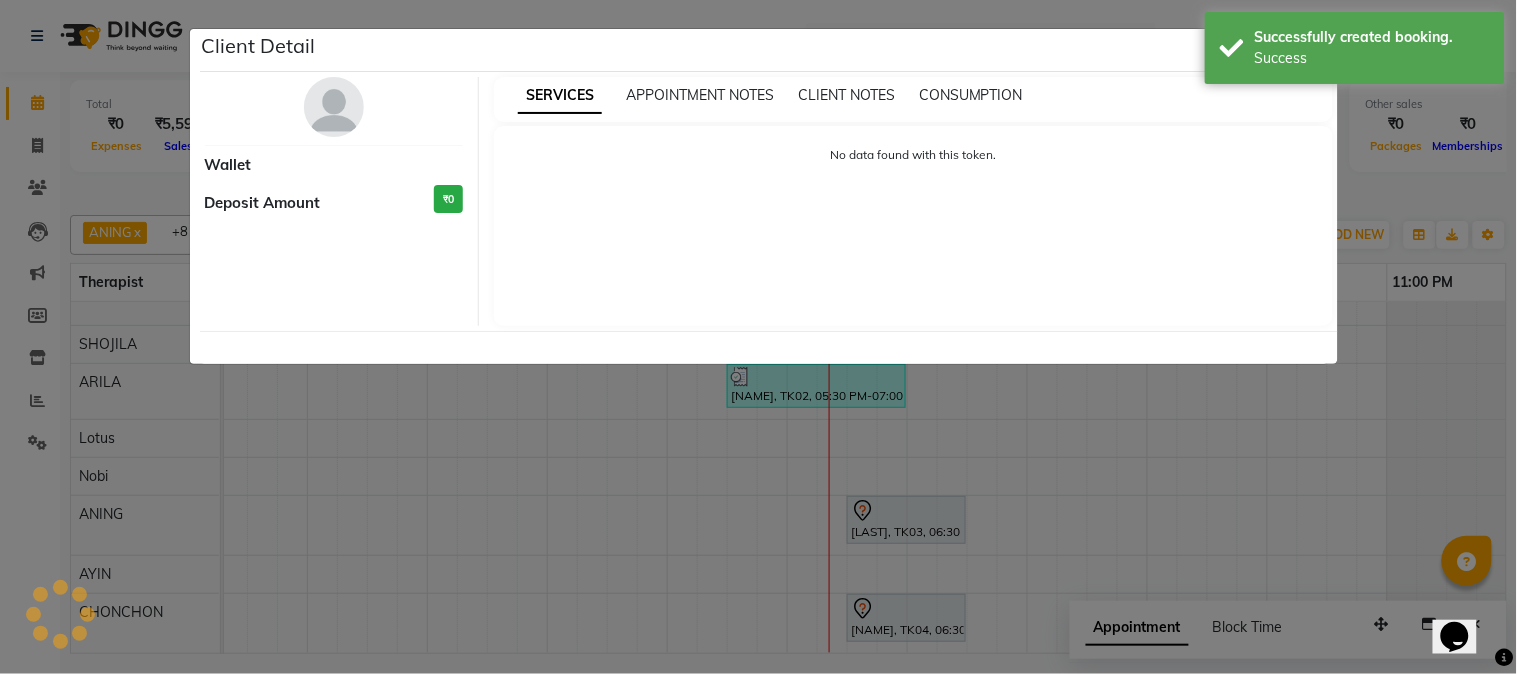 select on "7" 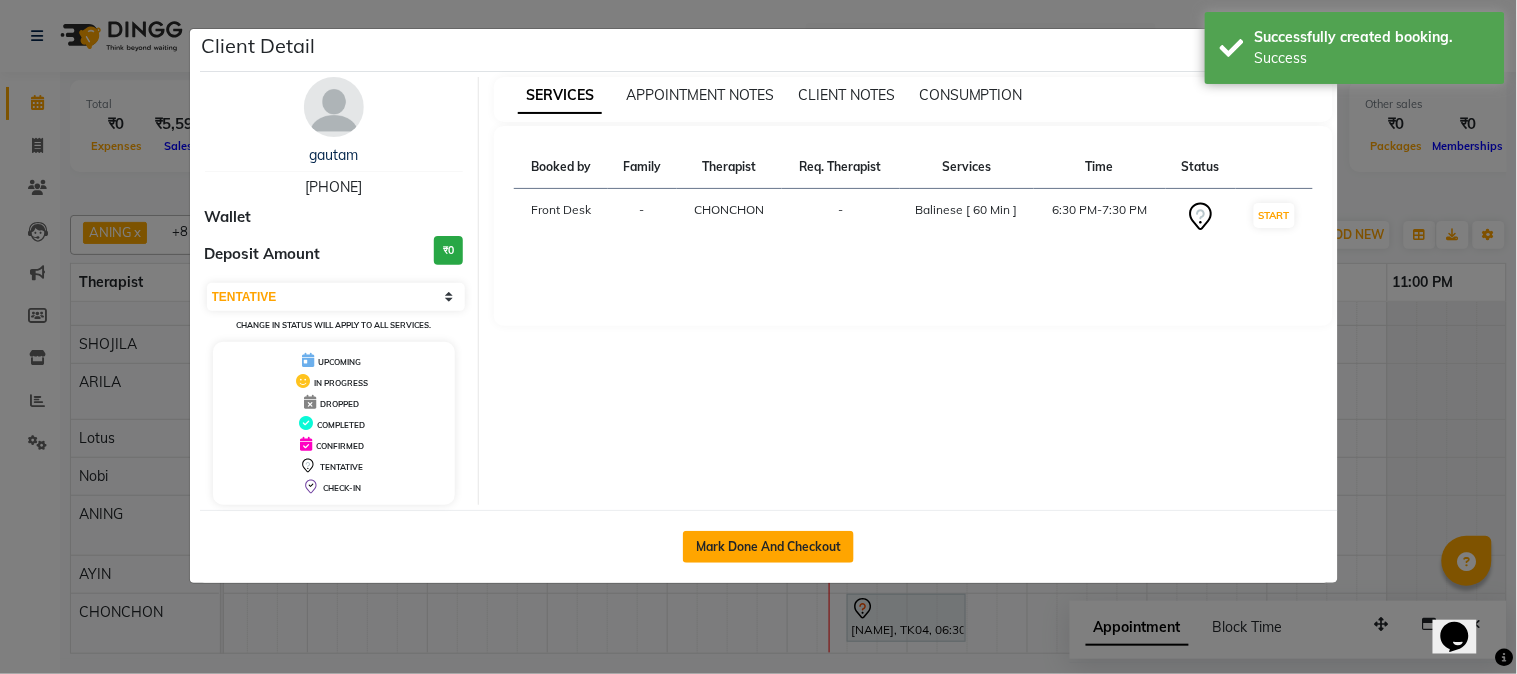 click on "Mark Done And Checkout" 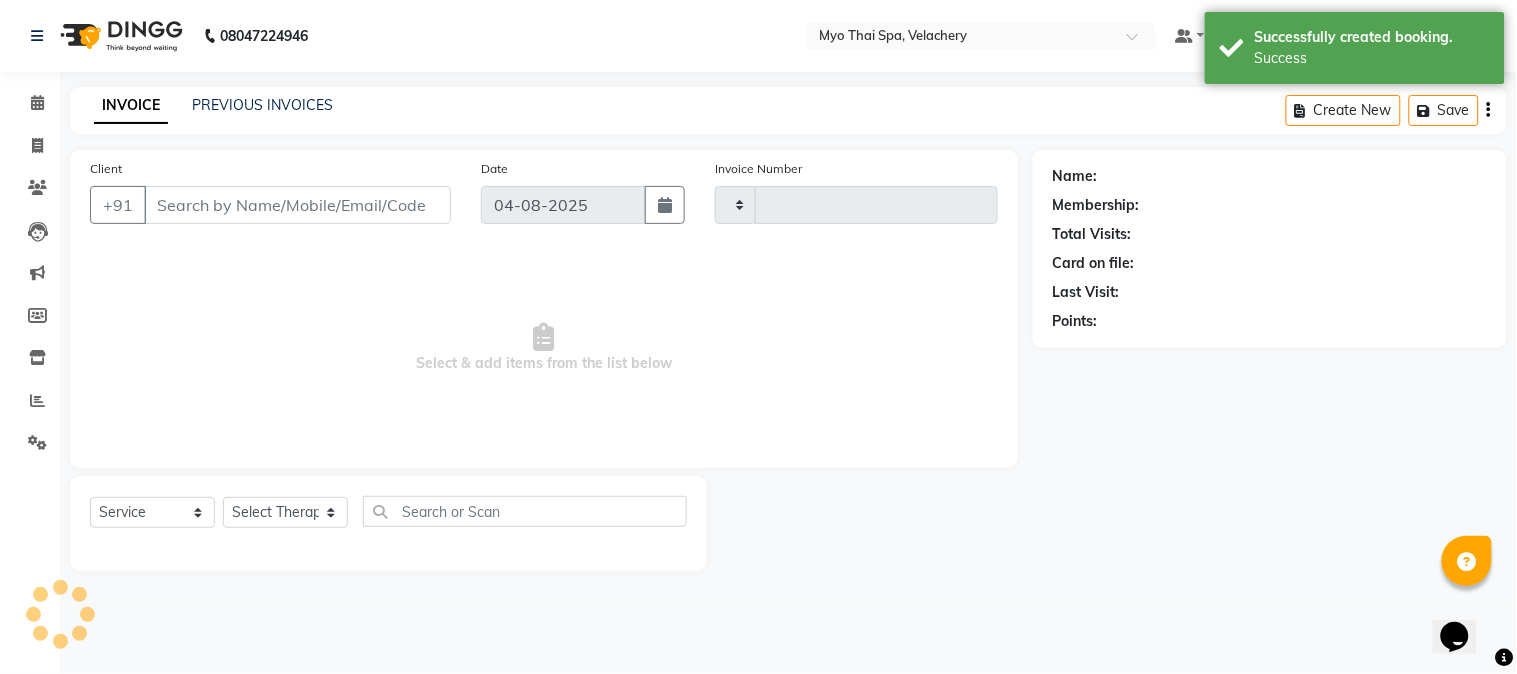 type on "1307" 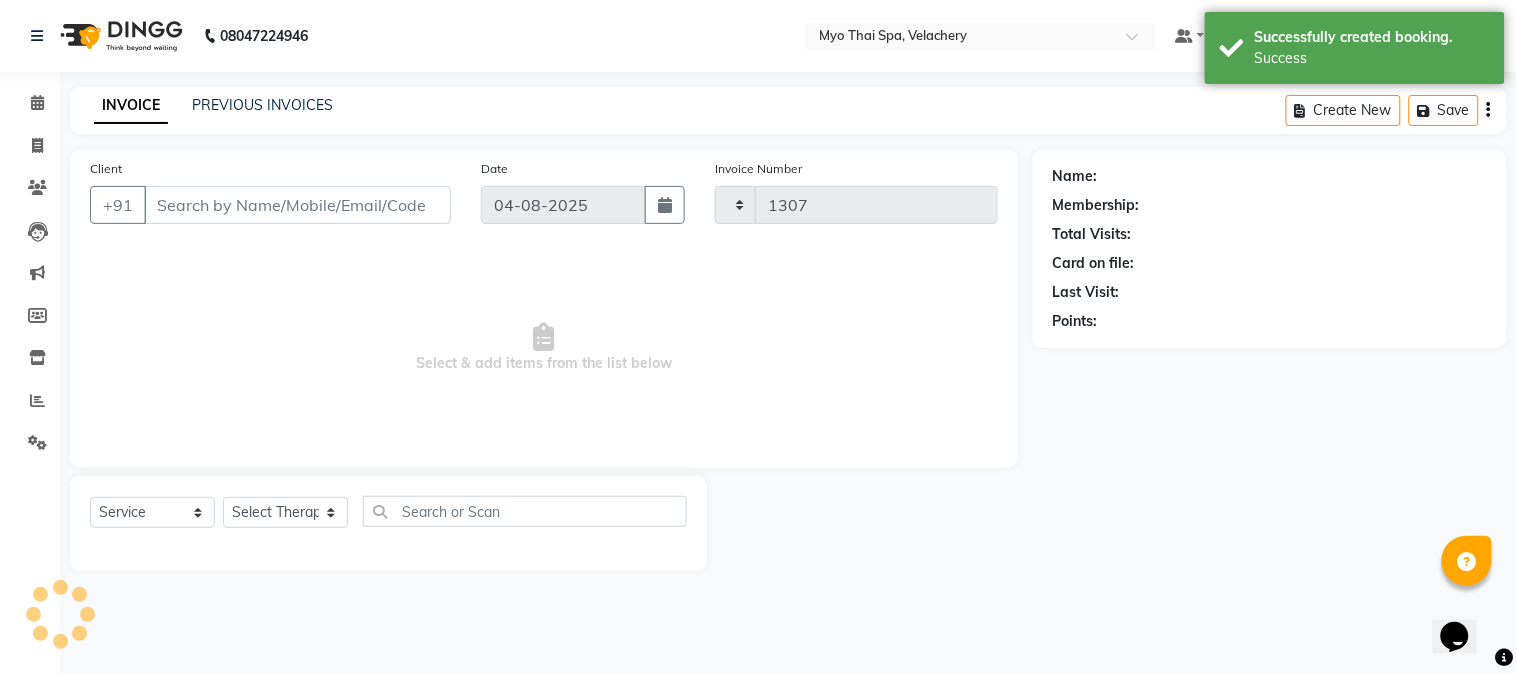 select on "5554" 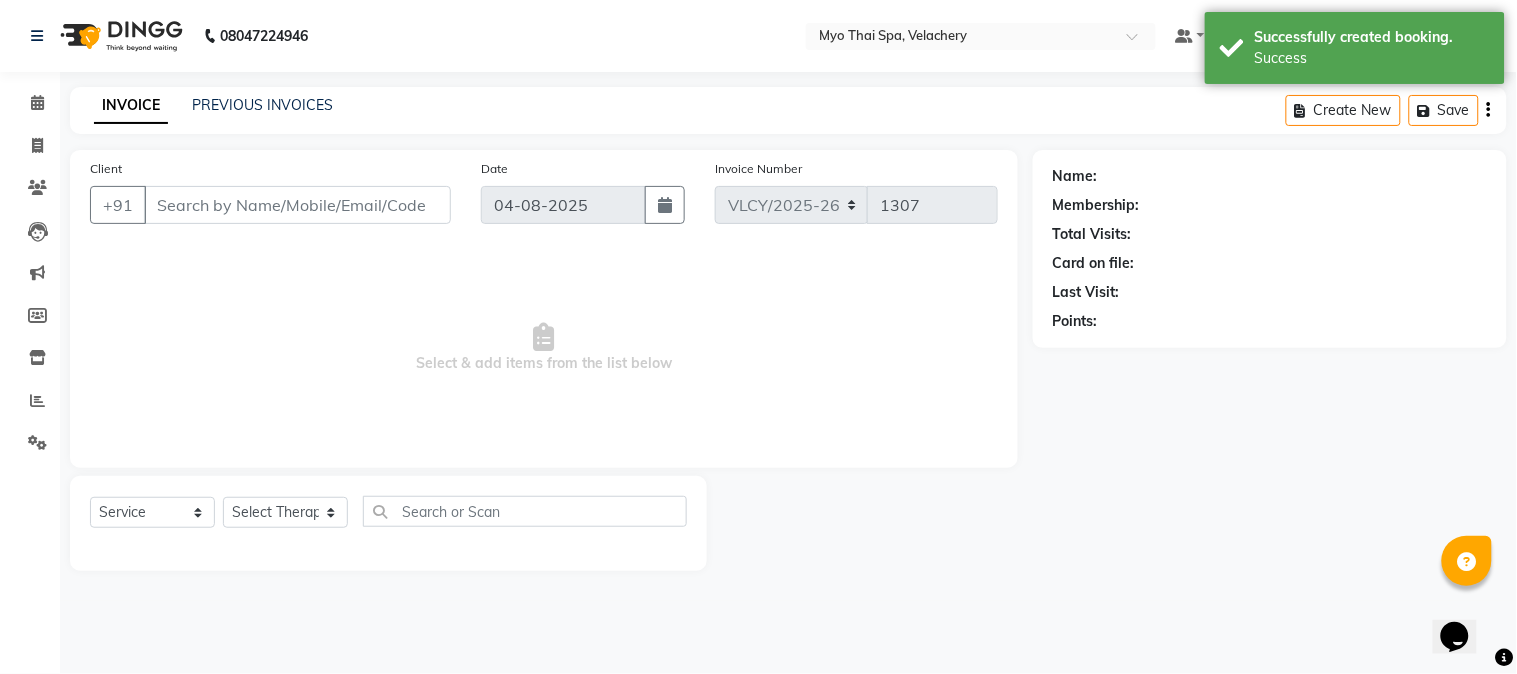 type on "[PHONE]" 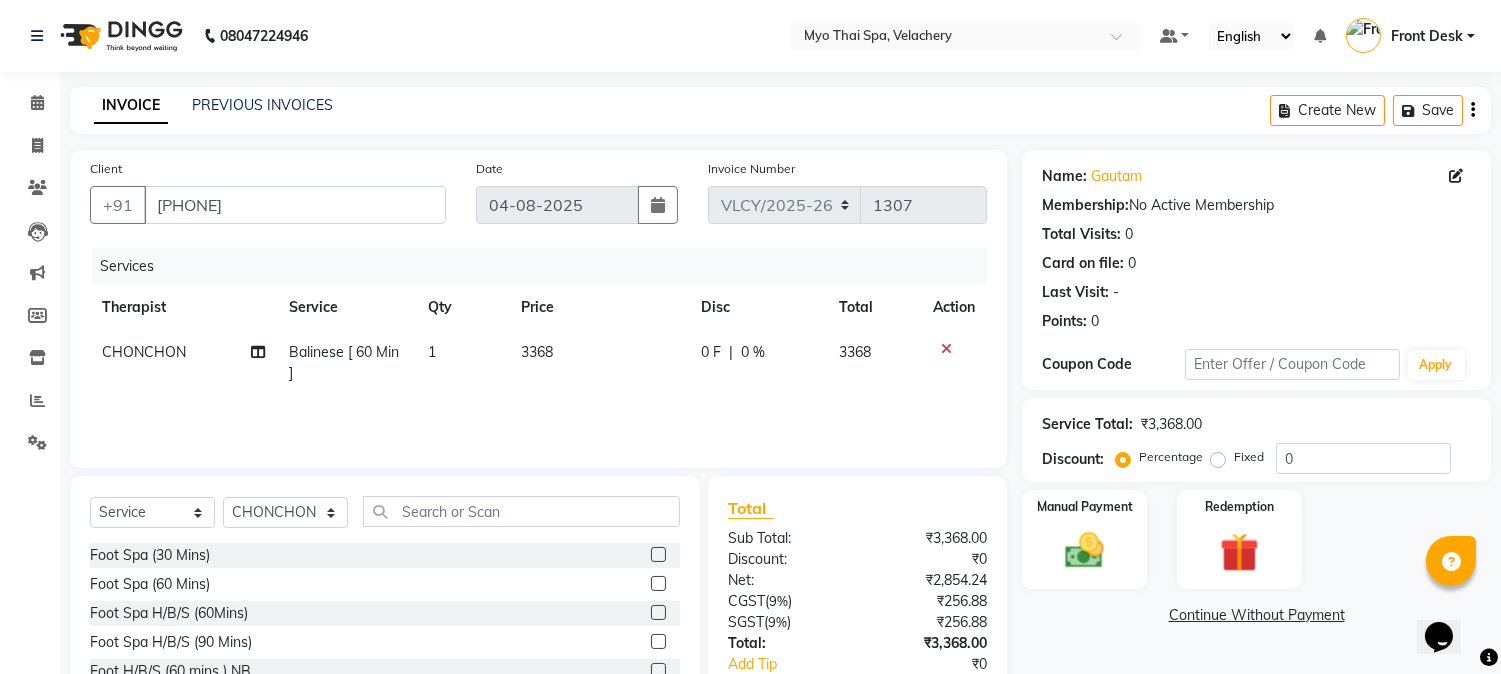 click on "Fixed" 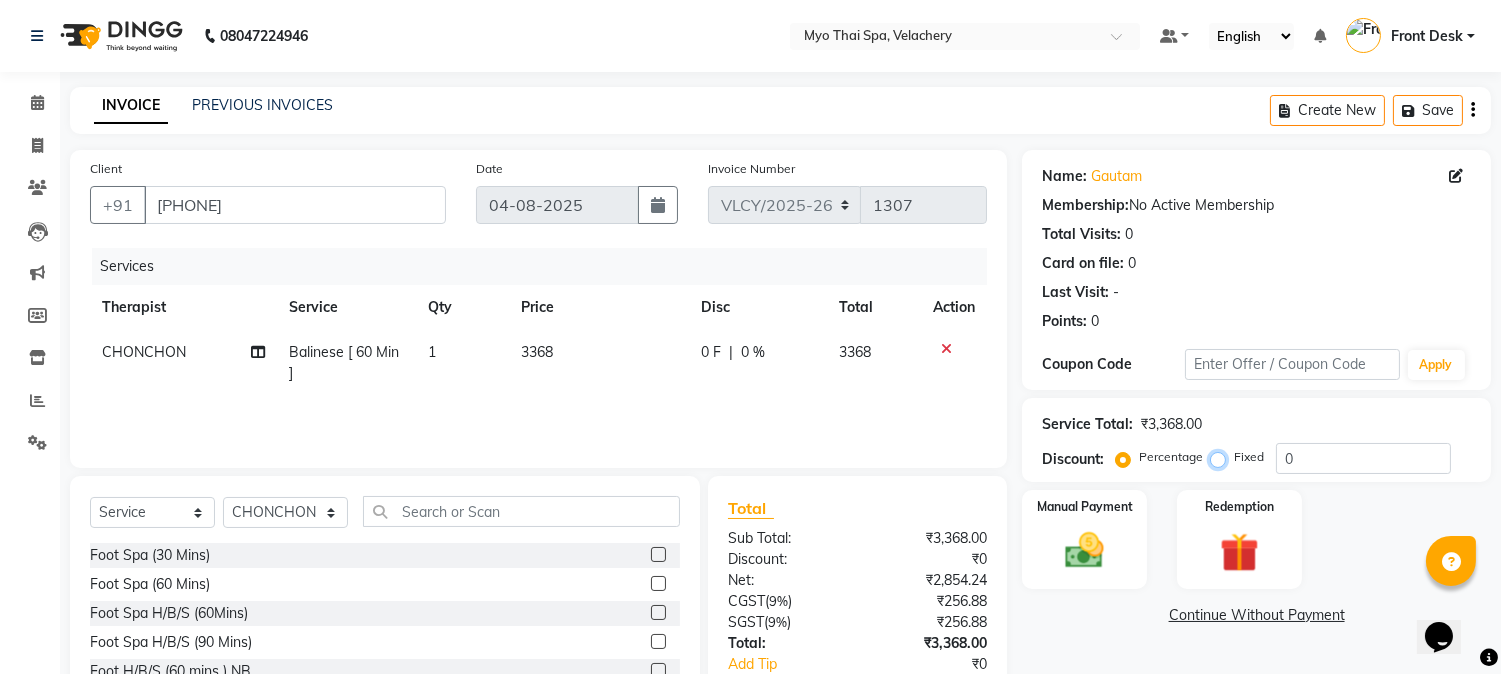 click on "Fixed" at bounding box center (1222, 457) 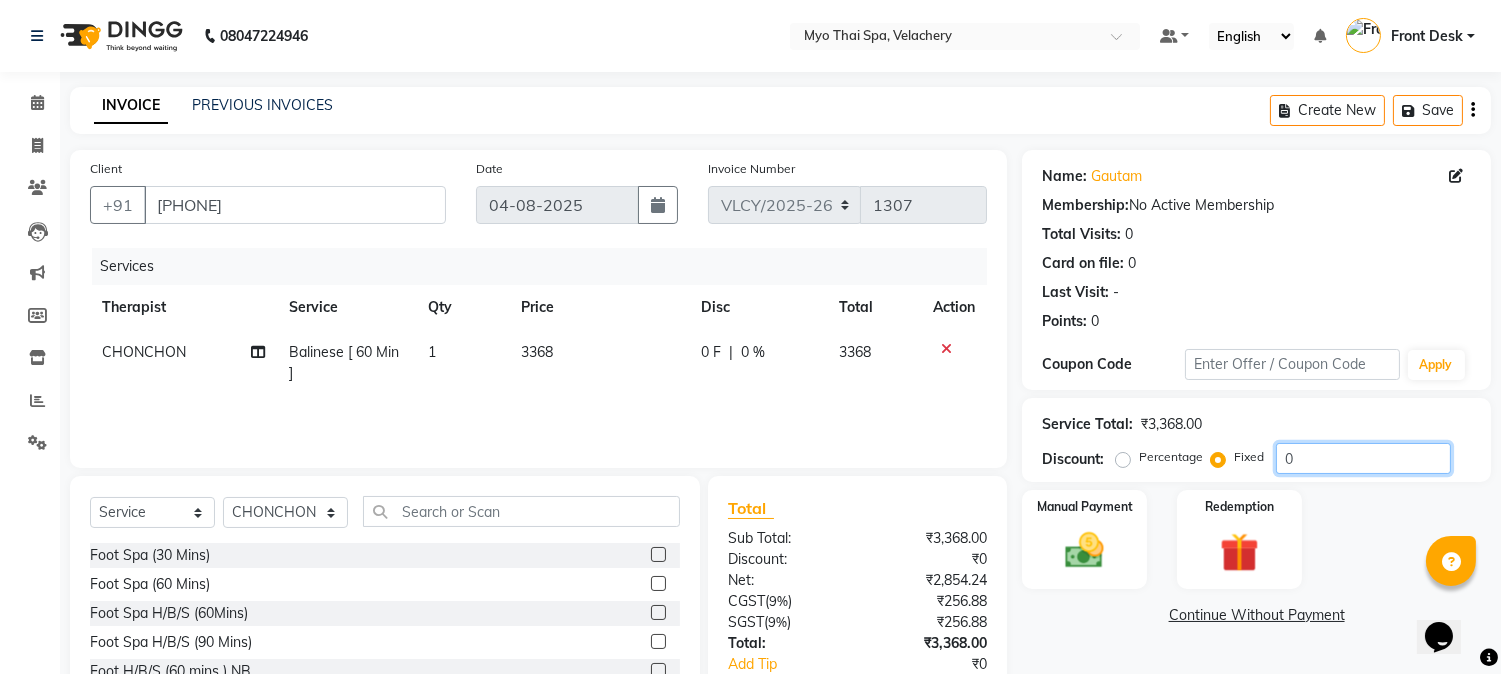 click on "0" 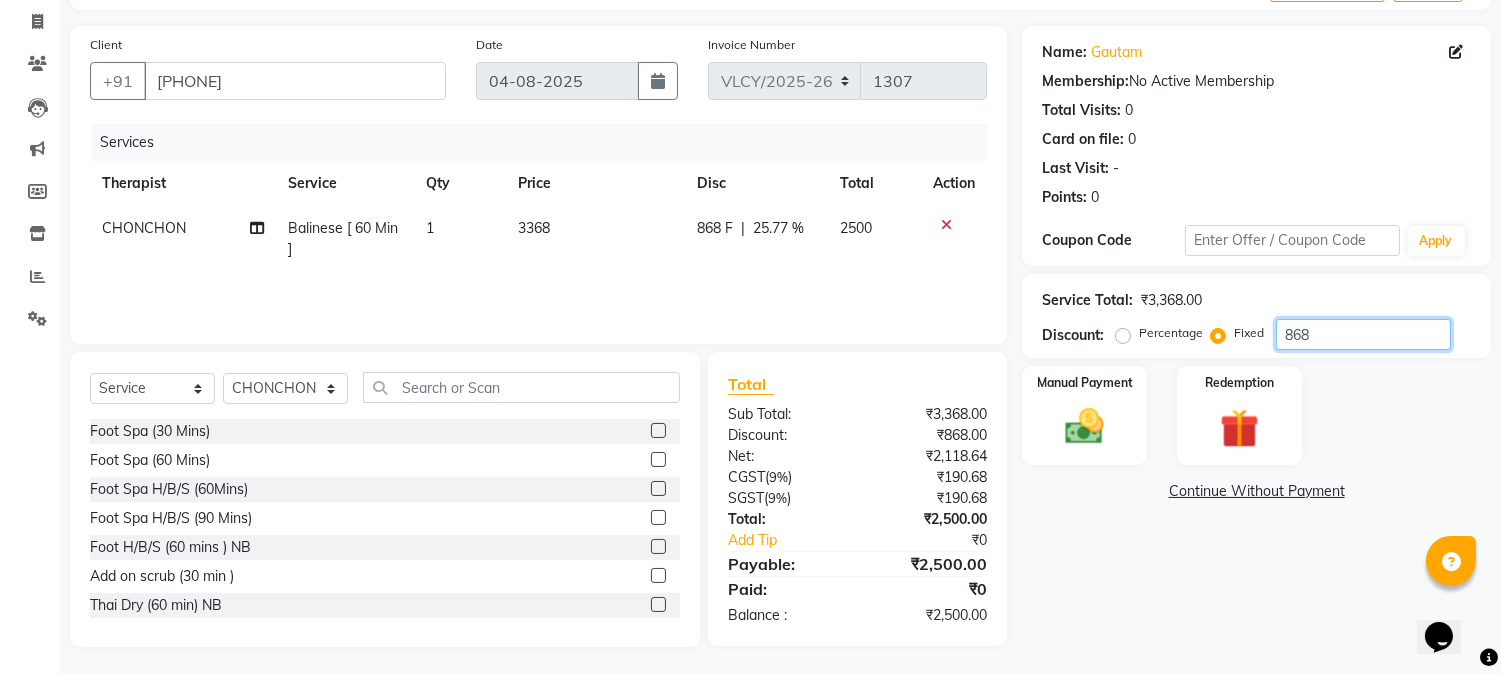 scroll, scrollTop: 126, scrollLeft: 0, axis: vertical 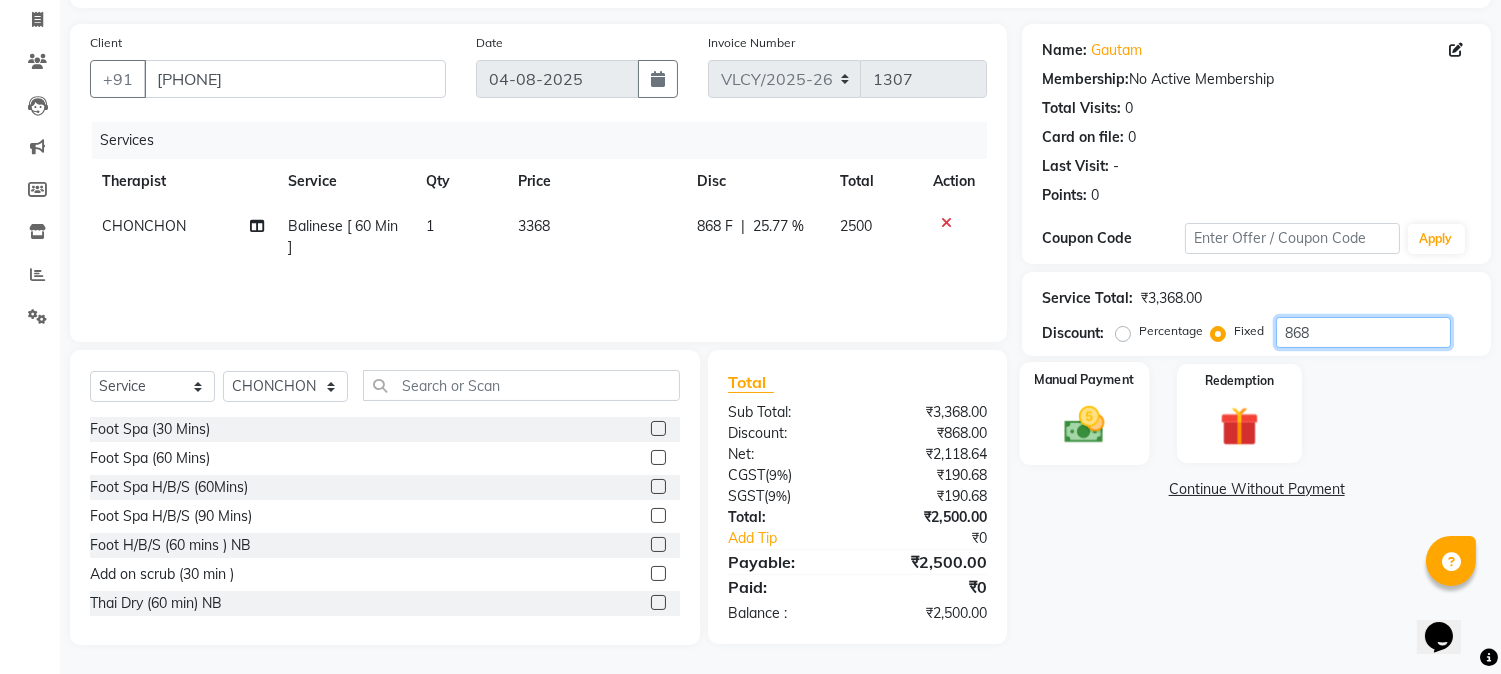 type on "868" 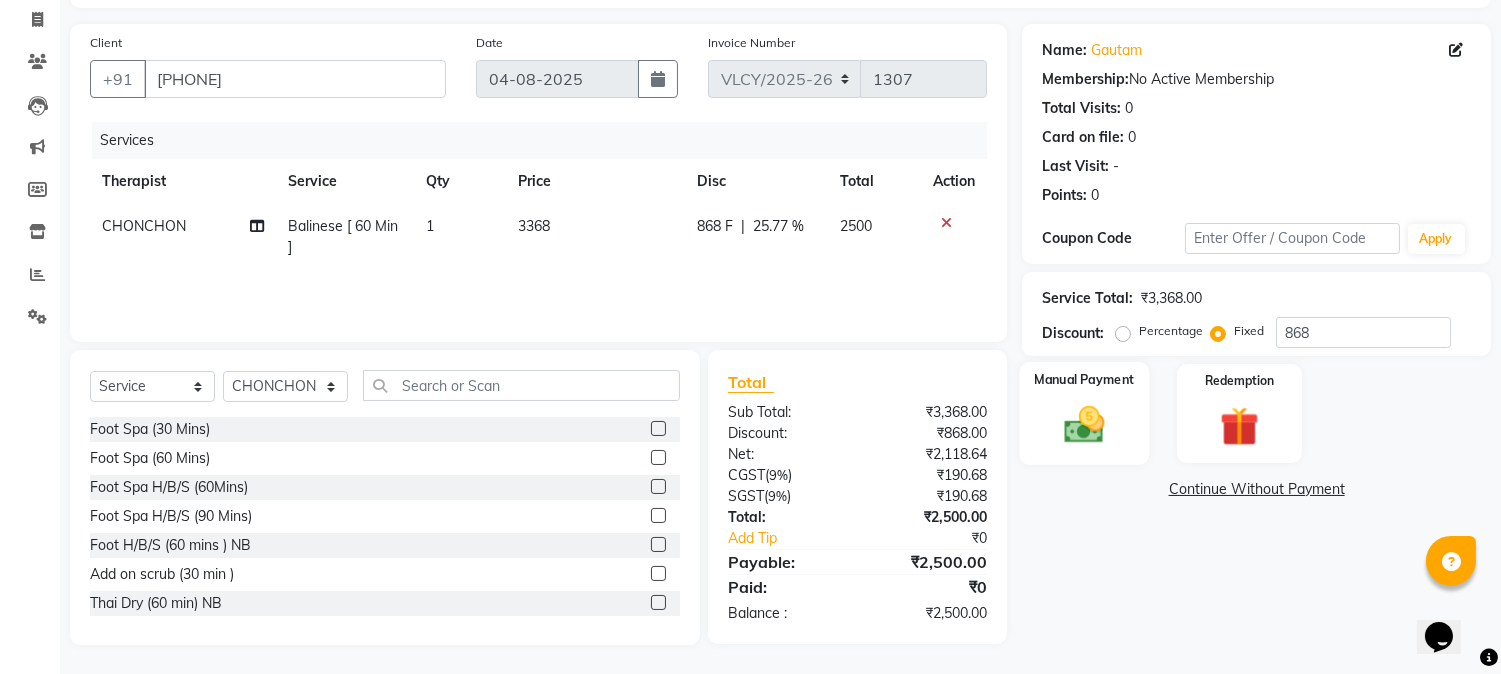 click on "Manual Payment" 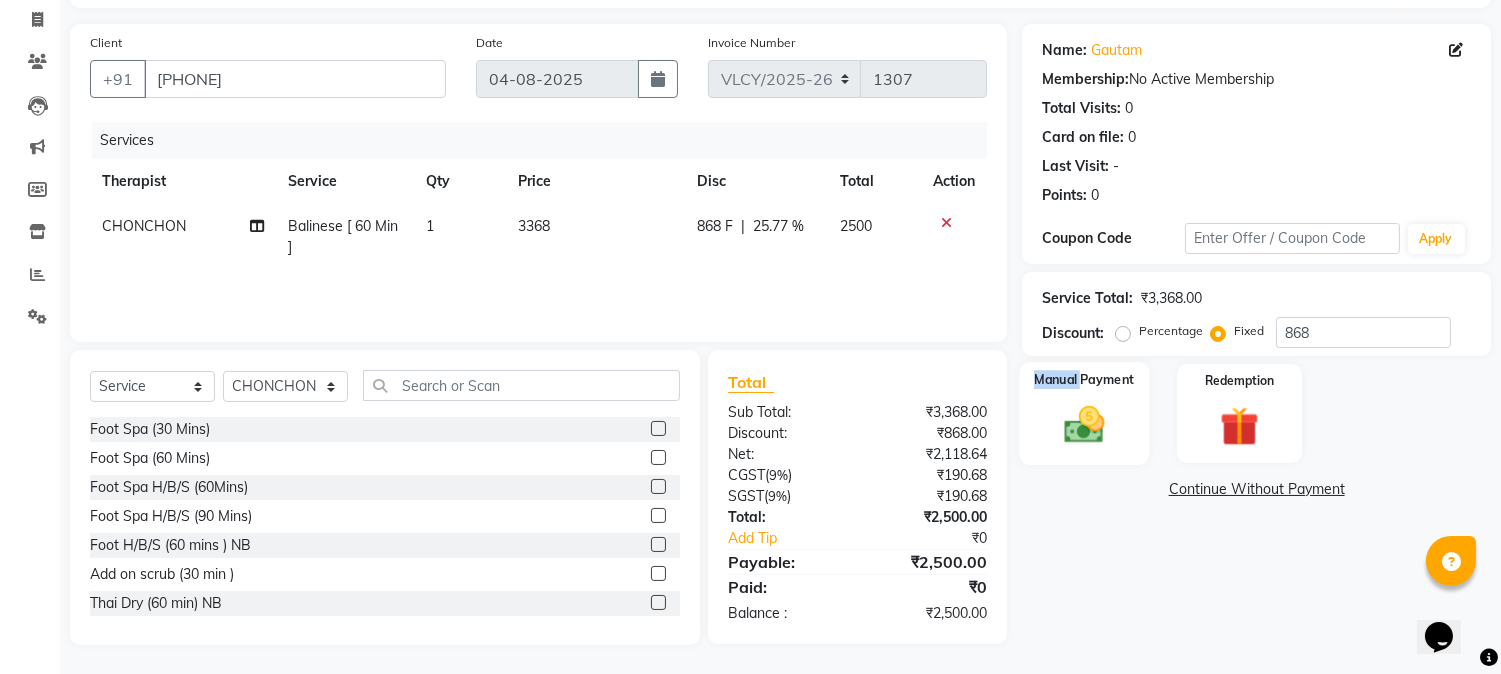 click on "Manual Payment" 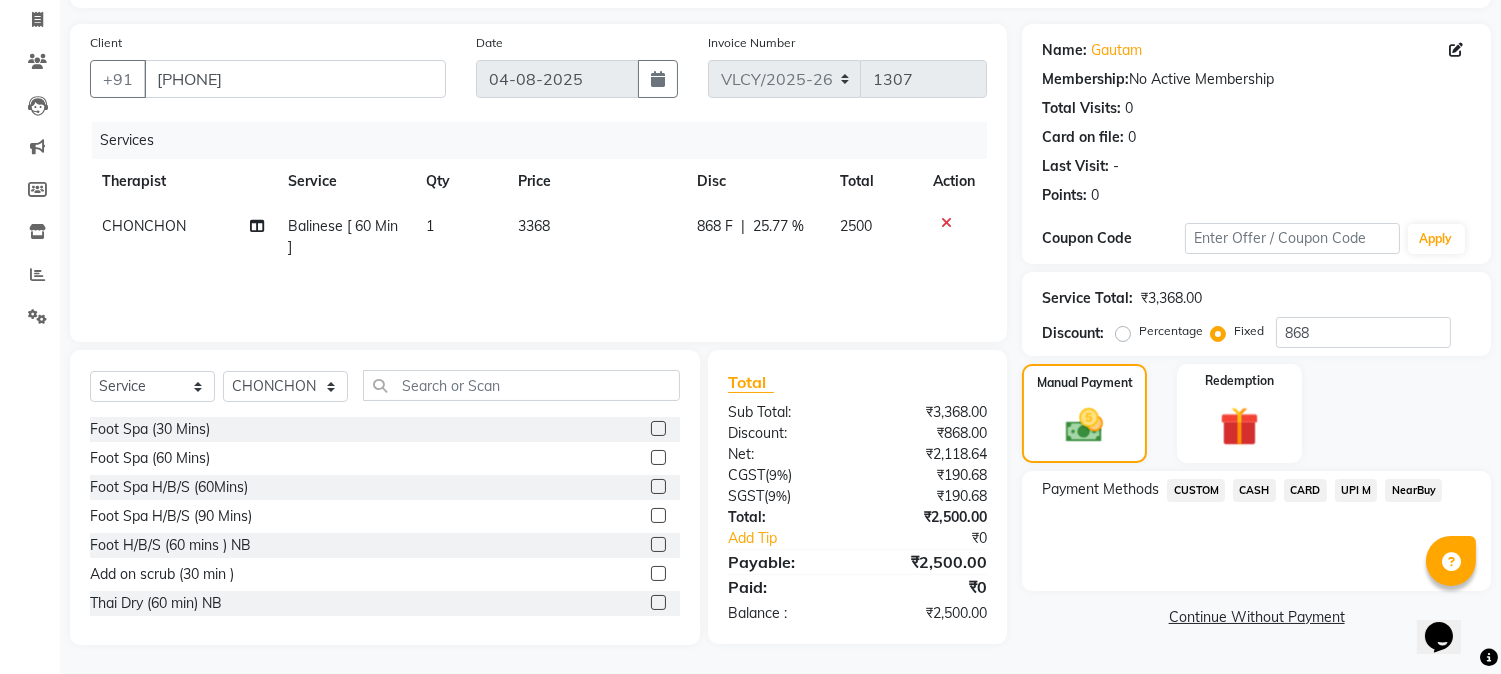 click on "UPI M" 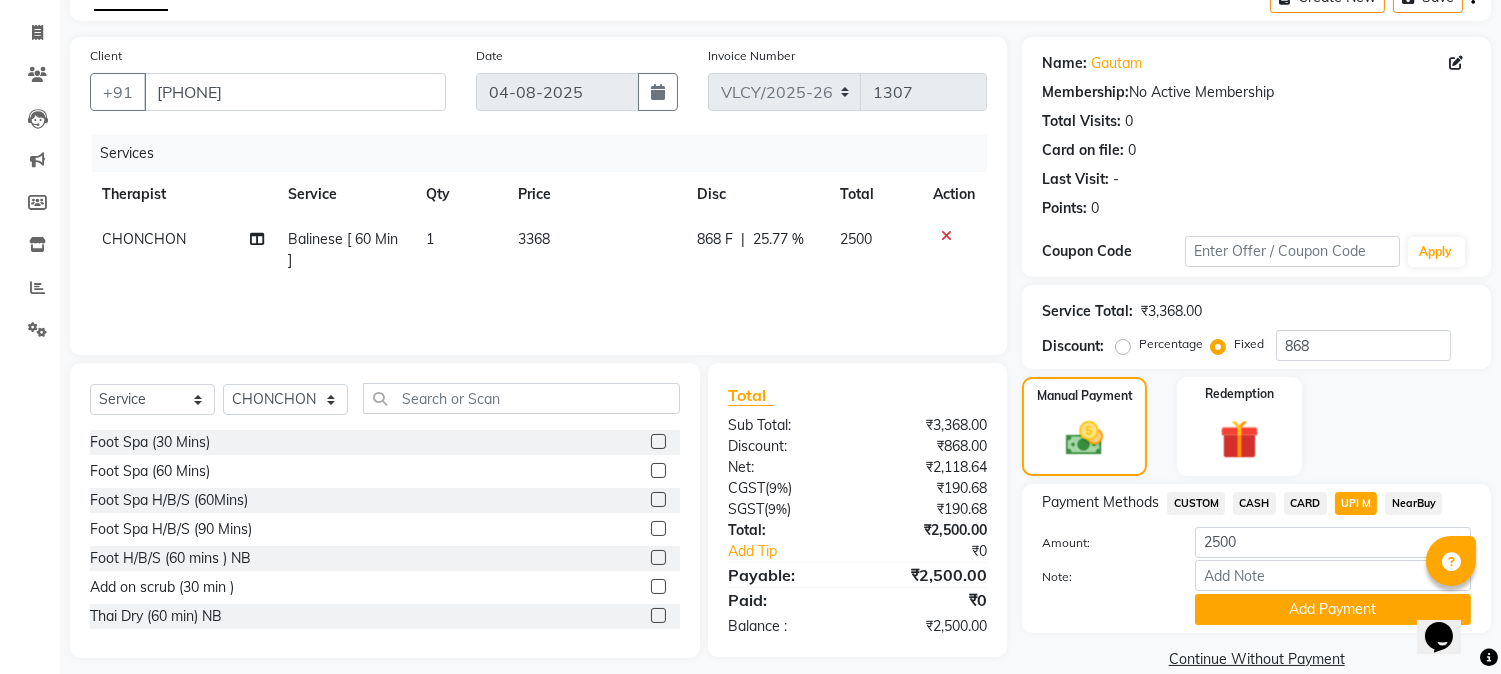 scroll, scrollTop: 142, scrollLeft: 0, axis: vertical 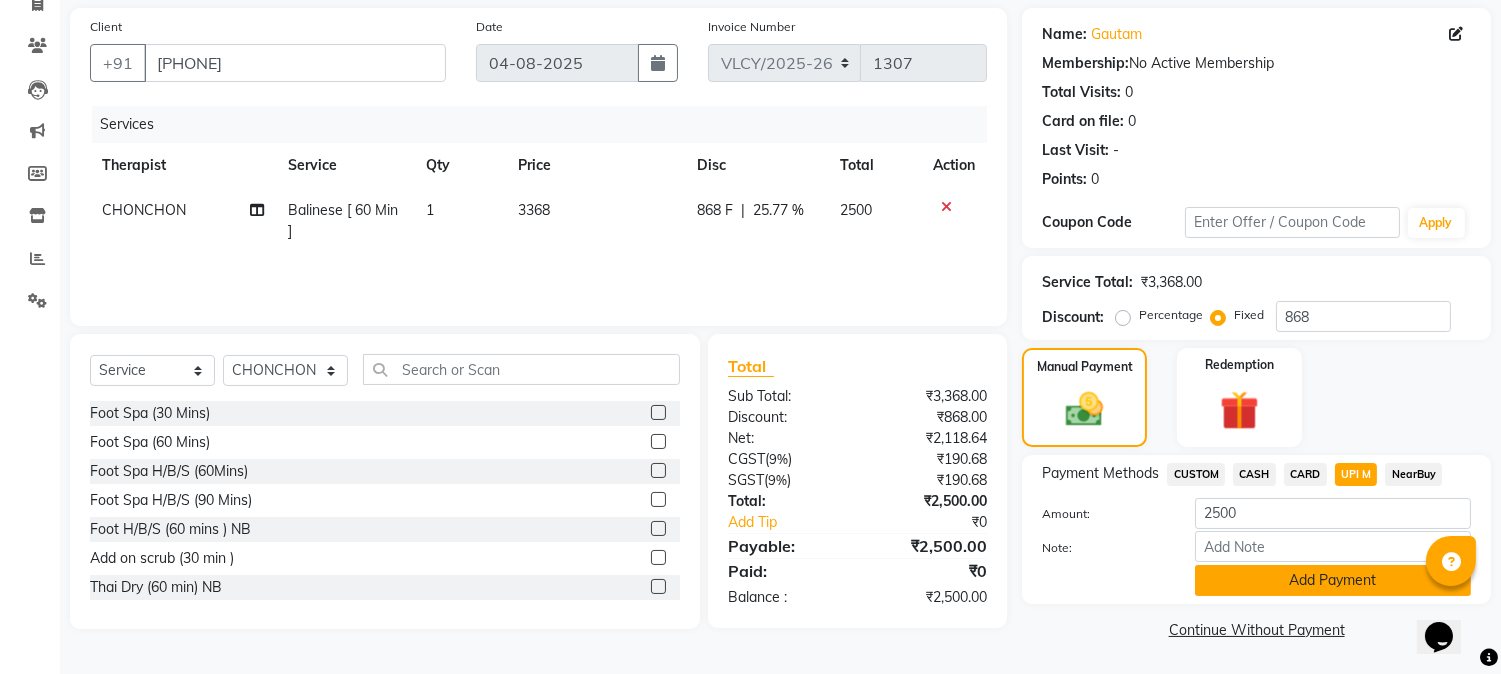 click on "Add Payment" 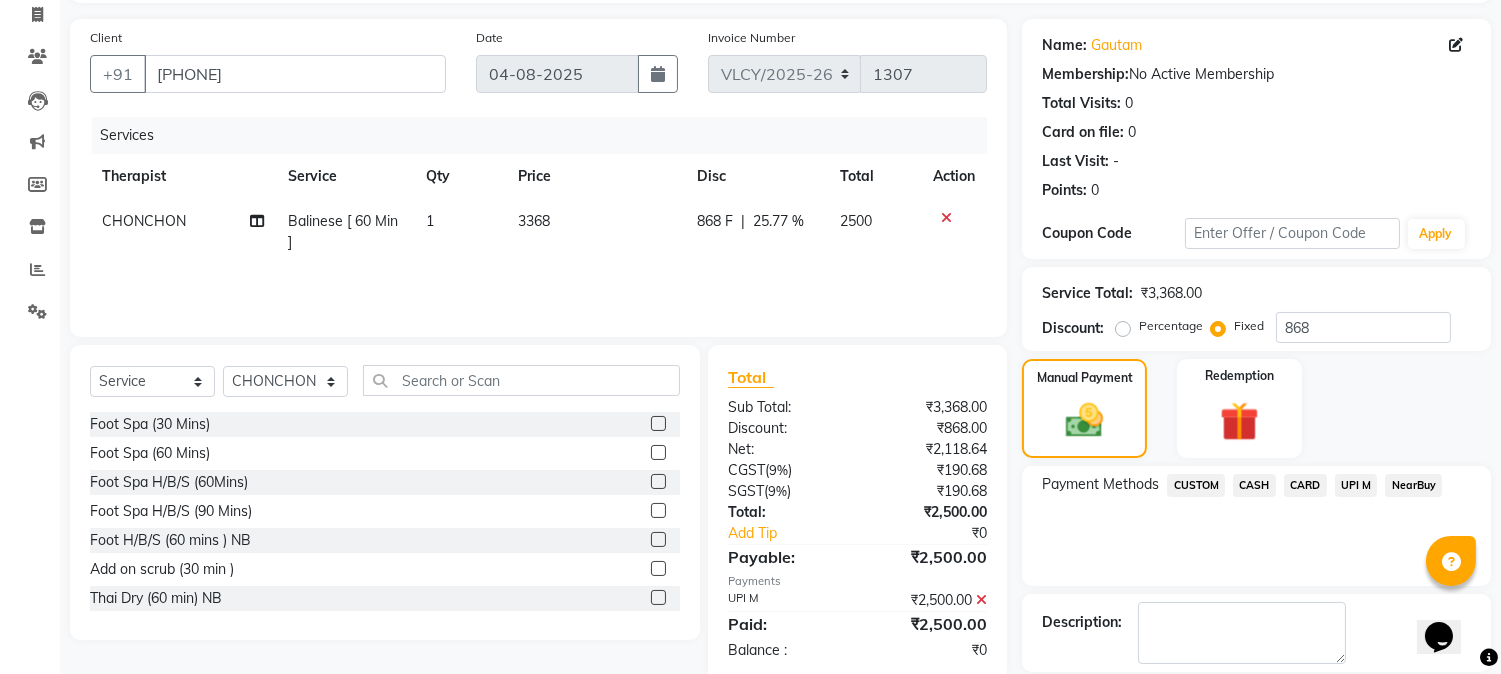 scroll, scrollTop: 265, scrollLeft: 0, axis: vertical 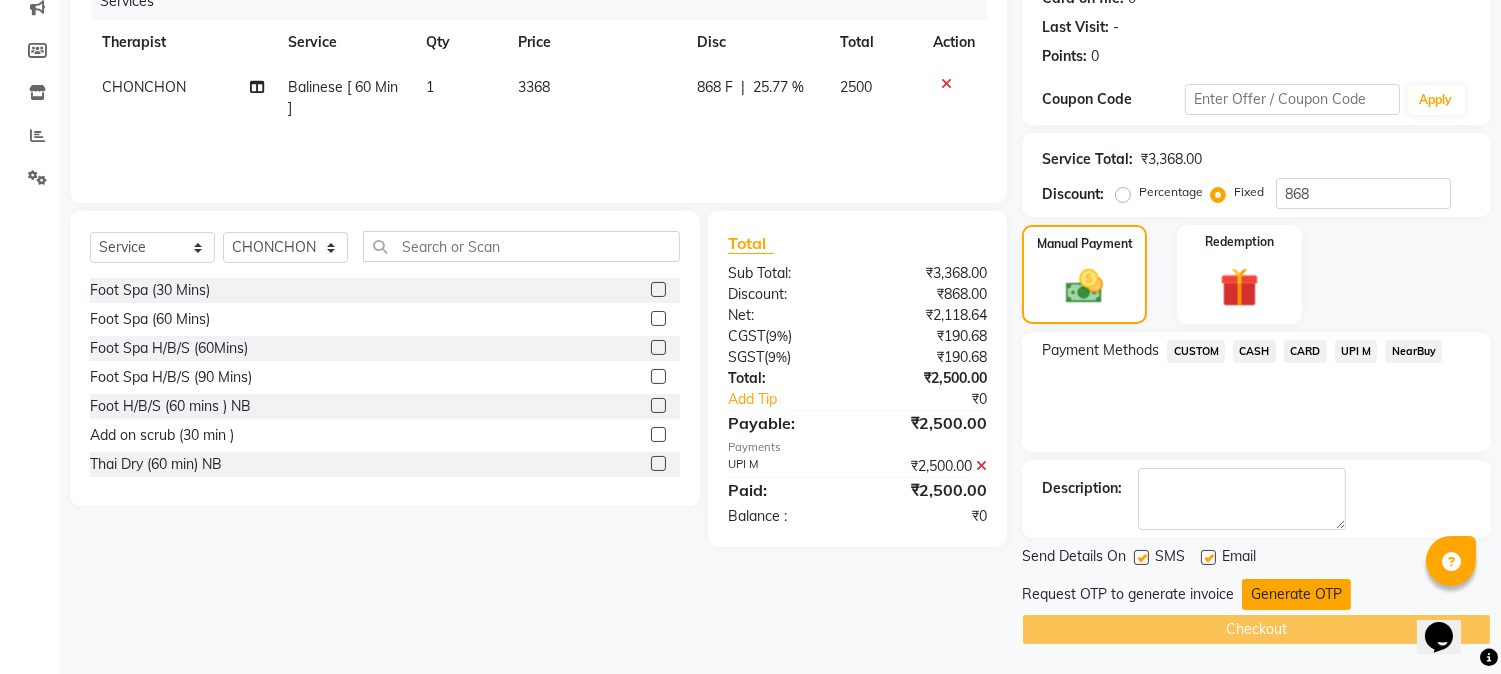 click on "Generate OTP" 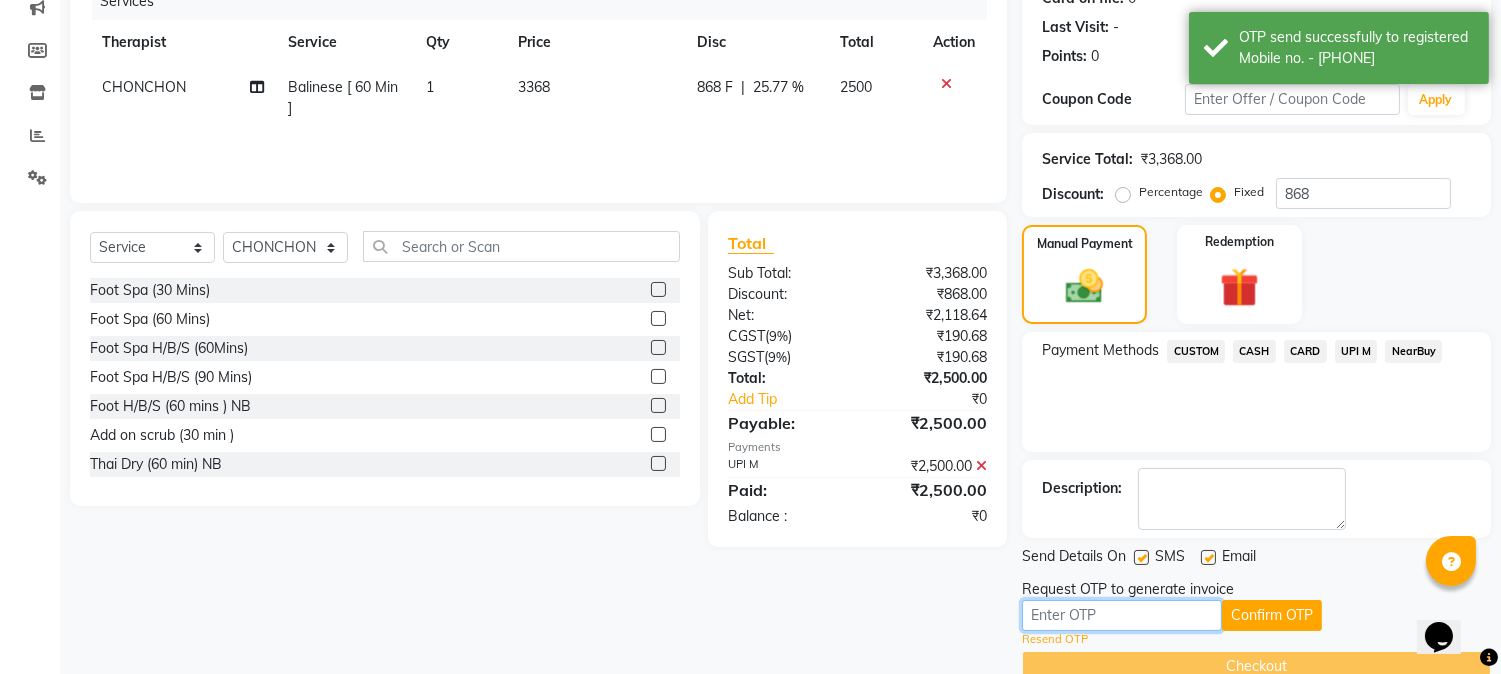 click at bounding box center (1122, 615) 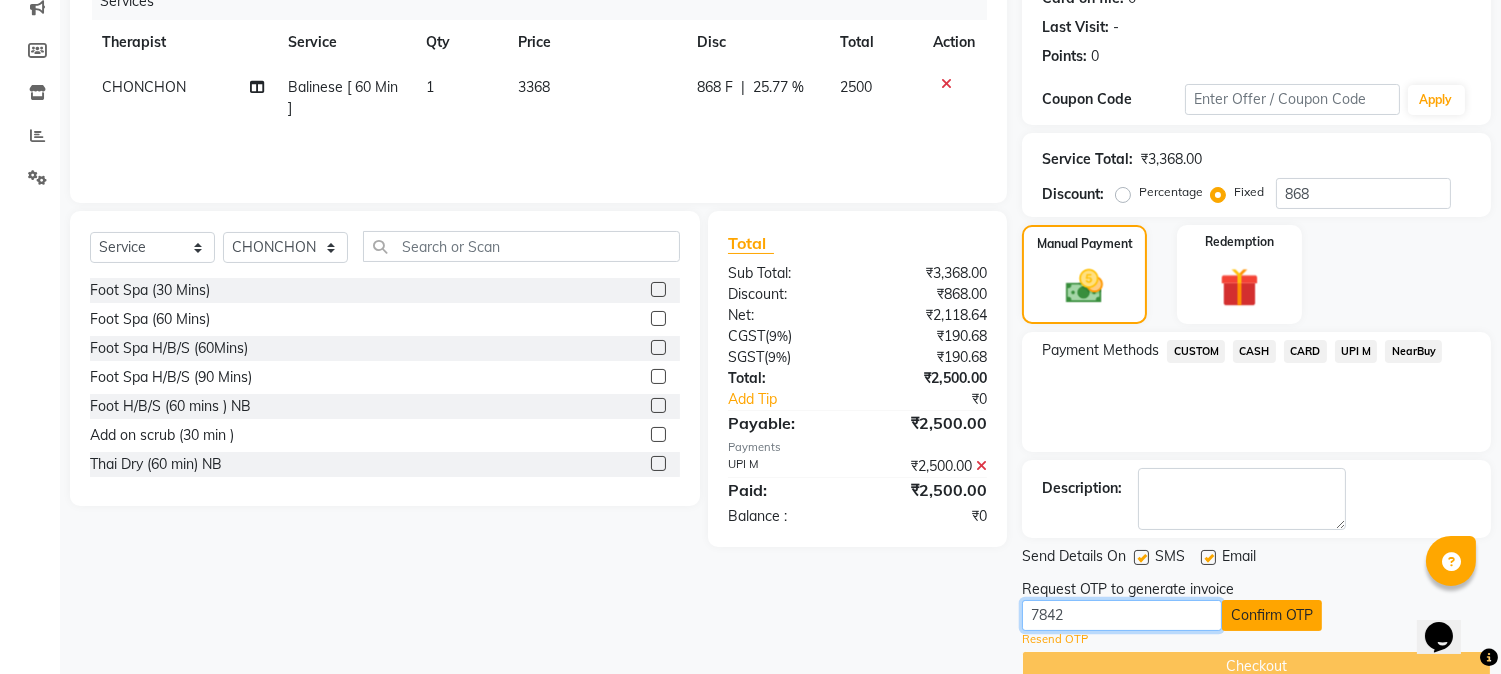 type on "7842" 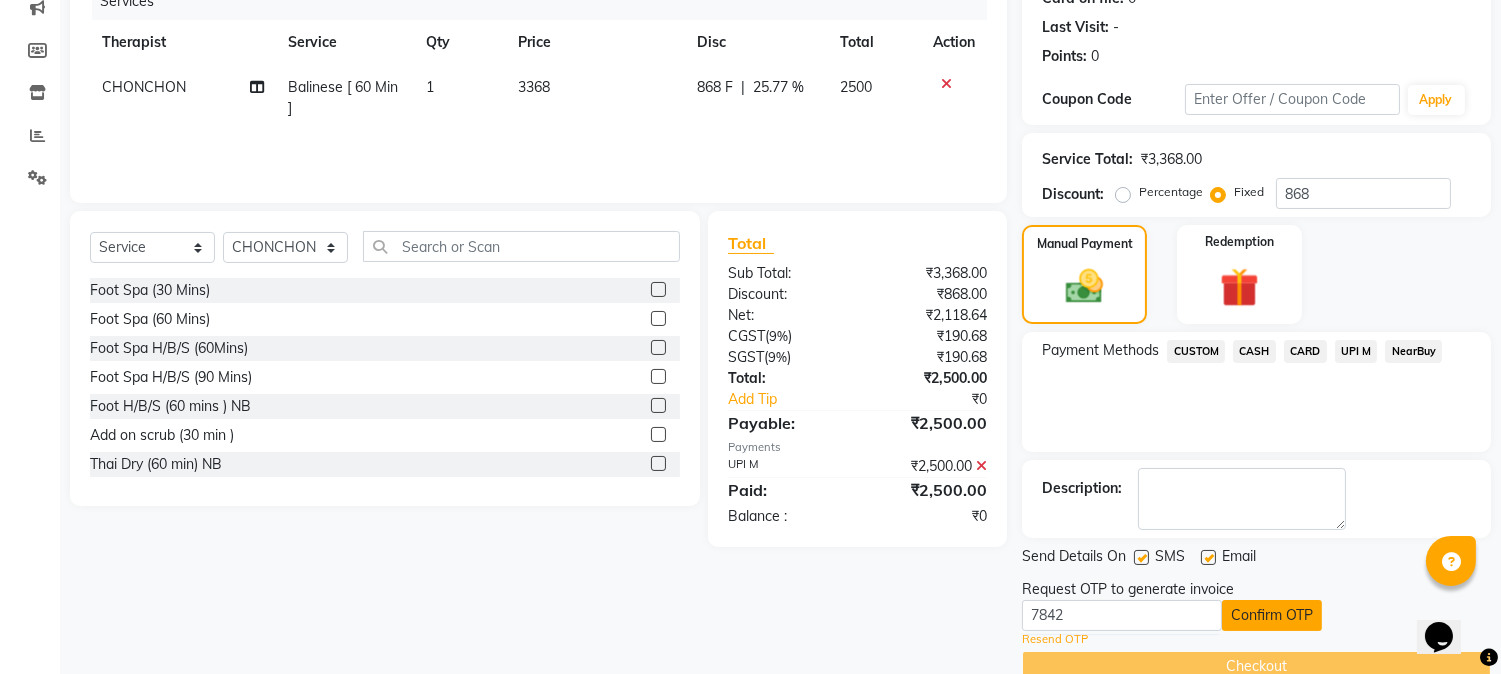click on "Confirm OTP" 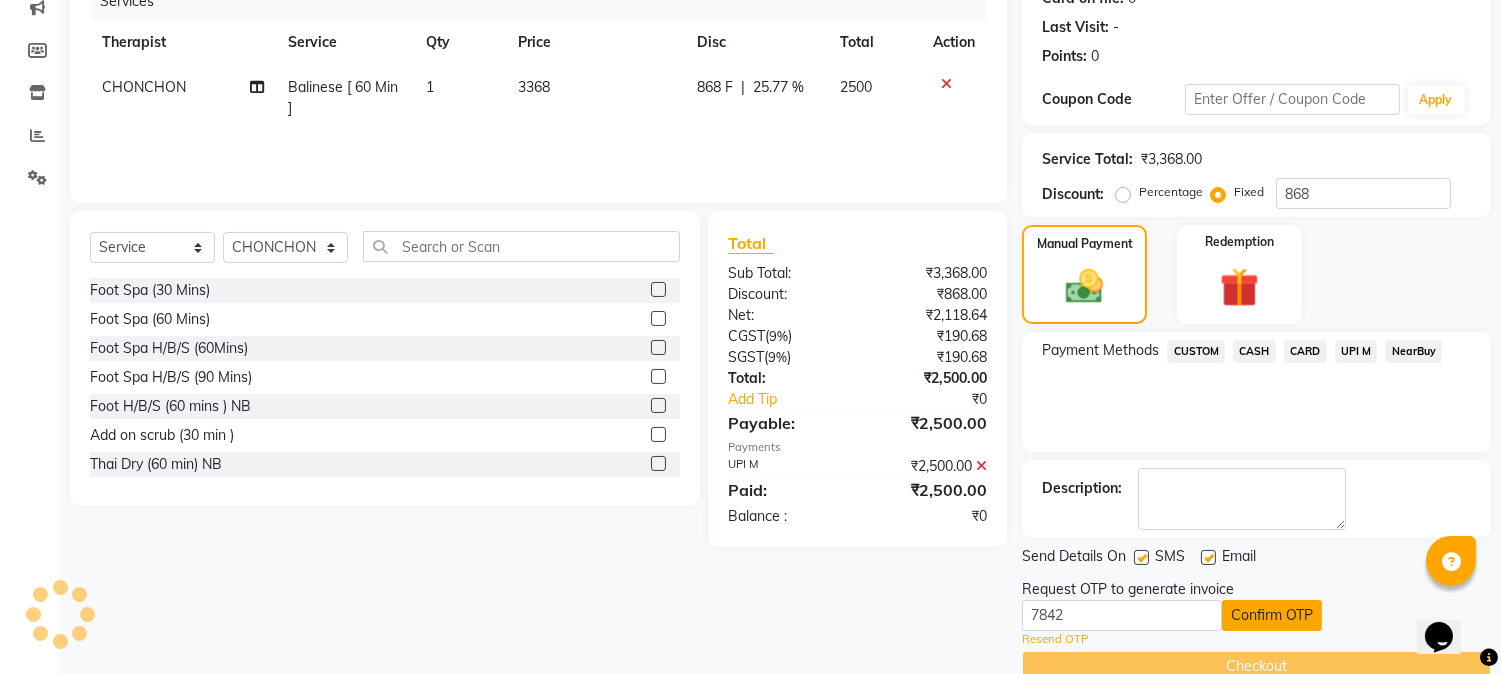 scroll, scrollTop: 225, scrollLeft: 0, axis: vertical 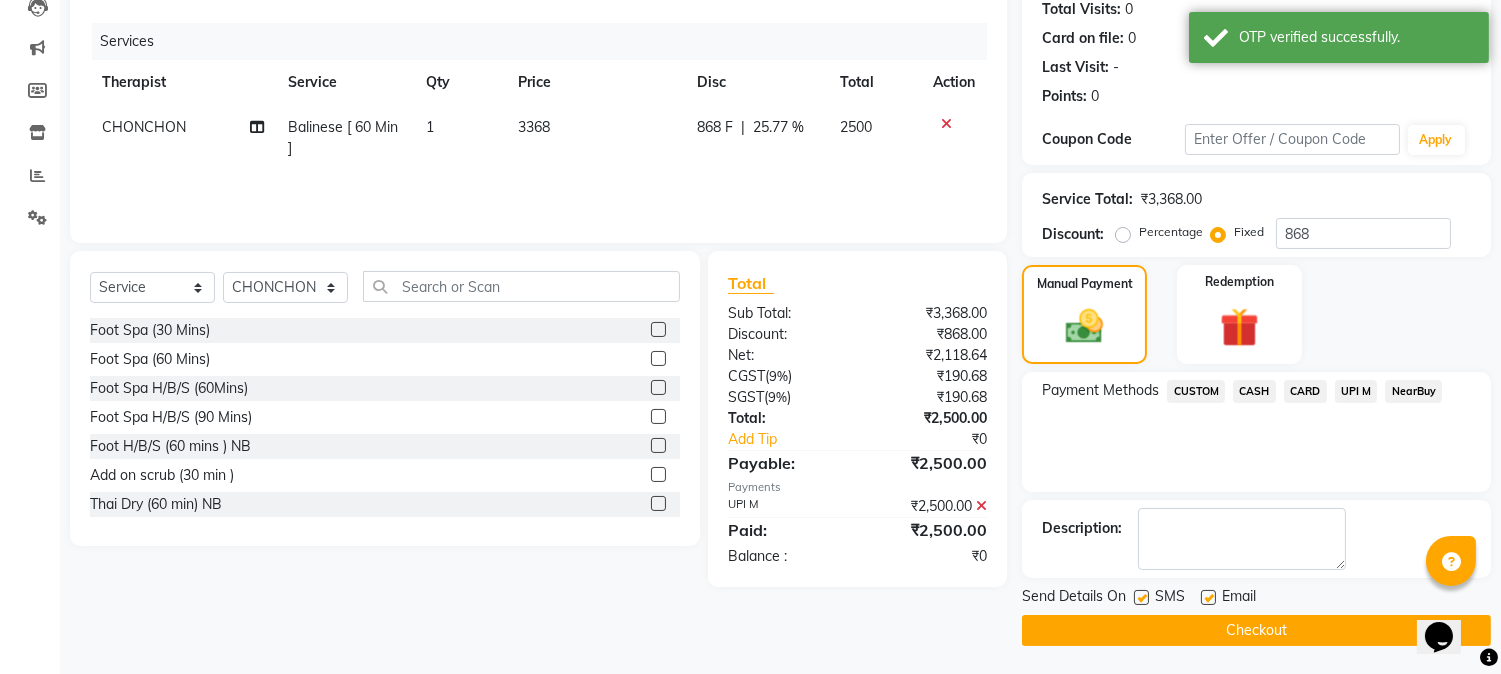 click on "Checkout" 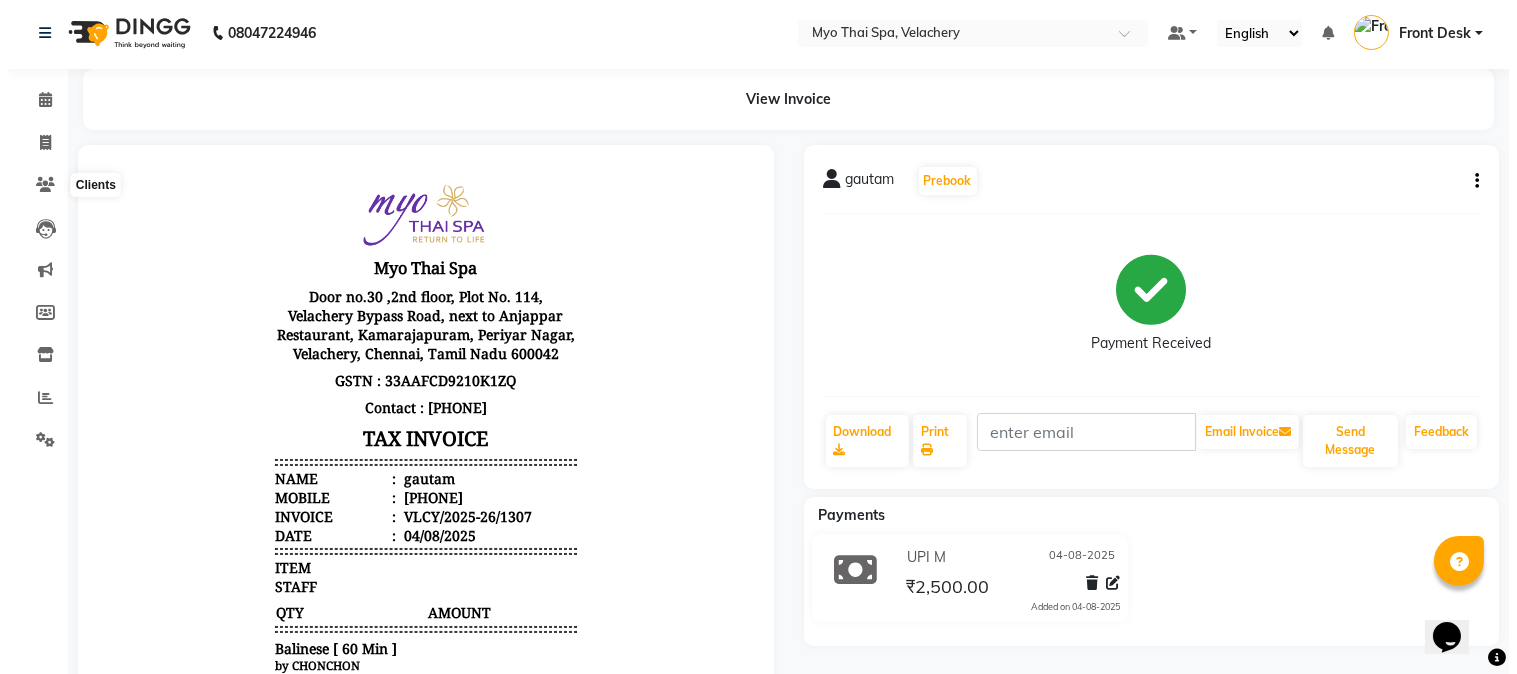 scroll, scrollTop: 0, scrollLeft: 0, axis: both 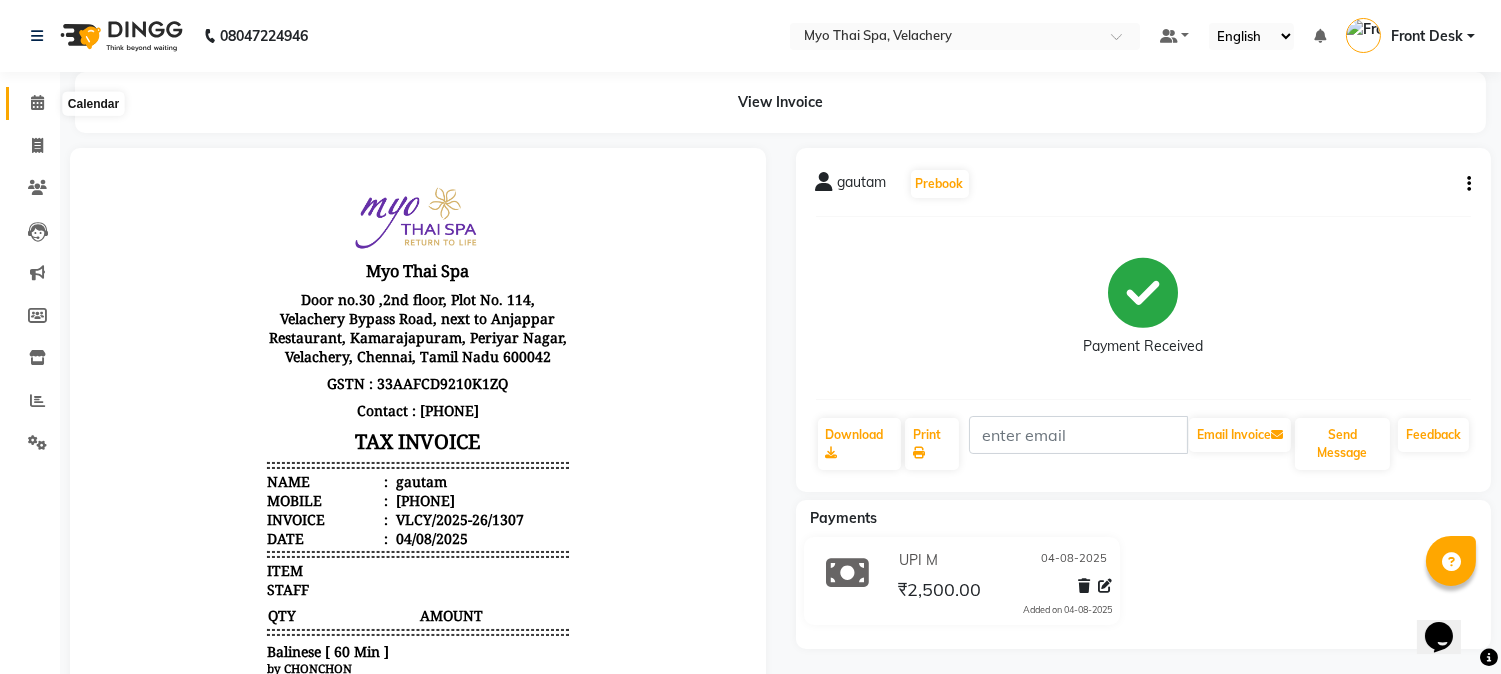 click 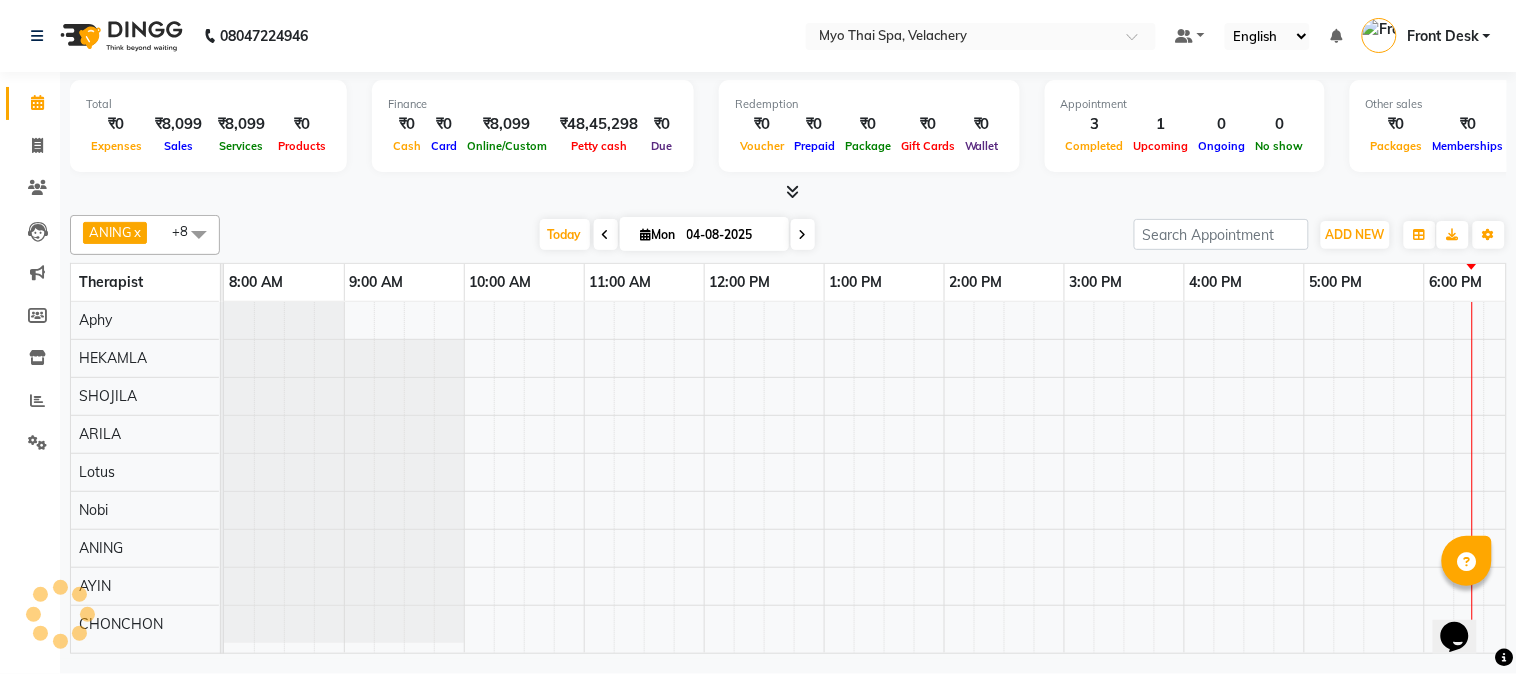 scroll, scrollTop: 0, scrollLeft: 0, axis: both 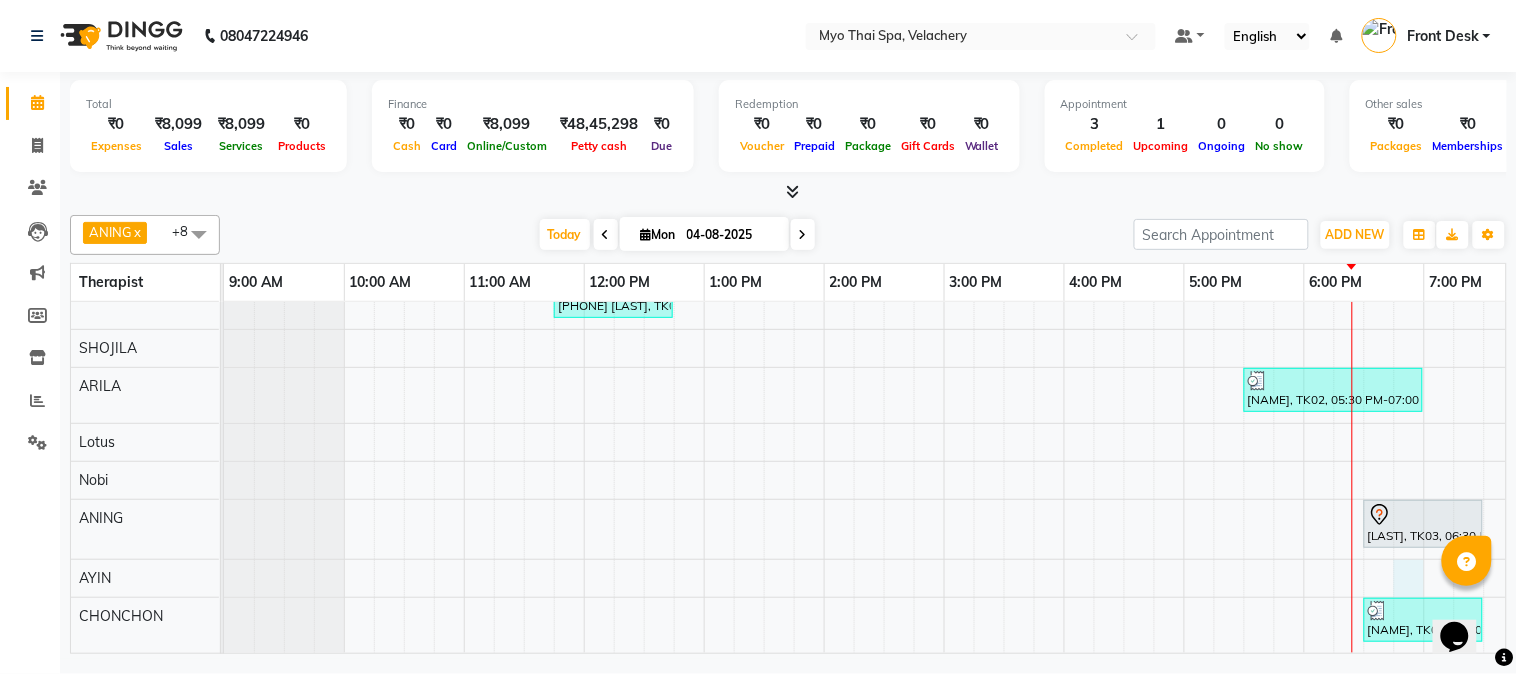 click on "[PHONE] [LAST], TK01, 11:45 AM-12:45 PM, Aroma Thai 60Mins NB     [NAME], TK02, 05:30 PM-07:00 PM, Deep Tissue [ 90 Min ]             [NAME], TK03, 06:30 PM-07:30 PM, Foot Spa (60 Mins)     [NAME], TK04, 06:30 PM-07:30 PM, Balinese [ 60 Min ]" at bounding box center [1124, 444] 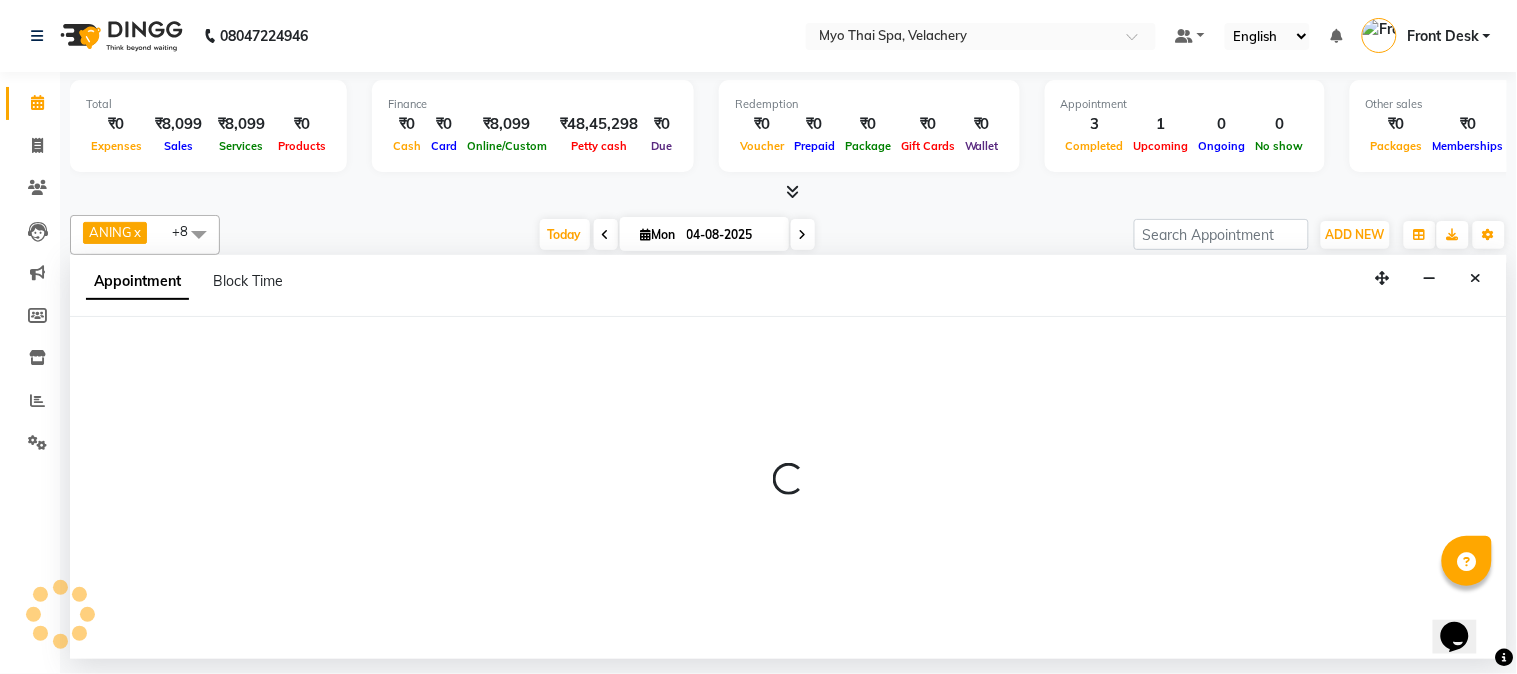 select on "84844" 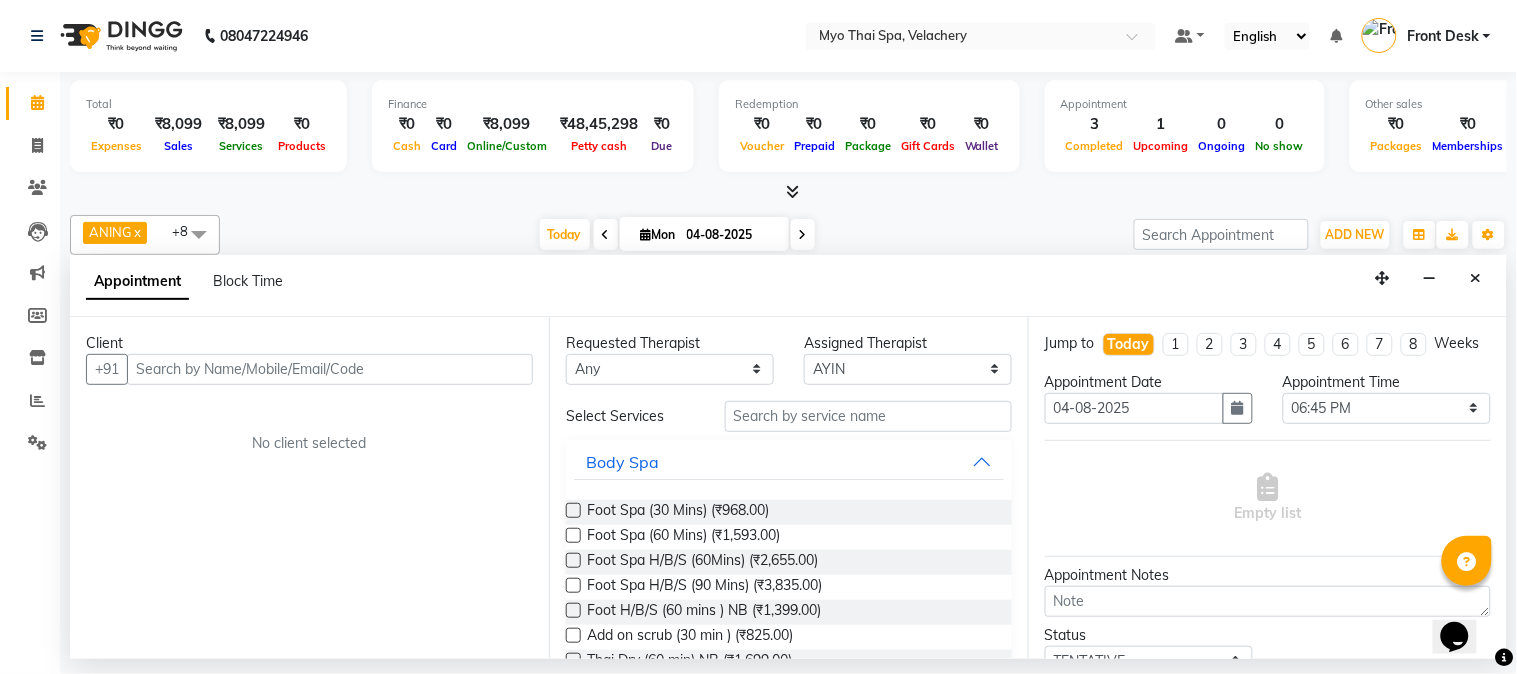 click at bounding box center [330, 369] 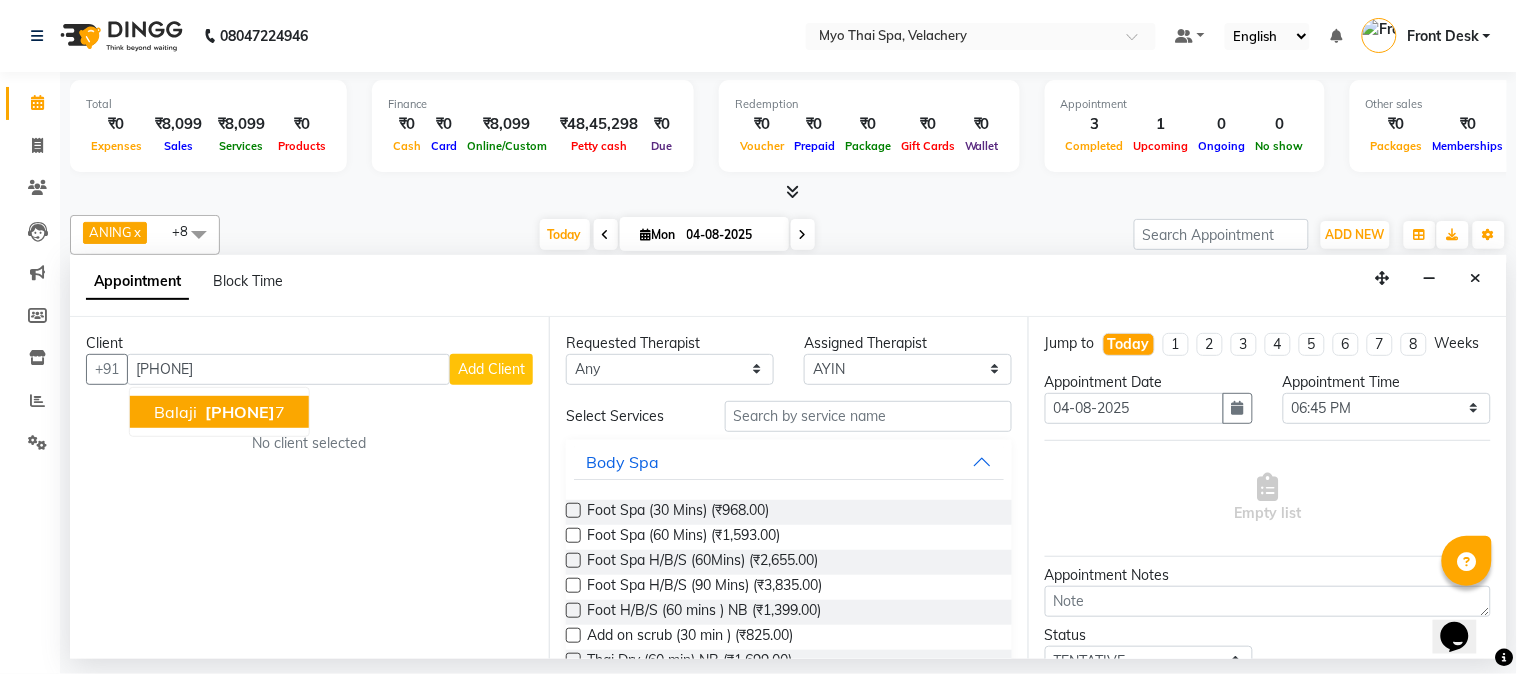 click on "Balaji" at bounding box center (175, 412) 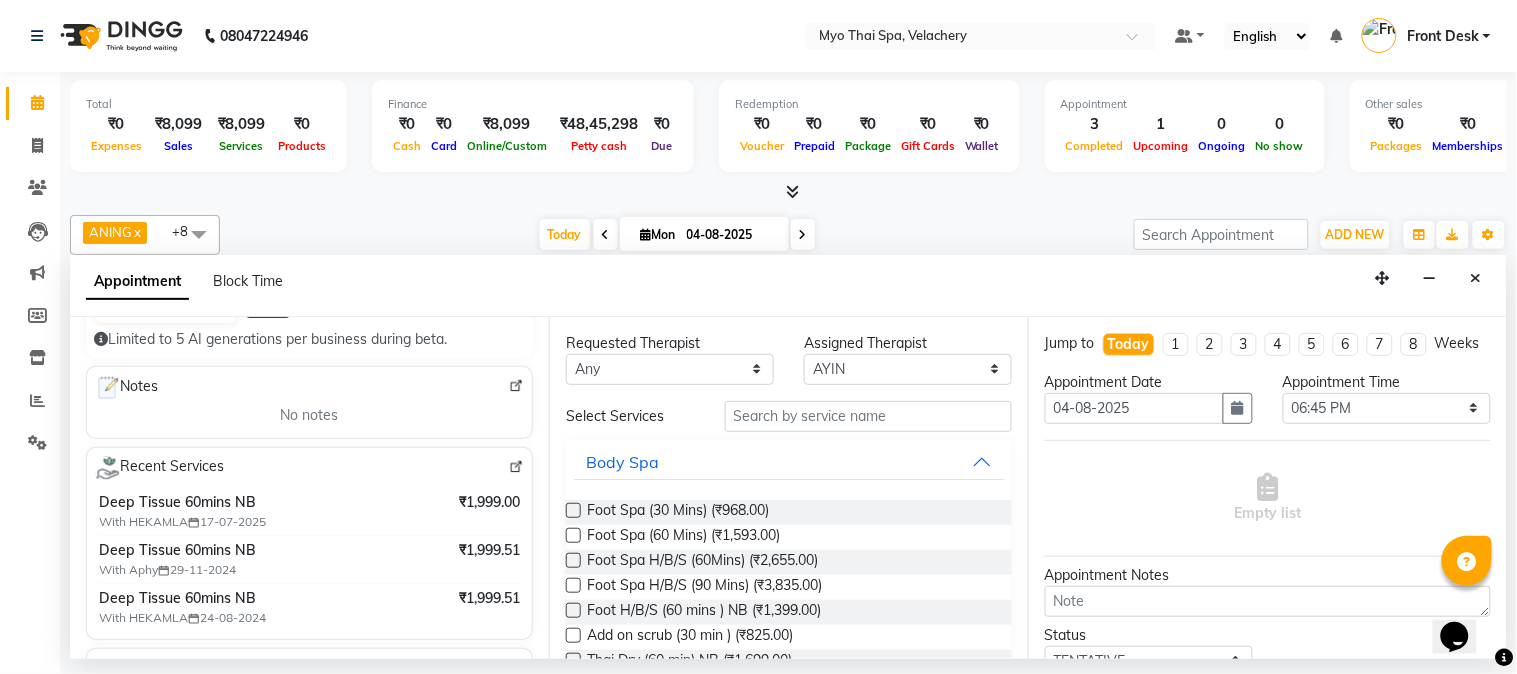 scroll, scrollTop: 333, scrollLeft: 0, axis: vertical 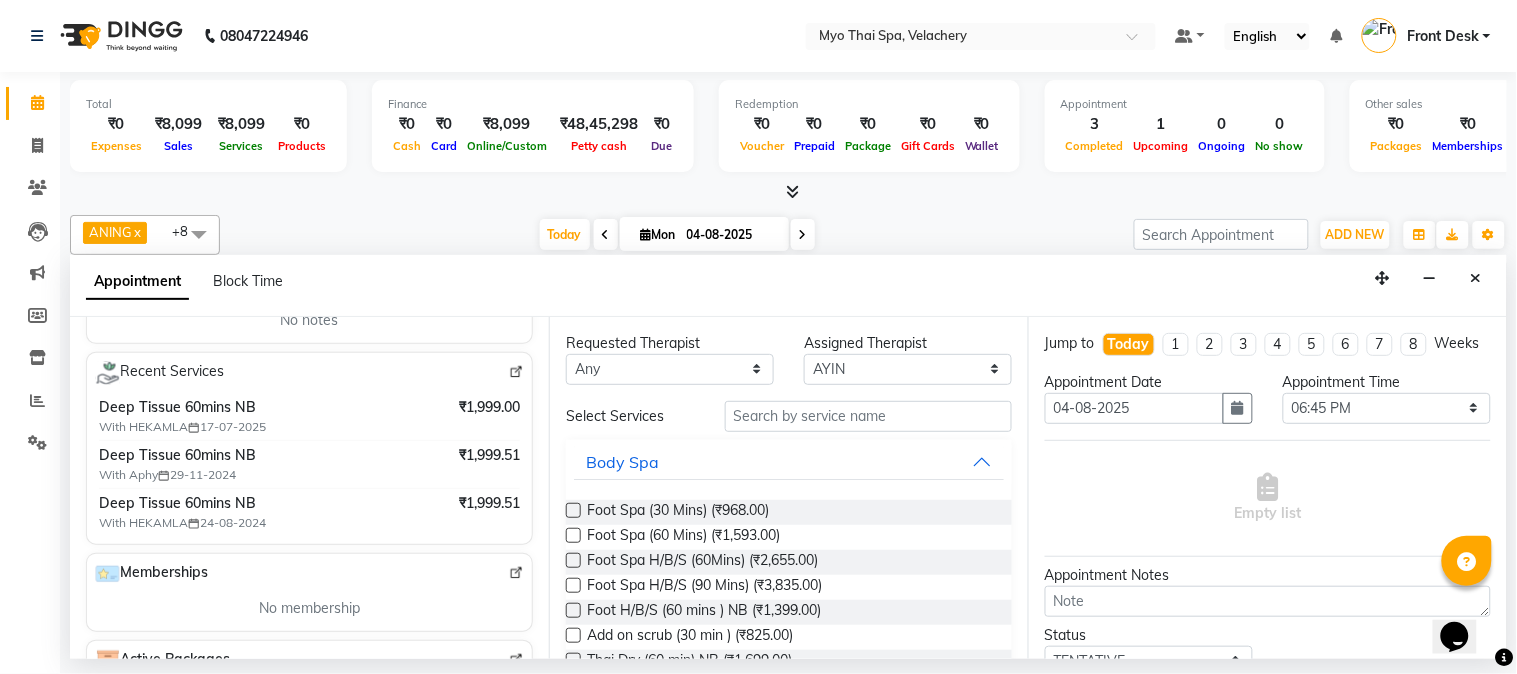 type on "[PHONE]" 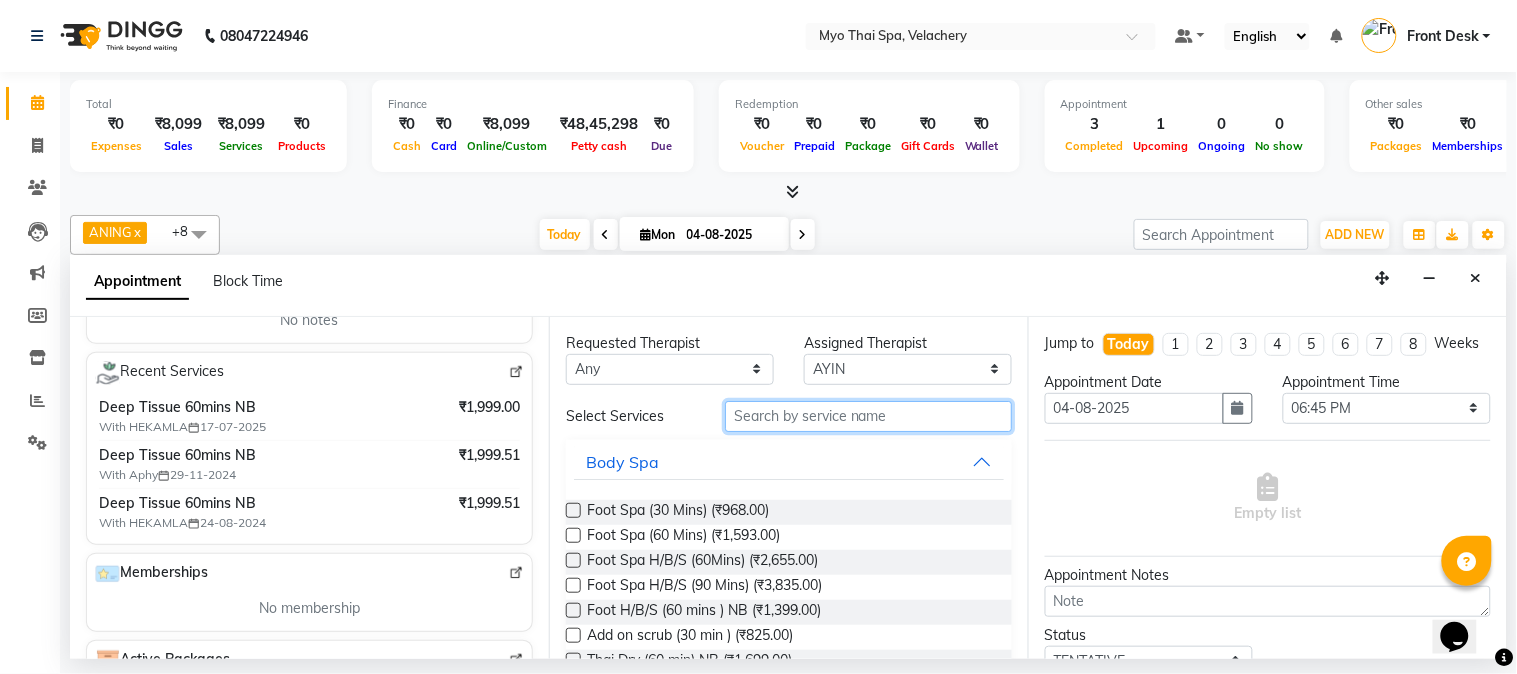 click at bounding box center [868, 416] 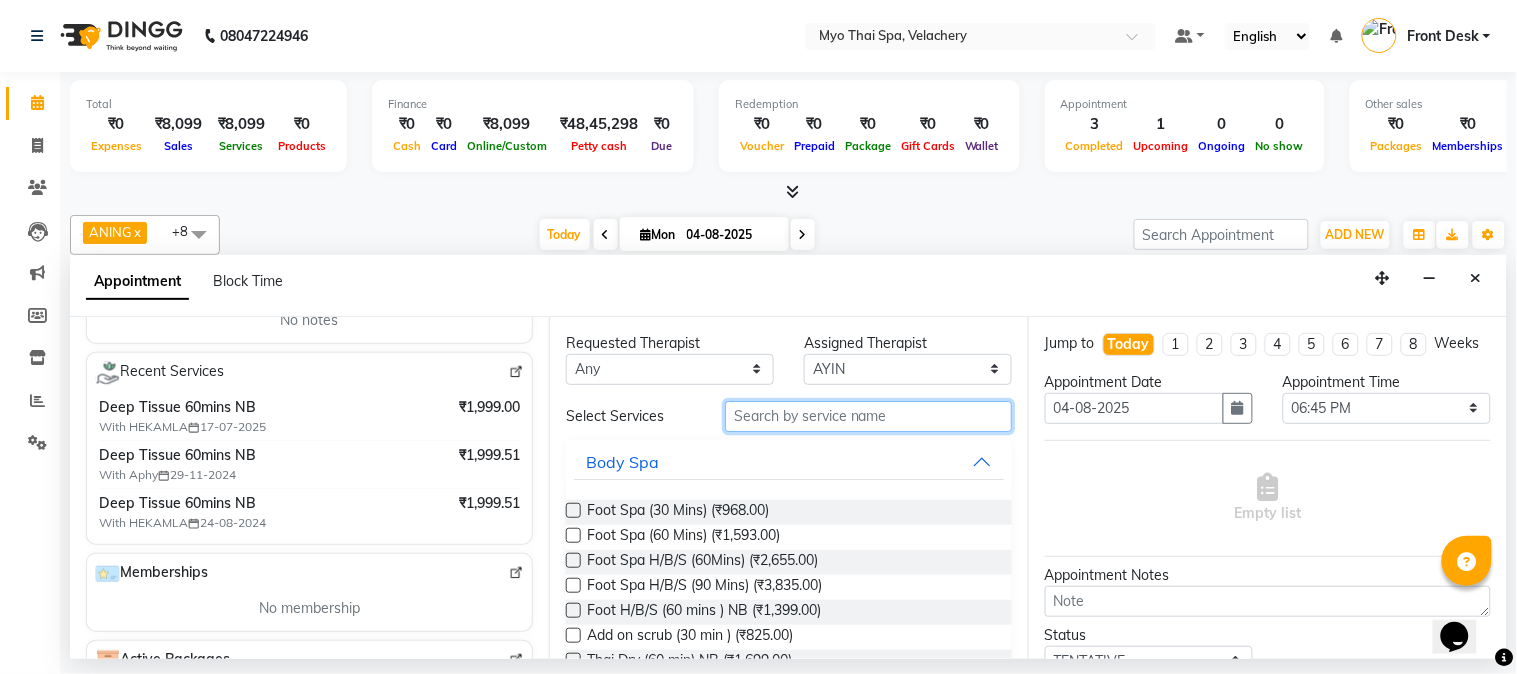 click at bounding box center [868, 416] 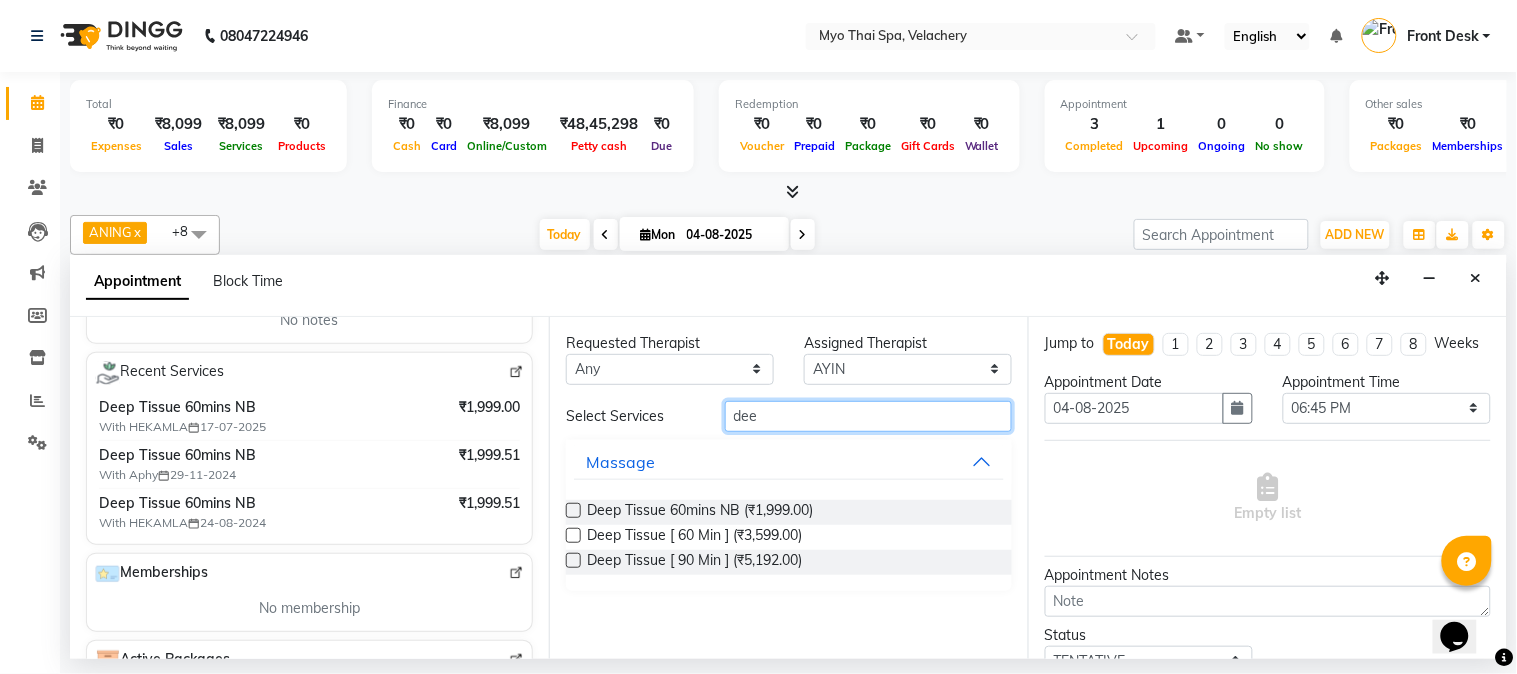 type on "dee" 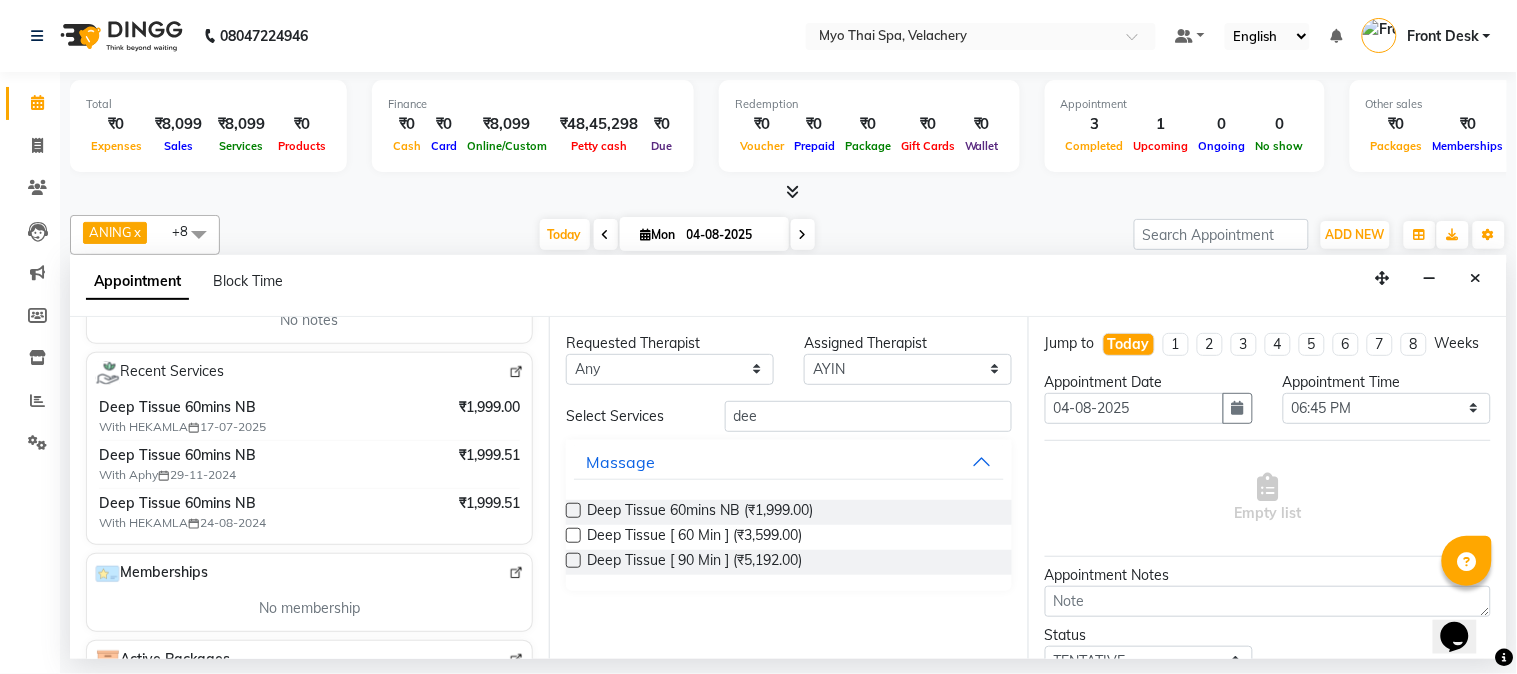 click at bounding box center (573, 510) 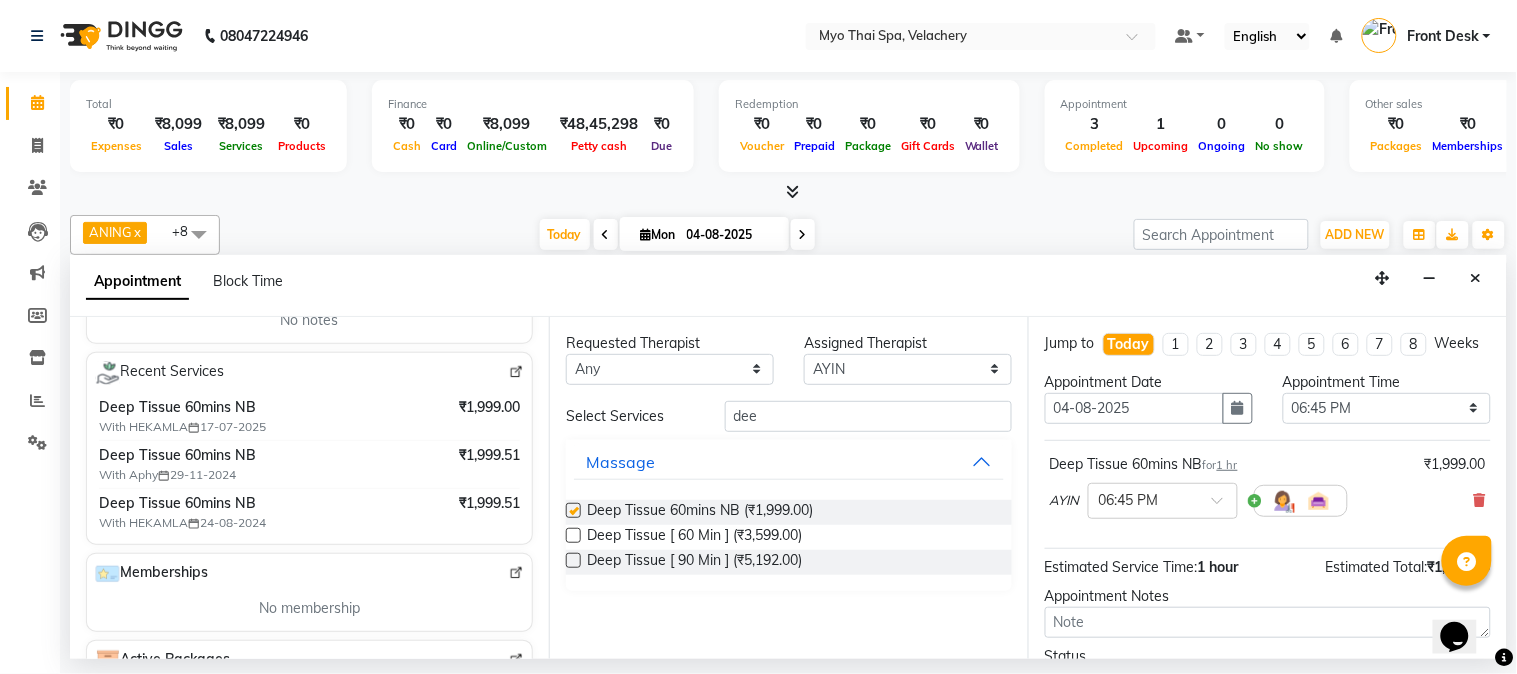checkbox on "false" 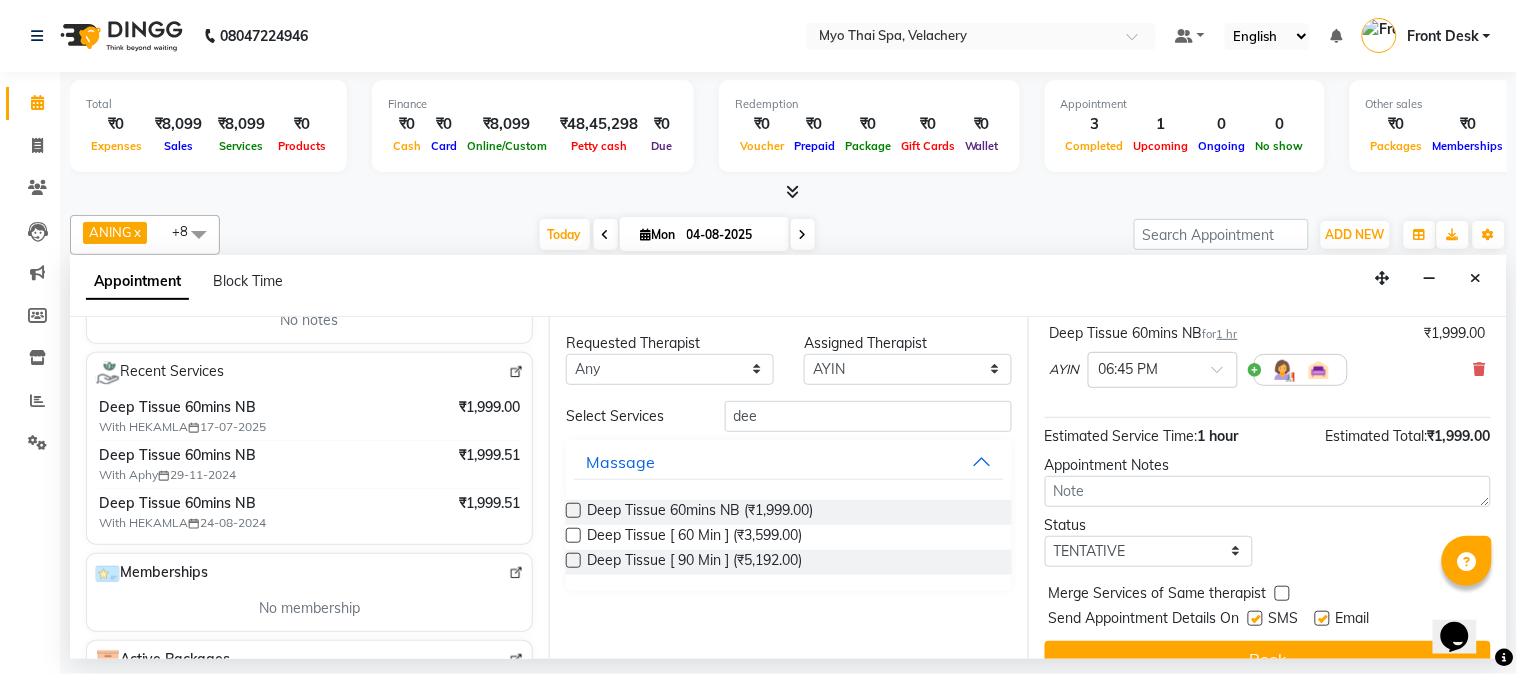 scroll, scrollTop: 183, scrollLeft: 0, axis: vertical 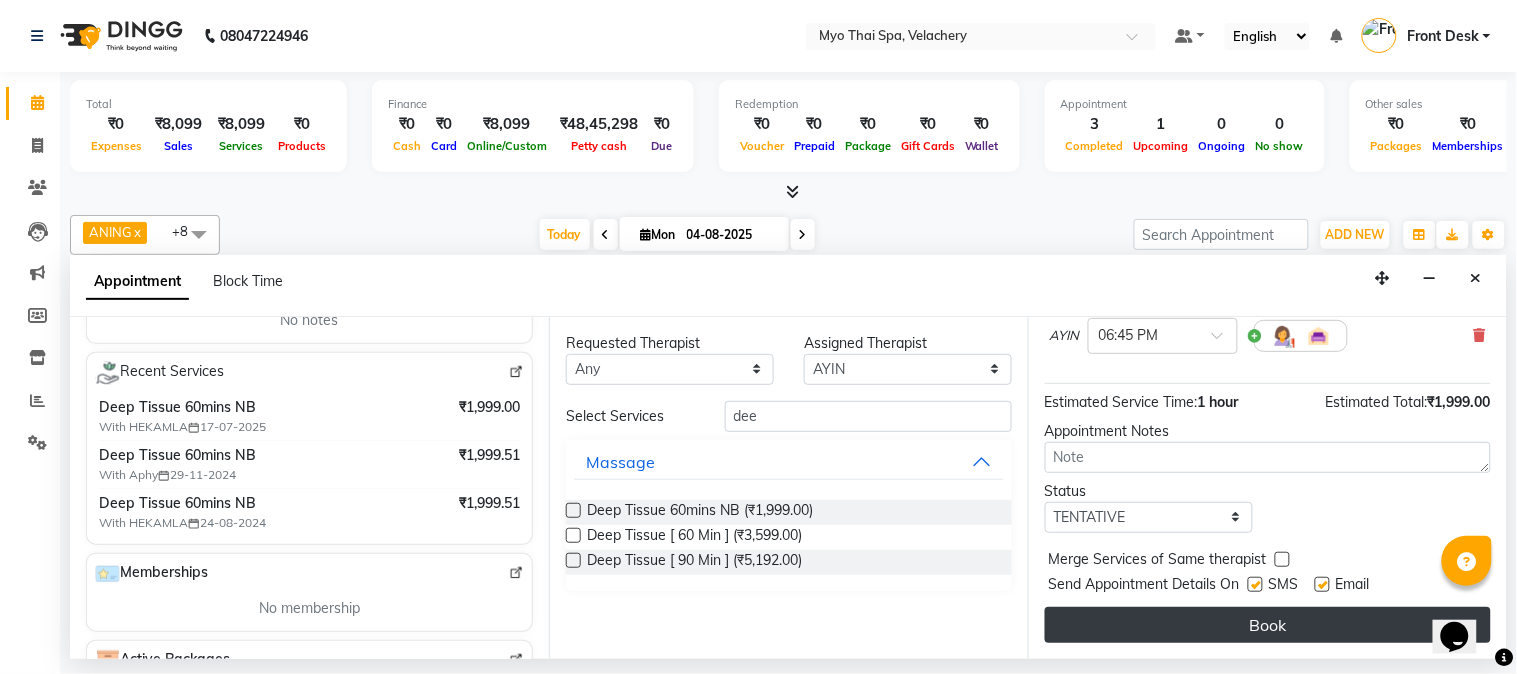 click on "Book" at bounding box center (1268, 625) 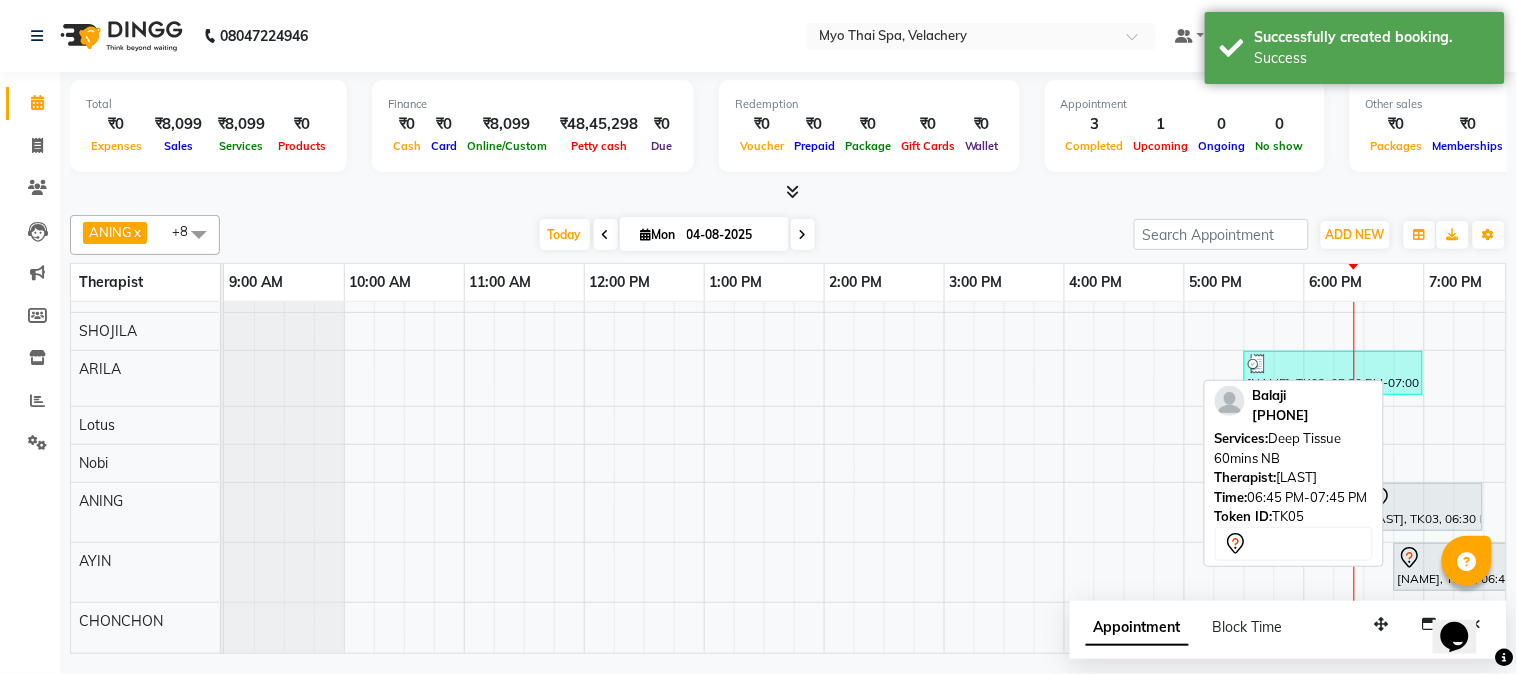 click at bounding box center (1453, 558) 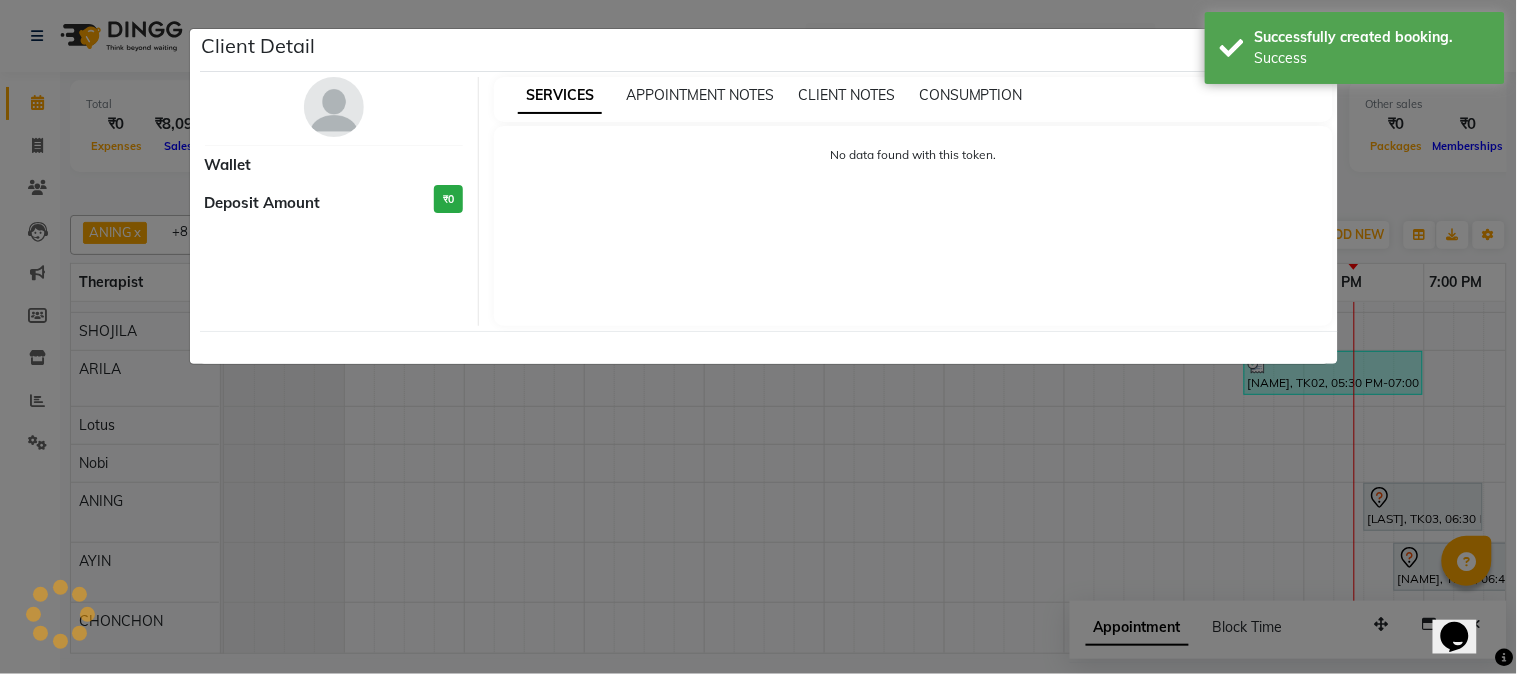 select on "7" 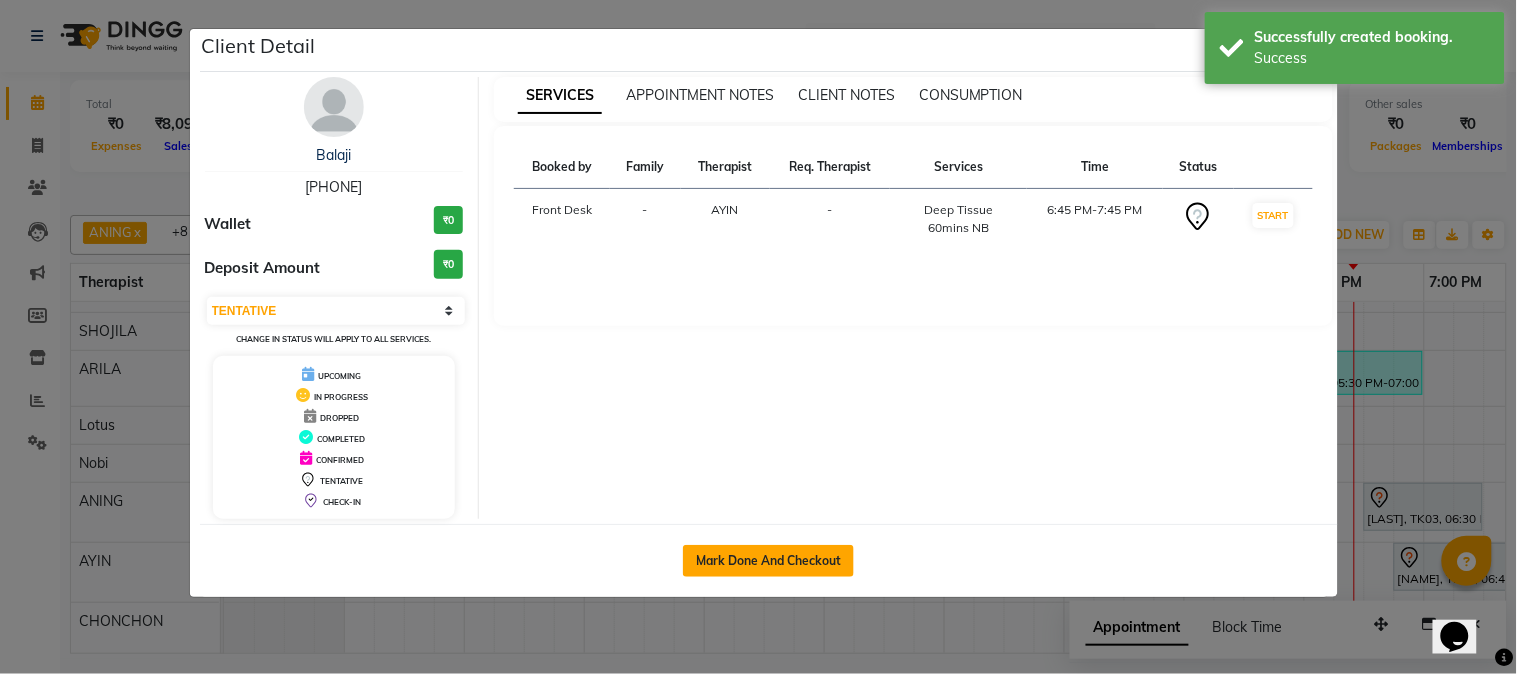 click on "Mark Done And Checkout" 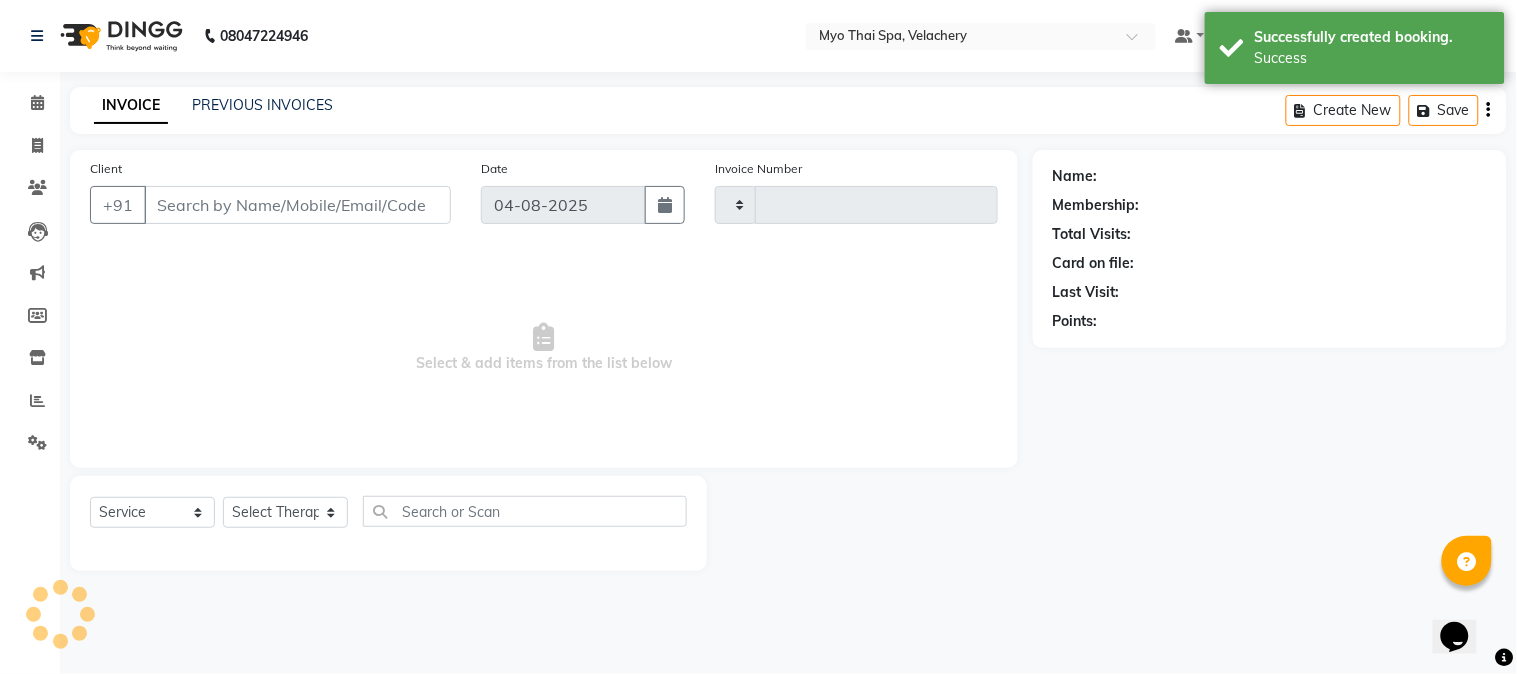type on "1308" 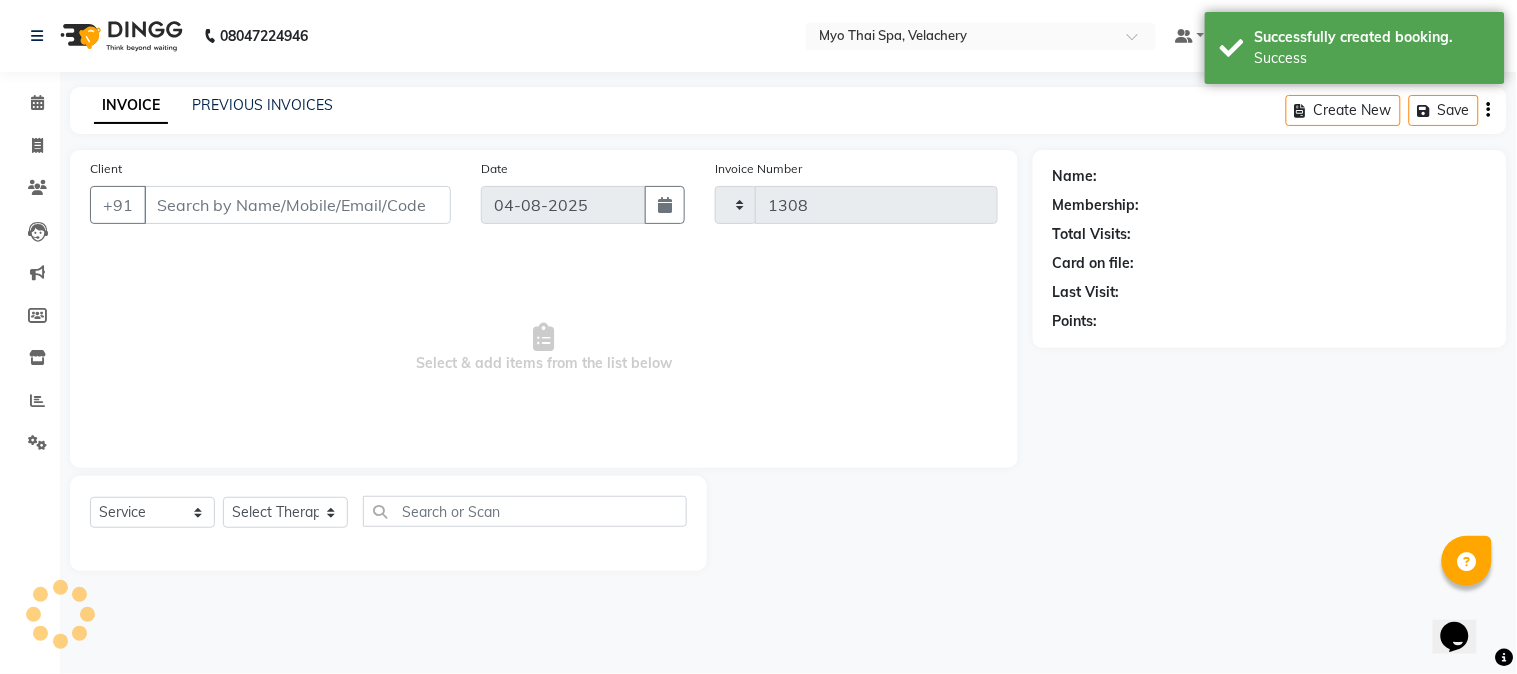 select on "5554" 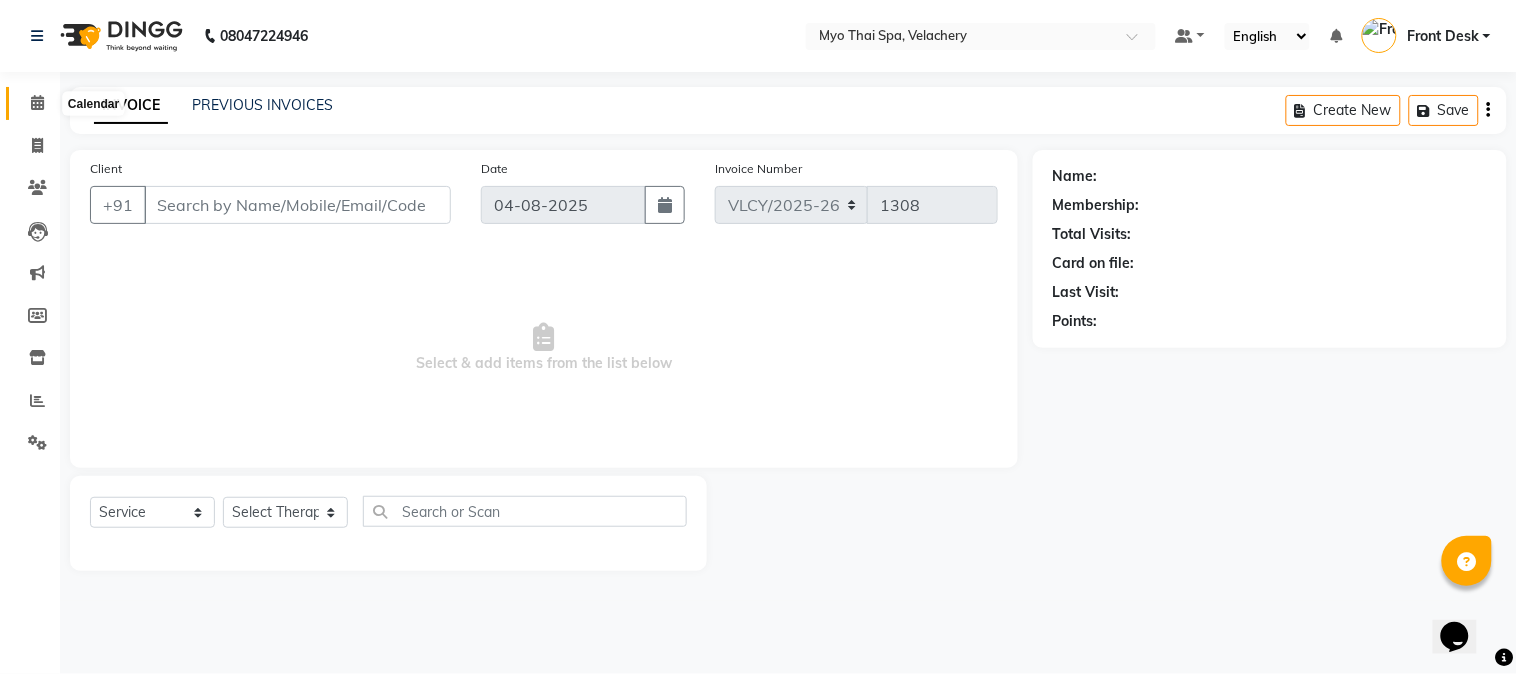click 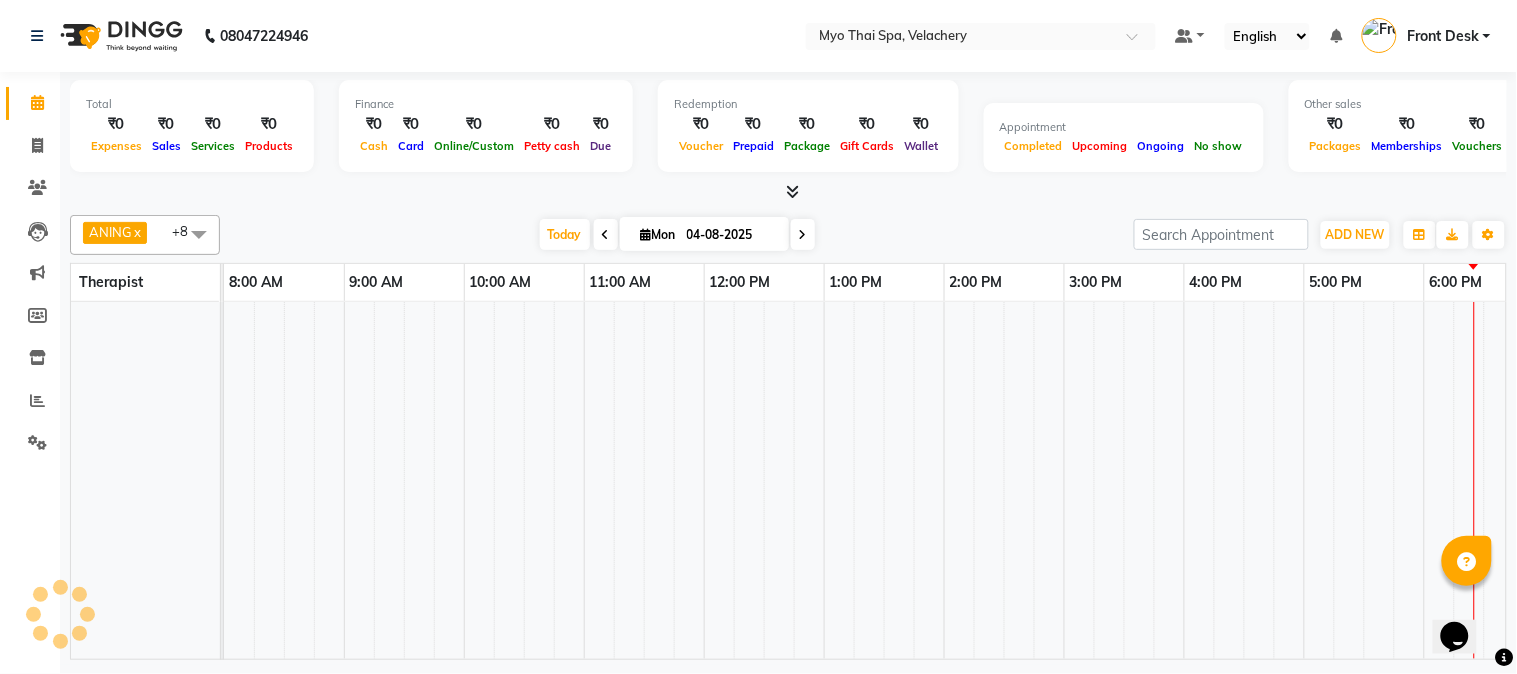 scroll, scrollTop: 0, scrollLeft: 517, axis: horizontal 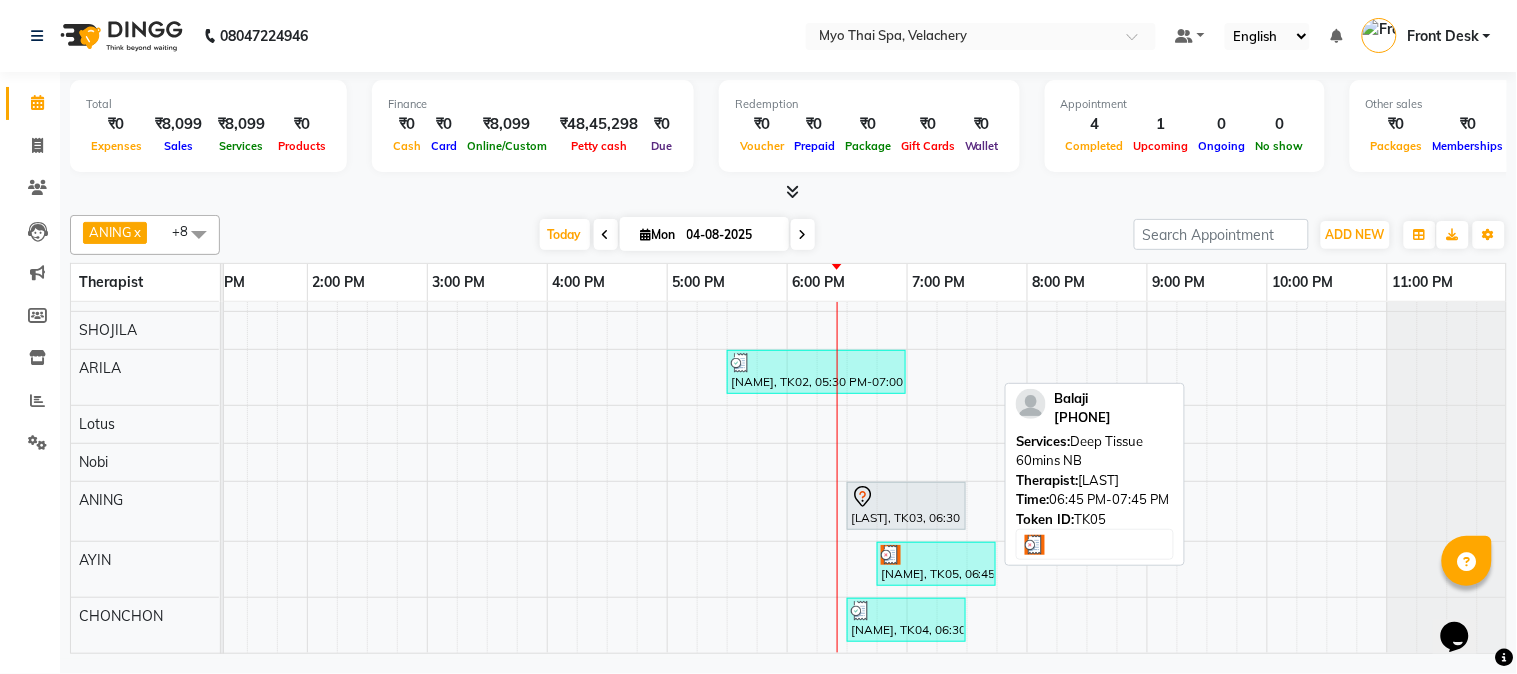 click on "[NAME], TK05, 06:45 PM-07:45 PM, Deep Tissue 60mins NB" at bounding box center (936, 564) 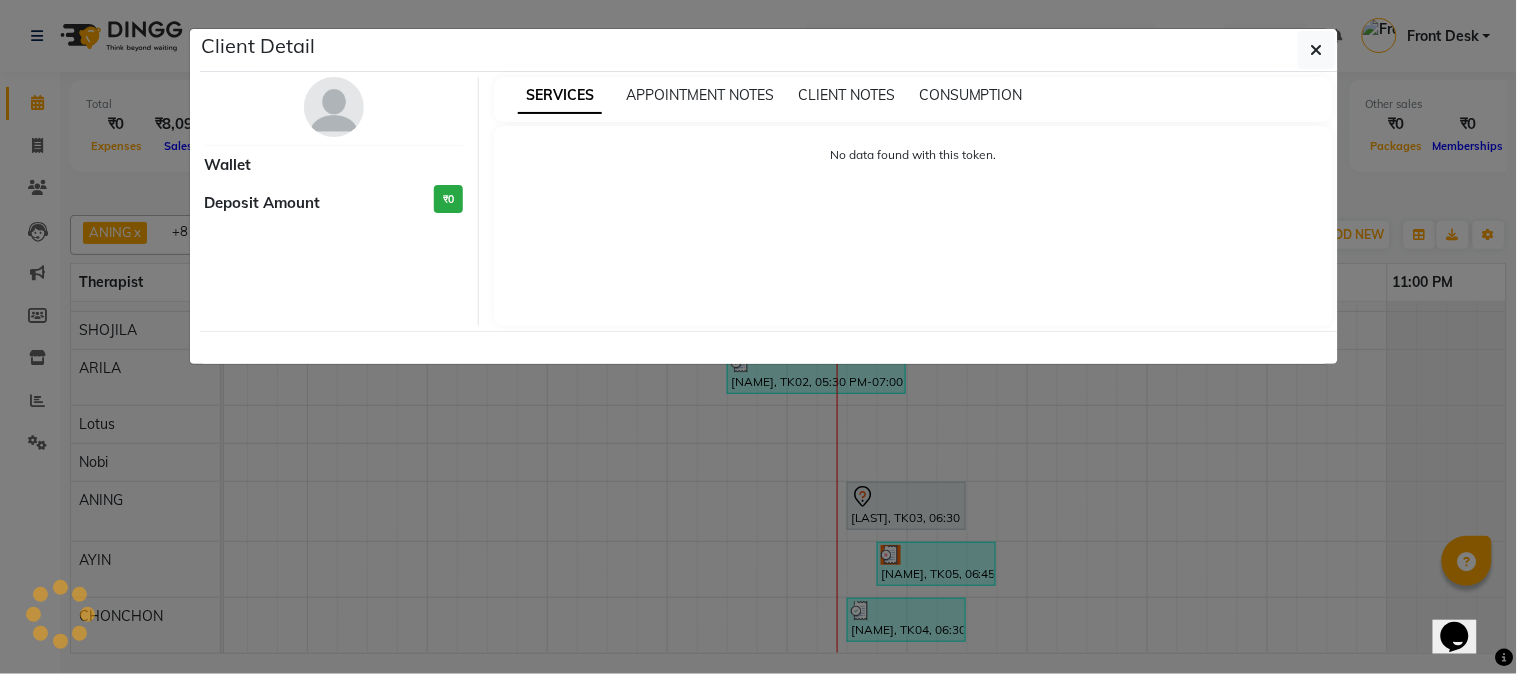 select on "3" 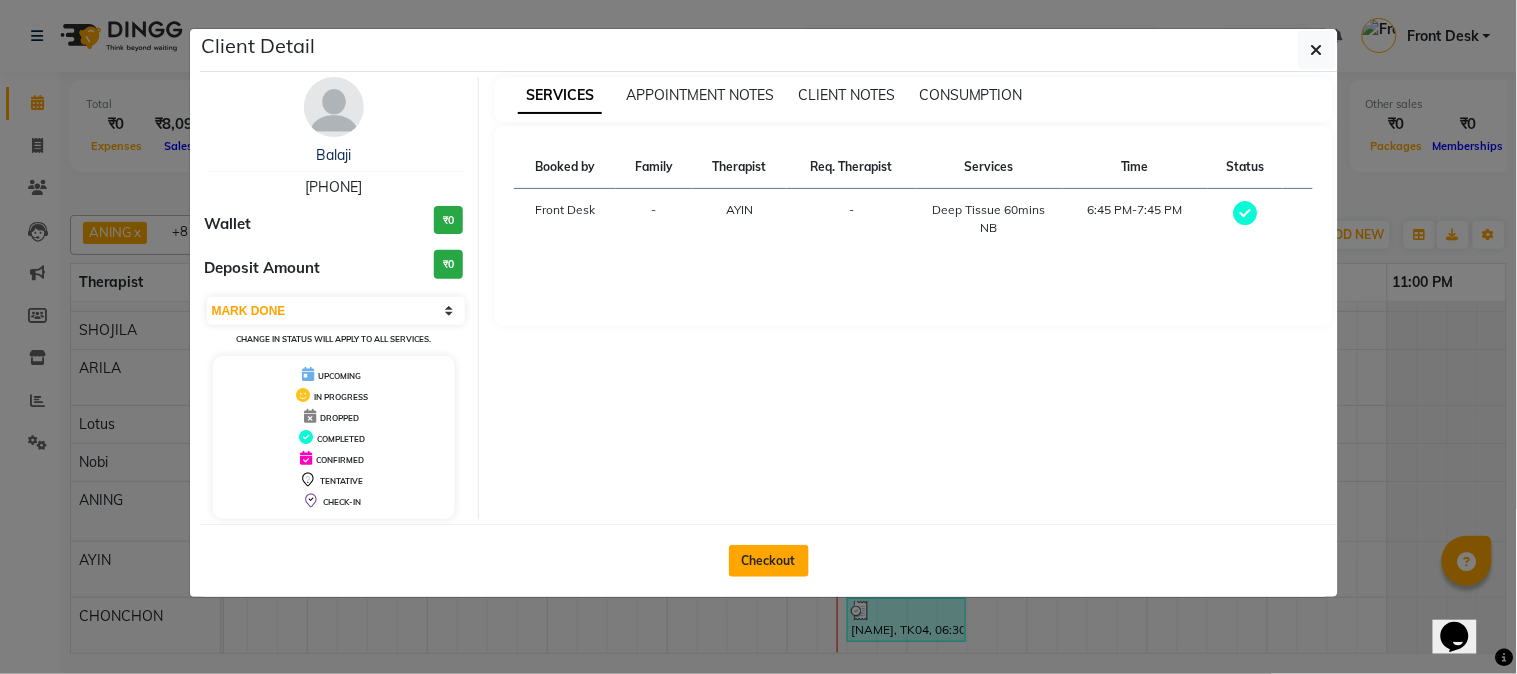 click on "Checkout" 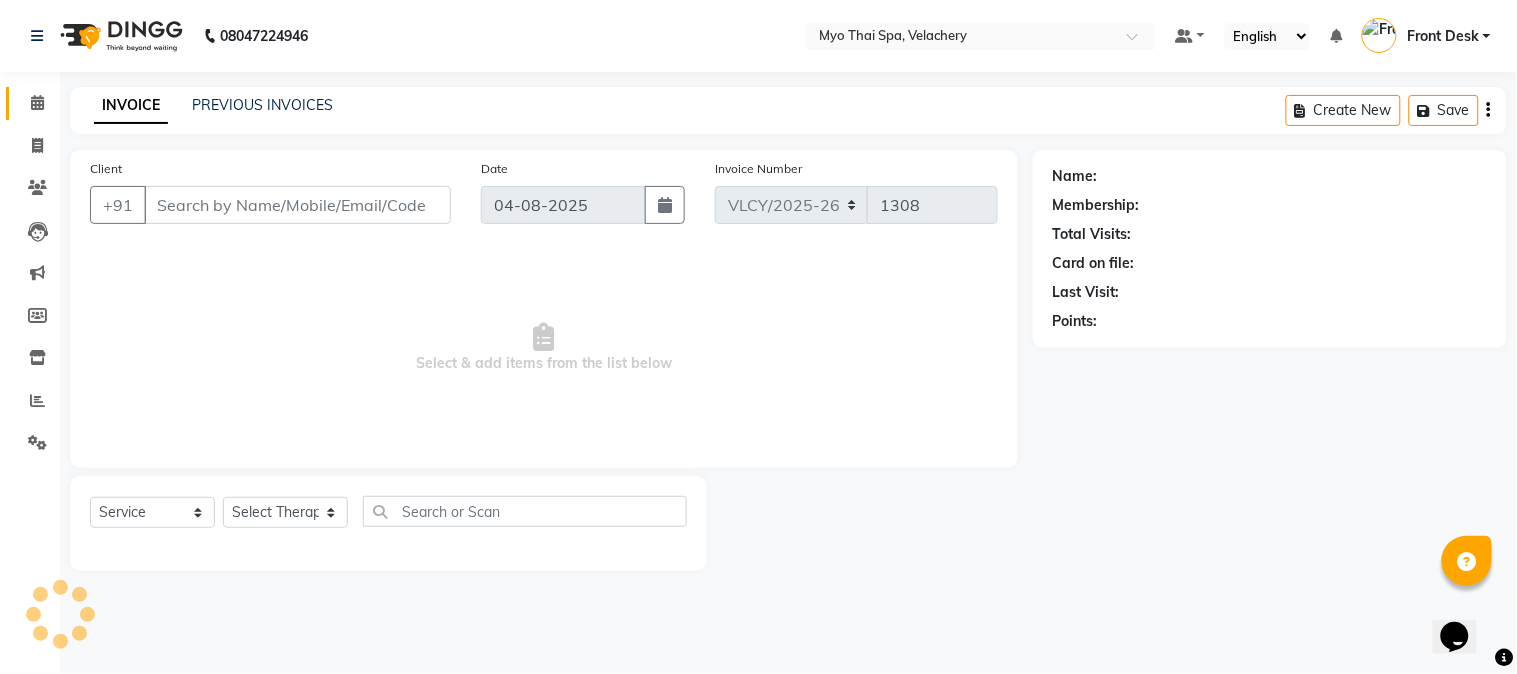 type on "[PHONE]" 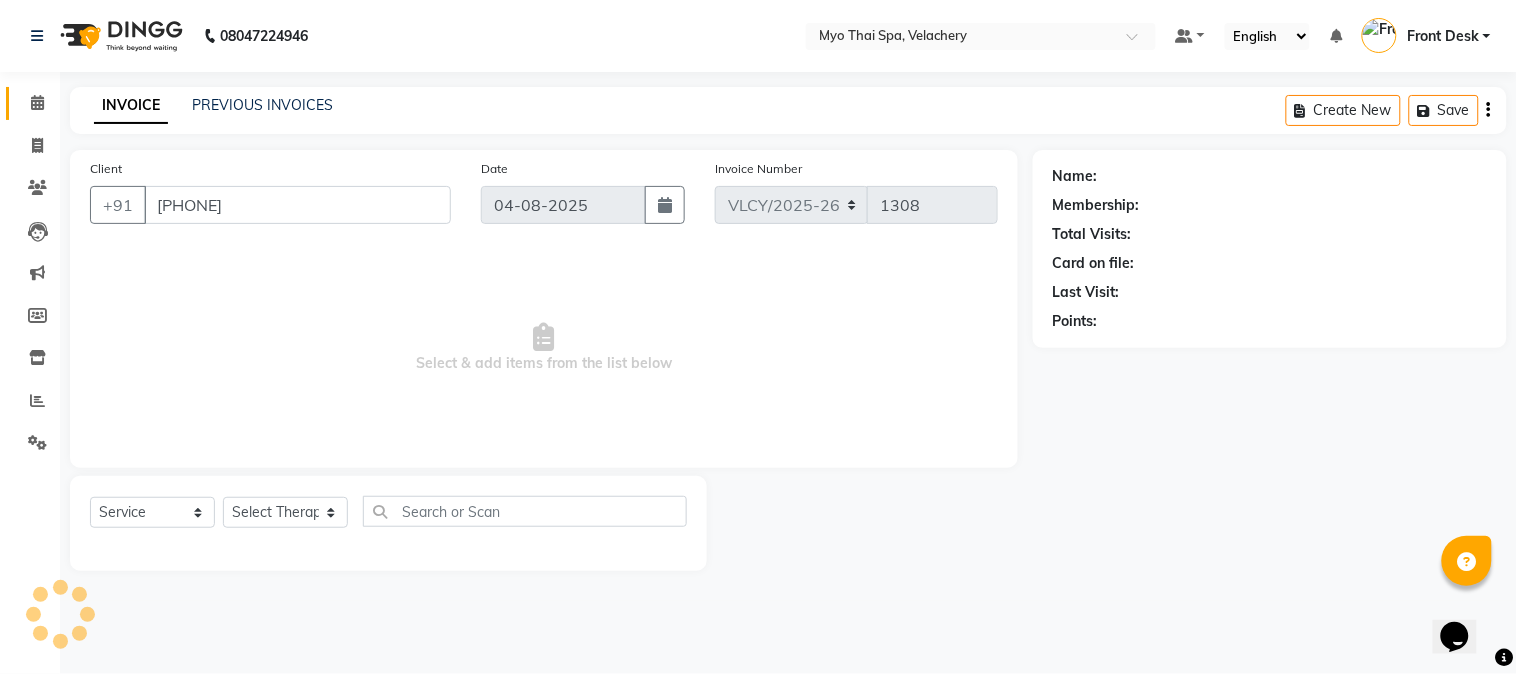 select on "84844" 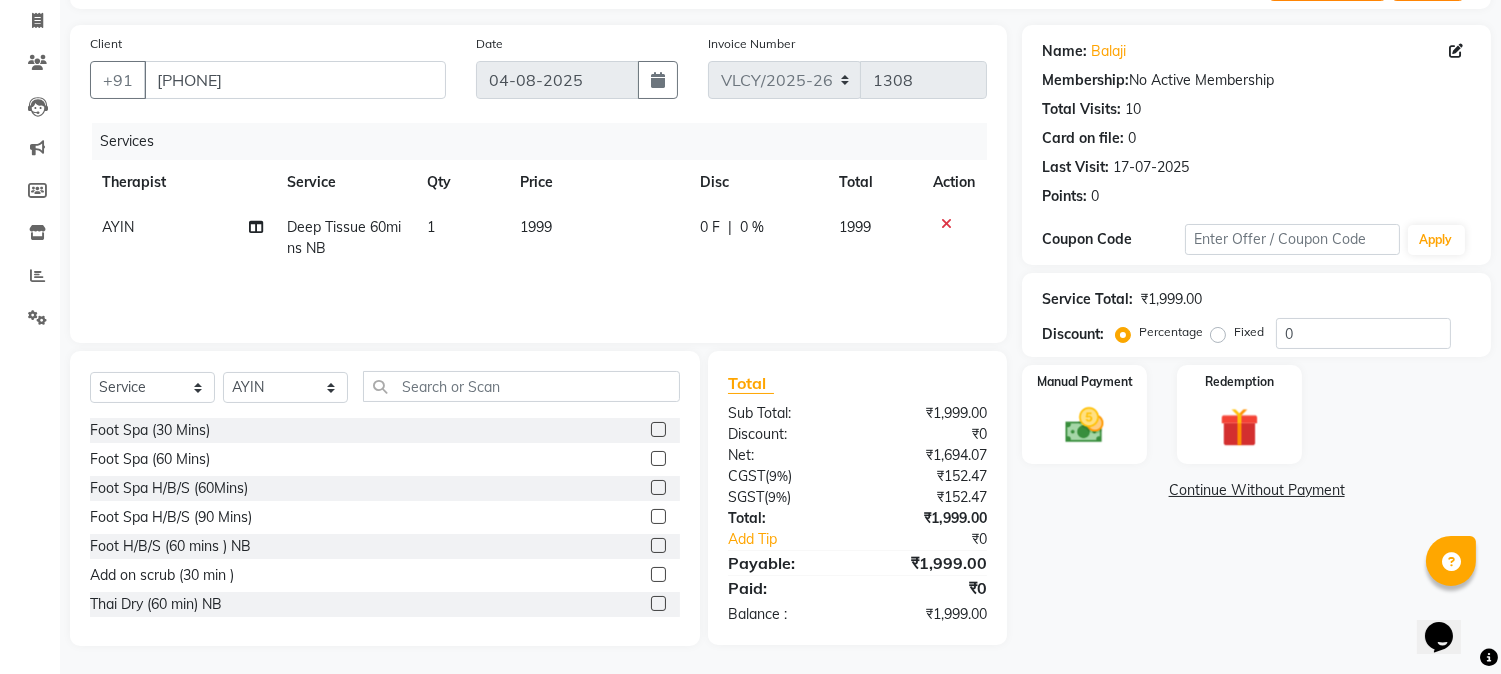 scroll, scrollTop: 126, scrollLeft: 0, axis: vertical 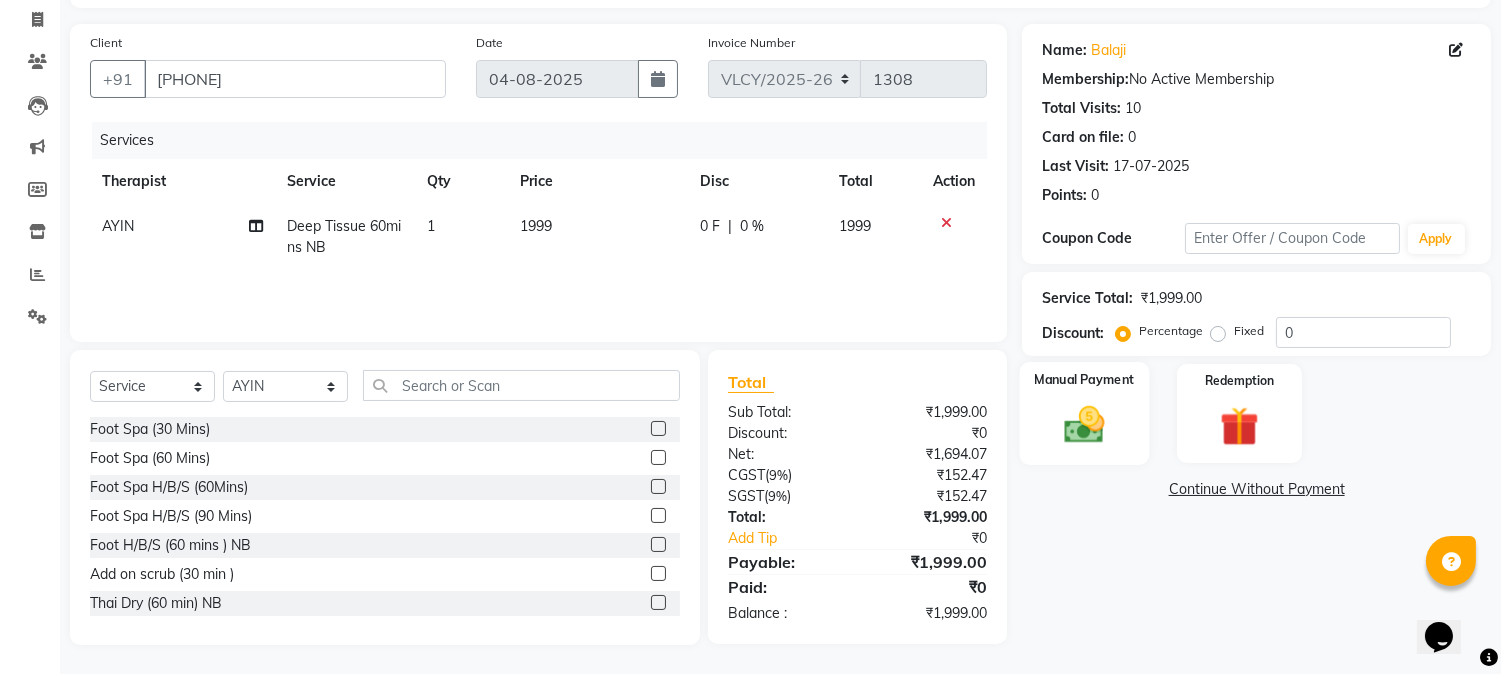 click 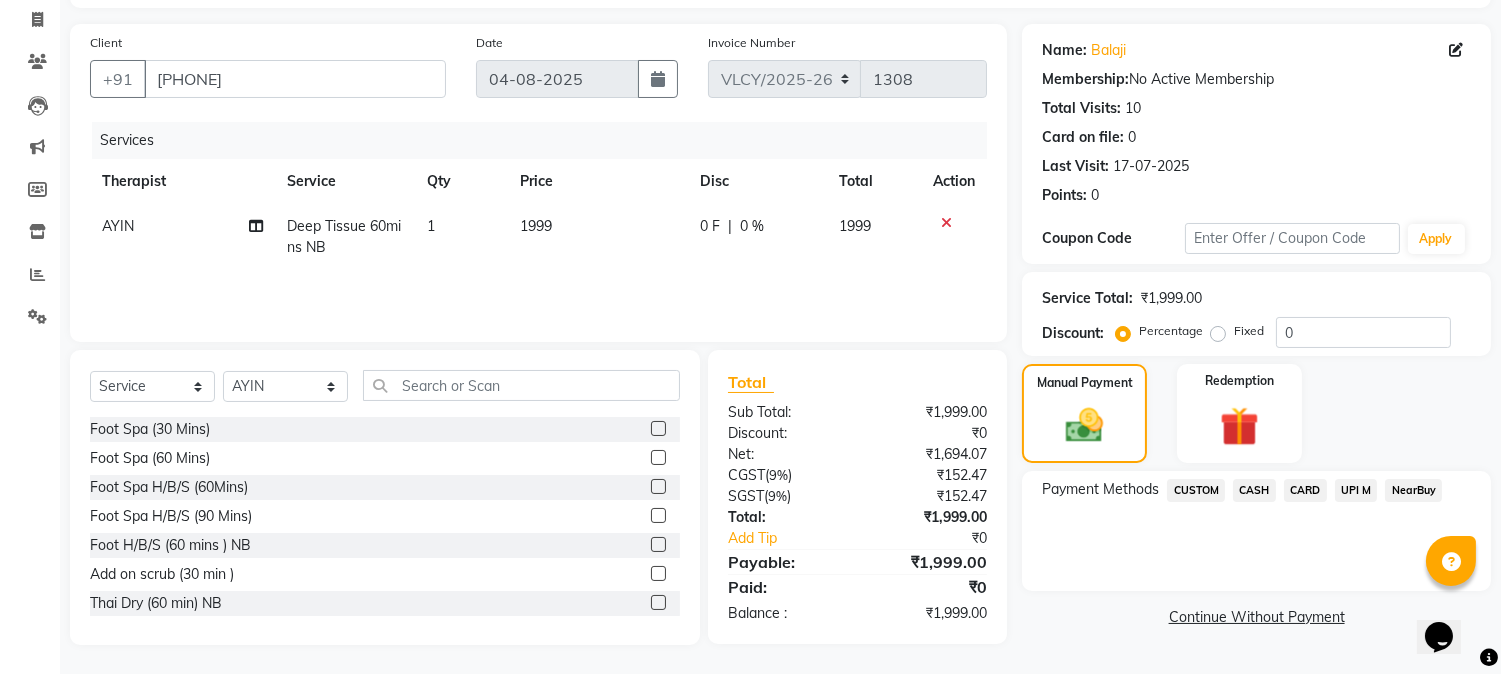 click on "CASH" 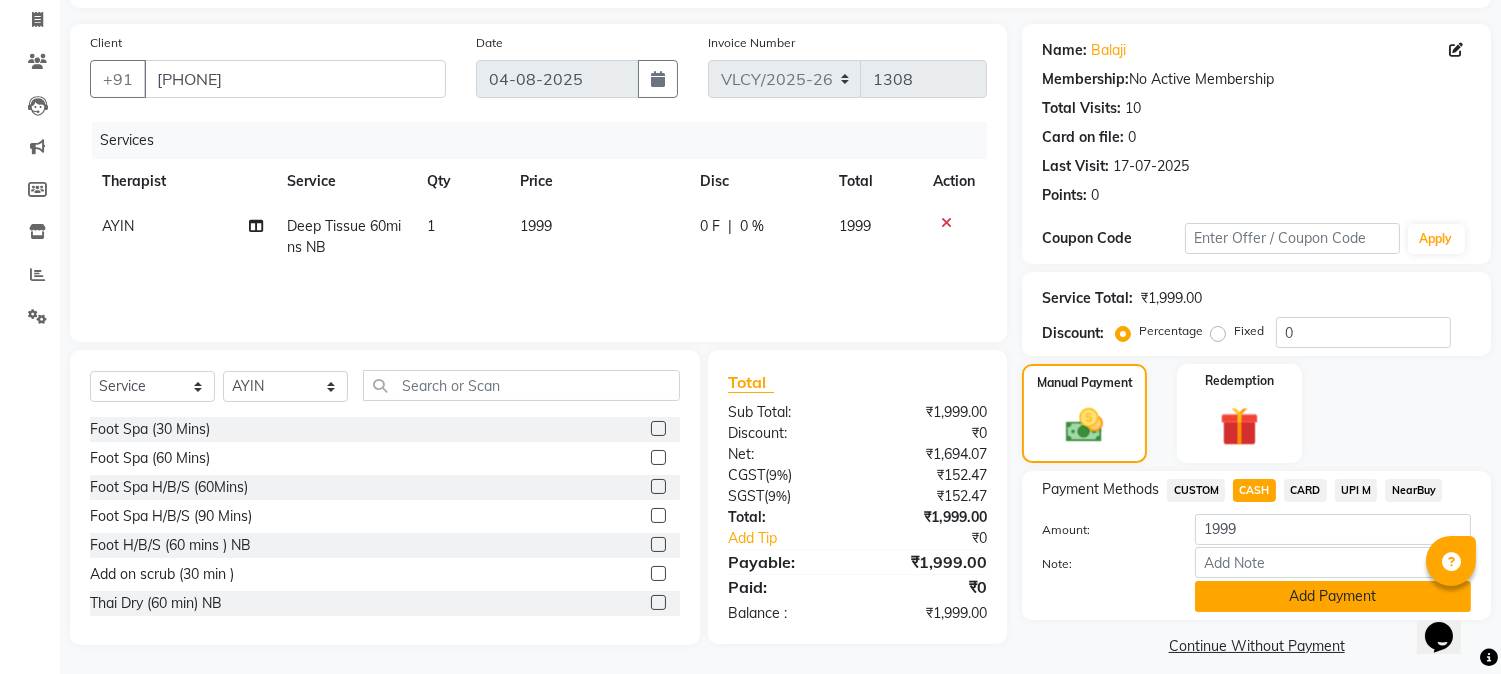 click on "Add Payment" 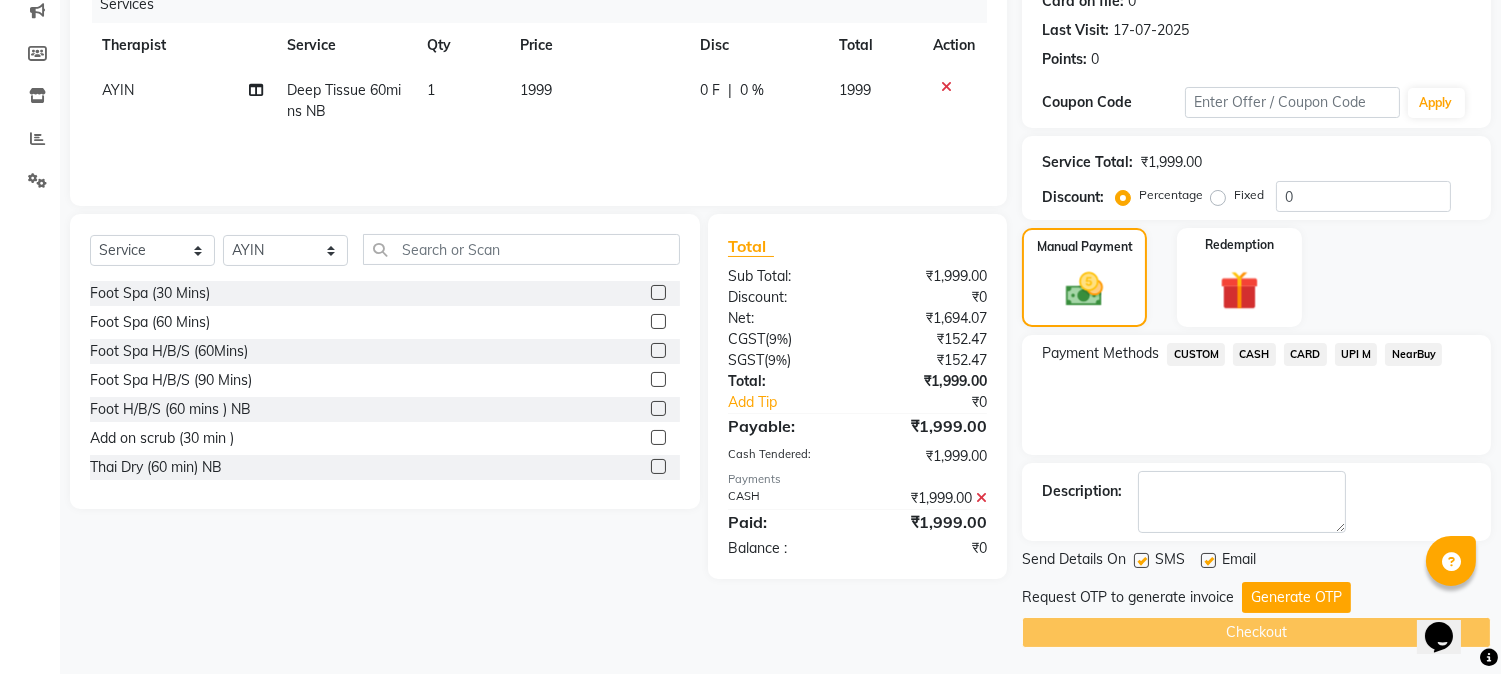 scroll, scrollTop: 265, scrollLeft: 0, axis: vertical 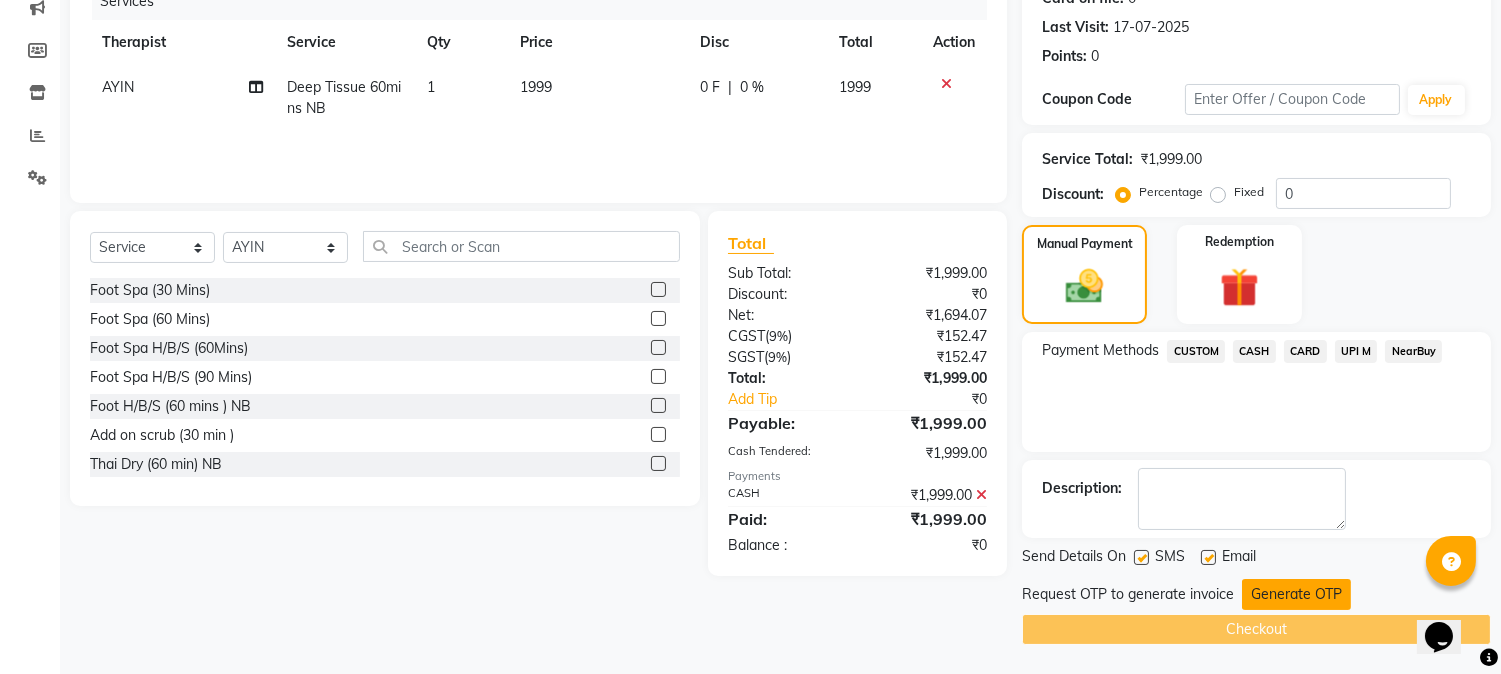 click on "Generate OTP" 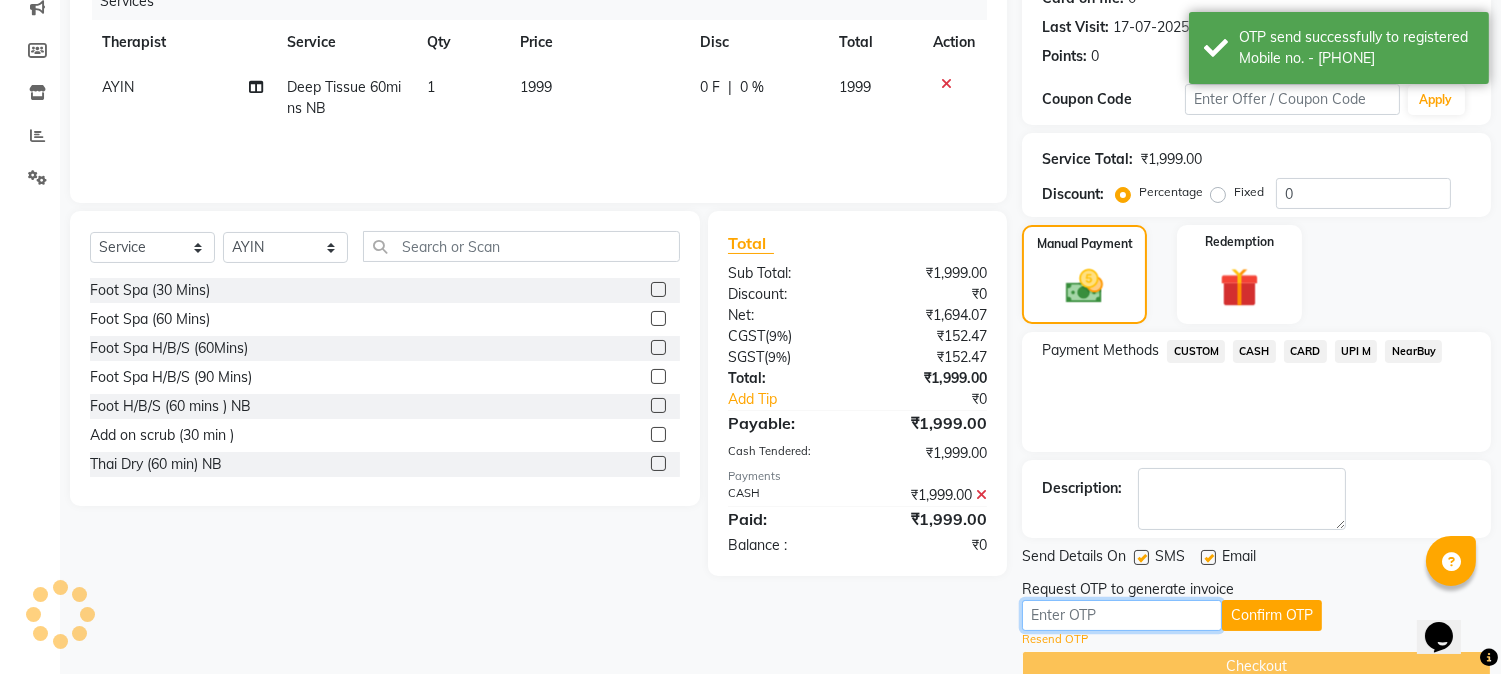 click at bounding box center [1122, 615] 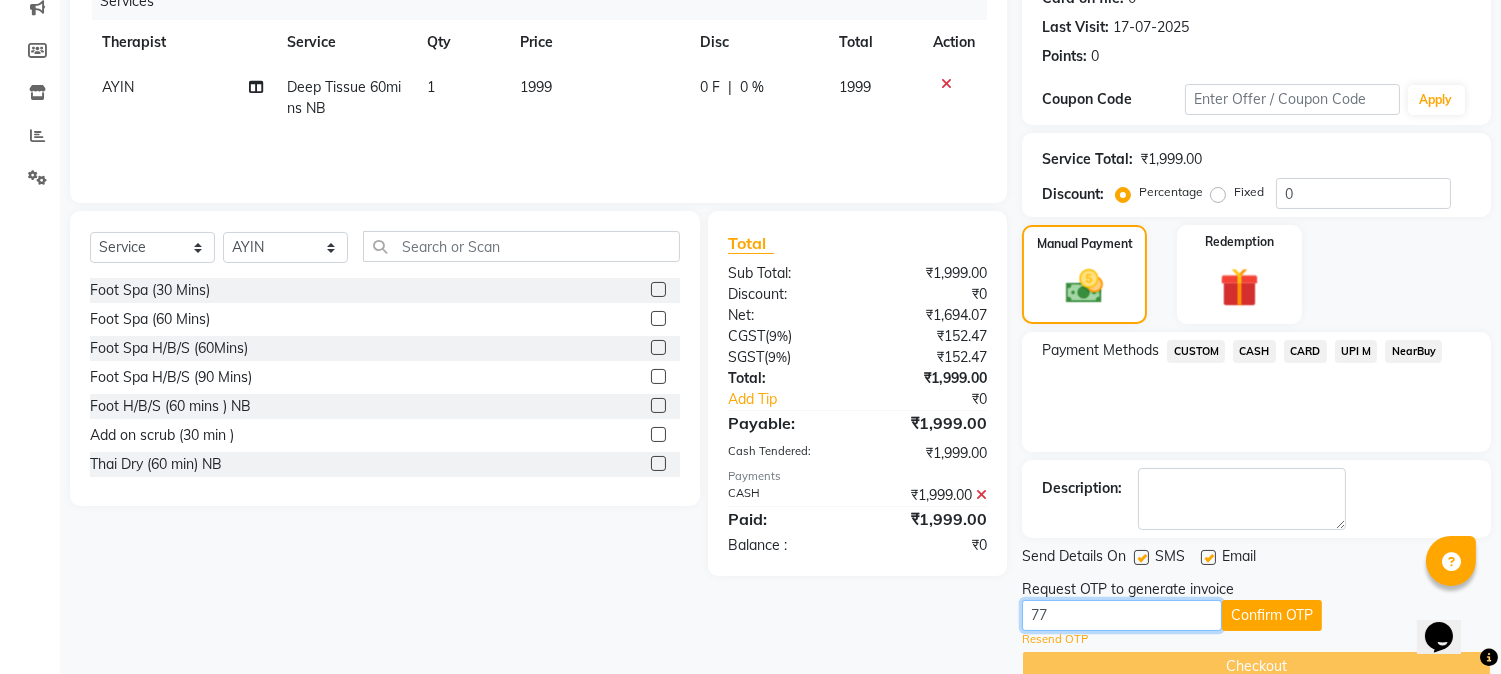 type on "7" 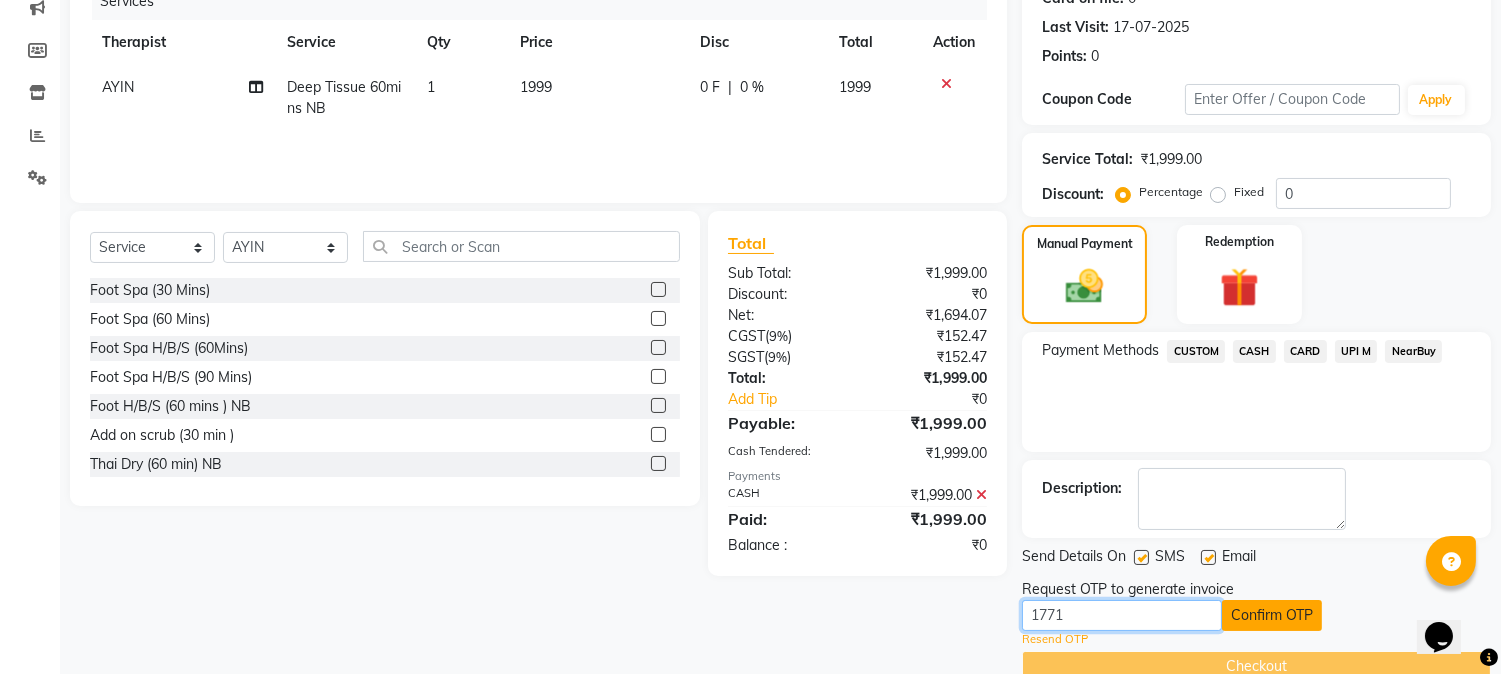 type on "1771" 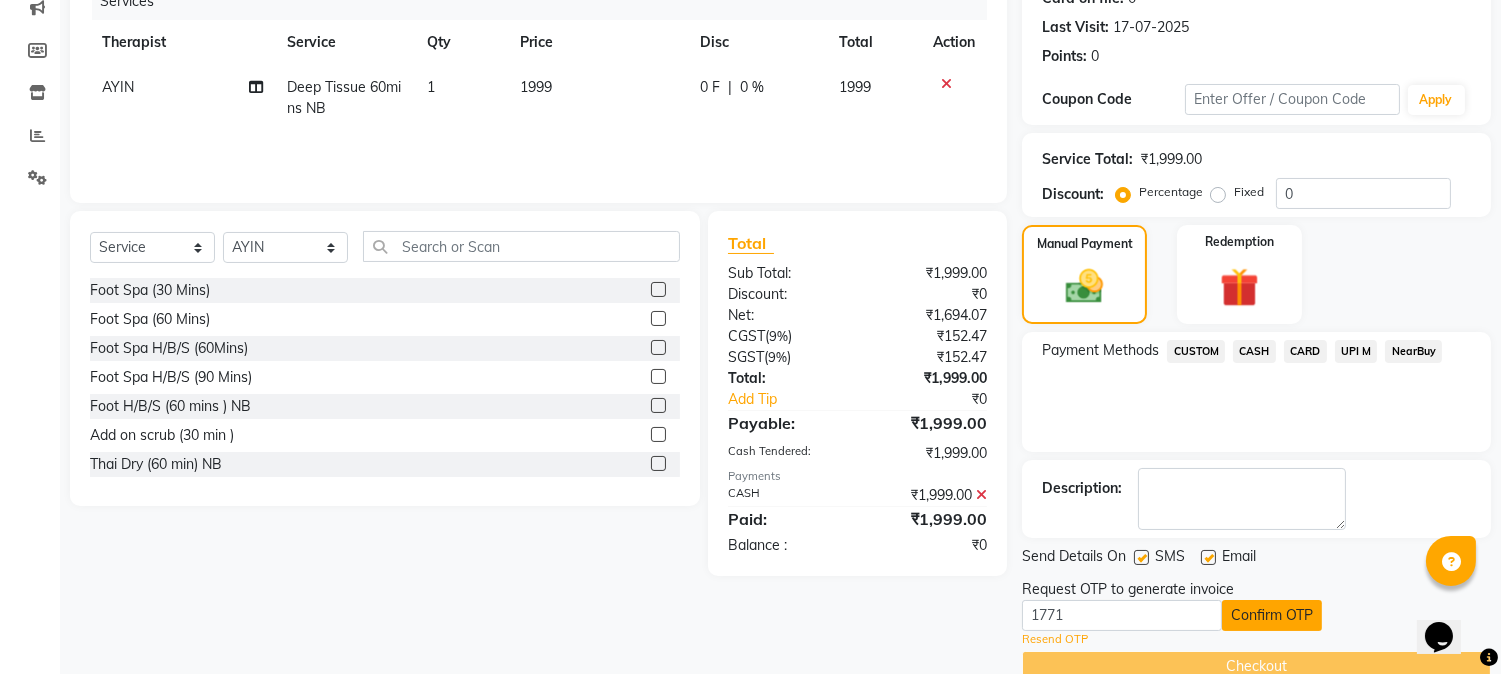 click on "Confirm OTP" 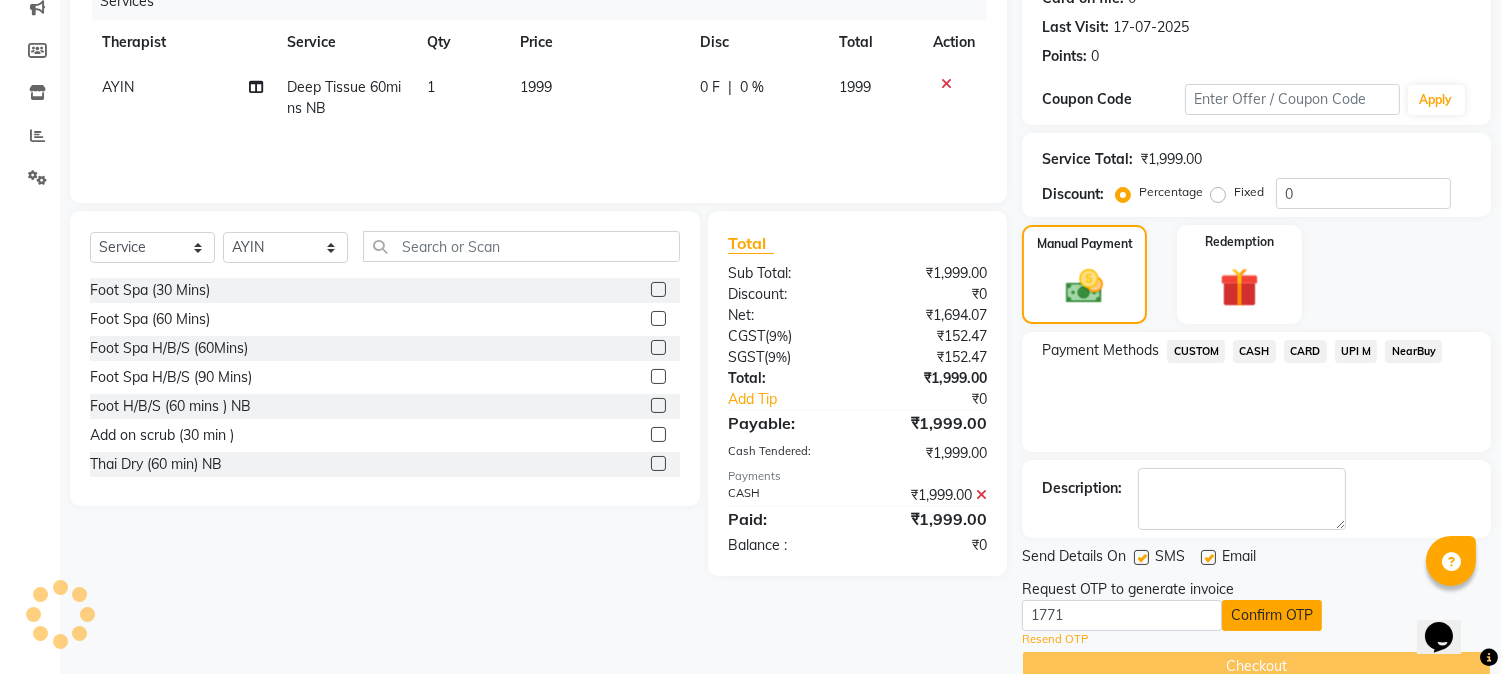 scroll, scrollTop: 225, scrollLeft: 0, axis: vertical 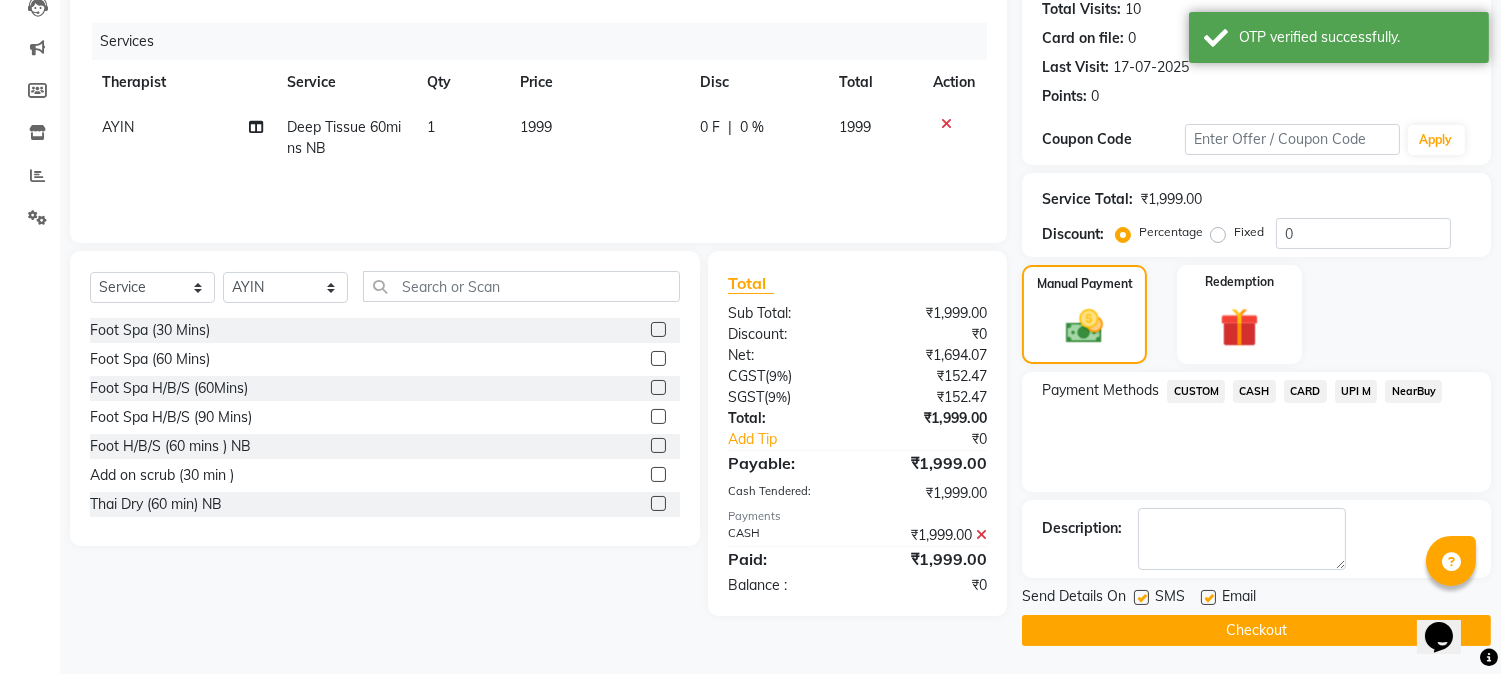 click on "Checkout" 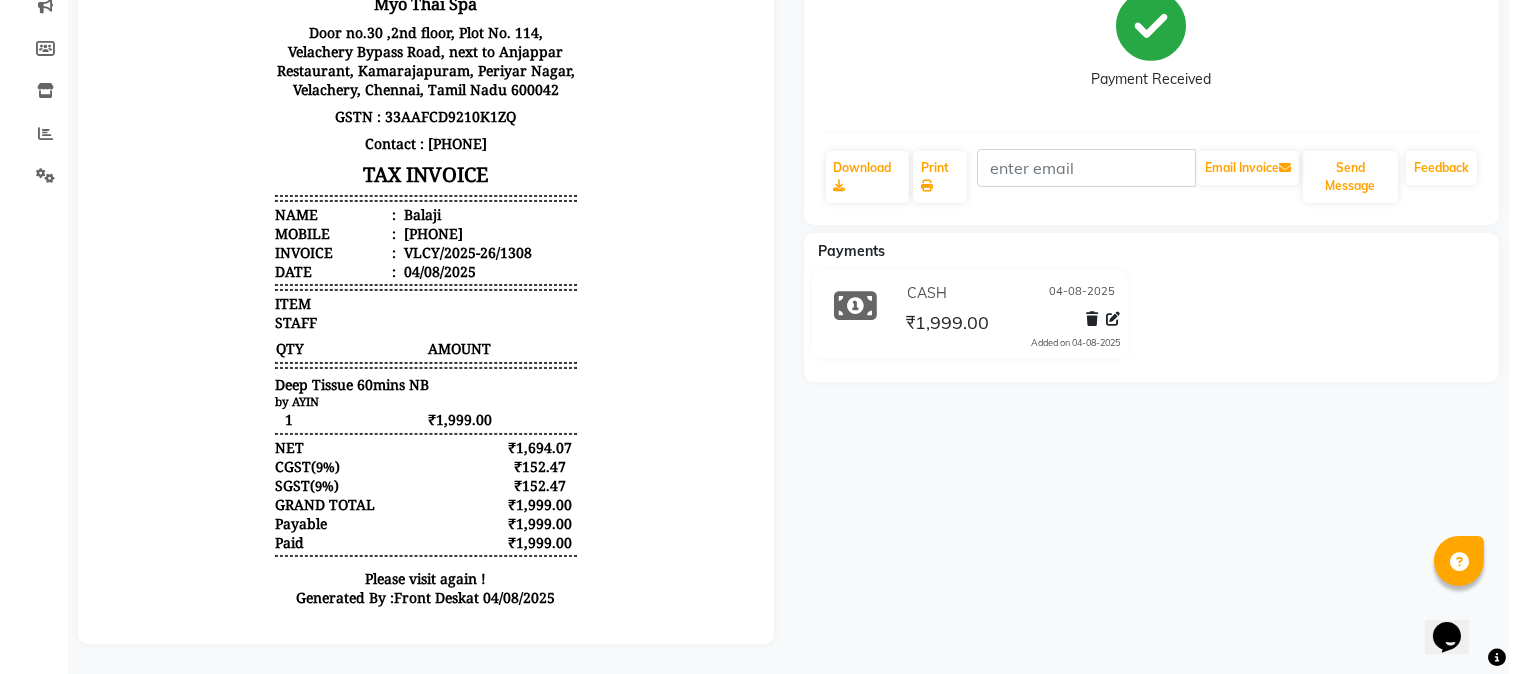 scroll, scrollTop: 0, scrollLeft: 0, axis: both 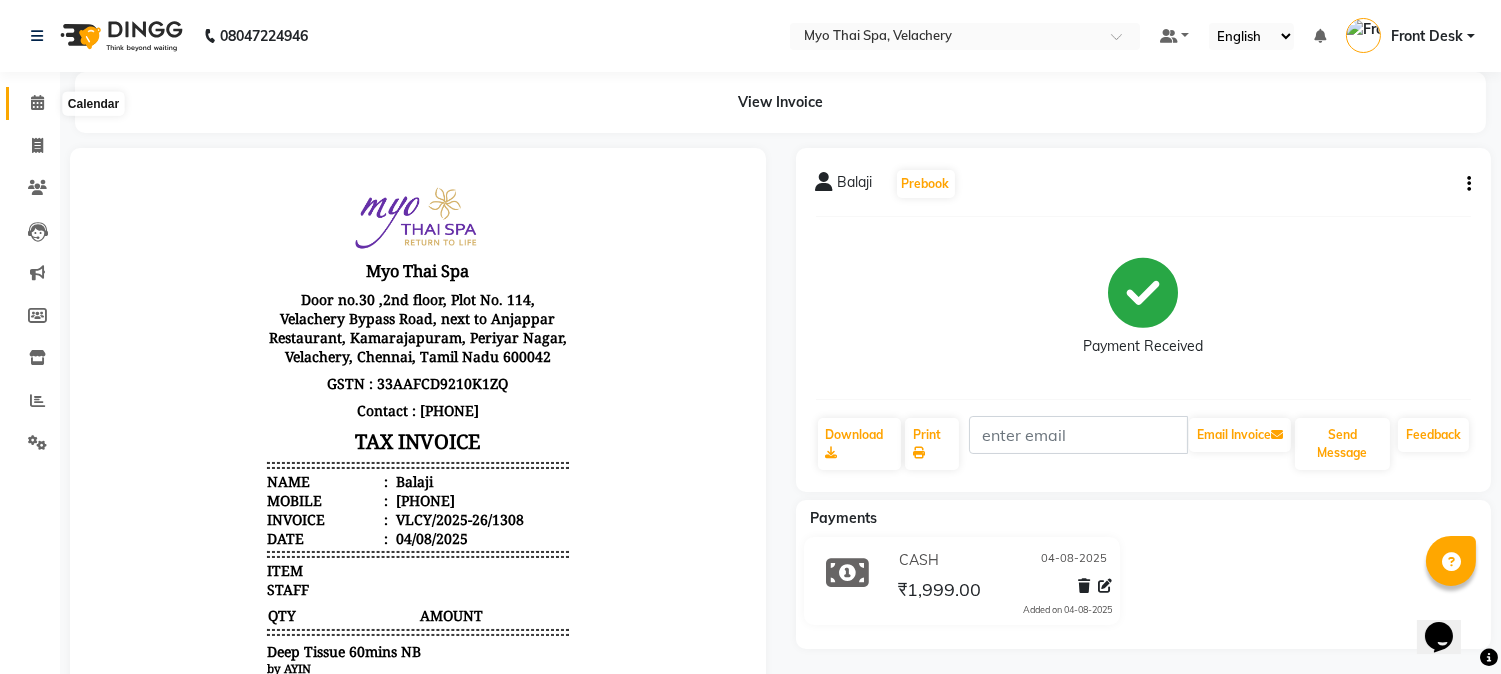 click 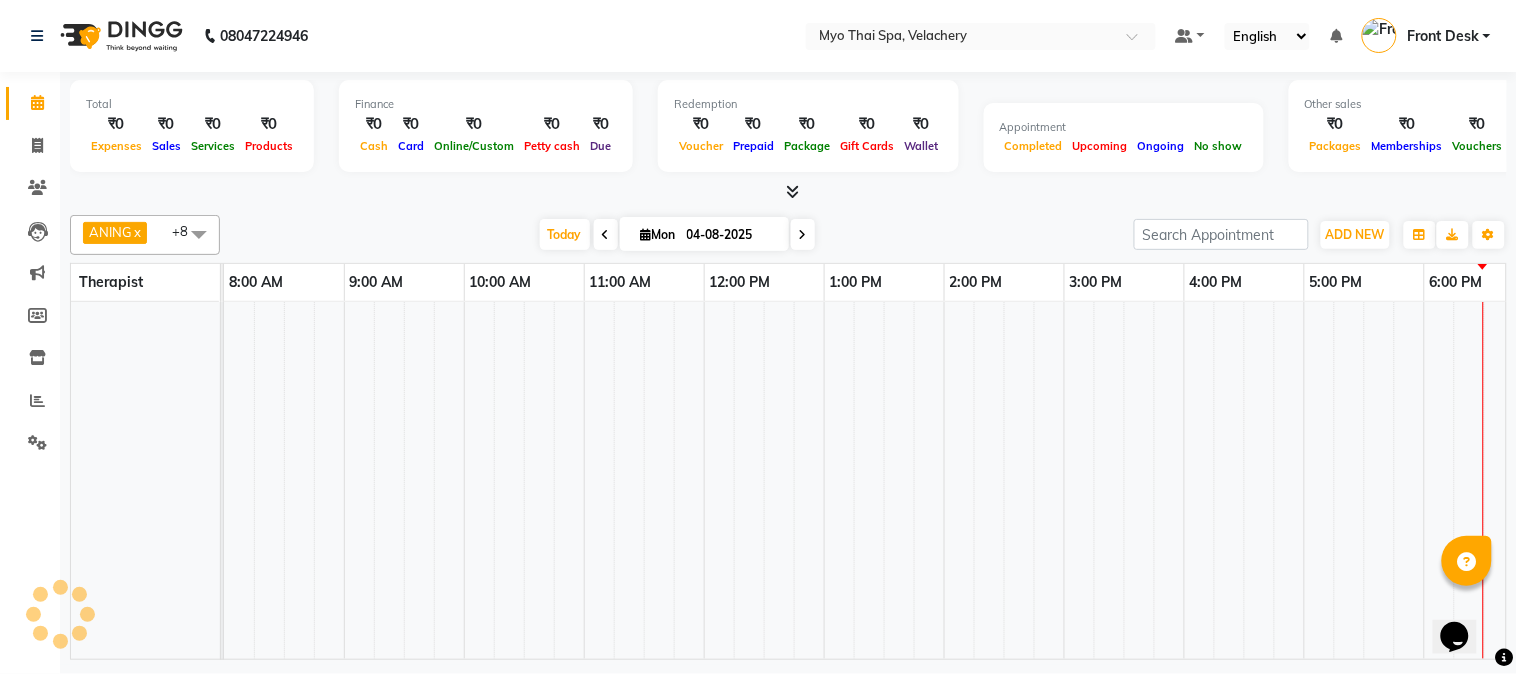 scroll, scrollTop: 0, scrollLeft: 517, axis: horizontal 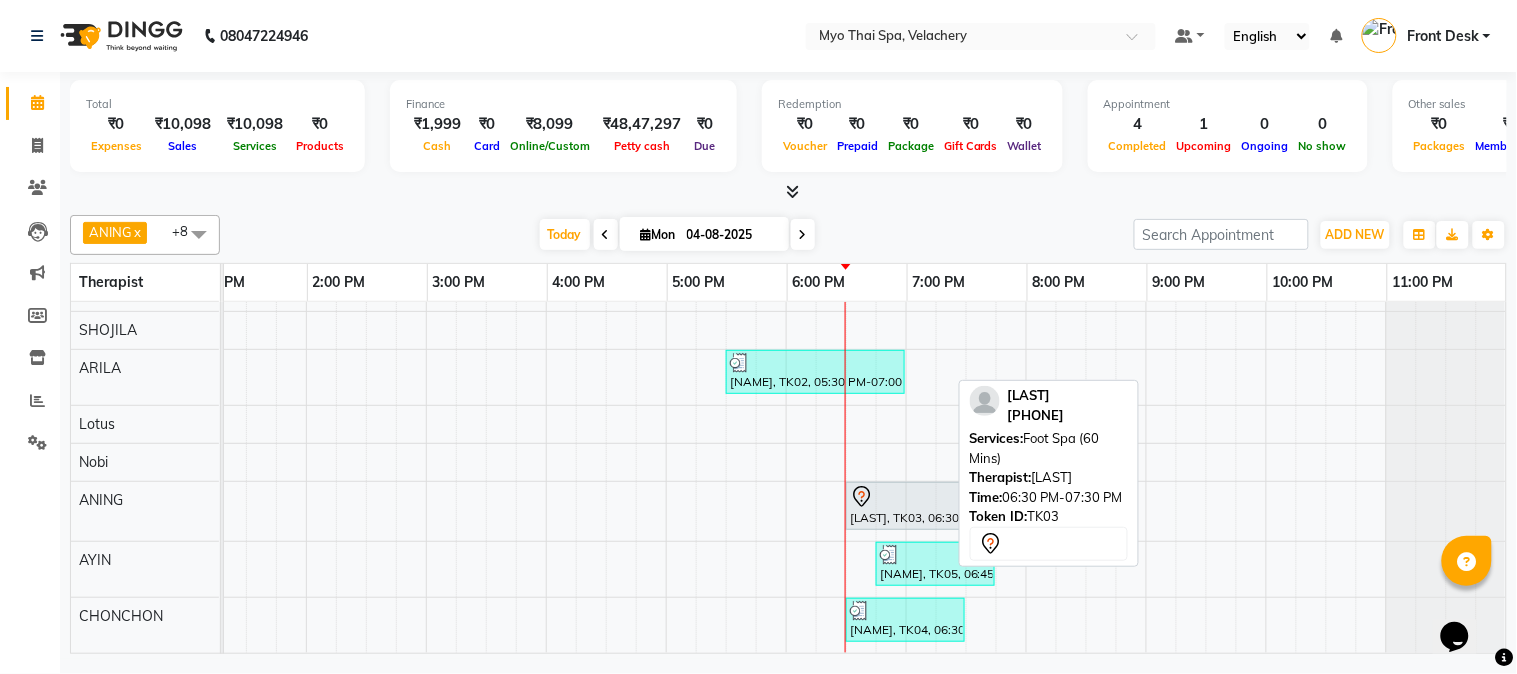 click at bounding box center [905, 497] 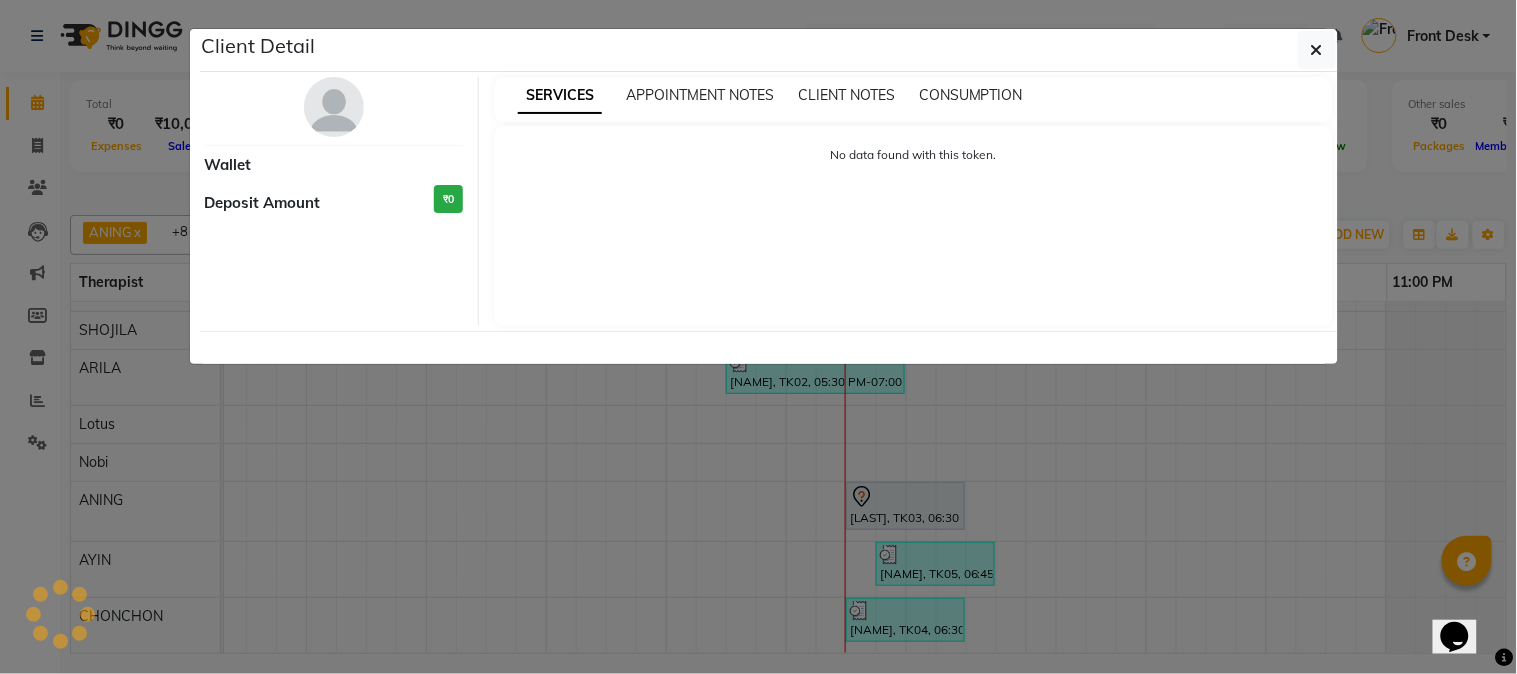 select on "7" 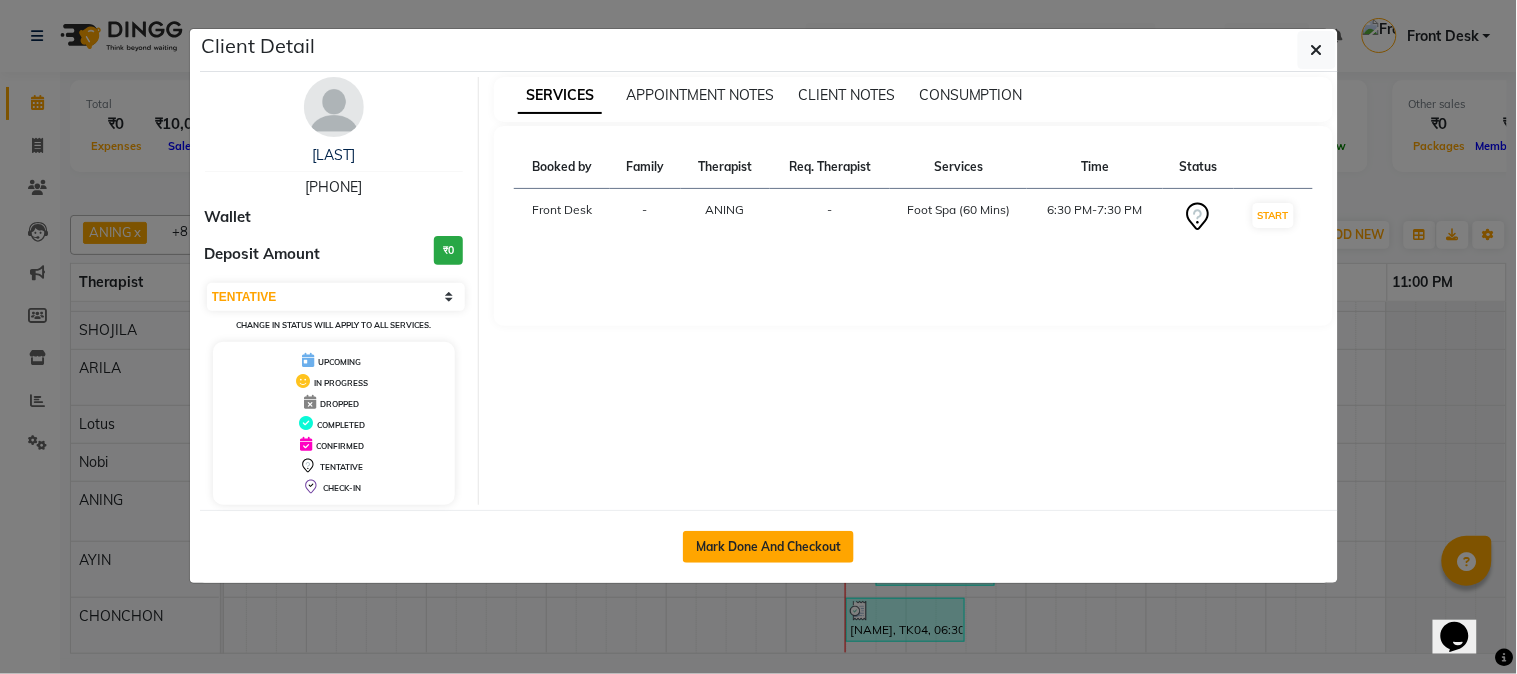 click on "Mark Done And Checkout" 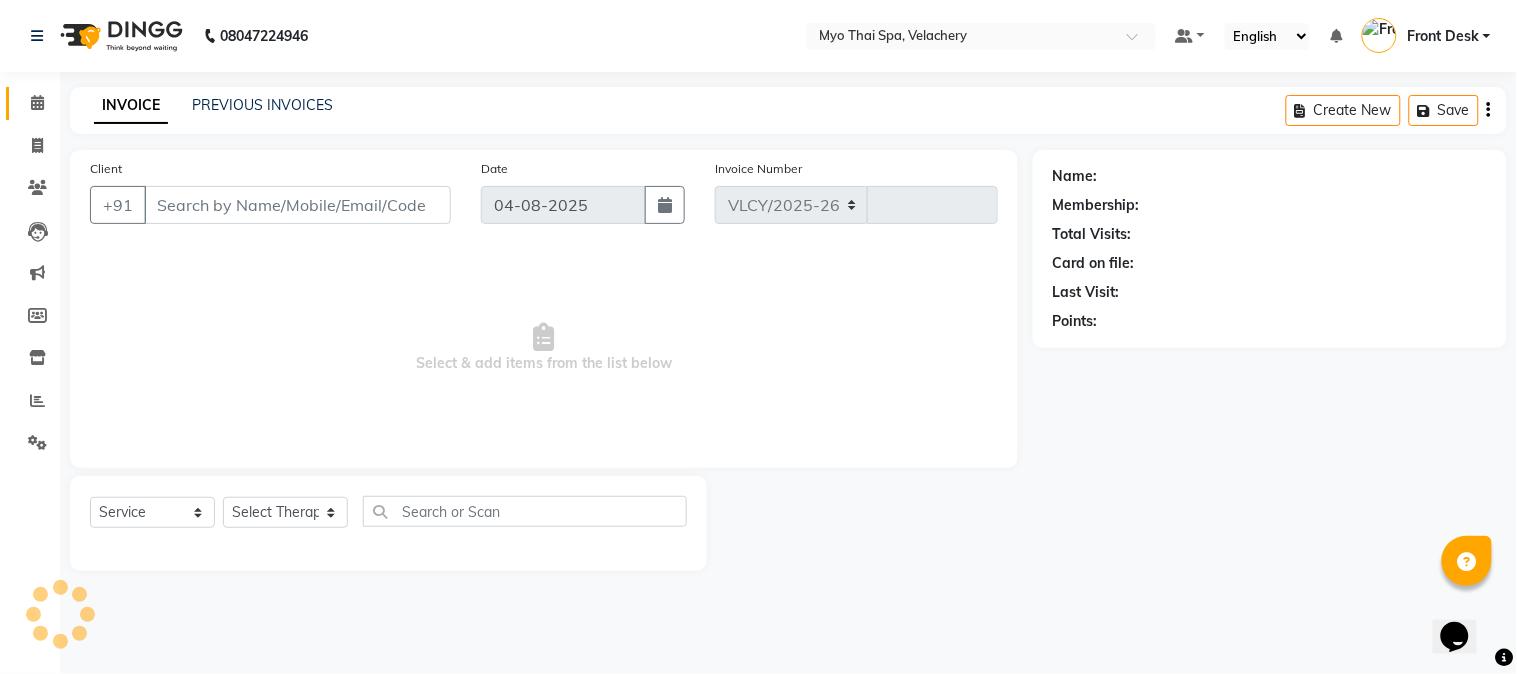 select on "3" 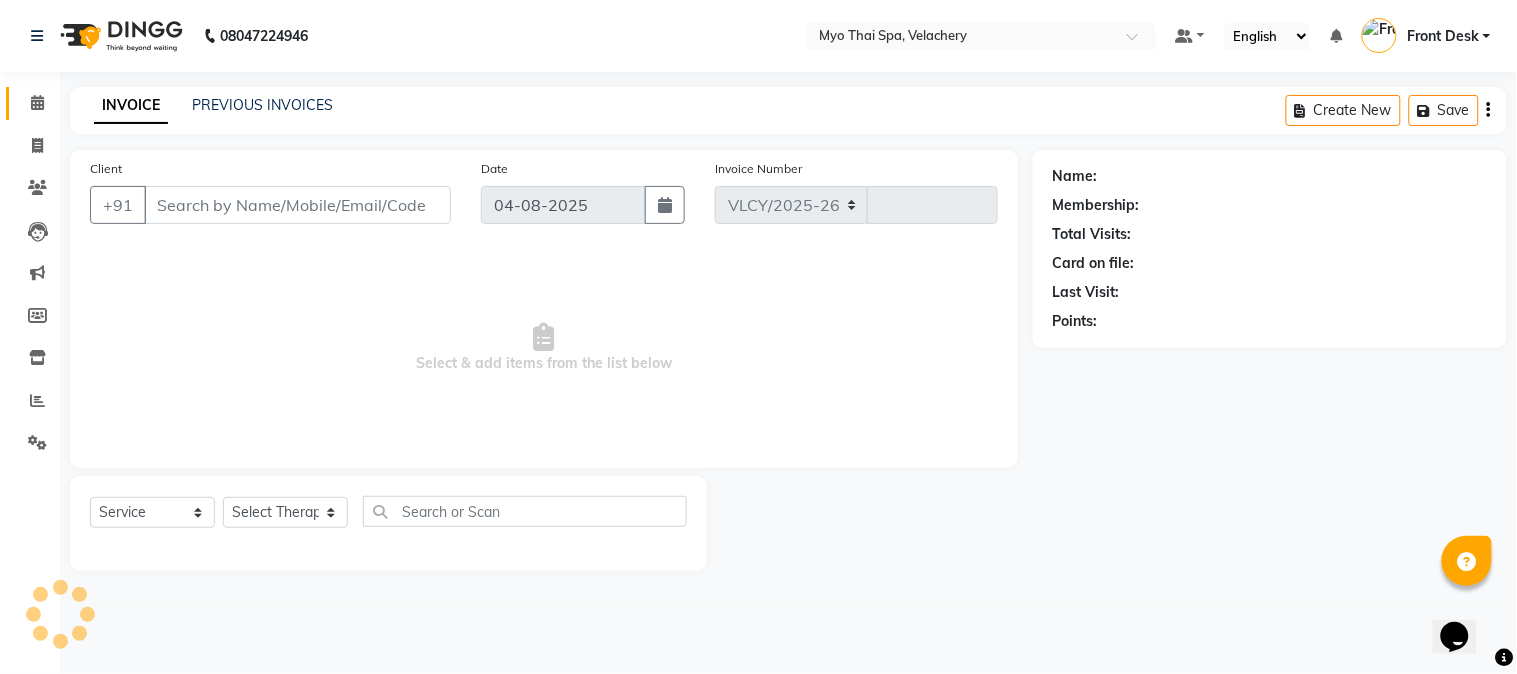 select on "5554" 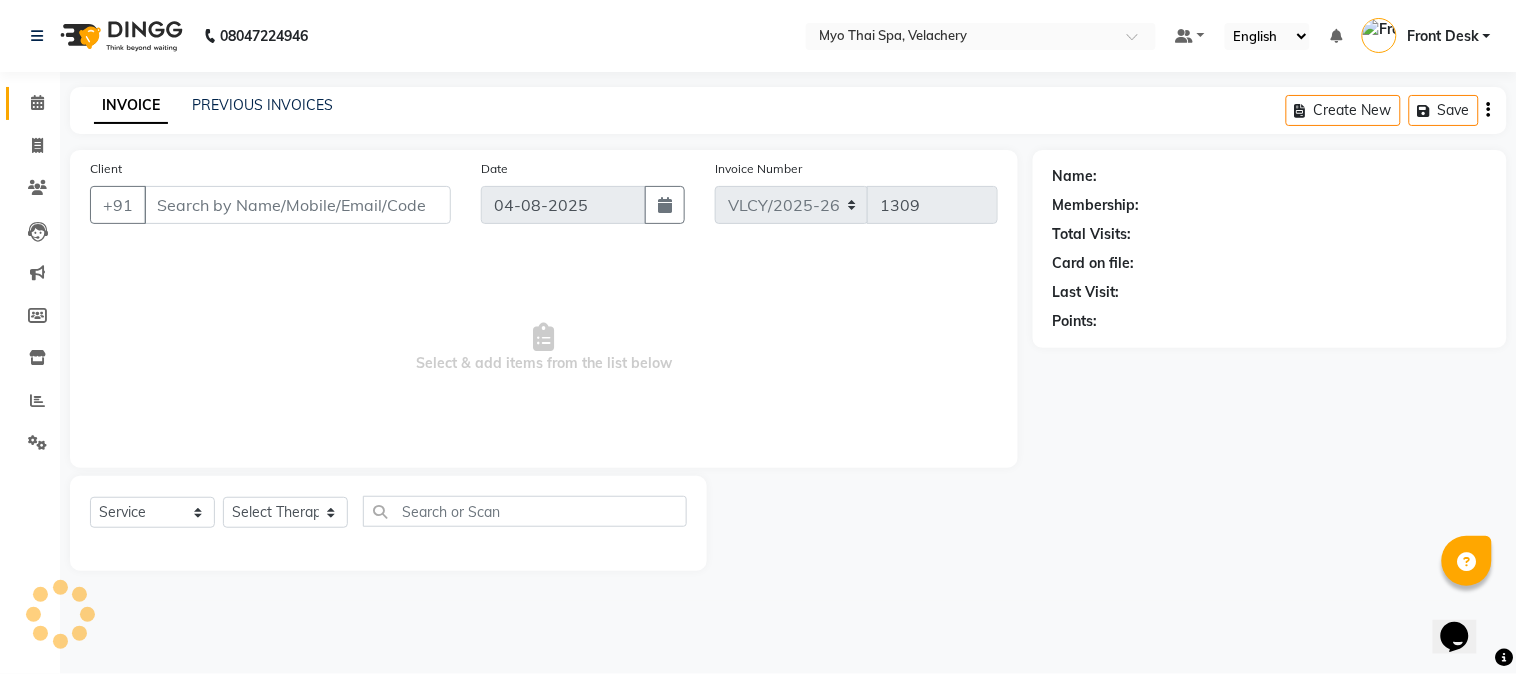 type on "[PHONE]" 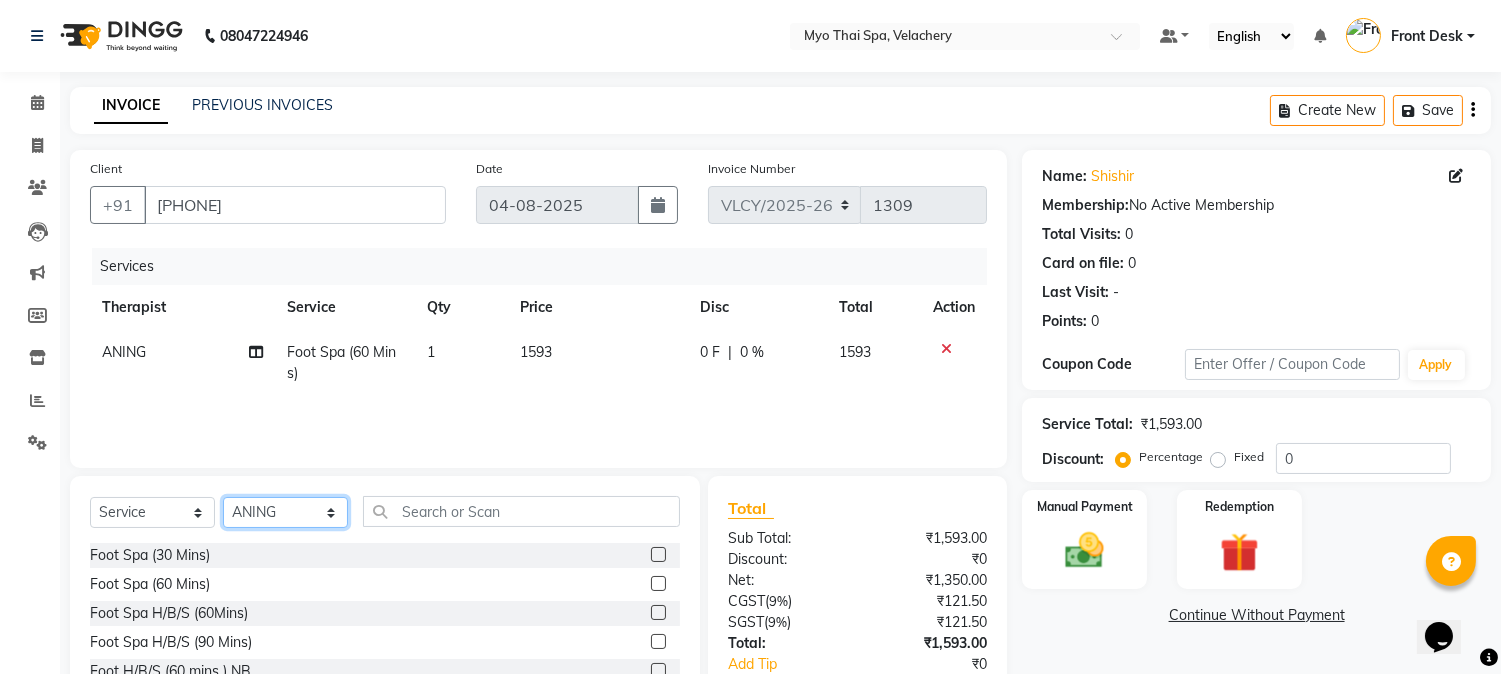 click on "Select Therapist ANING Aphy ARILA AYIN CHONCHON Front Desk HEKAMLA Lotus Nobi SHOJILA" 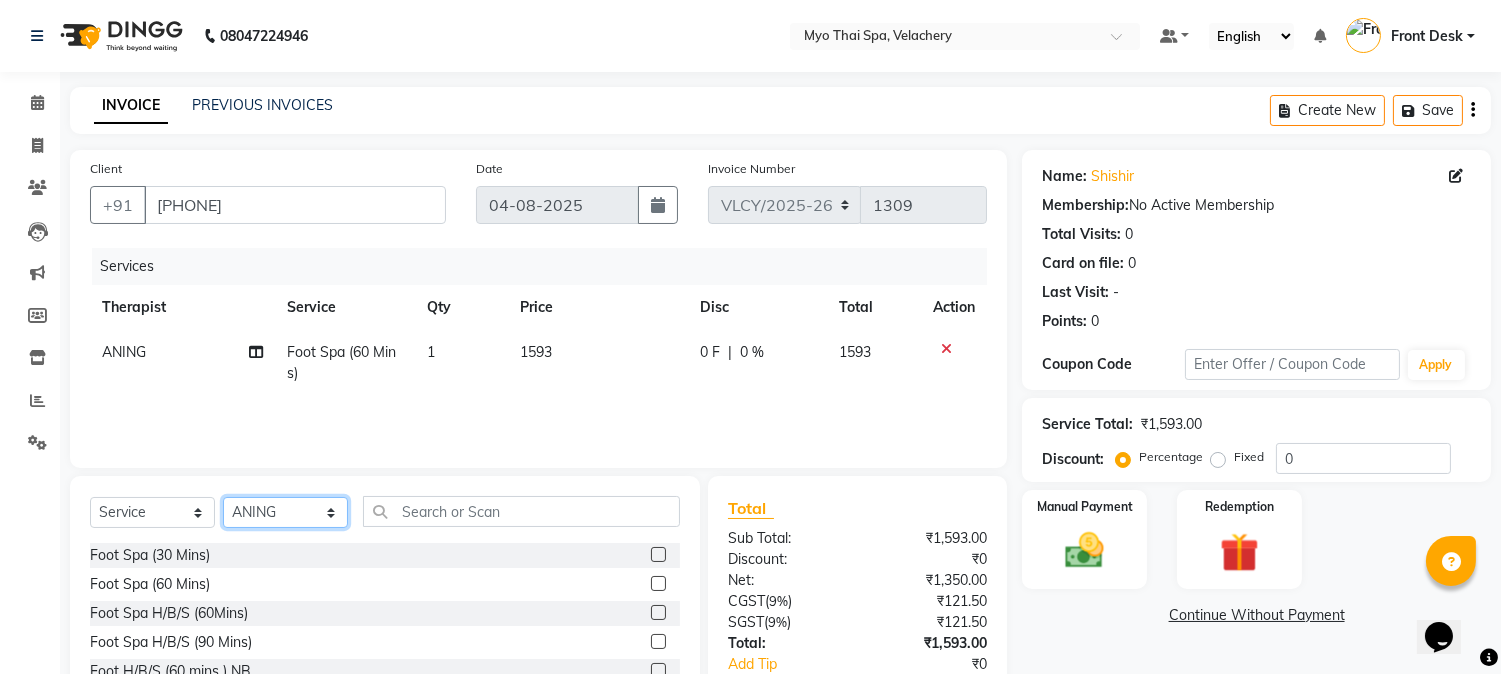 select on "13474" 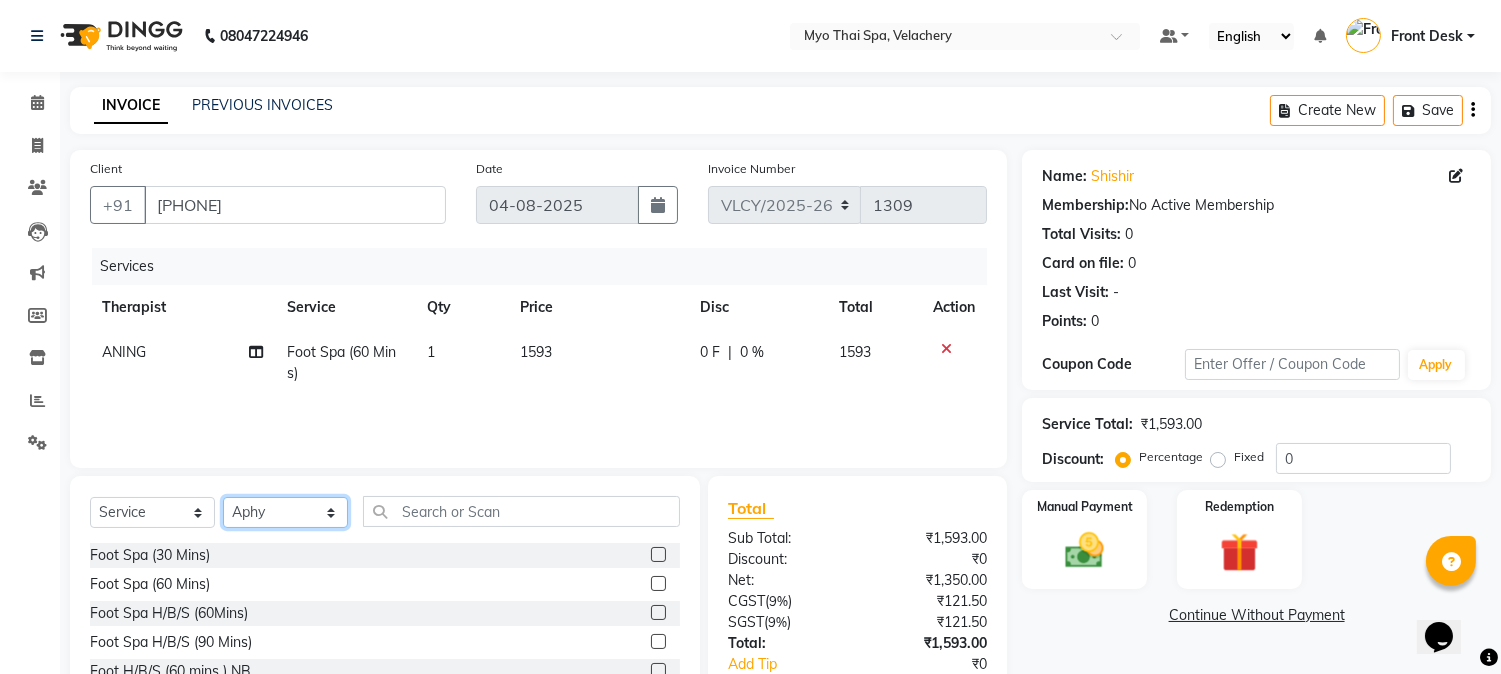 click on "Select Therapist ANING Aphy ARILA AYIN CHONCHON Front Desk HEKAMLA Lotus Nobi SHOJILA" 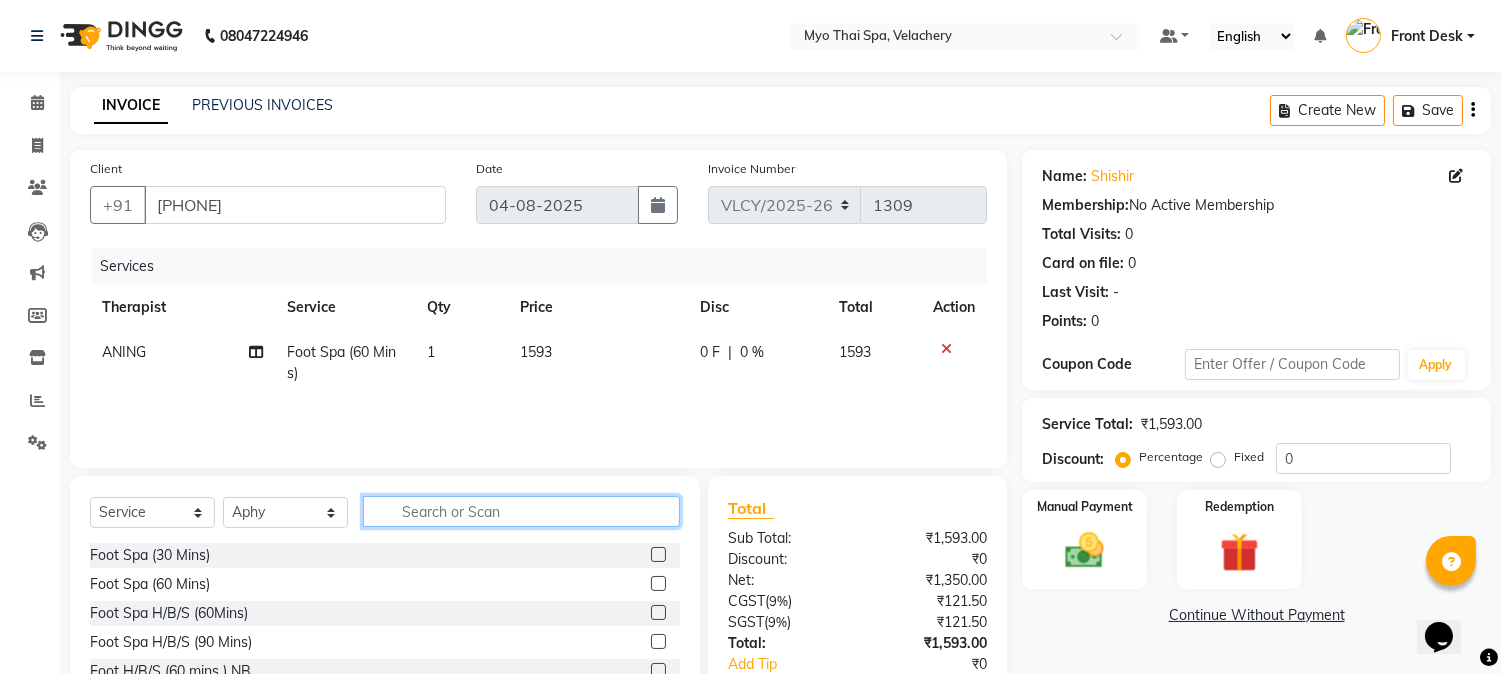click 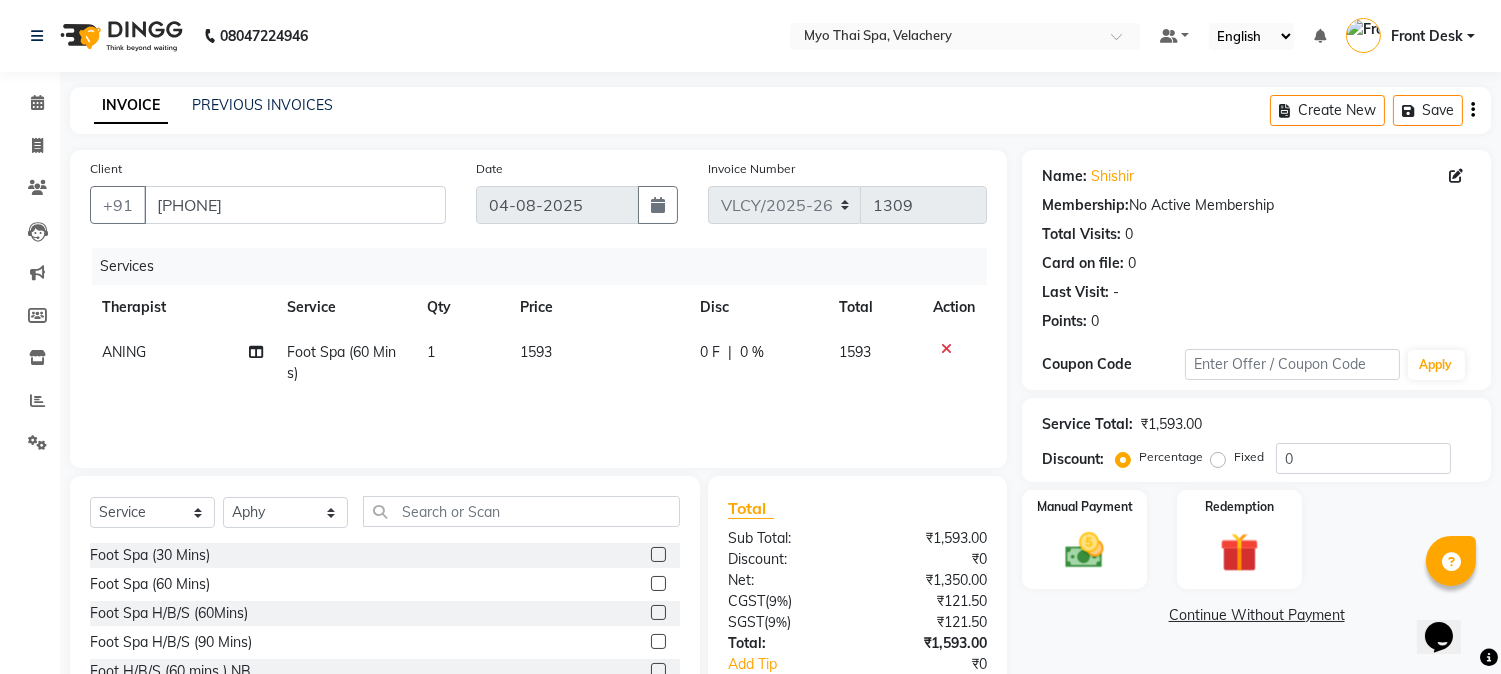 click 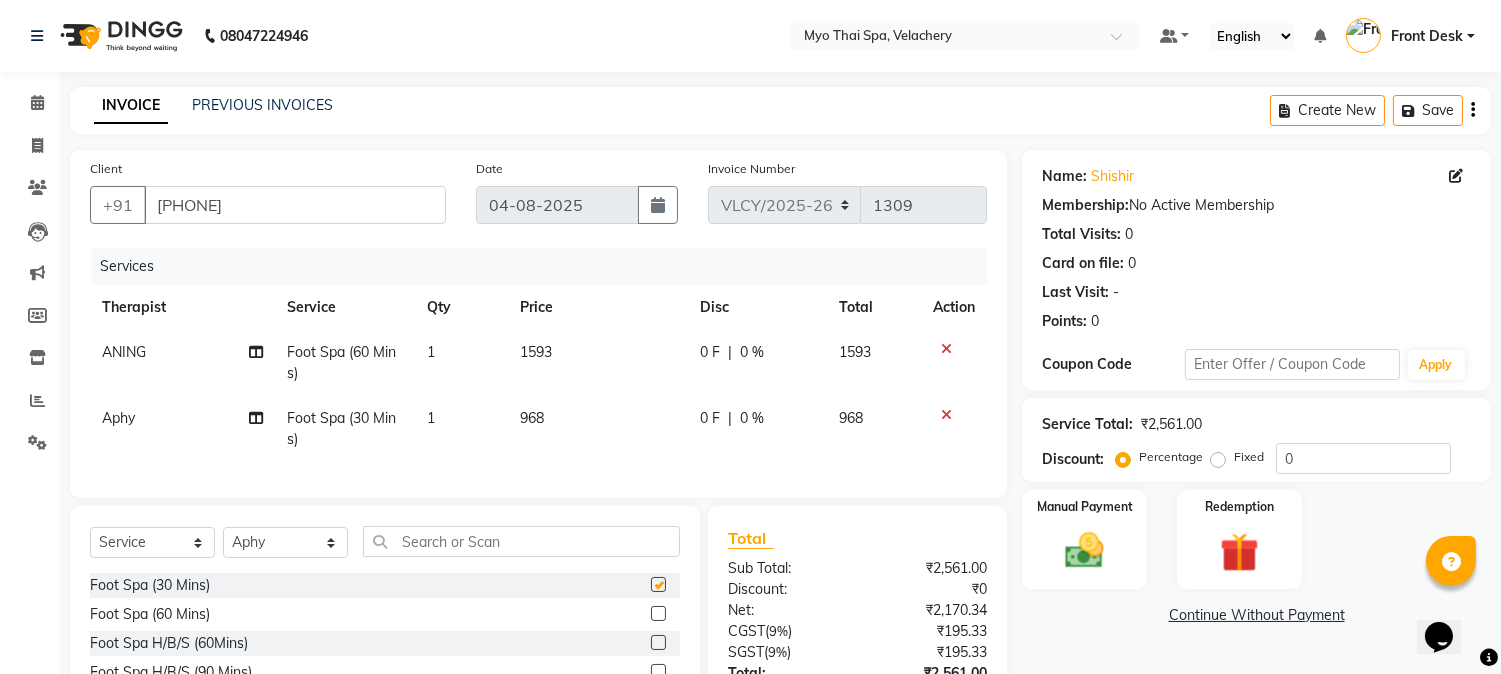 checkbox on "false" 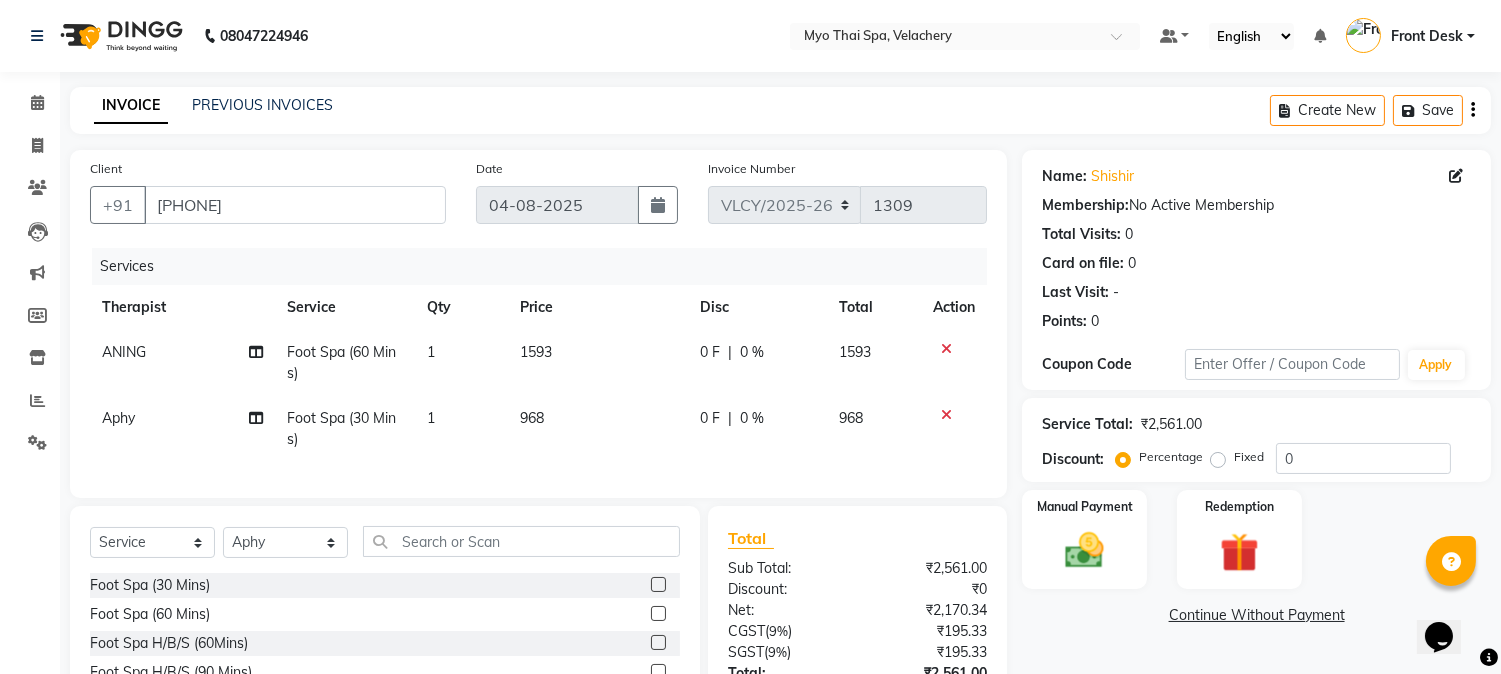 click on "Foot Spa (60 Mins)" 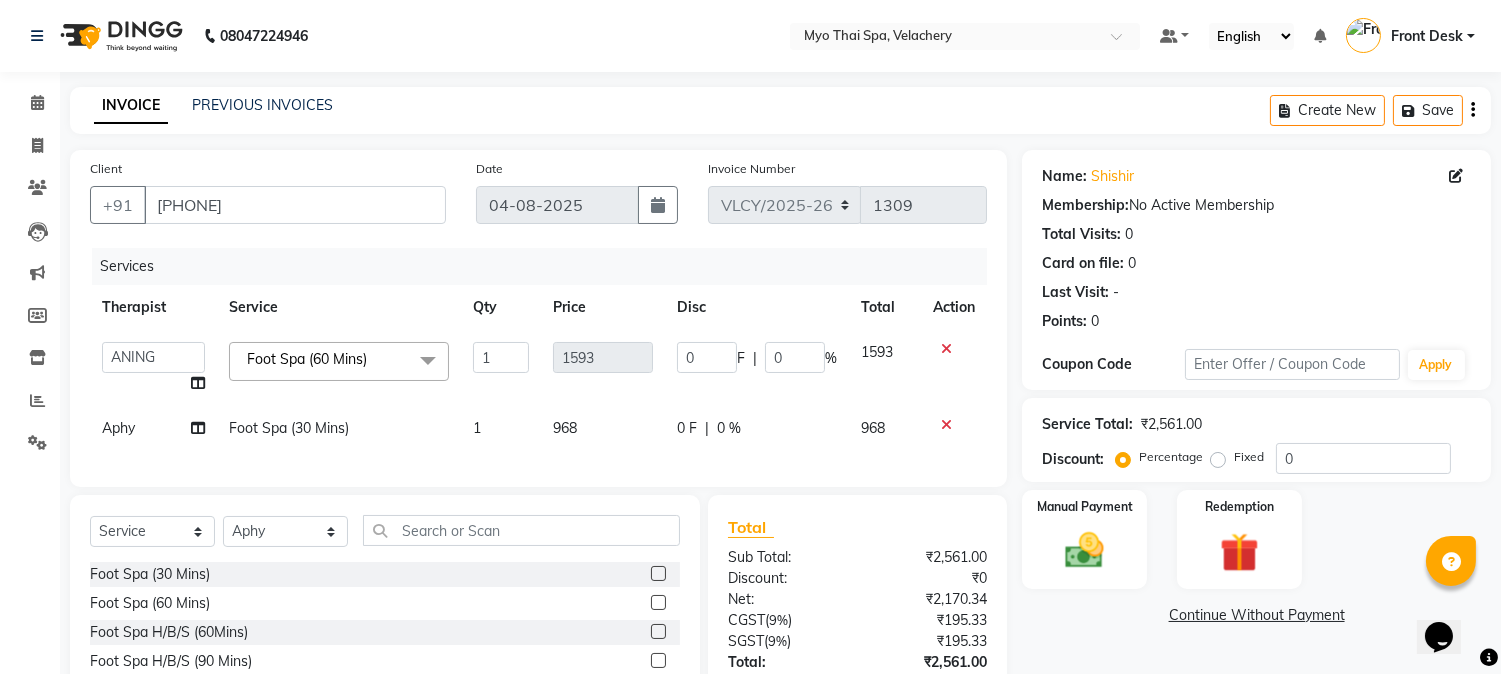 click 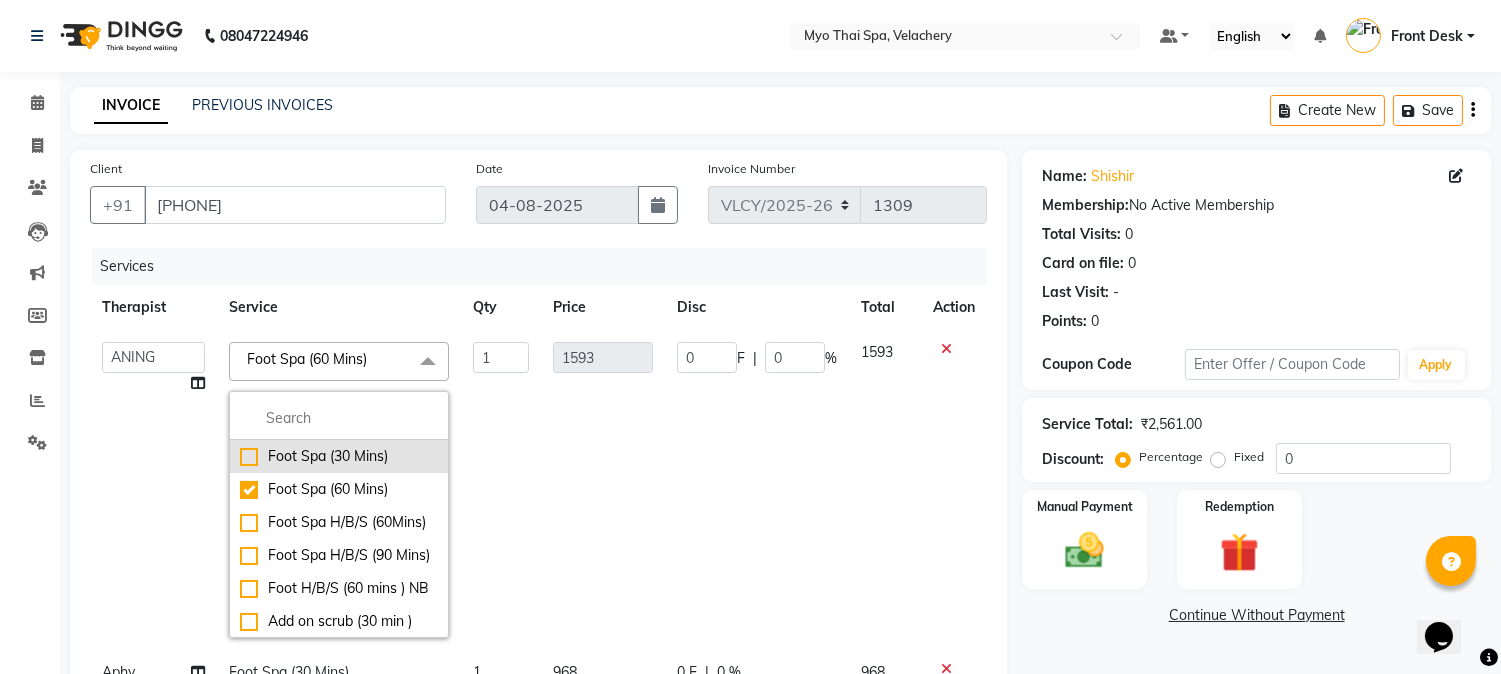 click on "Foot Spa (30 Mins)" 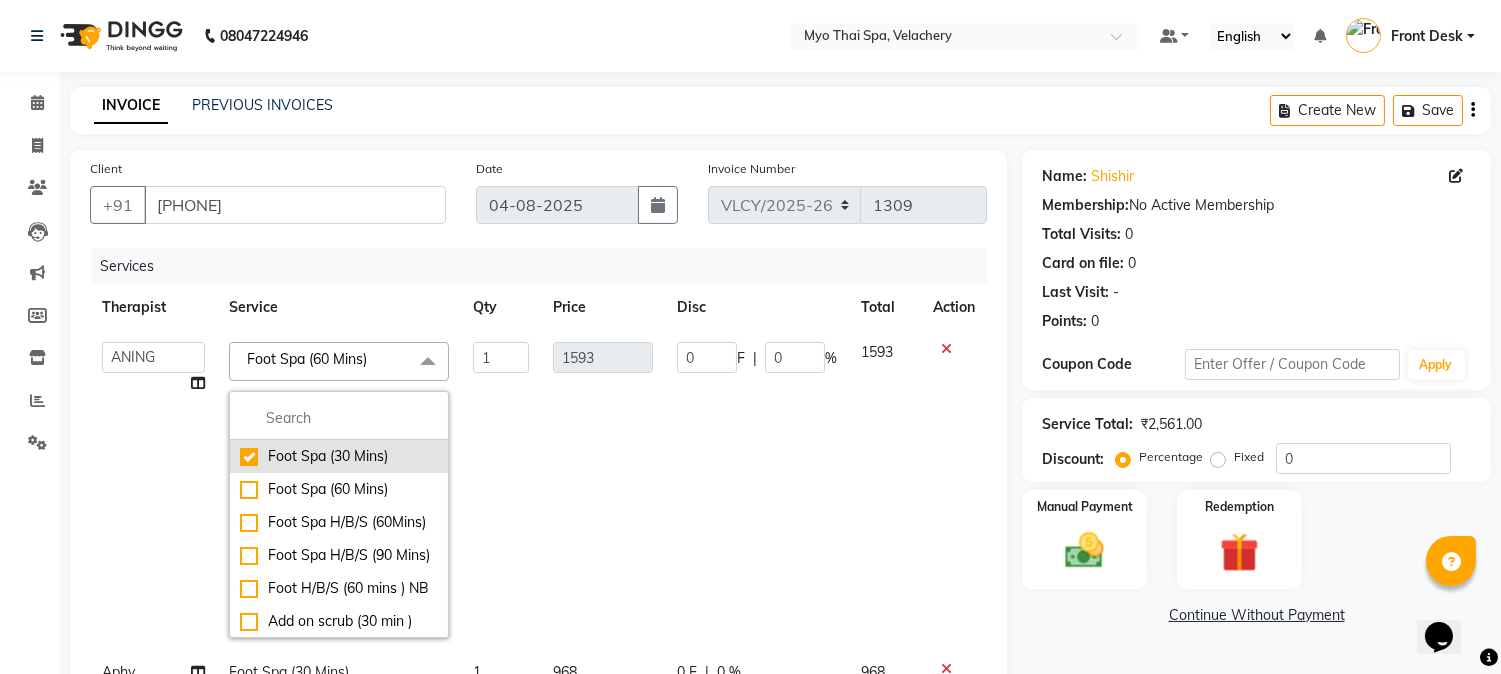 checkbox on "true" 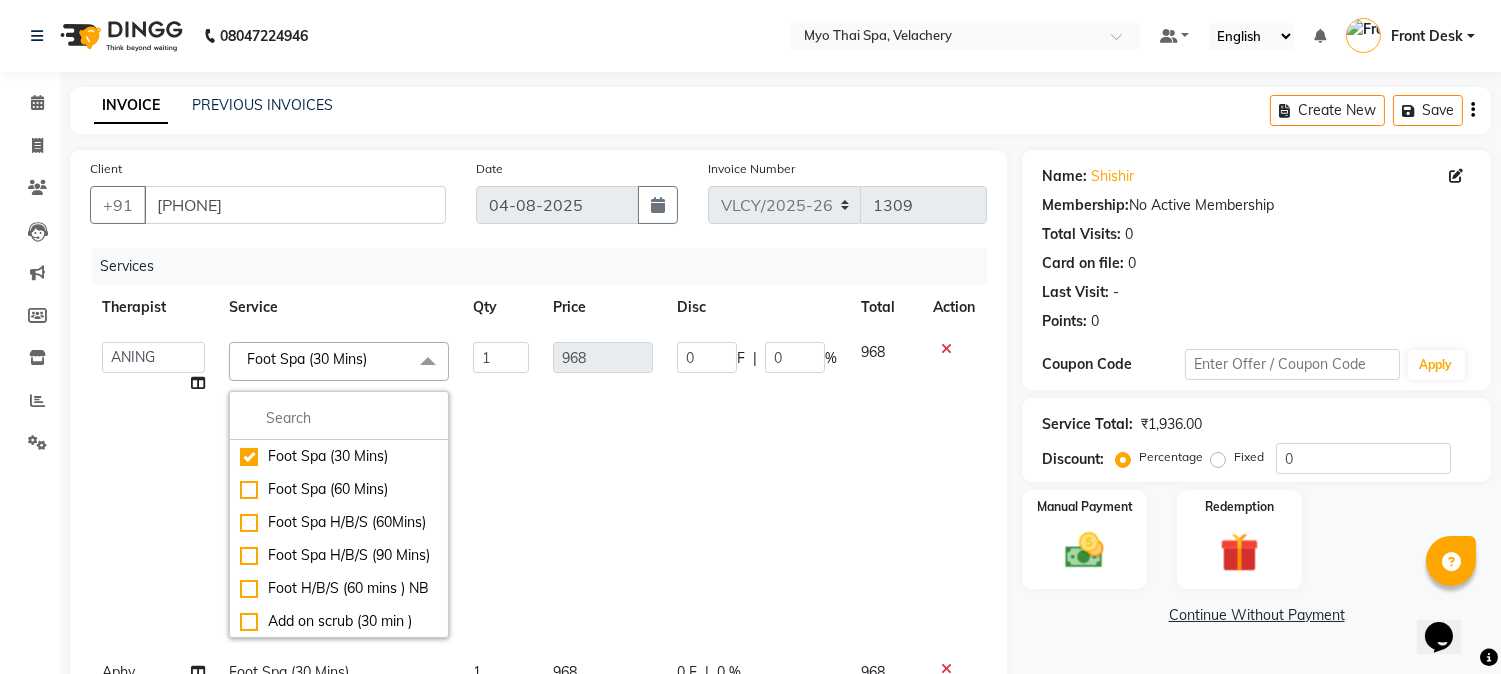 click on "Client +[PHONE] Date 04-08-2025 Invoice Number VLCY/2025-26 V/2025 V/2025-26 1309 Services Therapist Service Qty Price Disc Total Action  [LAST]   Aphy   ARILA   [LAST]   CHONCHON   Front Desk   HEKAMLA   Lotus   Nobi   SHOJILA  Foot Spa (30 Mins)  x Foot Spa (30 Mins) Foot Spa (60 Mins) Foot Spa H/B/S (60Mins) Foot Spa H/B/S (90 Mins) Foot H/B/S (60 mins ) NB Add on scrub (30 min ) Thai Dry (60 min) NB  Couple Spa NB Aroma Thai 60Mins NB Deep Tissue 60mins NB Aroma 90mins NB Spa of the month myo signature  90 mints Swedish 60Mins NB Swedish 90Mins NB Thai Foot Spa Head/ Back & Shoulder 60Mins Aroma Thai [ 60 Min ] Aroma Thai 90 Mins Balinese [ 60 Min ] Balinese [ 90 Min ] Body Scrub [ 60 Min ] Couple Spa 60 Mins Deep Tissue [ 60 Min ] Deep Tissue [ 90 Min ] Head Champi [ 15 Min ] Head Champi [ 30 Min ] Stress Releiving  [90 Min] Stress Relieving Back [ 30 Min ] Swedish [ 60 Min ] Swedish [ 90 Min ] Thai Foot Spa Head/ Back & Shoulder [ 60 Min ] Thai Foot Spa Head/ Back & Shoulder [ 90Min ] 1 968 0 F | 0" 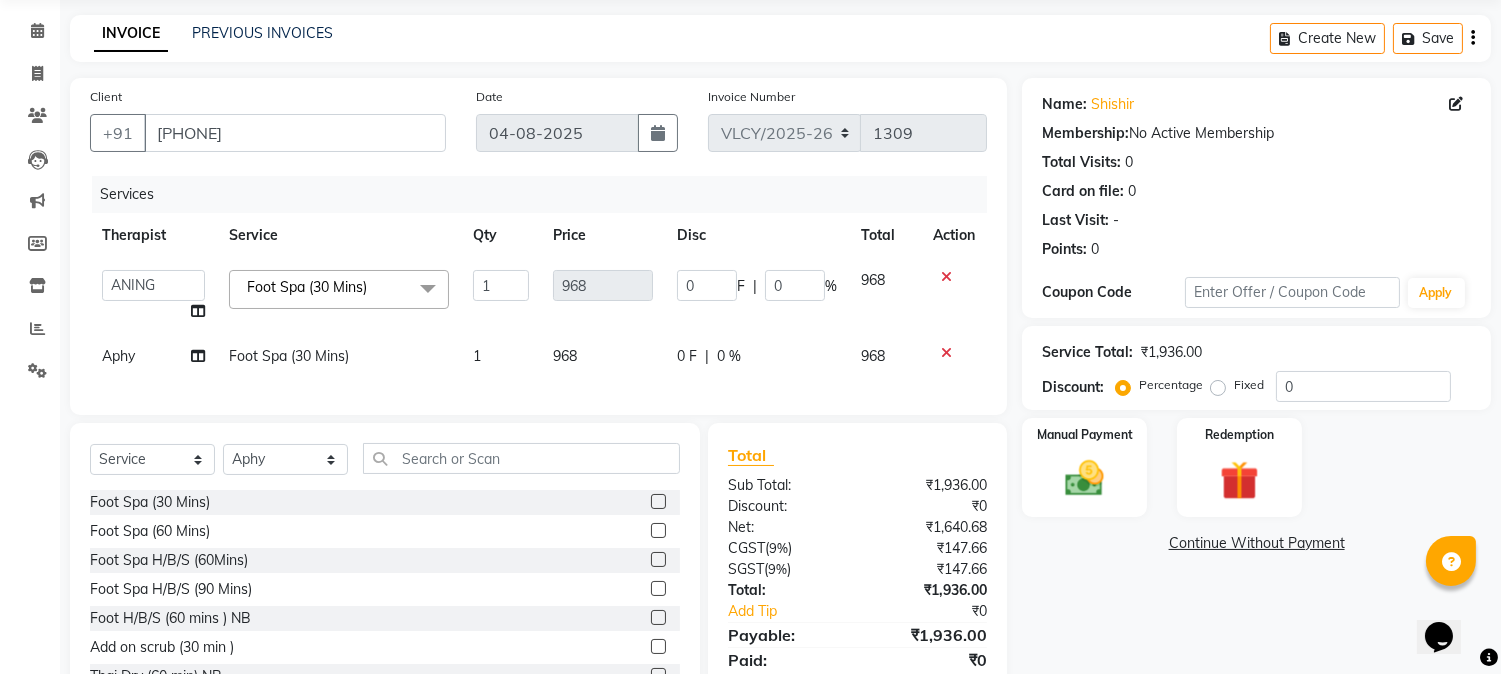 scroll, scrollTop: 162, scrollLeft: 0, axis: vertical 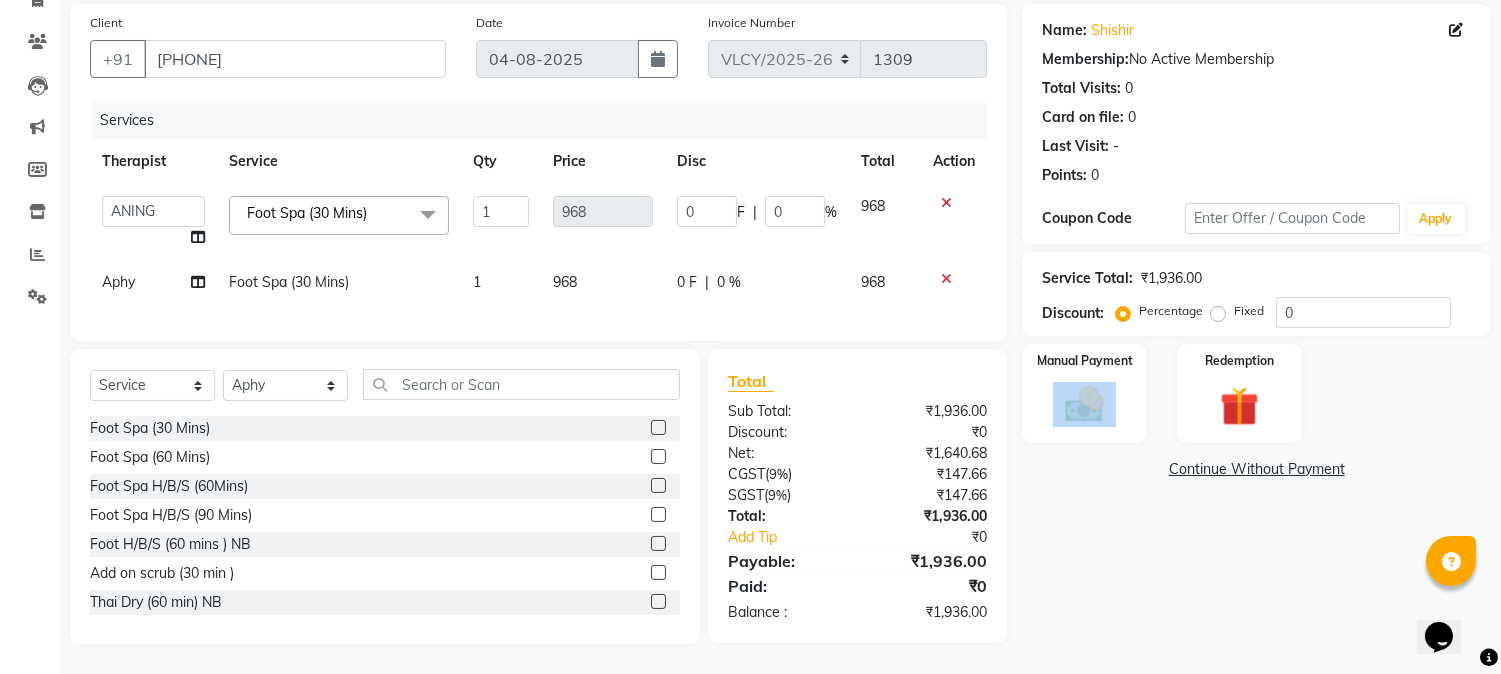 click on "Manual Payment Redemption" 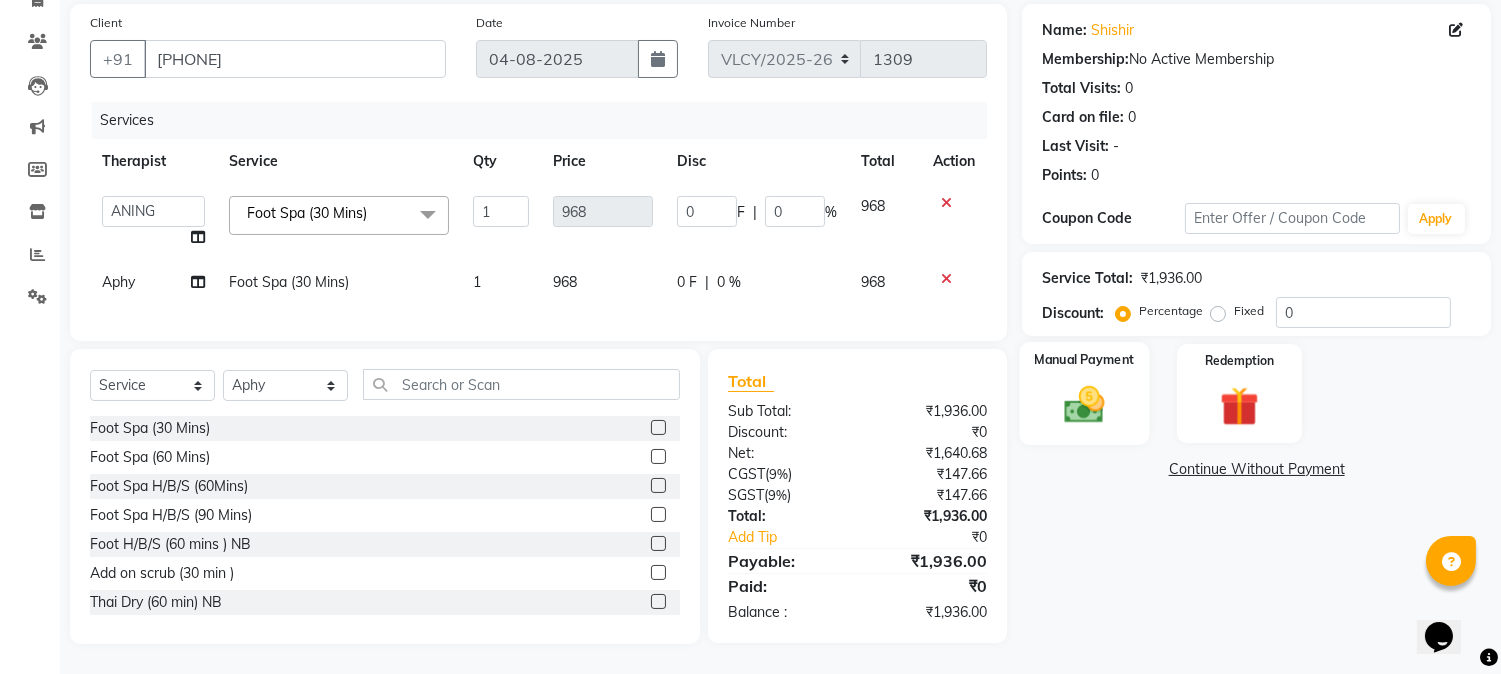 click on "Manual Payment" 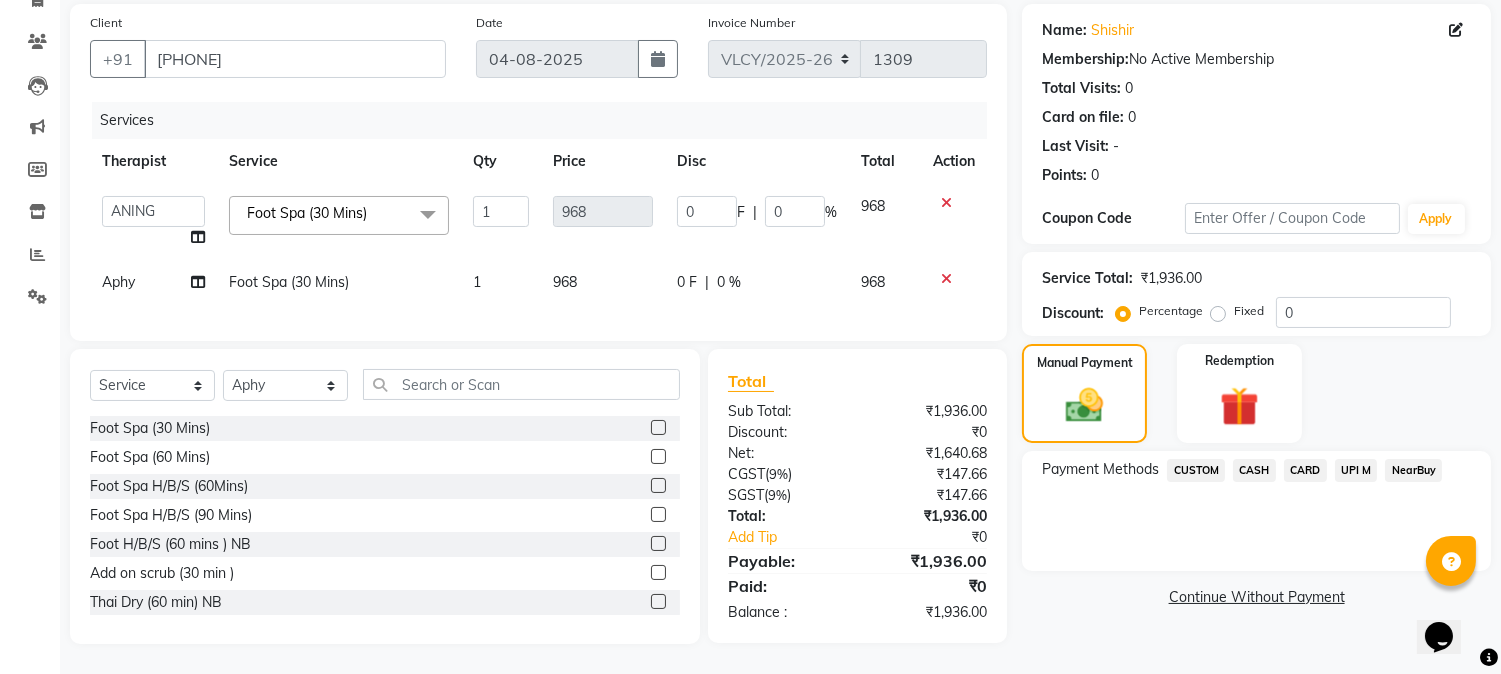 click on "CASH" 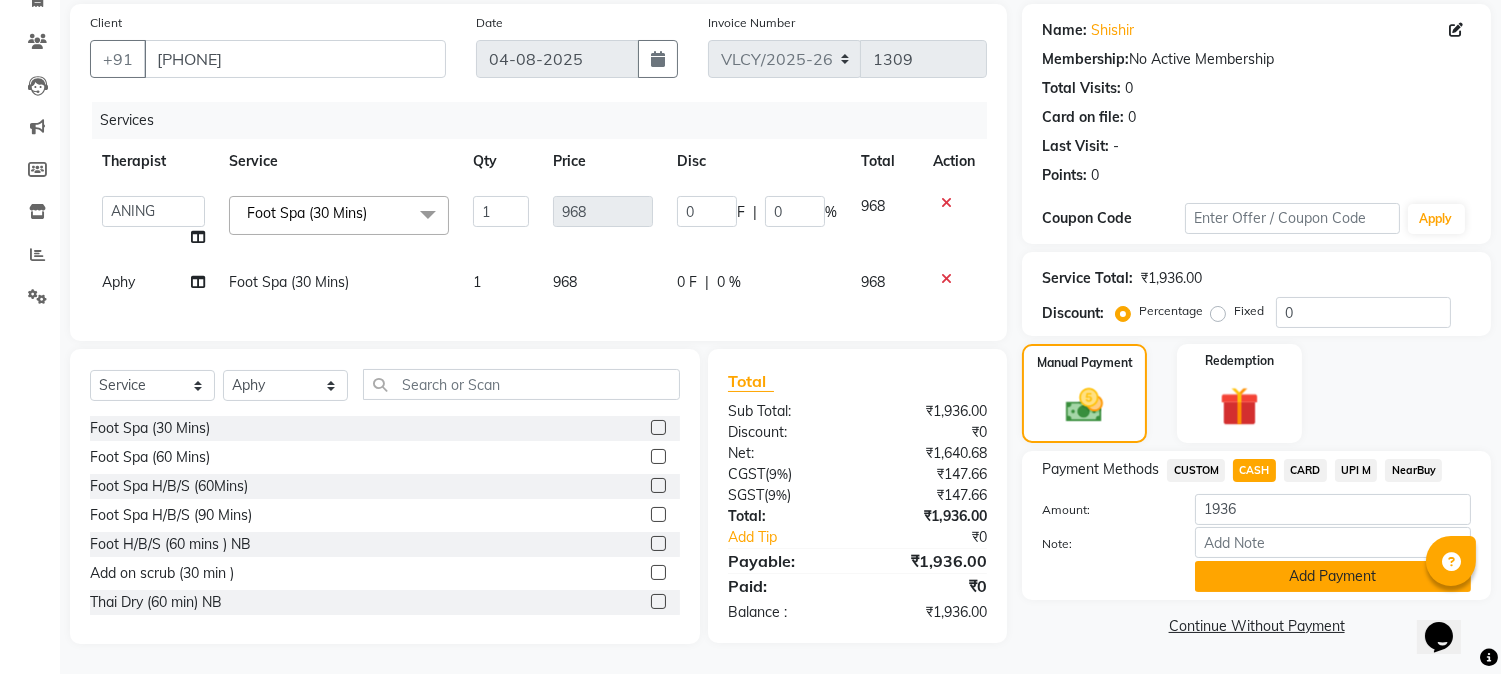 click on "Add Payment" 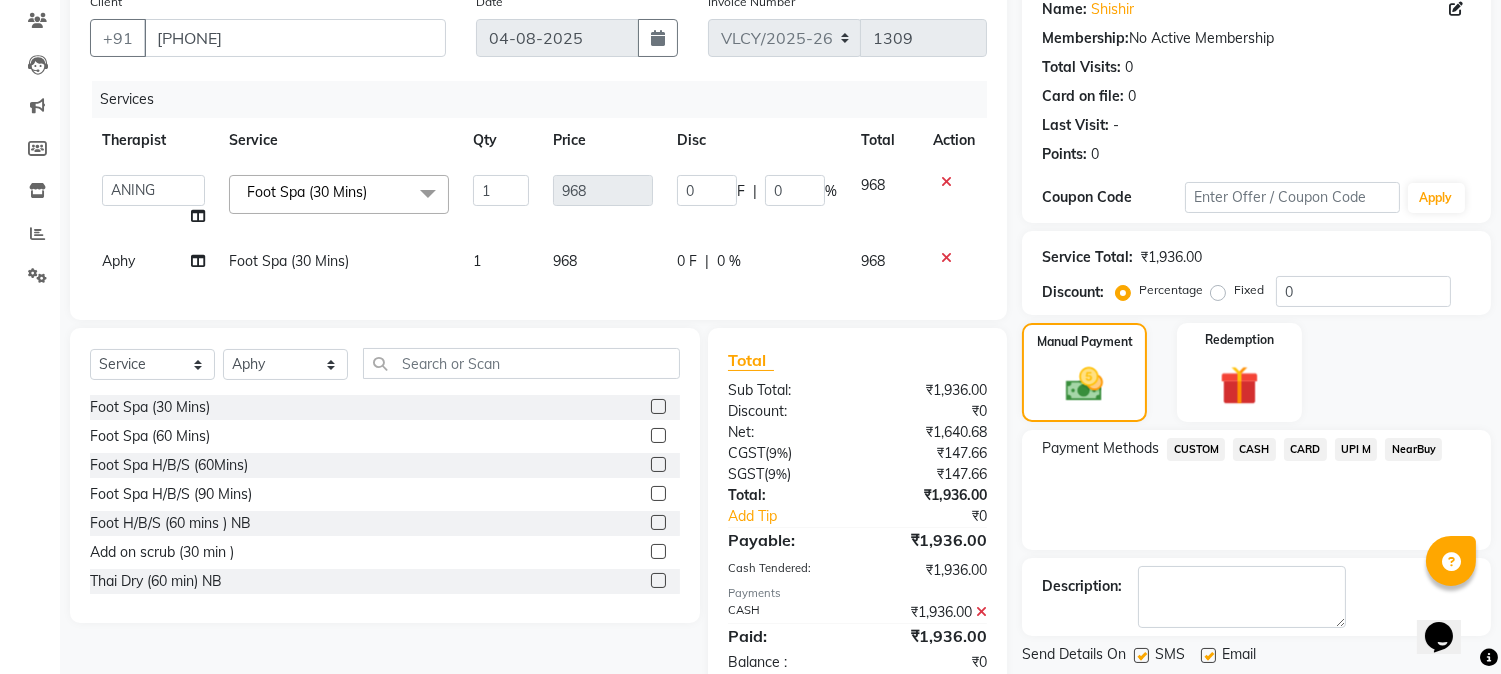 scroll, scrollTop: 222, scrollLeft: 0, axis: vertical 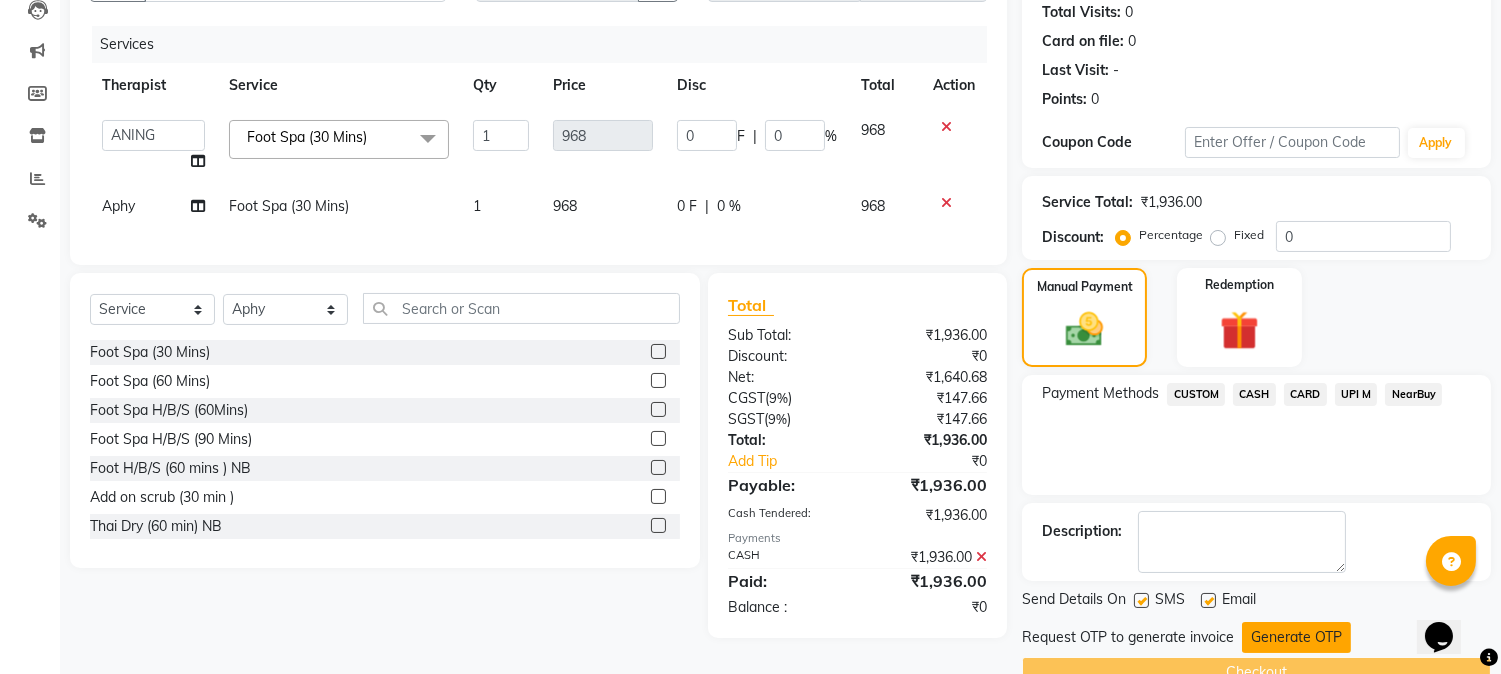 click on "Generate OTP" 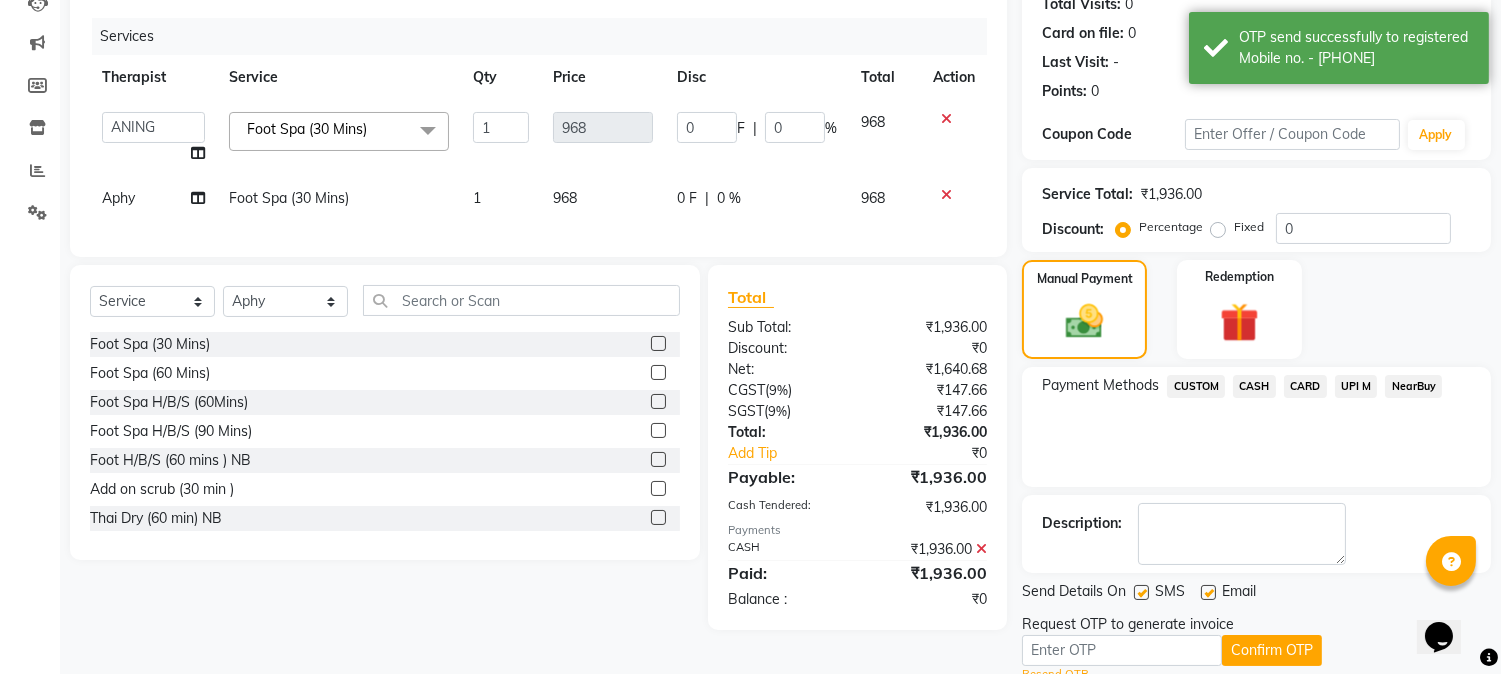scroll, scrollTop: 303, scrollLeft: 0, axis: vertical 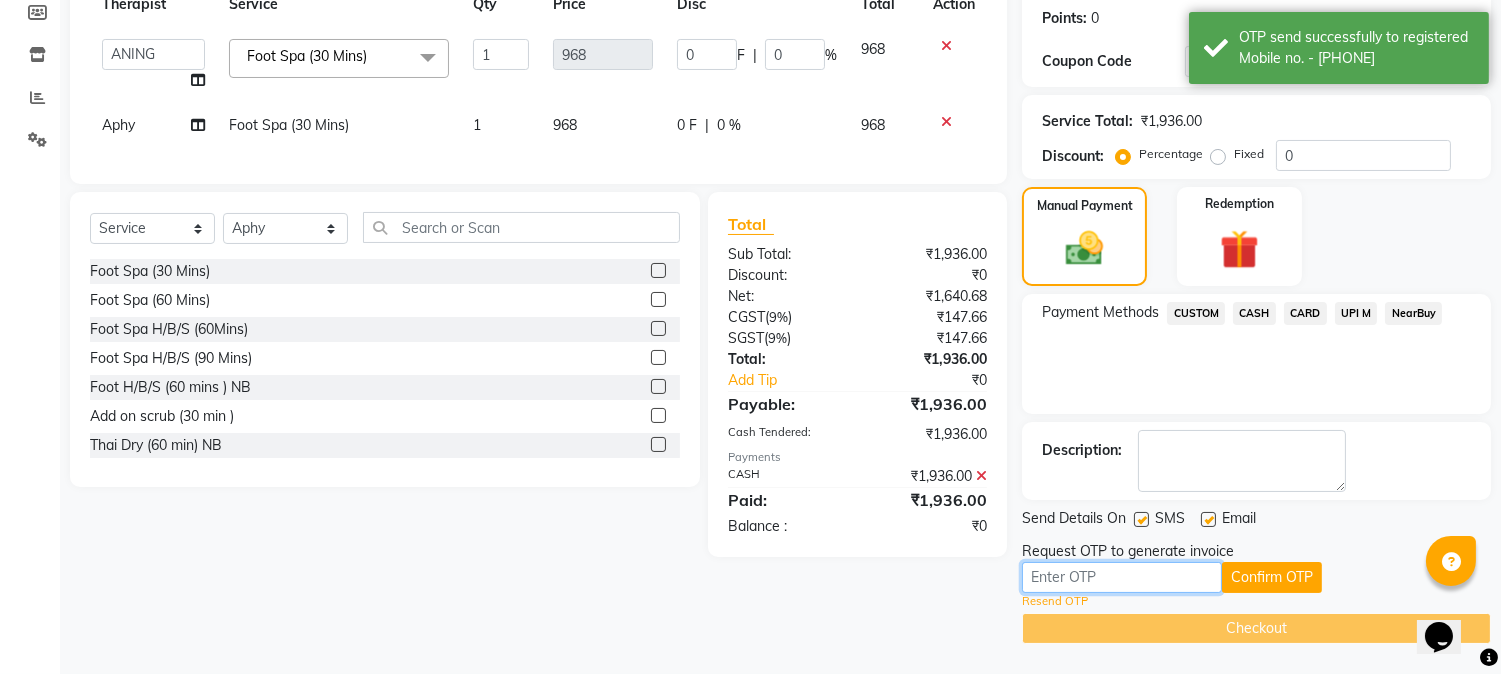 click at bounding box center [1122, 577] 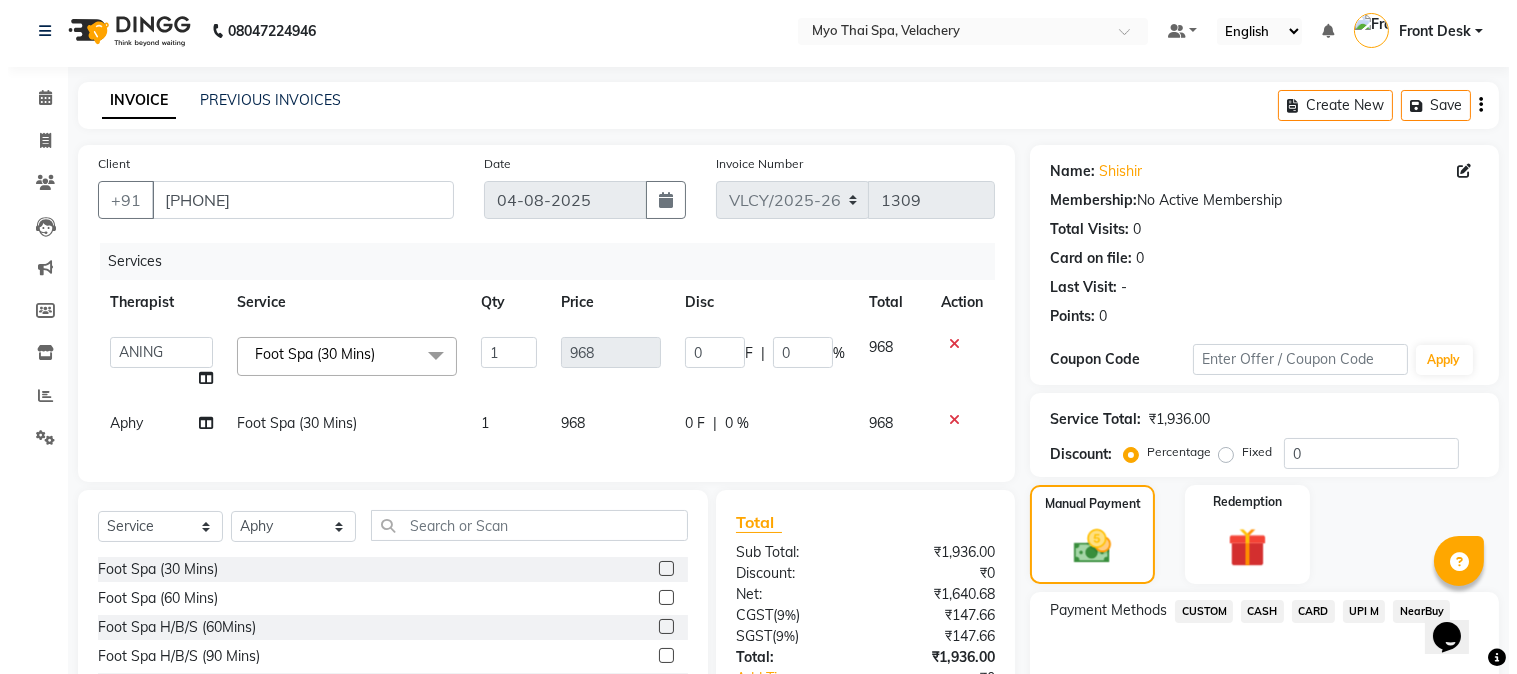 scroll, scrollTop: 0, scrollLeft: 0, axis: both 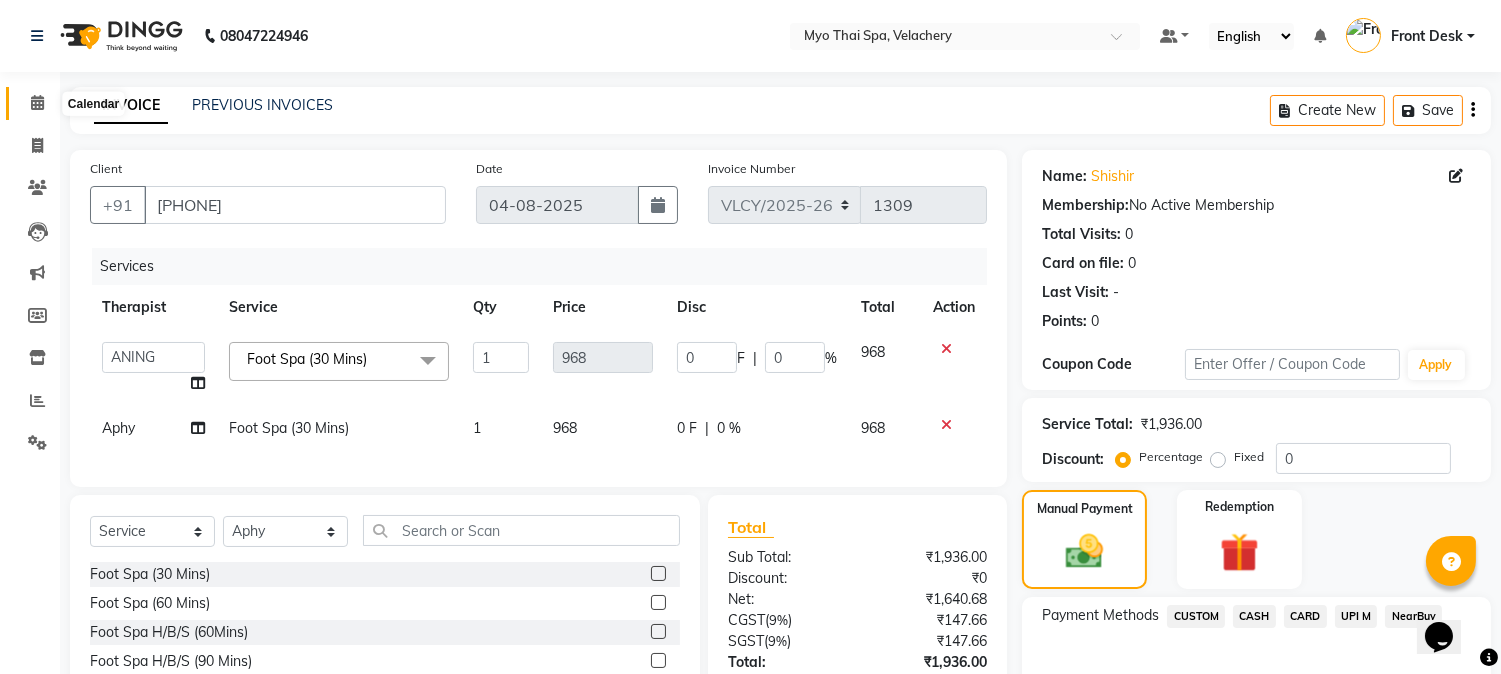 click 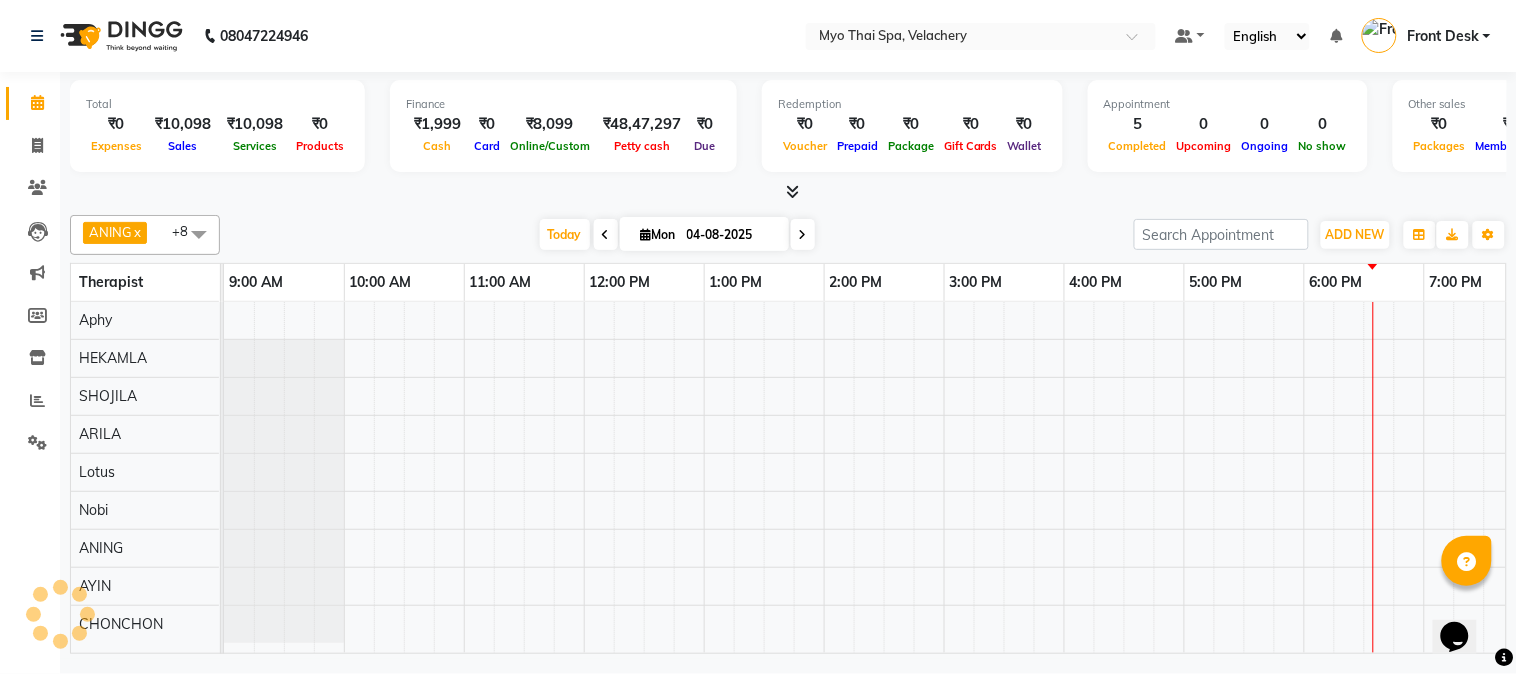 scroll, scrollTop: 0, scrollLeft: 0, axis: both 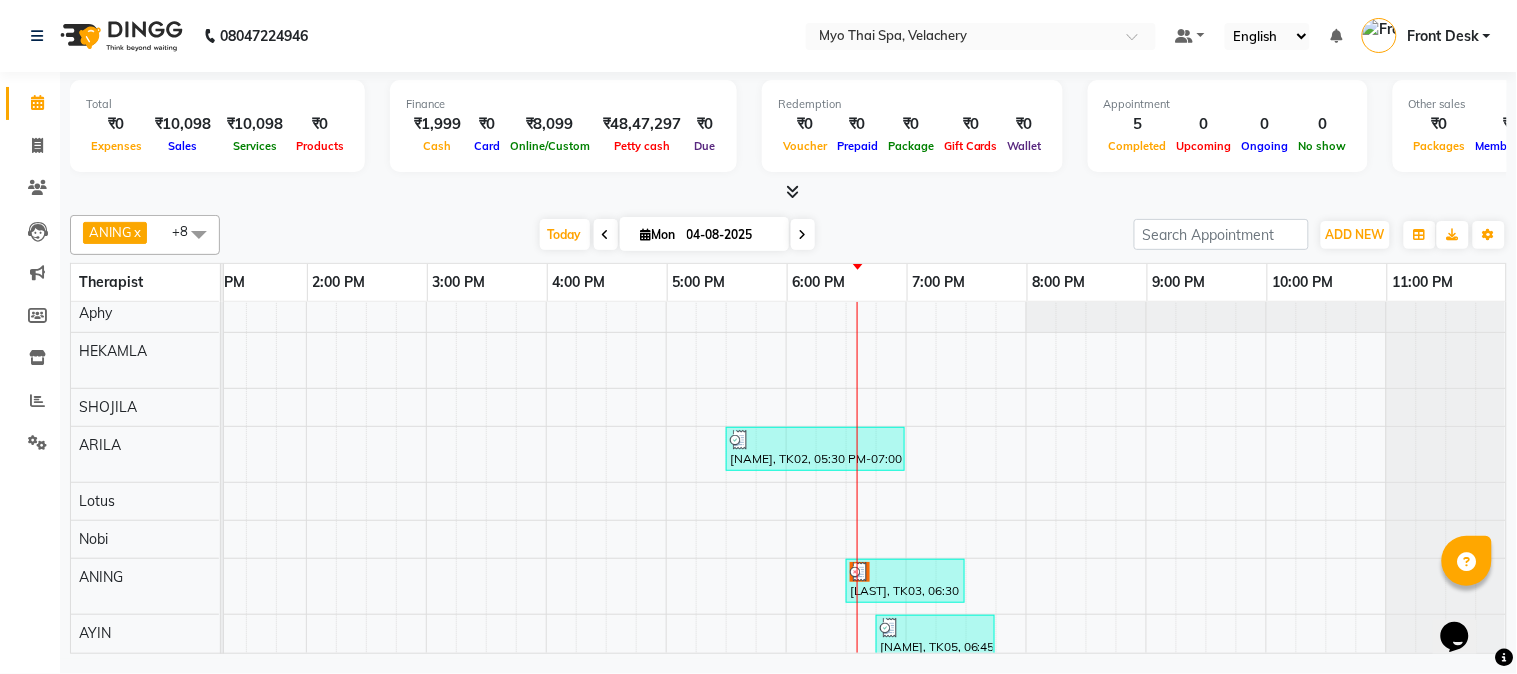click on "[NAME], TK01, 11:45 AM-12:45 PM, Aroma Thai 60Mins NB     [NAME], TK02, 05:30 PM-07:00 PM, Deep Tissue [ 90 Min ]     [NAME], TK03, 06:30 PM-07:30 PM, Foot Spa (60 Mins)     [NAME], TK05, 06:45 PM-07:45 PM, Deep Tissue 60mins NB     [NAME], TK04, 06:30 PM-07:30 PM, Balinese [ 60 Min ]" at bounding box center (606, 510) 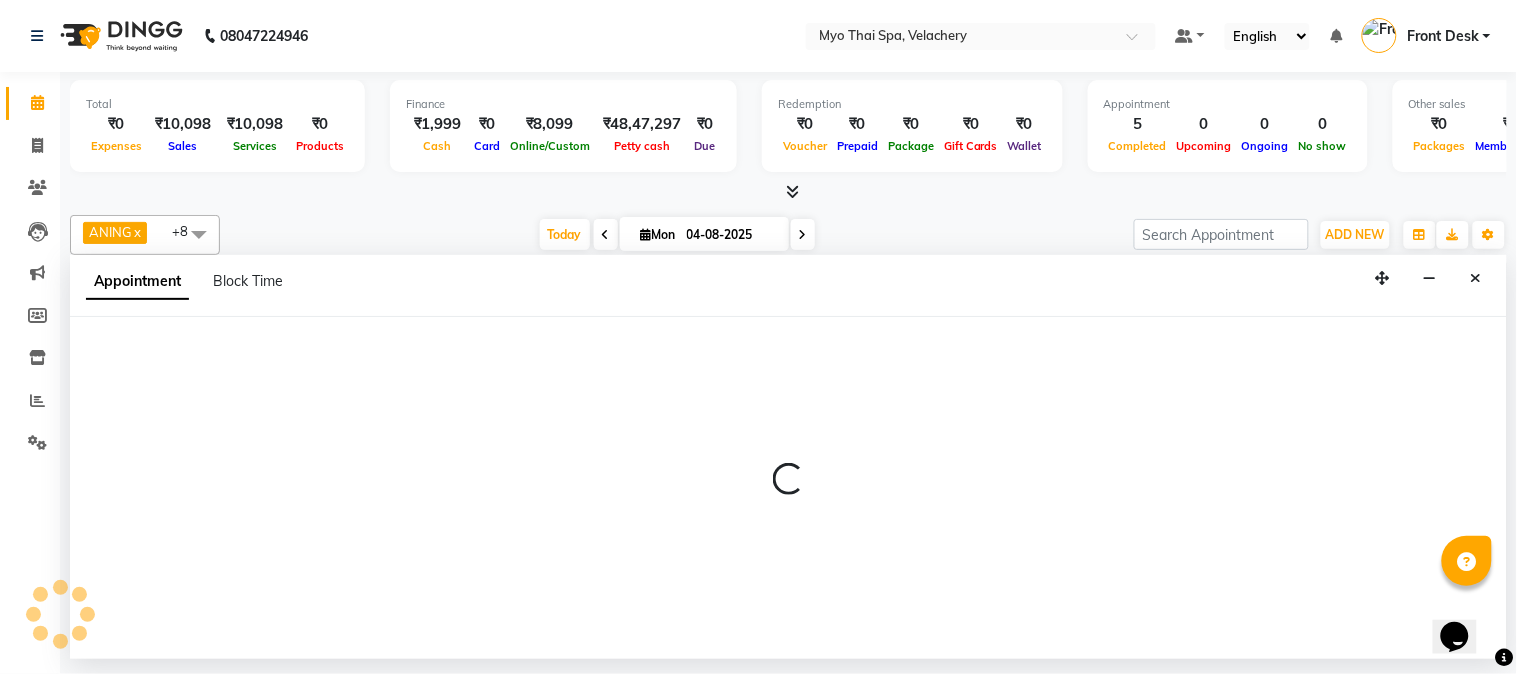 select on "13474" 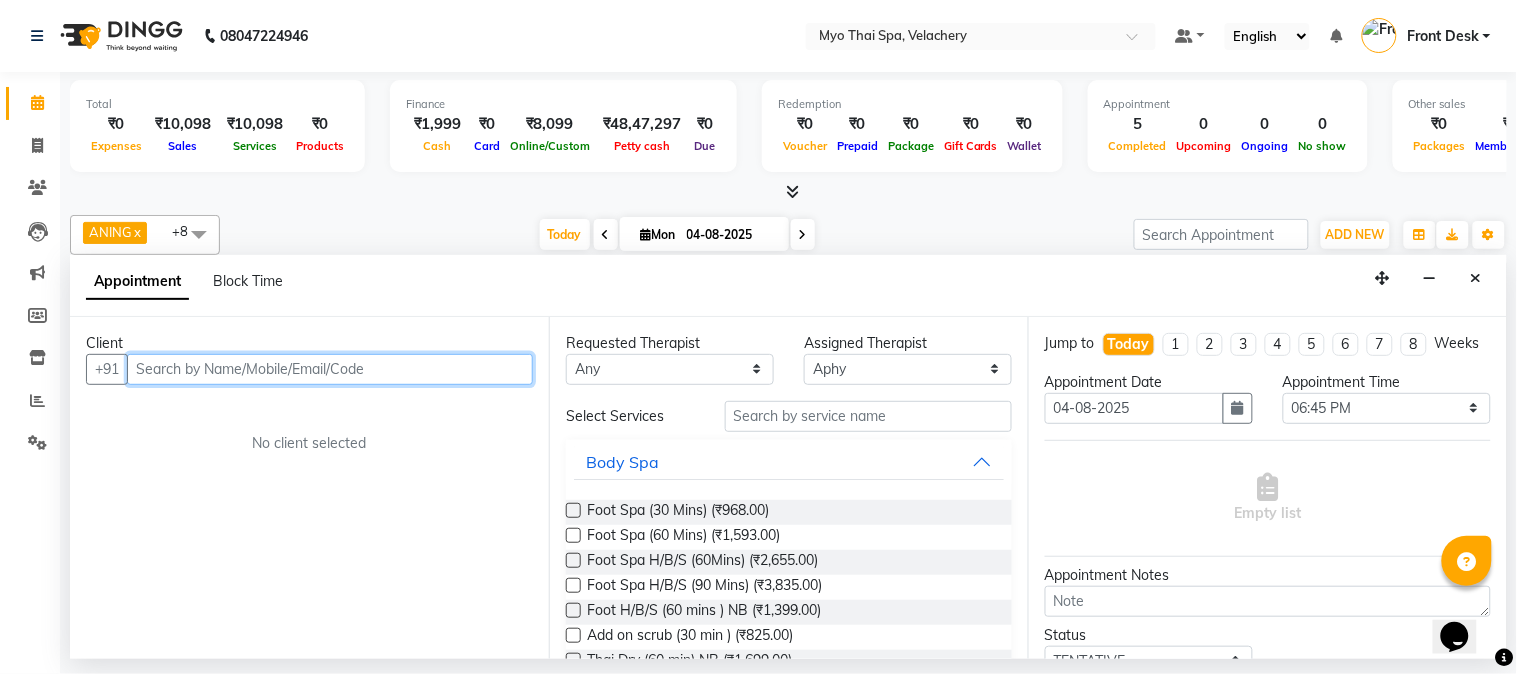 click at bounding box center (330, 369) 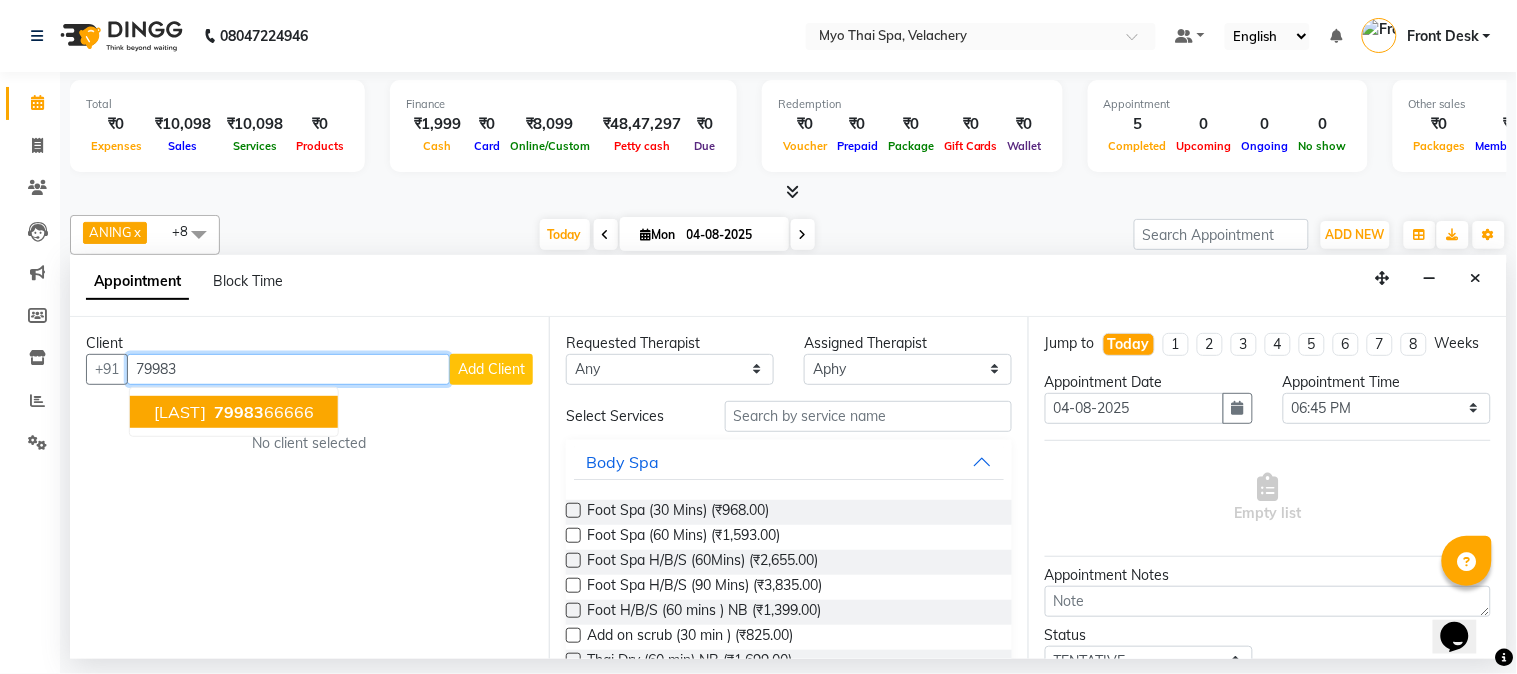 click on "79983" at bounding box center (239, 412) 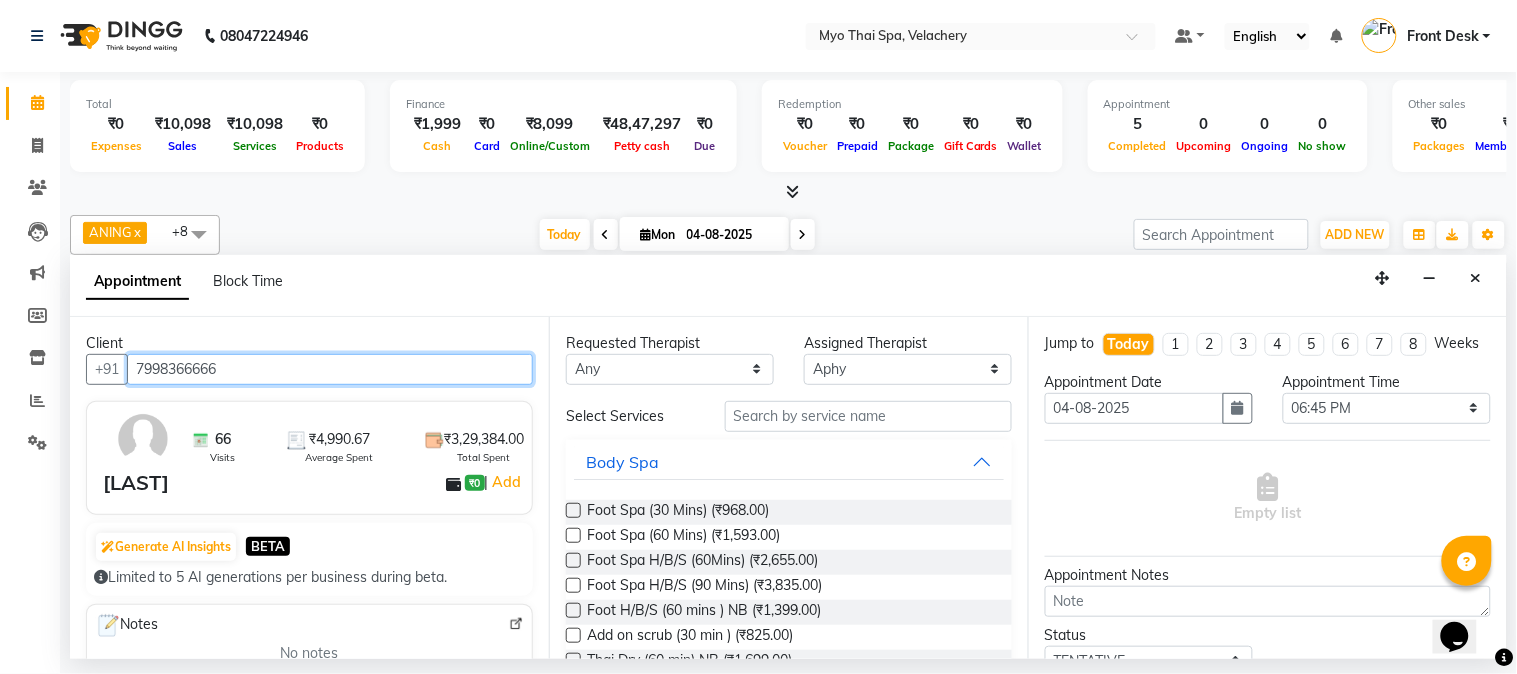 type on "7998366666" 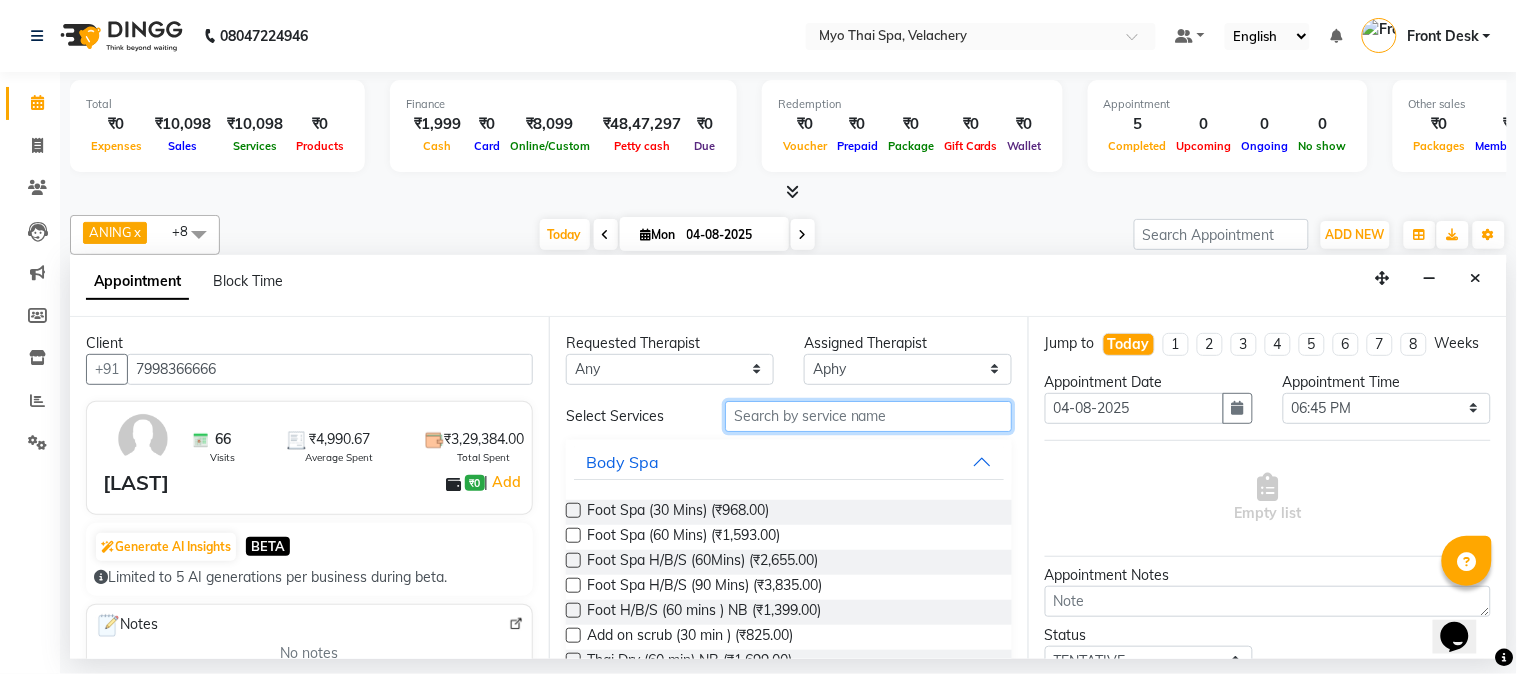 click at bounding box center (868, 416) 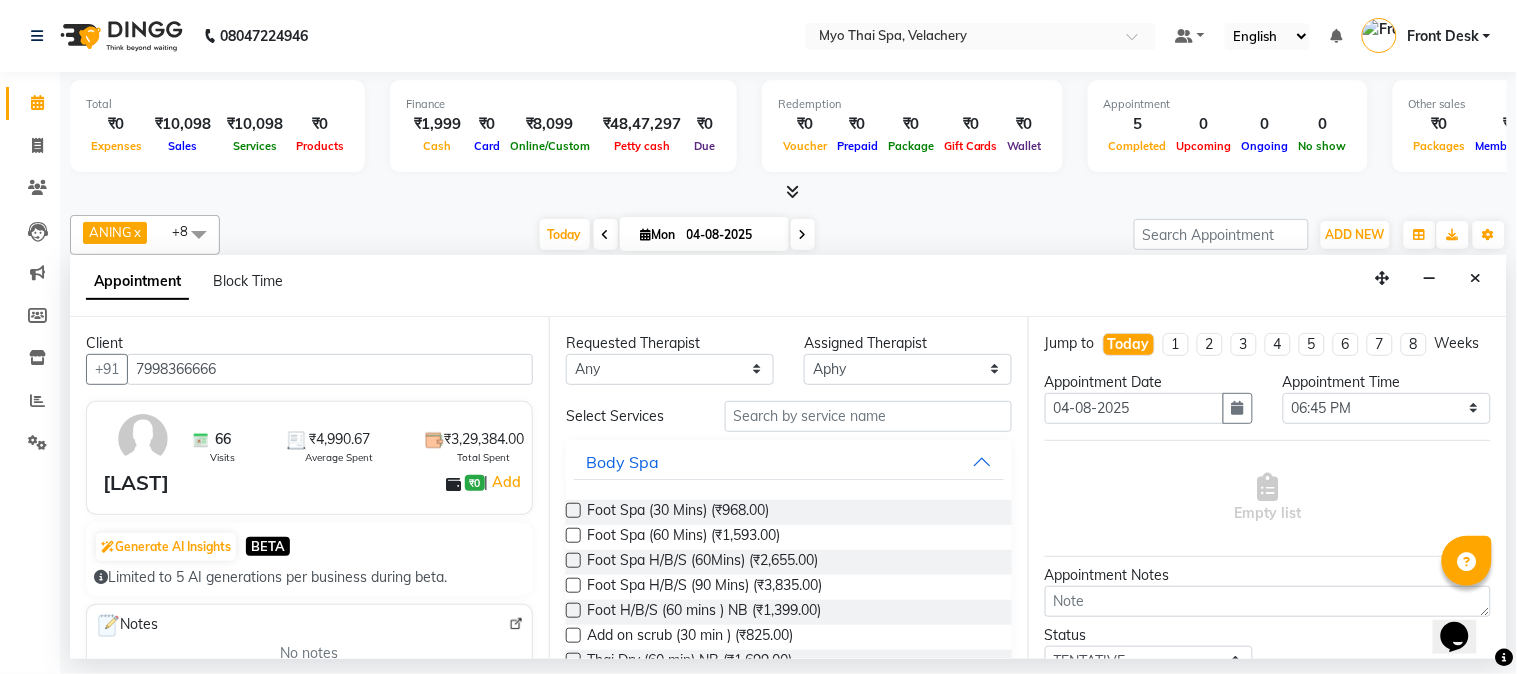 click at bounding box center (573, 510) 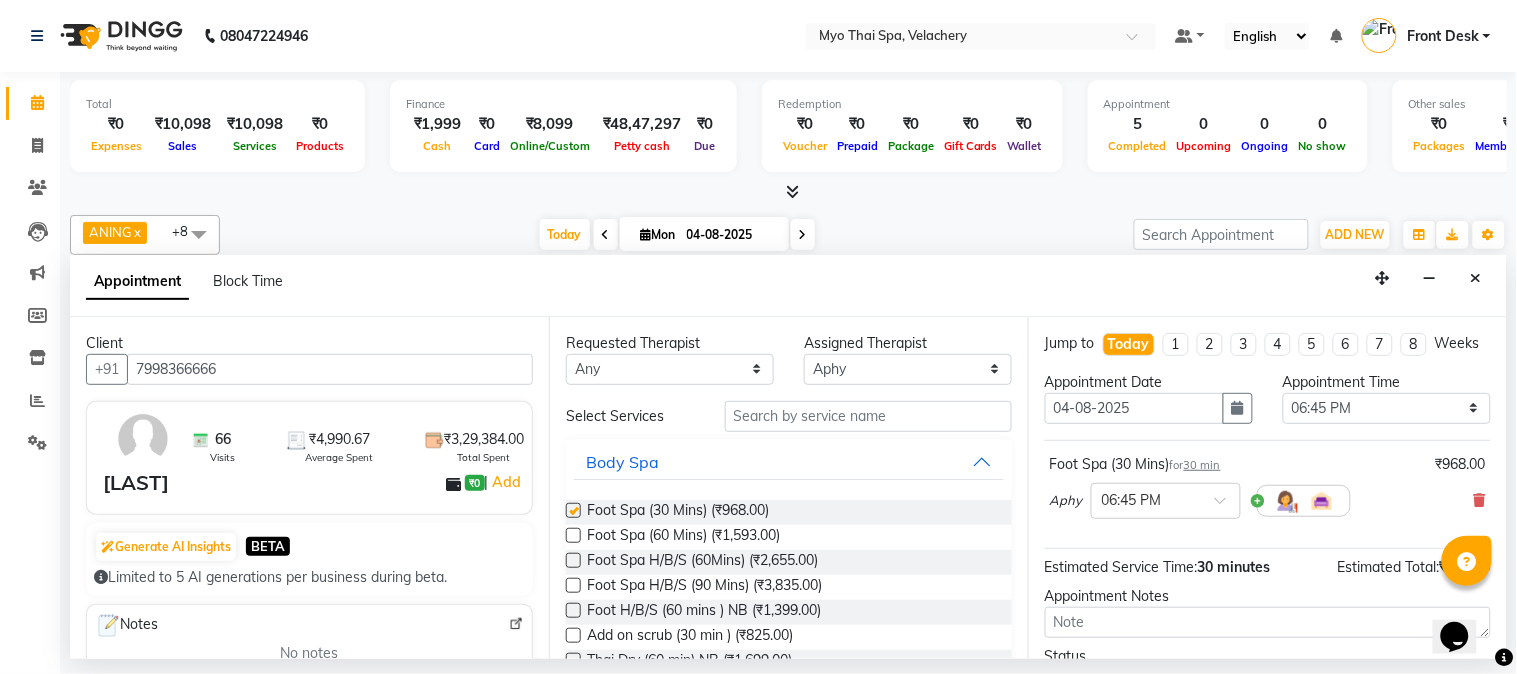 checkbox on "false" 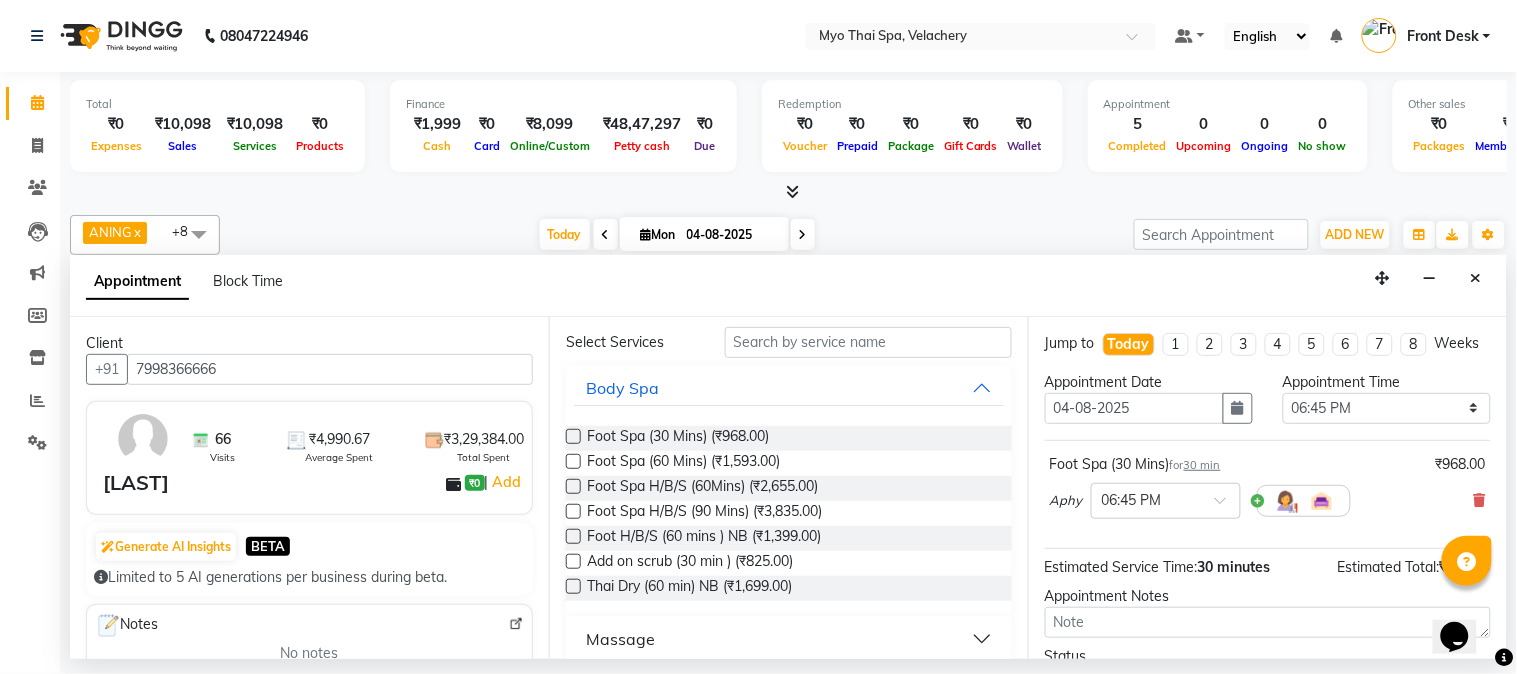 scroll, scrollTop: 91, scrollLeft: 0, axis: vertical 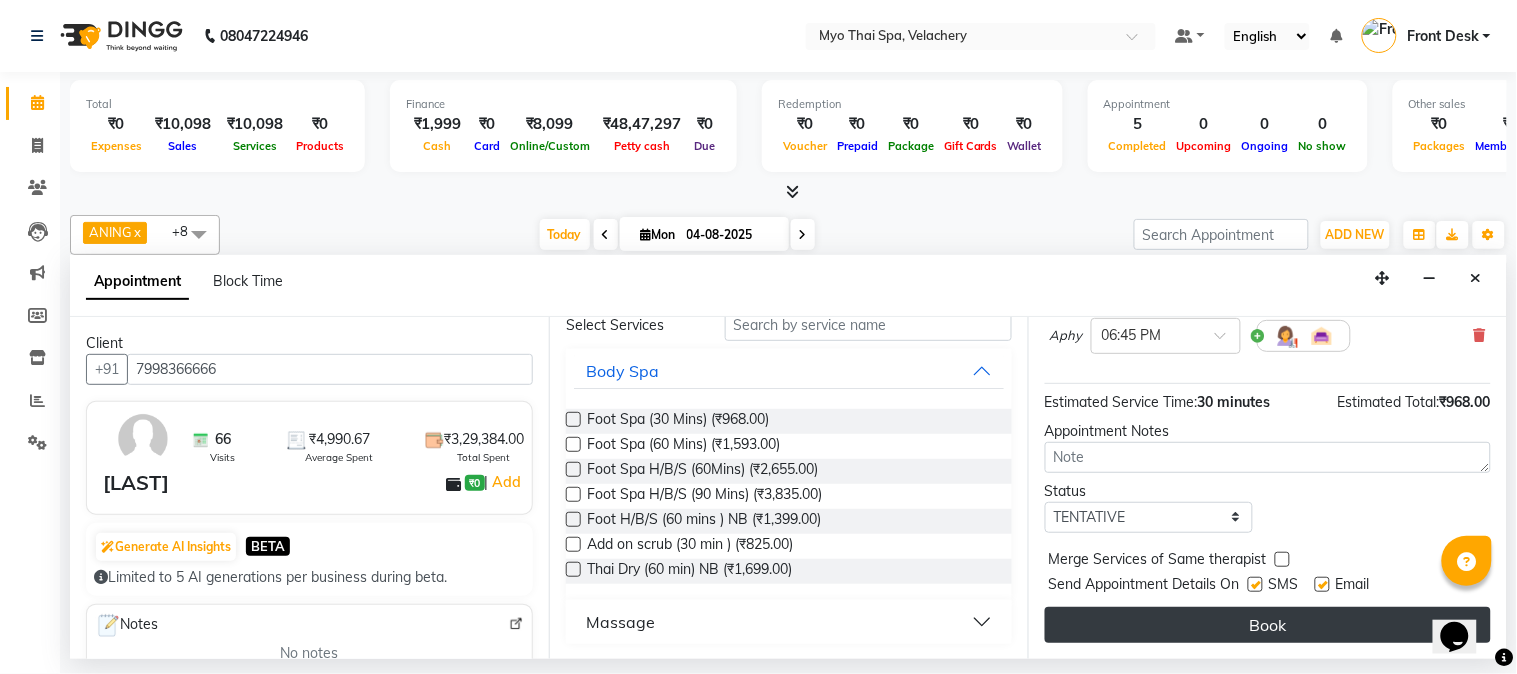 click on "Book" at bounding box center (1268, 625) 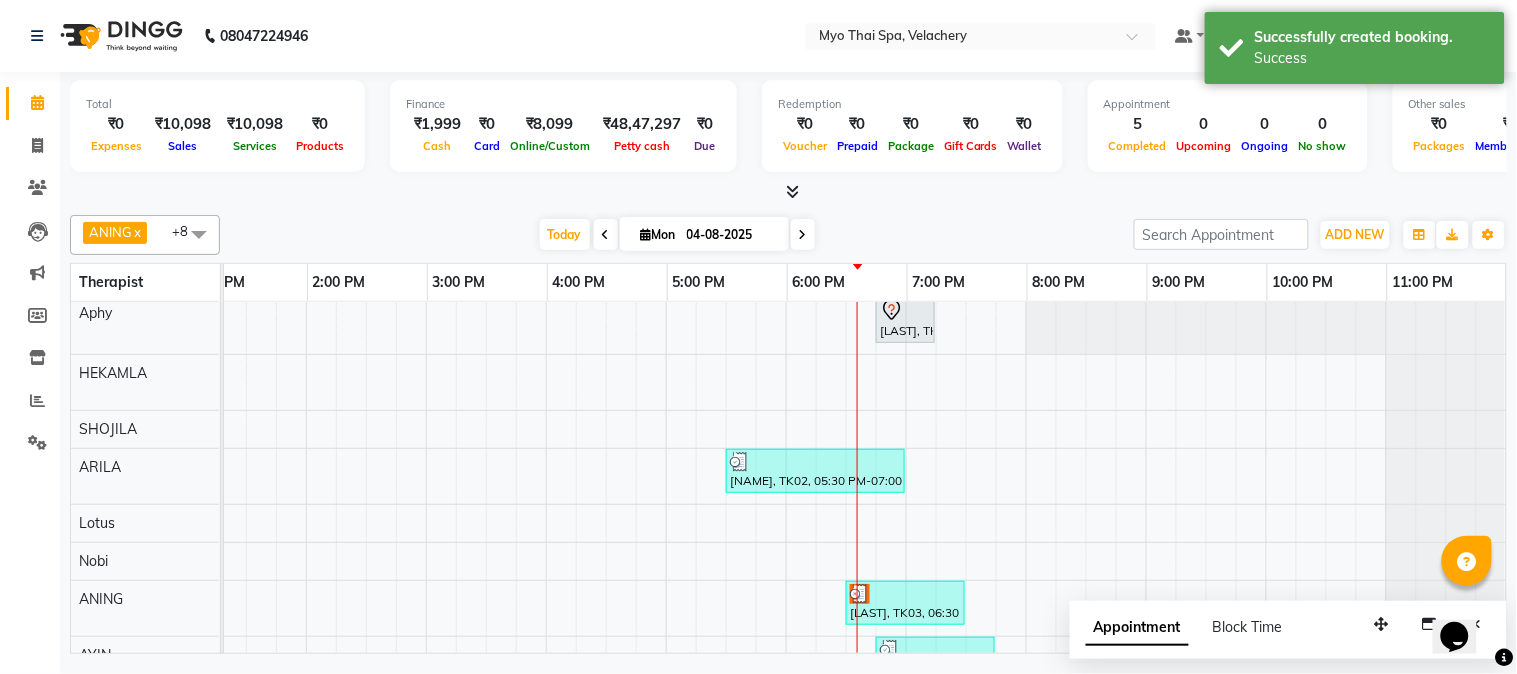 scroll, scrollTop: 7, scrollLeft: 534, axis: both 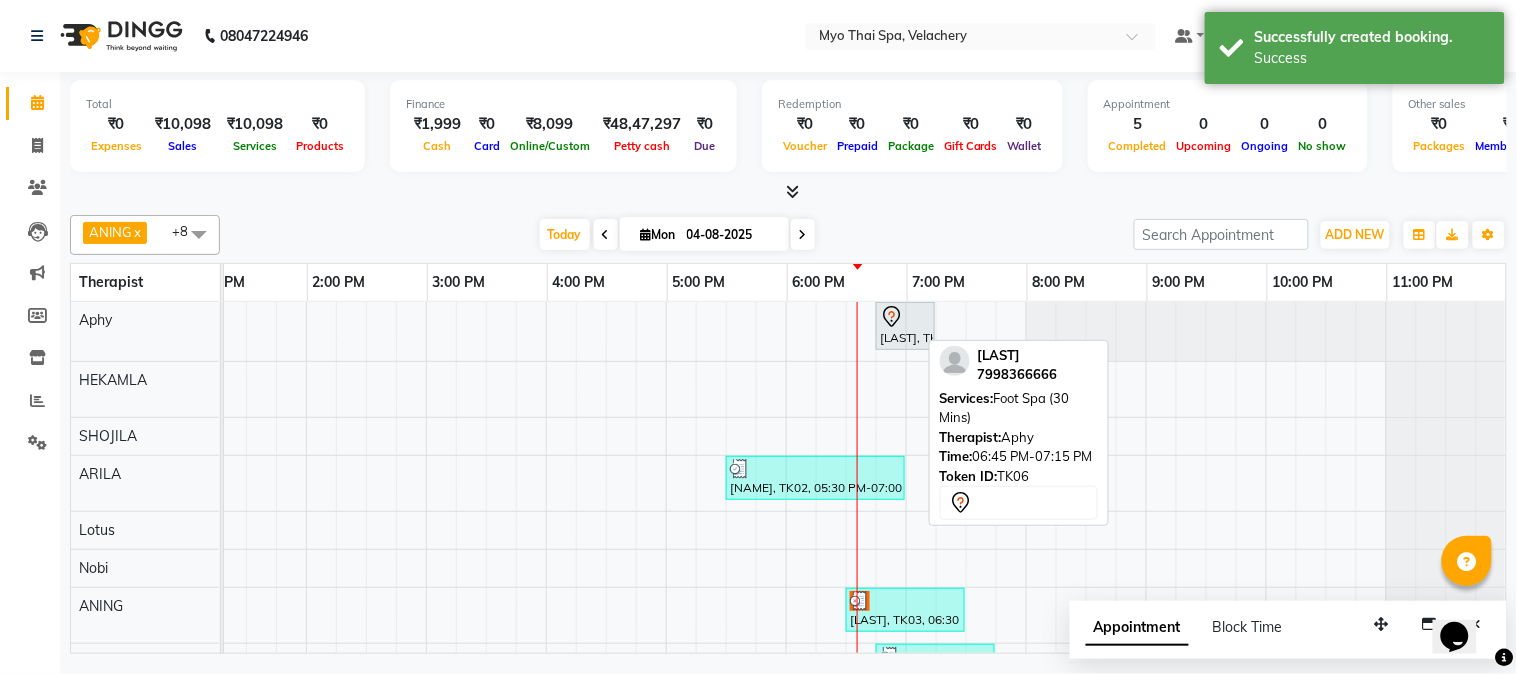 click on "[LAST], TK06, 06:45 PM-07:15 PM, Foot Spa (30 Mins)" at bounding box center (905, 326) 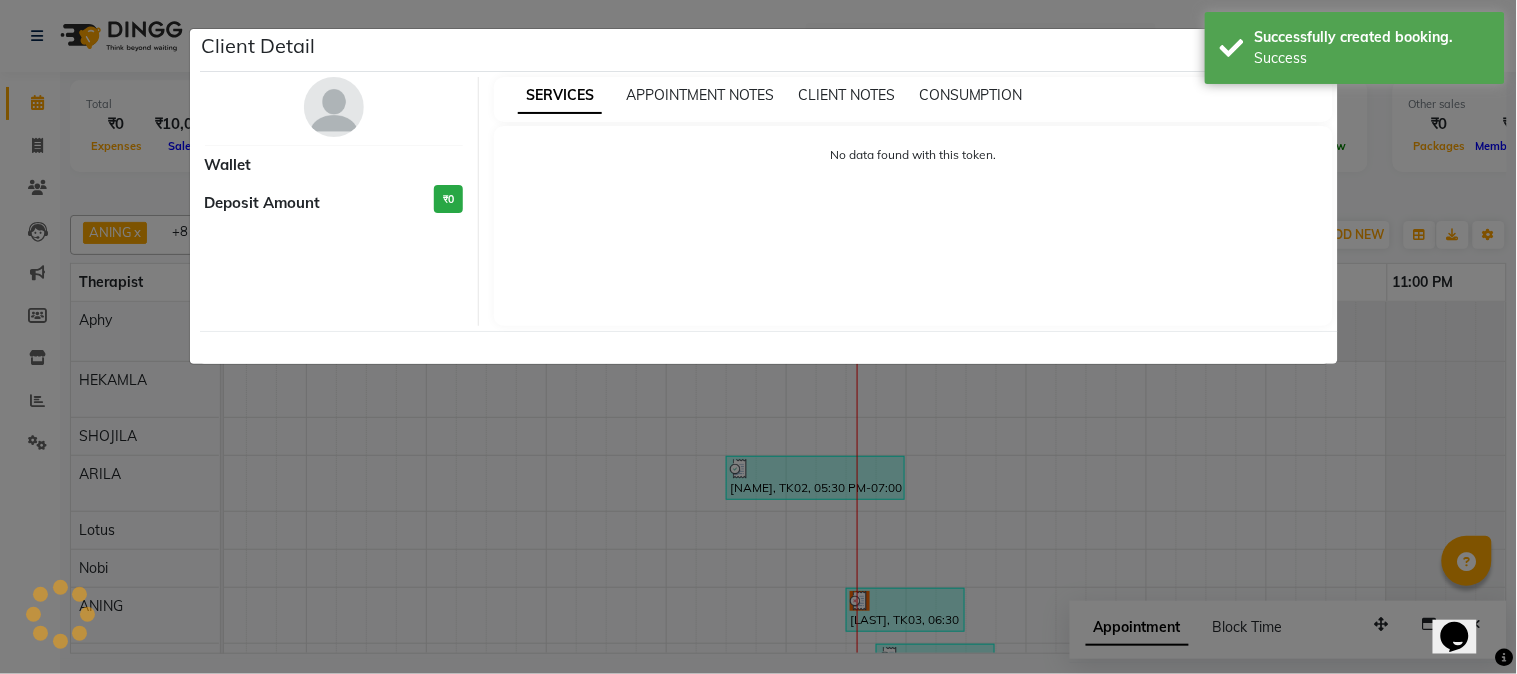 select on "7" 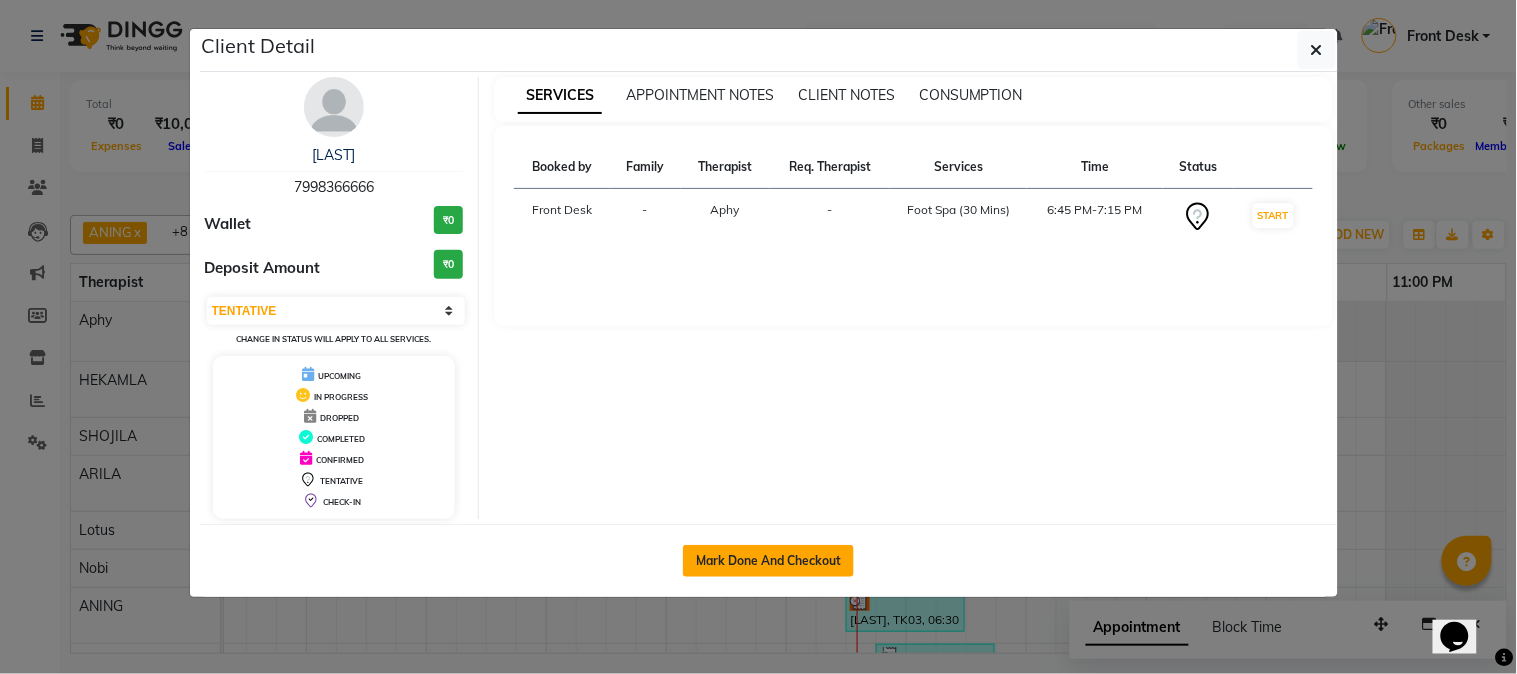 click on "Mark Done And Checkout" 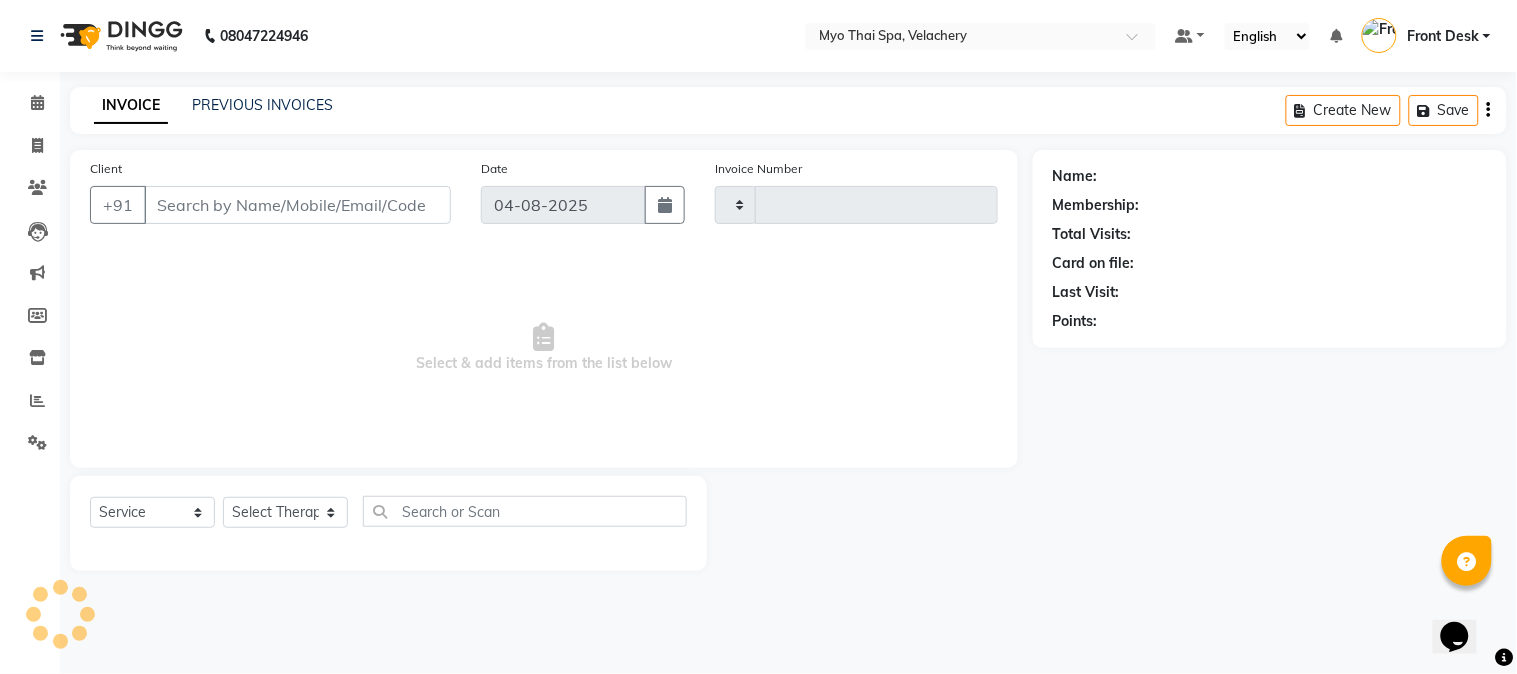 type on "1309" 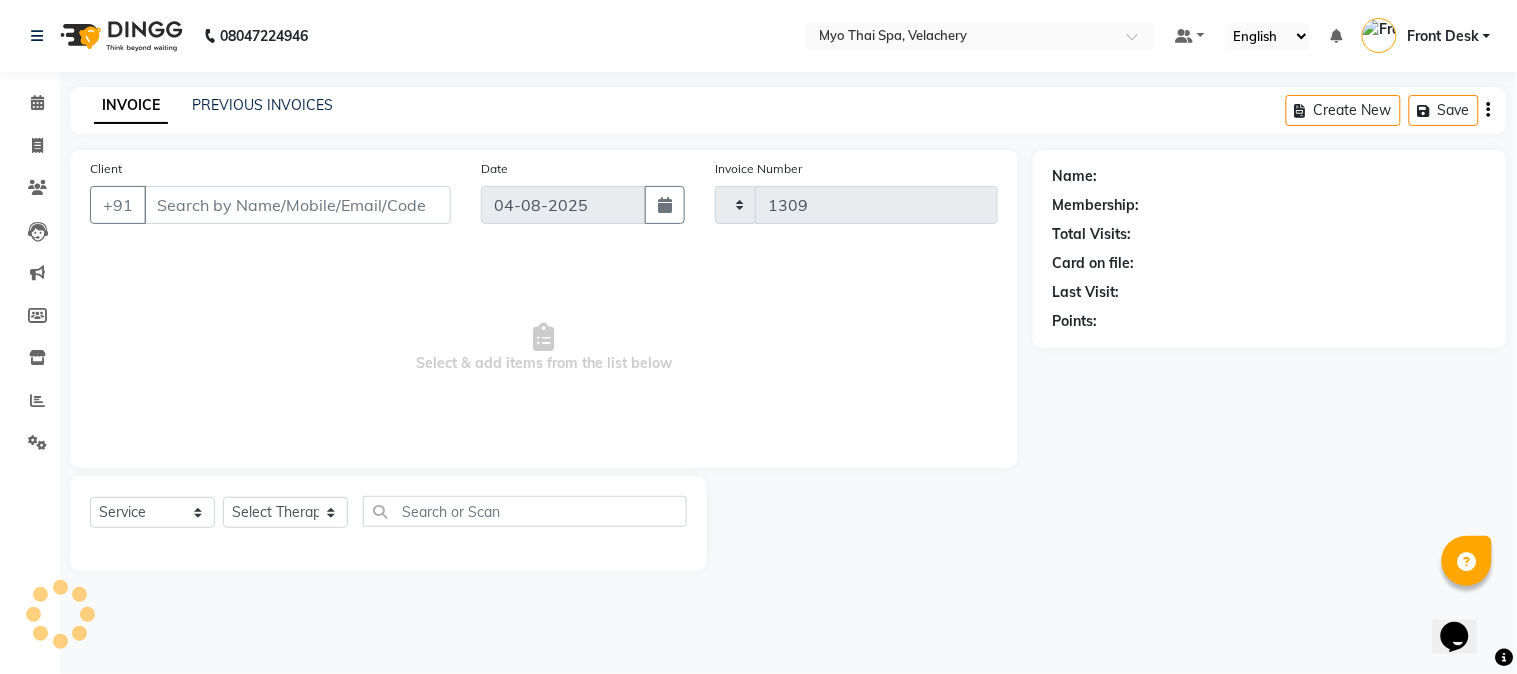 select on "5554" 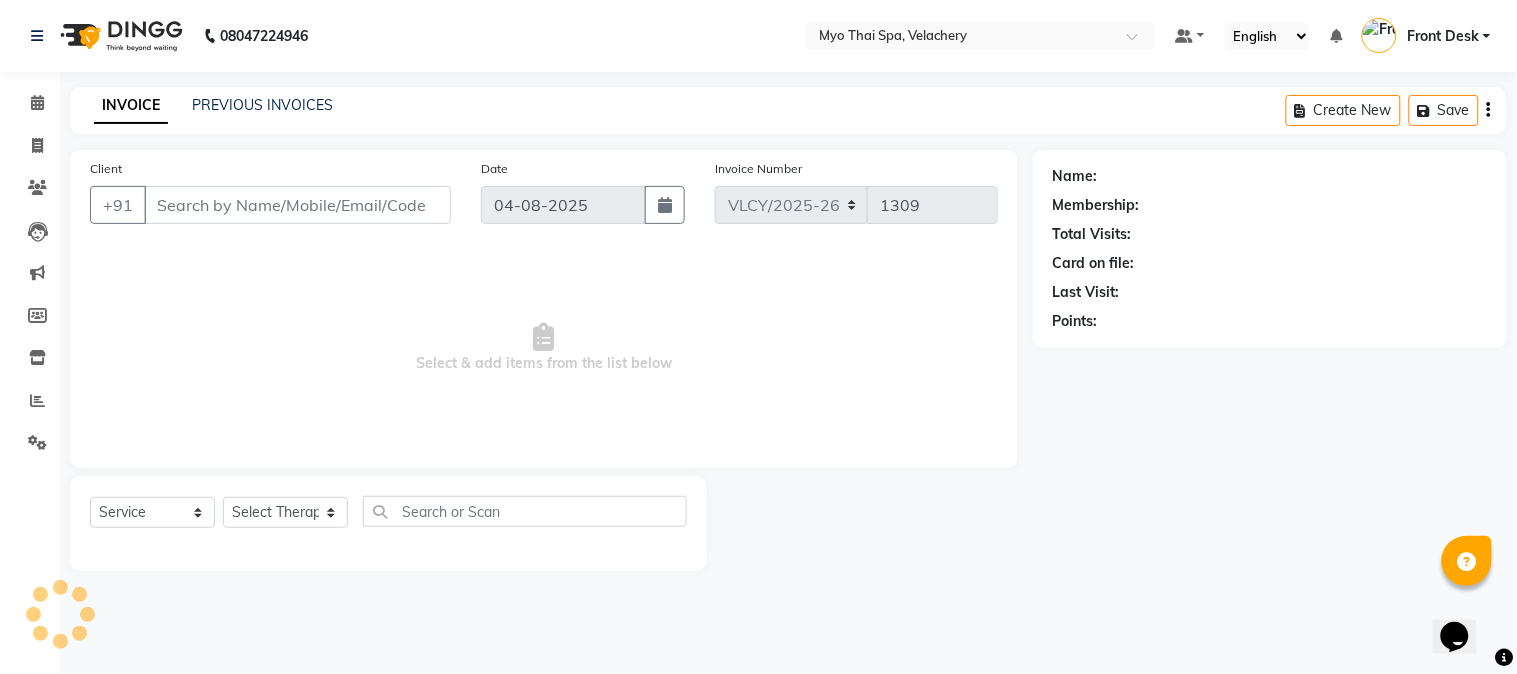type on "7998366666" 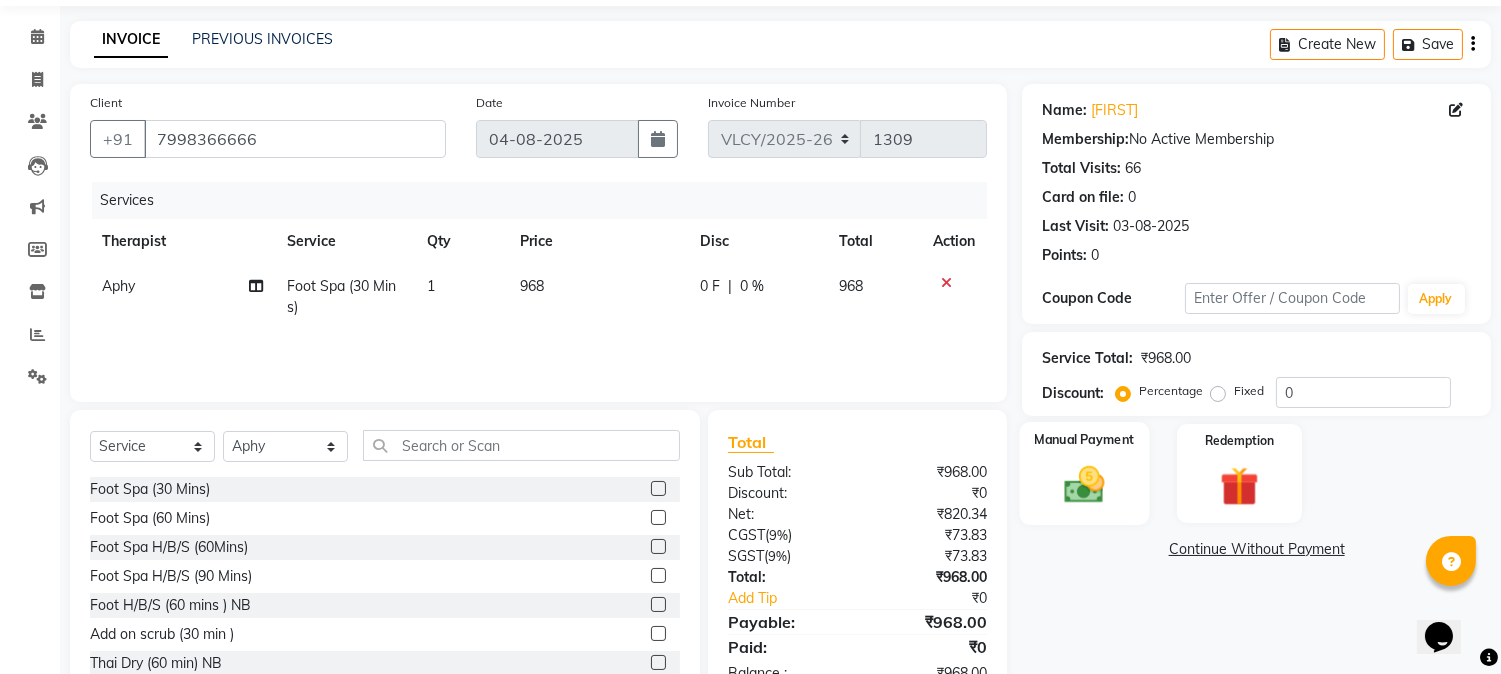 scroll, scrollTop: 111, scrollLeft: 0, axis: vertical 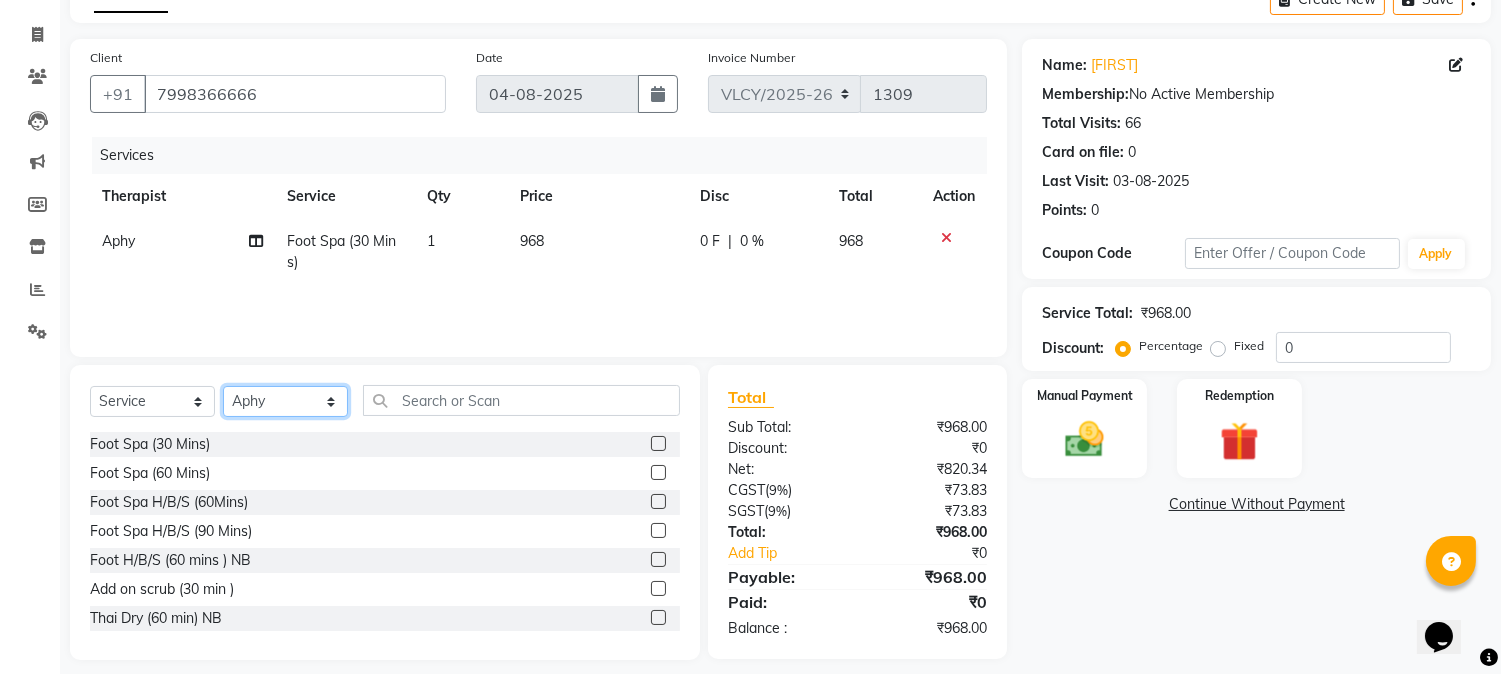 click on "Select Therapist ANING Aphy ARILA AYIN CHONCHON Front Desk HEKAMLA Lotus Nobi SHOJILA" 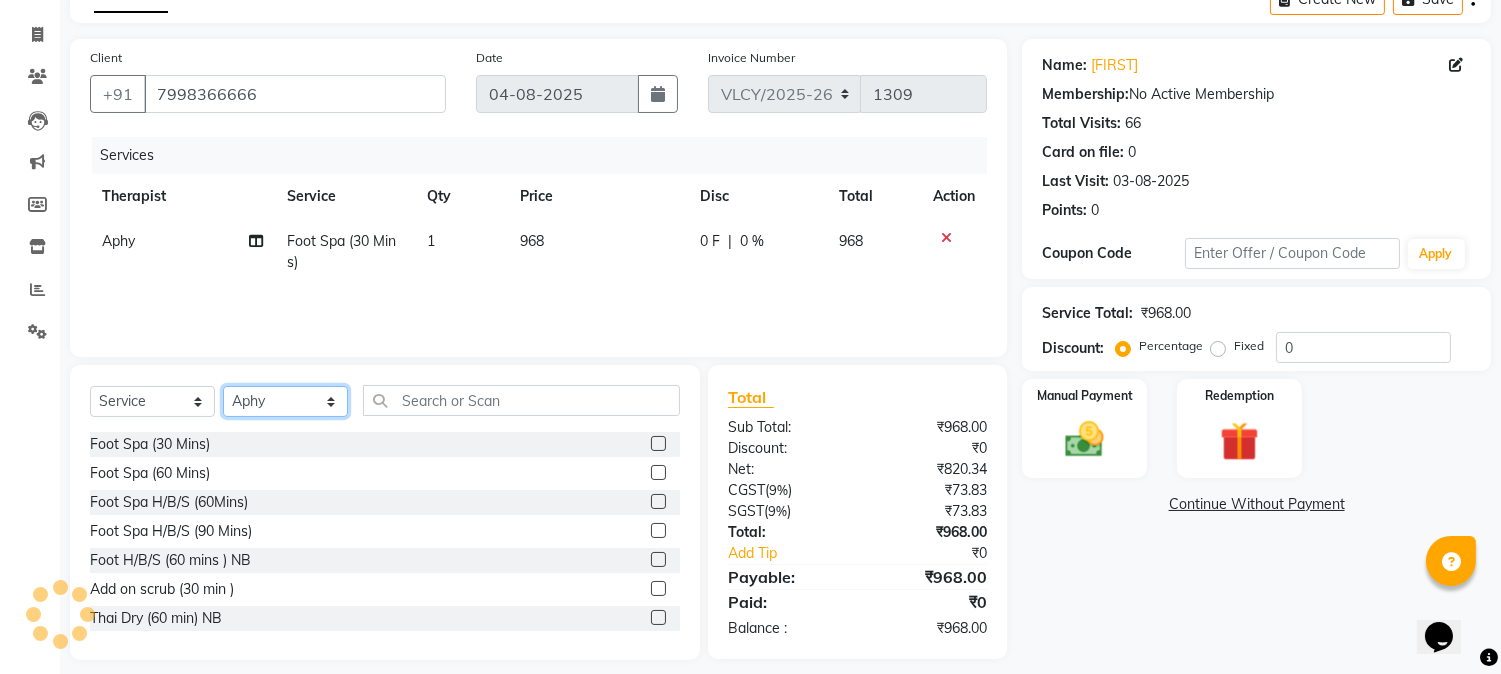 select on "83556" 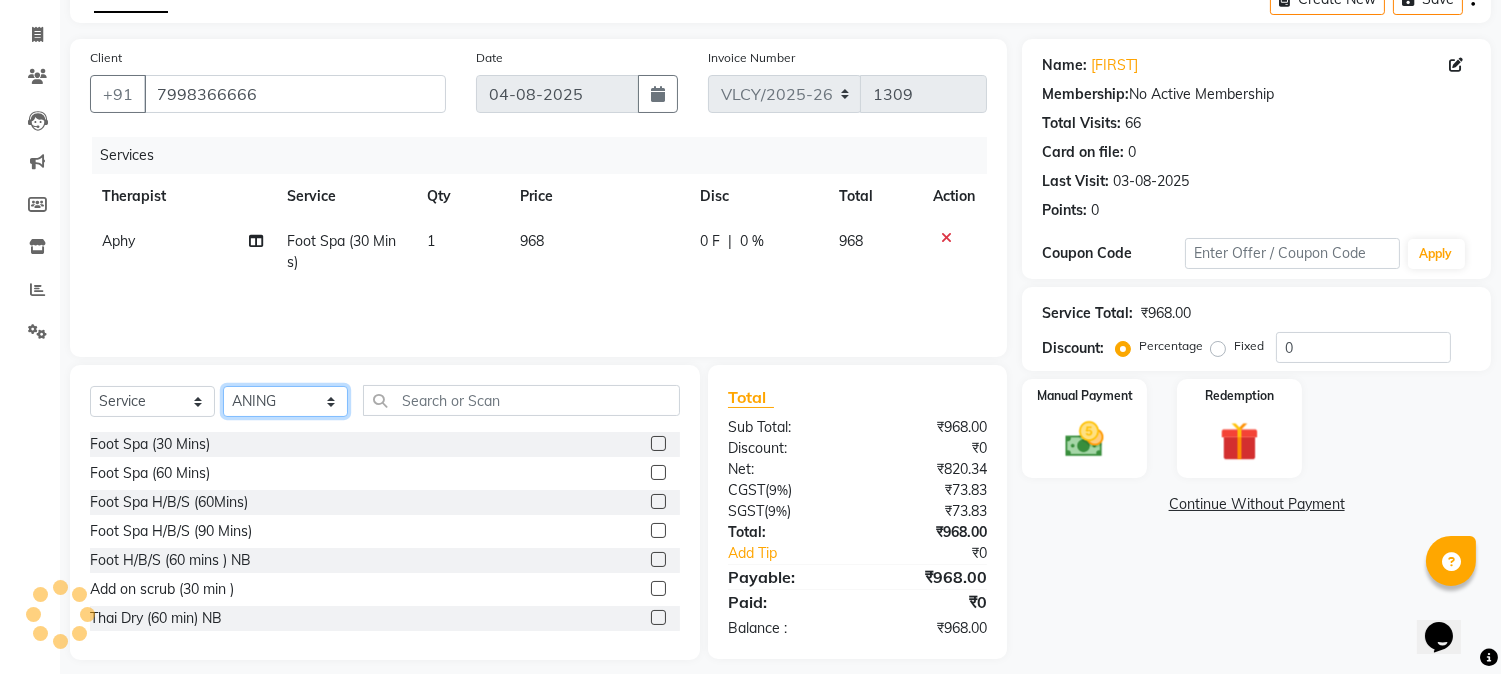 click on "Select Therapist ANING Aphy ARILA AYIN CHONCHON Front Desk HEKAMLA Lotus Nobi SHOJILA" 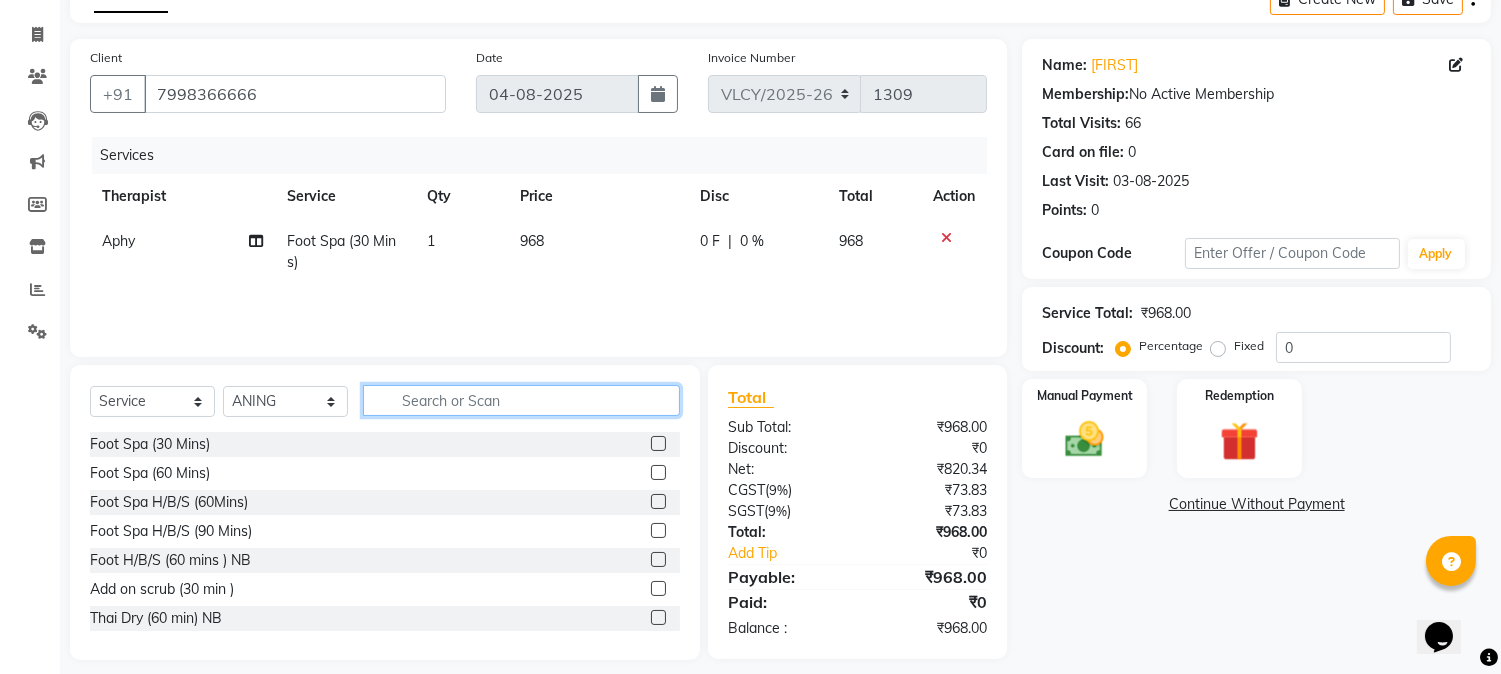 click 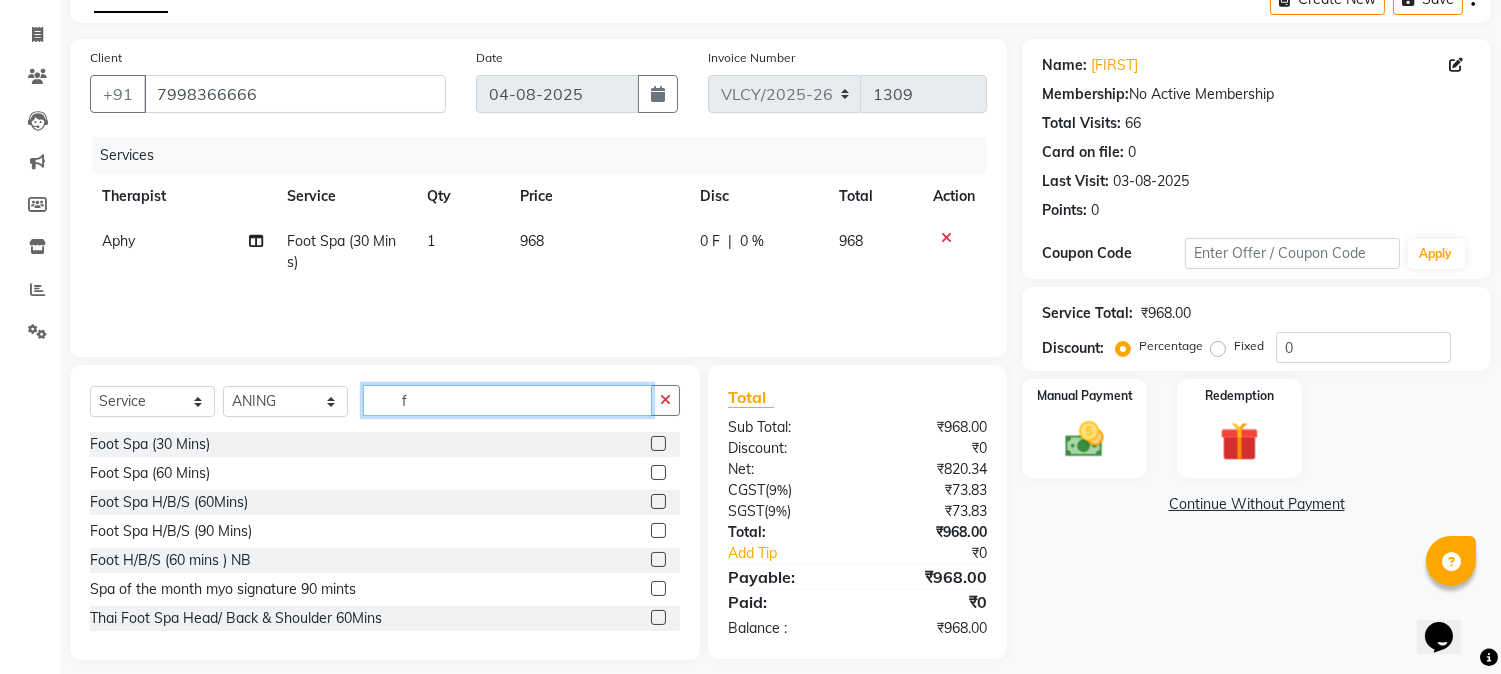 type on "f" 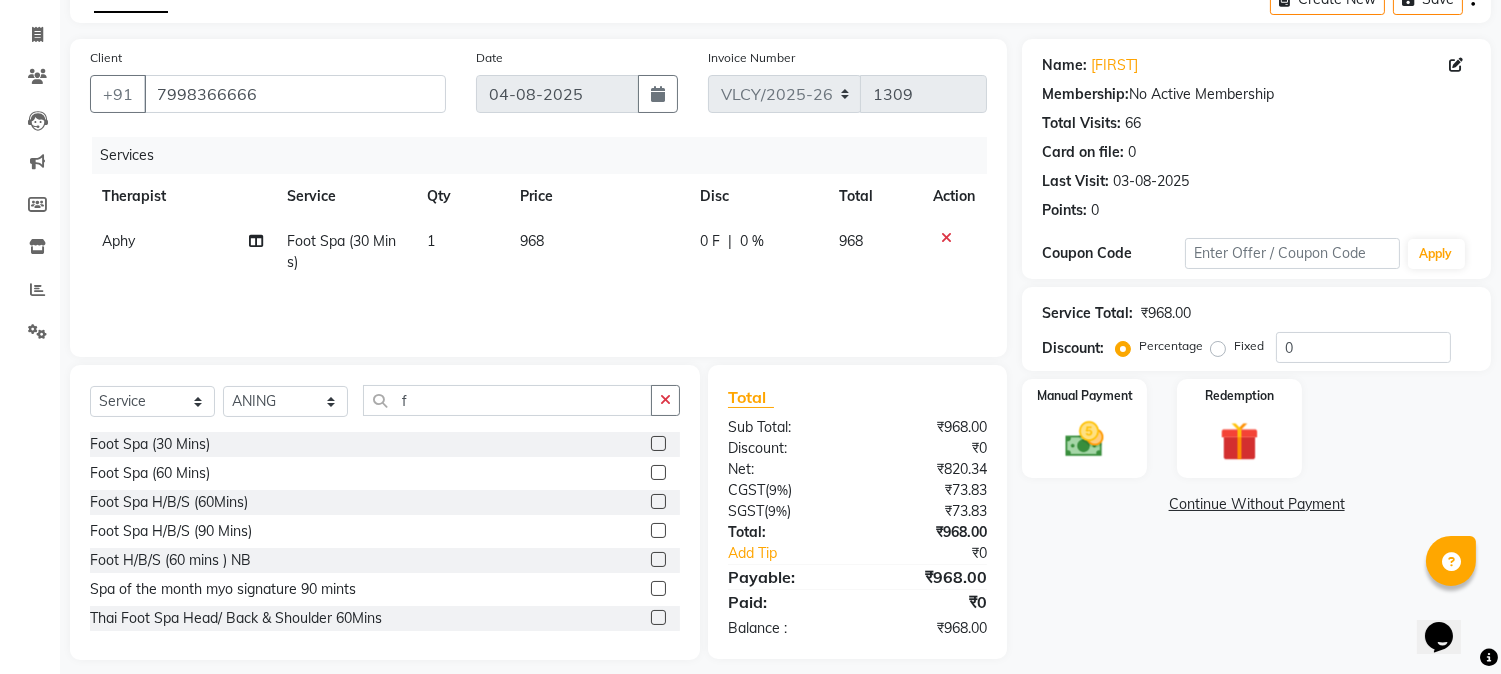 click 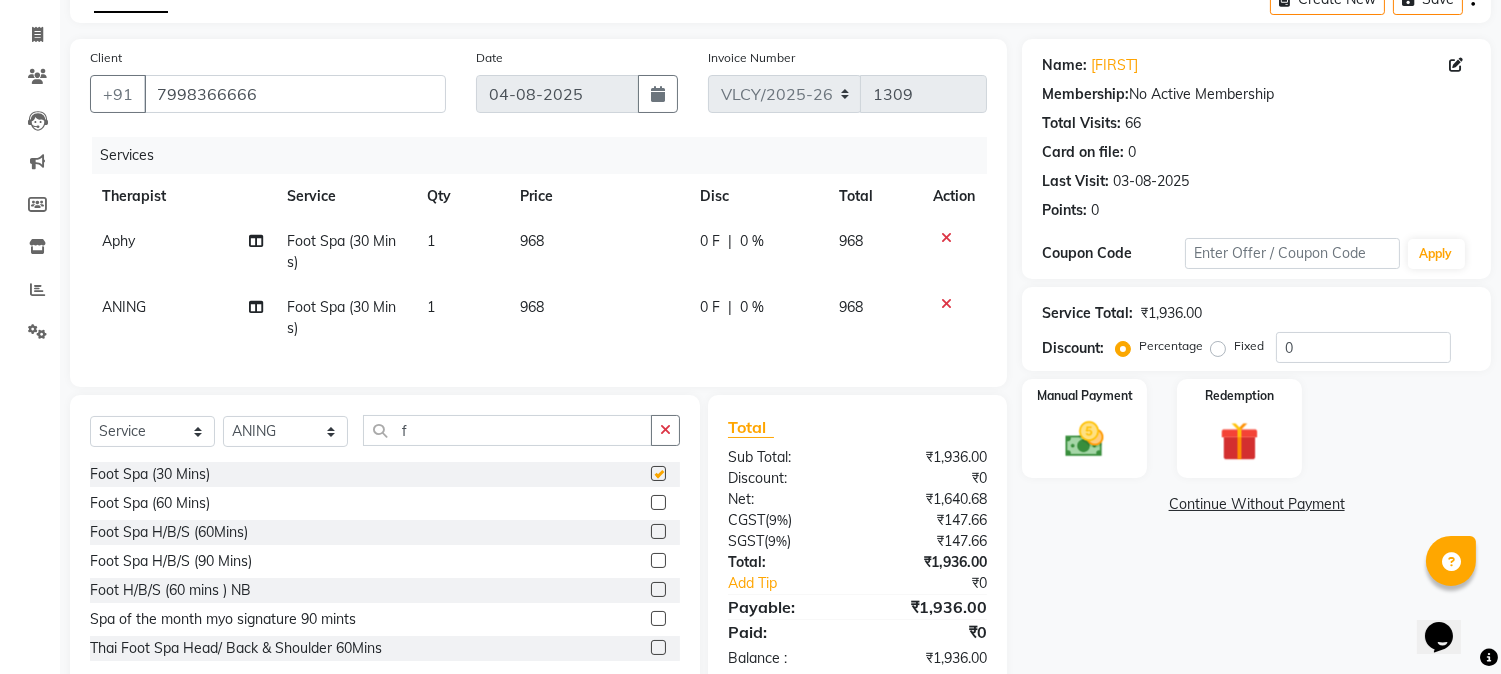 checkbox on "false" 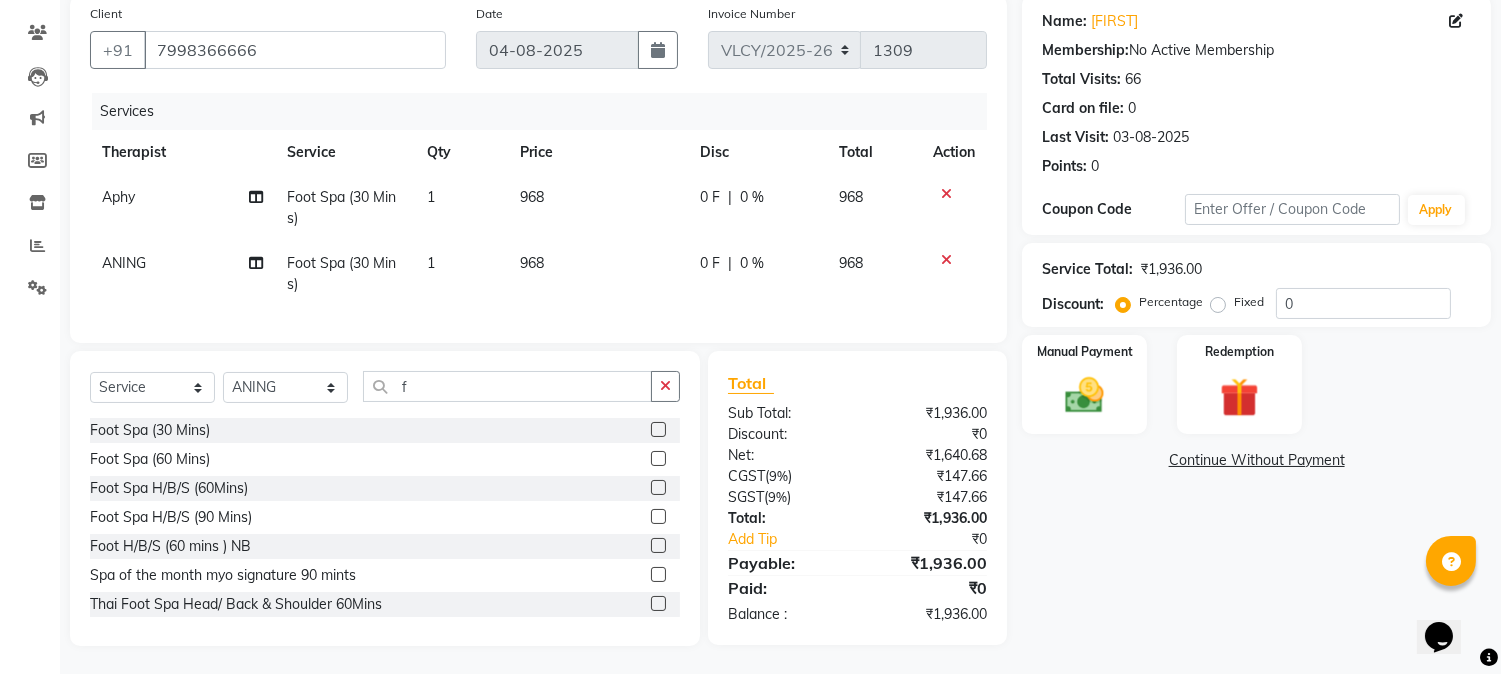 scroll, scrollTop: 173, scrollLeft: 0, axis: vertical 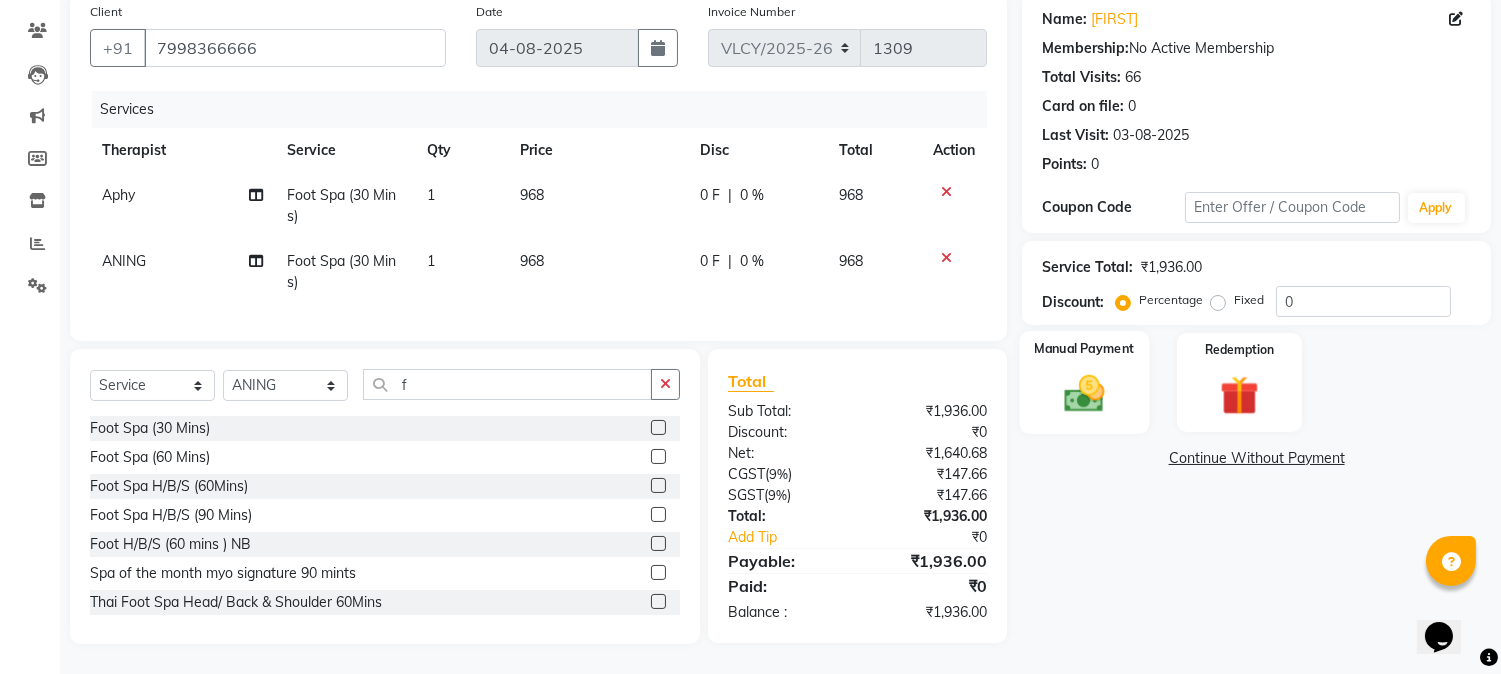 click 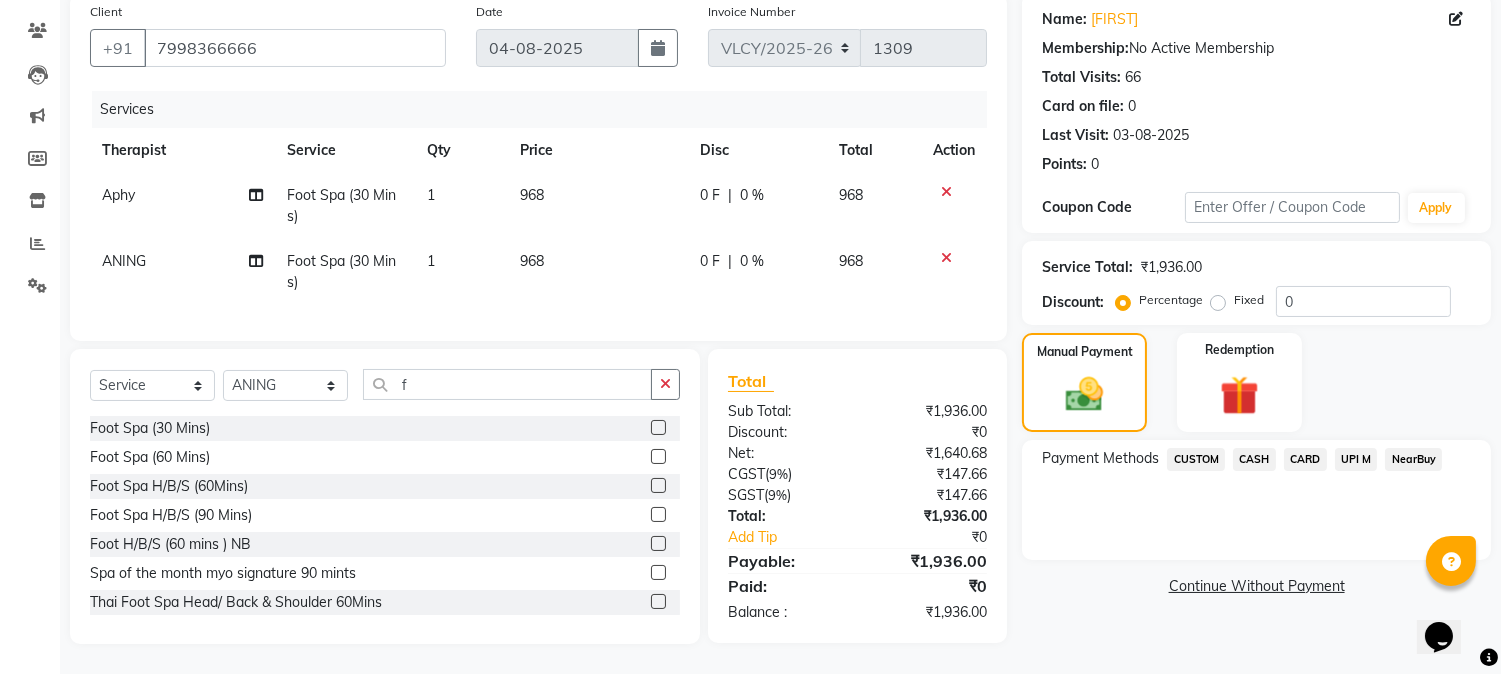 click on "CASH" 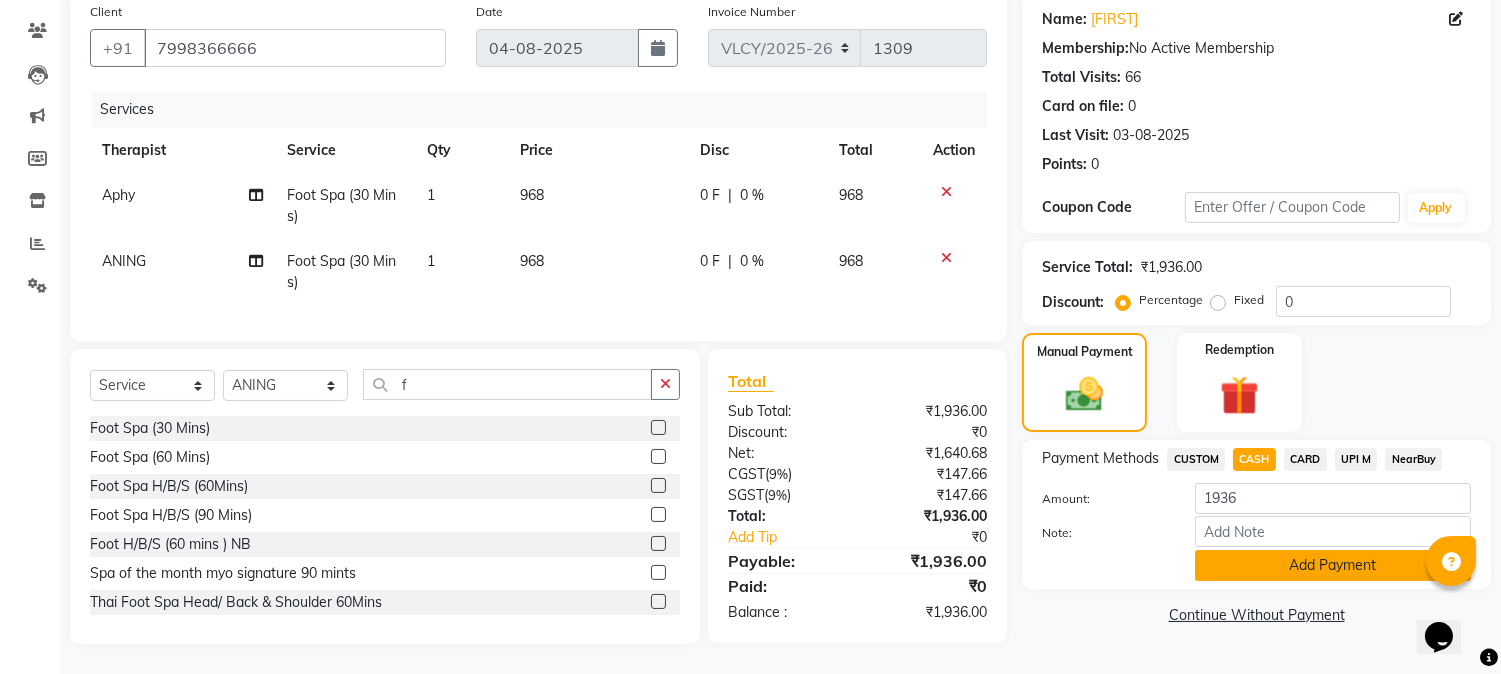 click on "Add Payment" 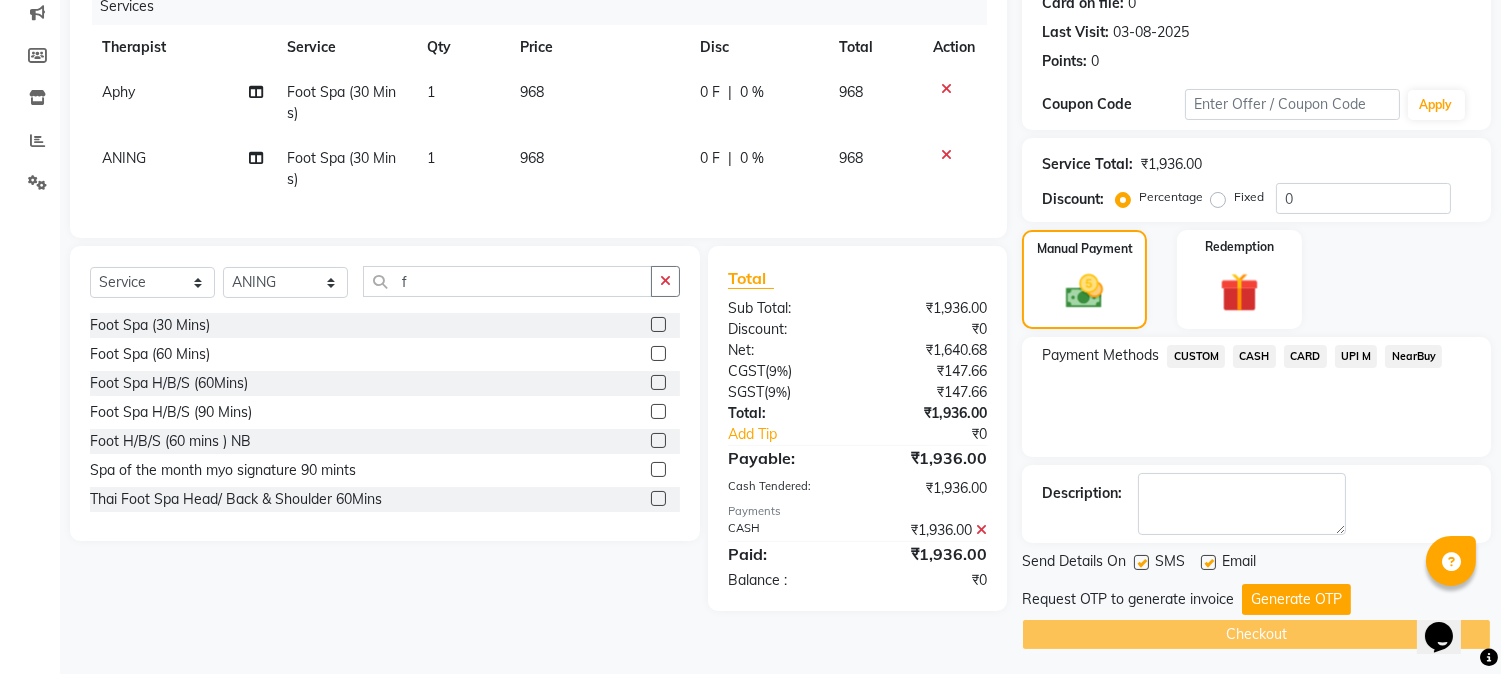 scroll, scrollTop: 265, scrollLeft: 0, axis: vertical 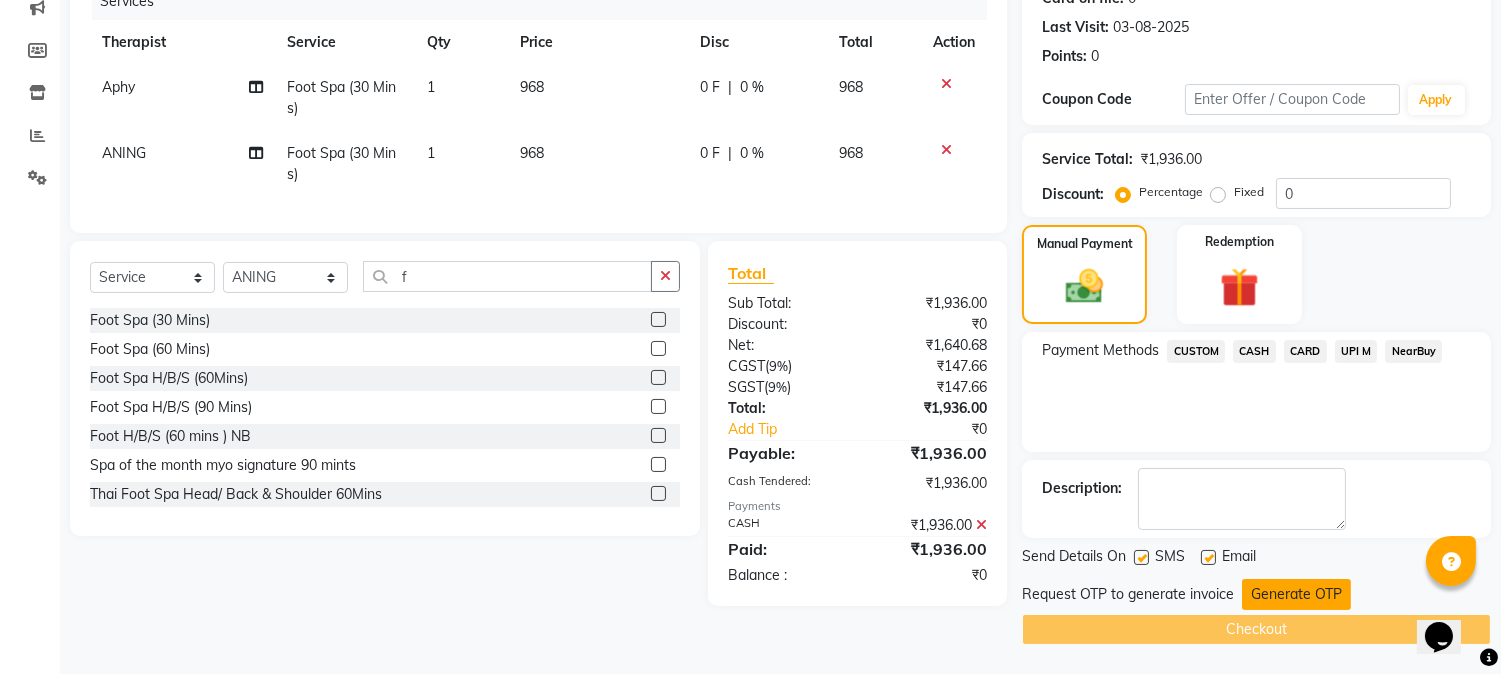 click on "Generate OTP" 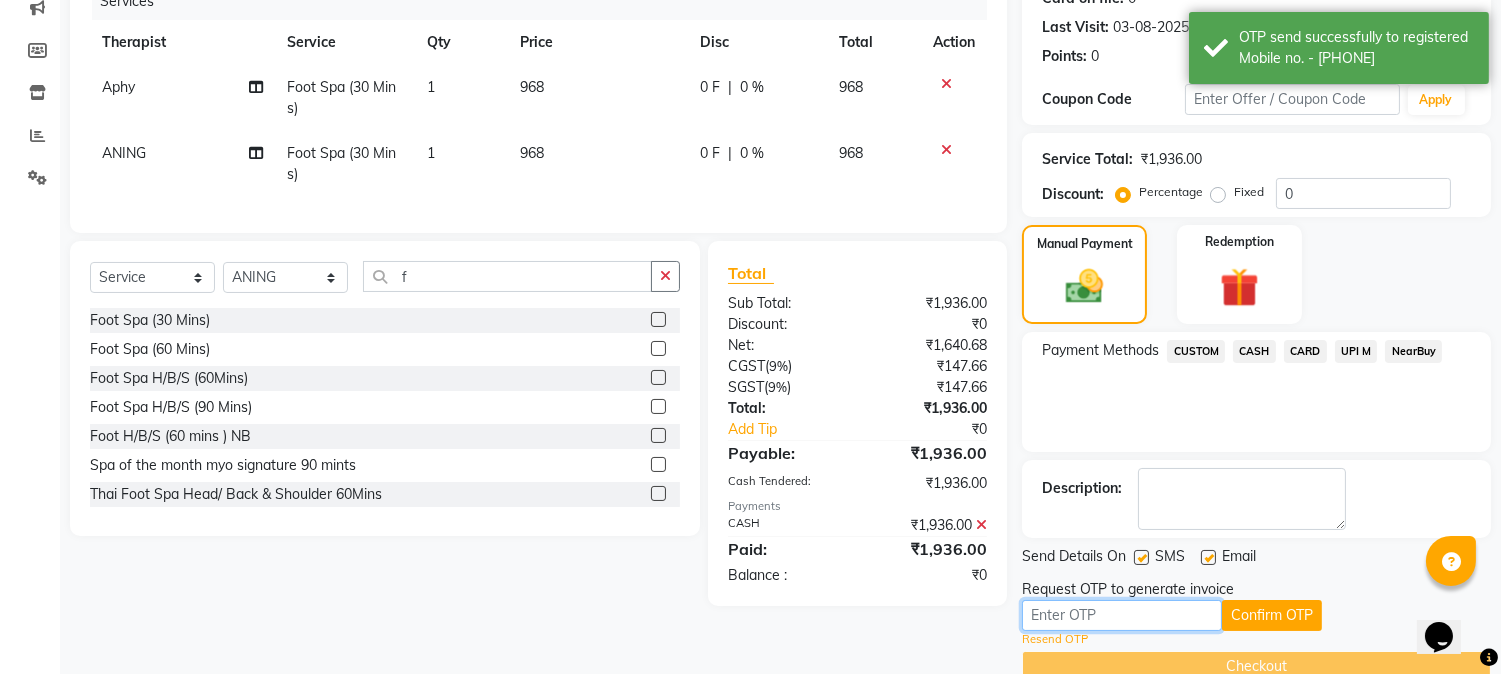 click at bounding box center [1122, 615] 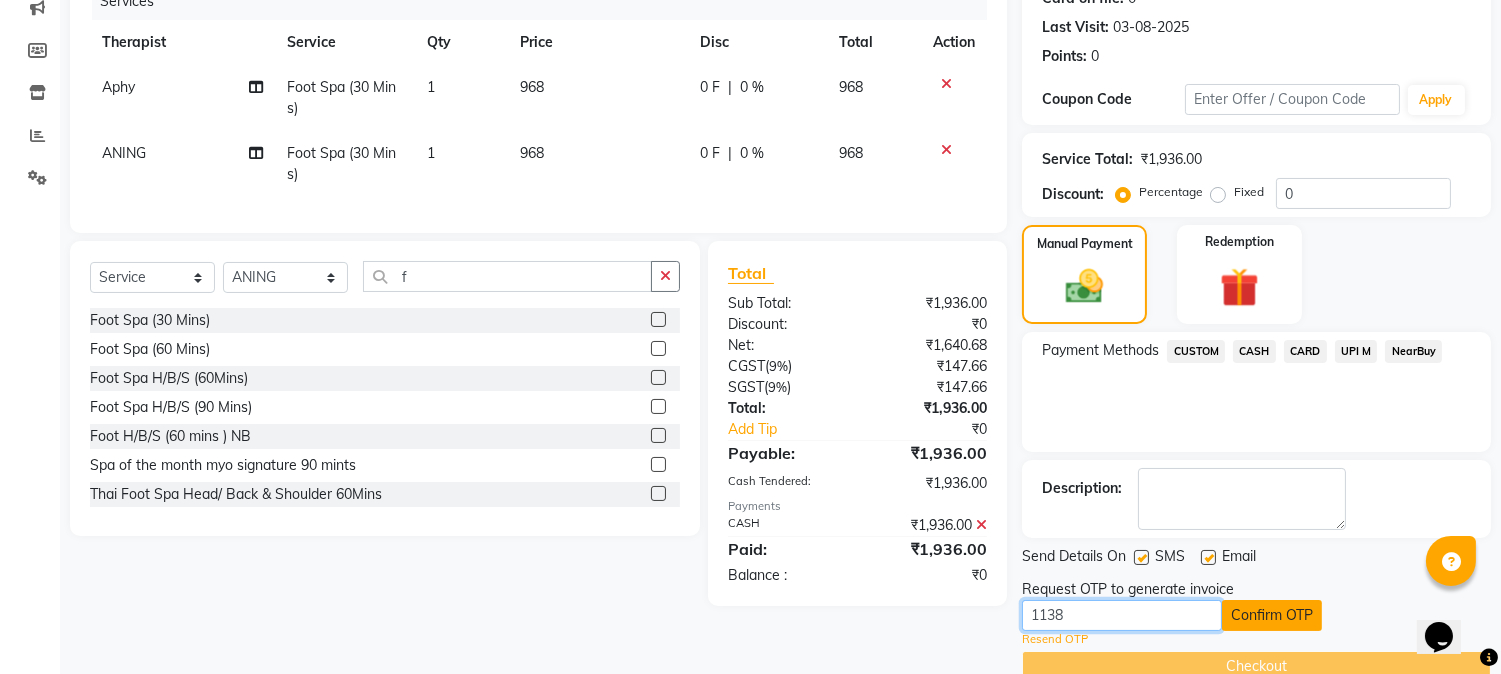 type on "1138" 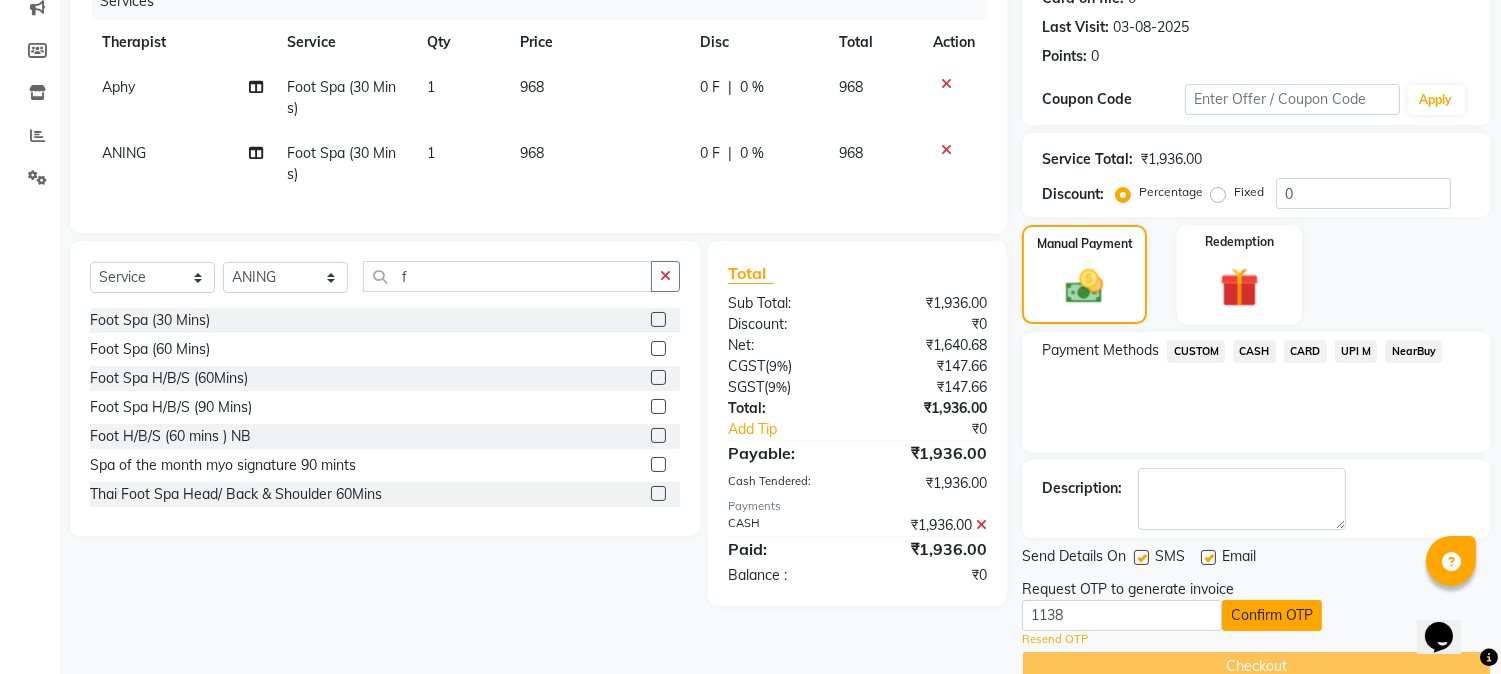 click on "Confirm OTP" 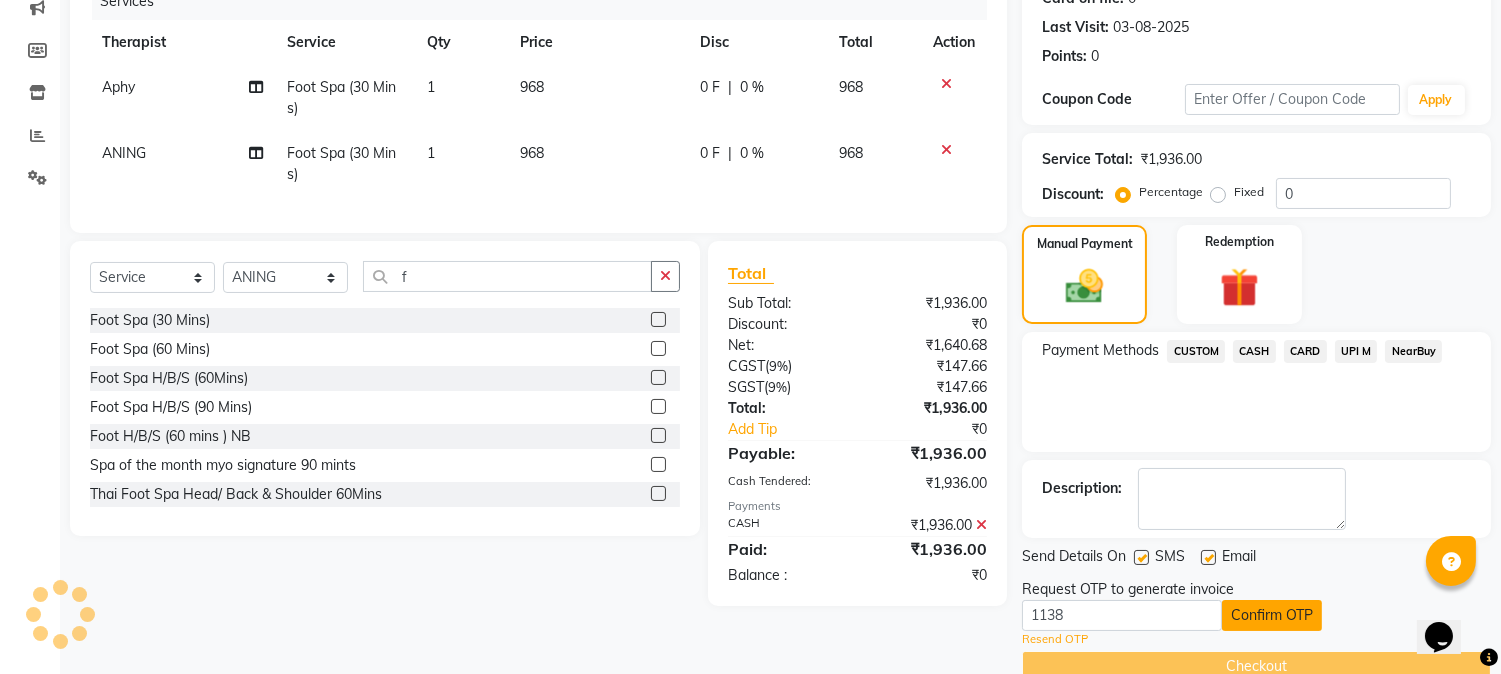 scroll, scrollTop: 243, scrollLeft: 0, axis: vertical 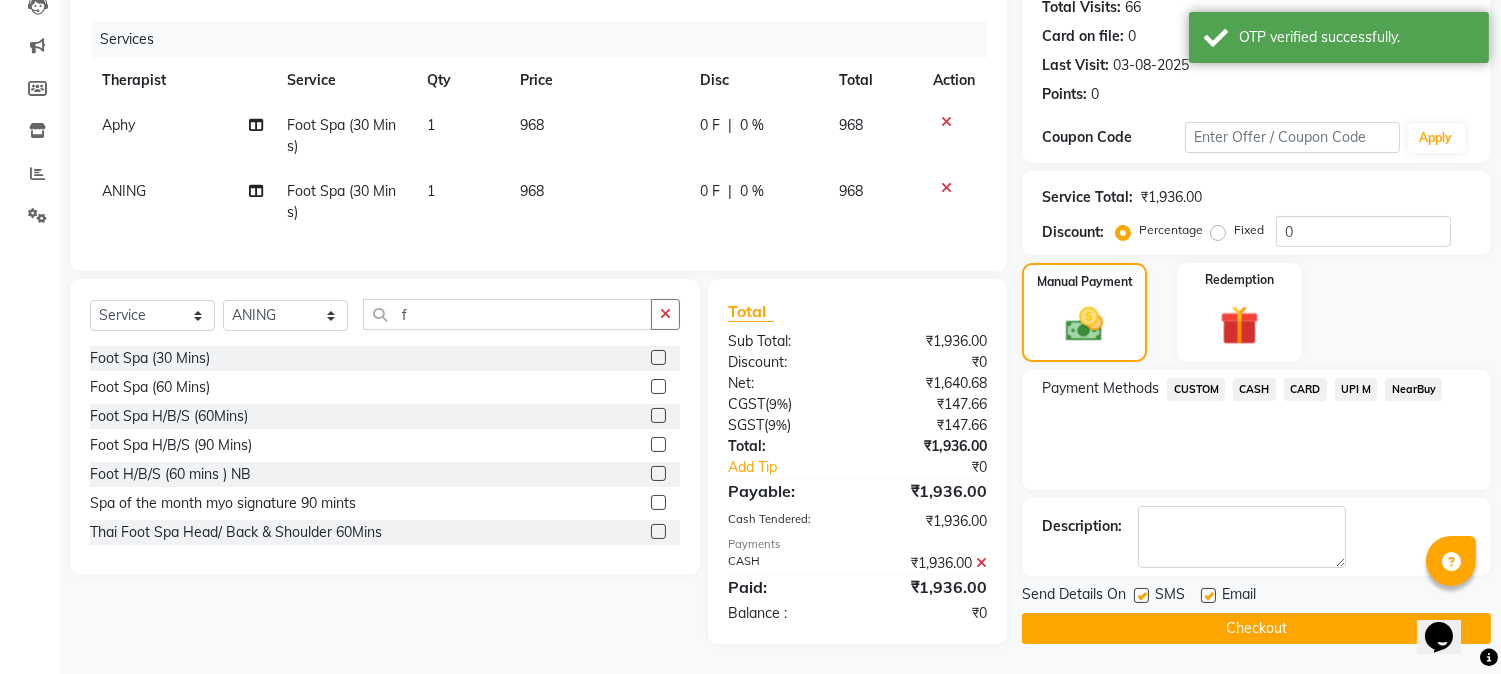 click on "Checkout" 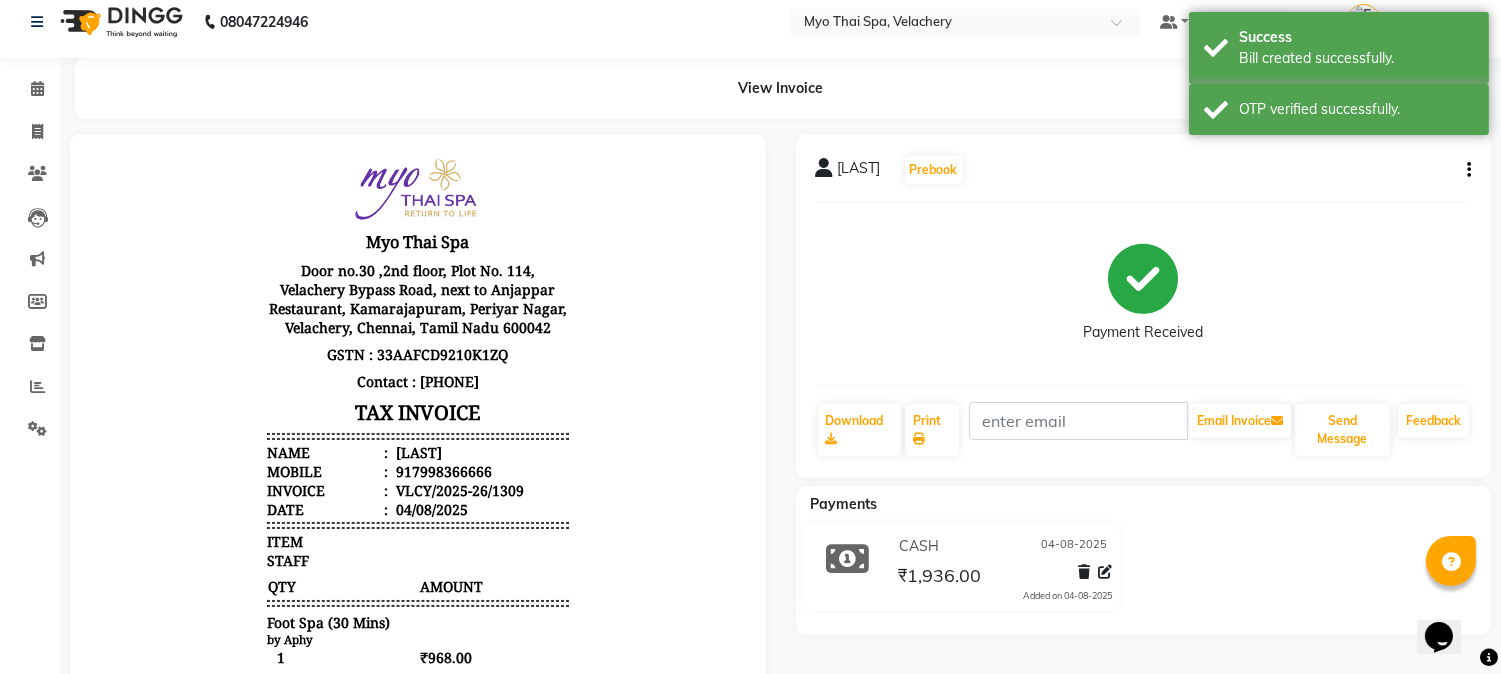 scroll, scrollTop: 11, scrollLeft: 0, axis: vertical 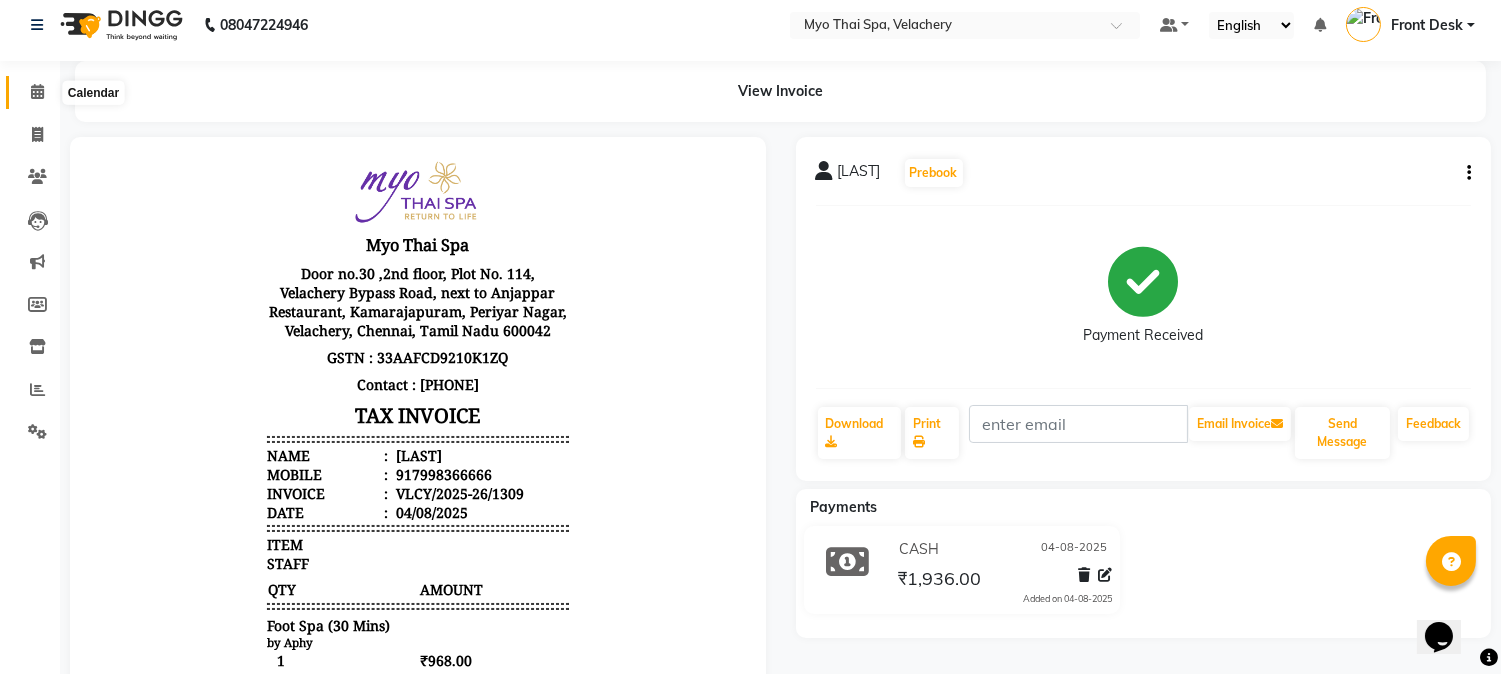 click 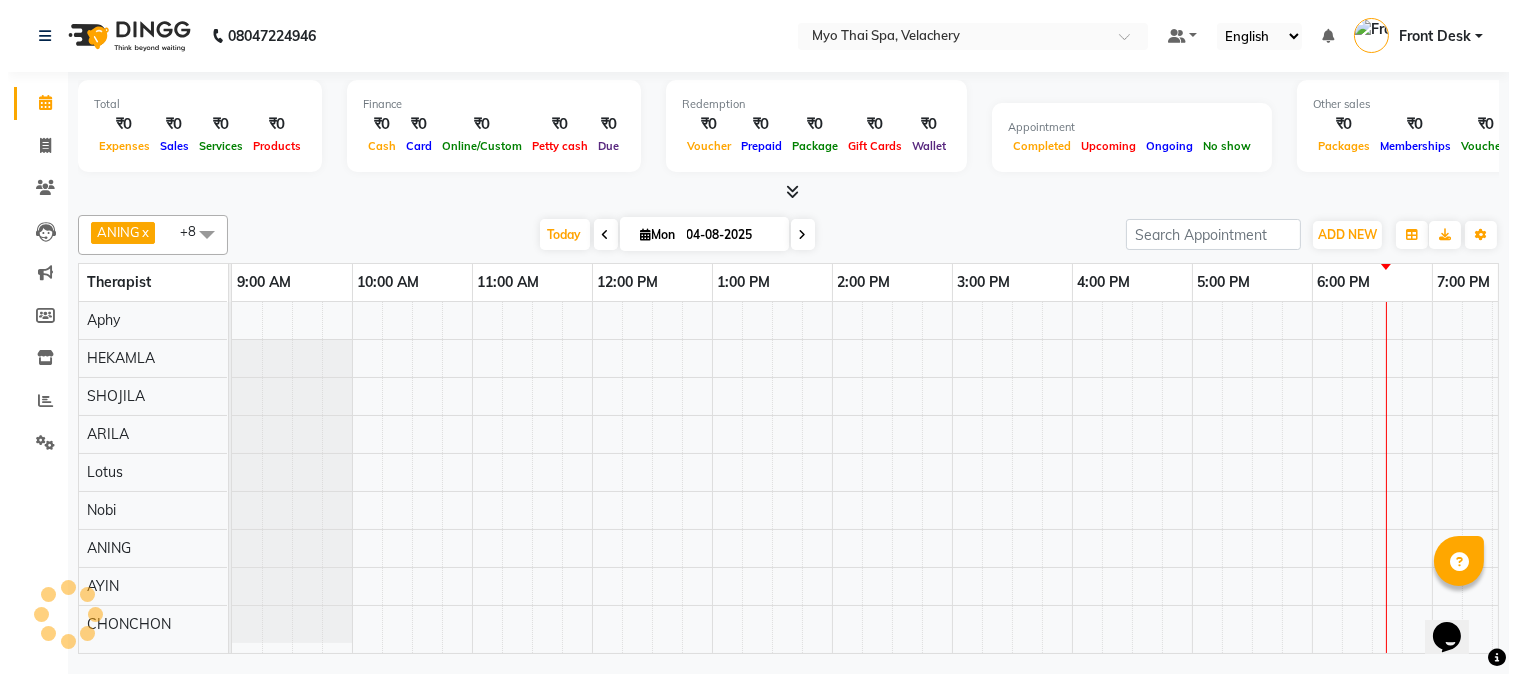 scroll, scrollTop: 0, scrollLeft: 0, axis: both 